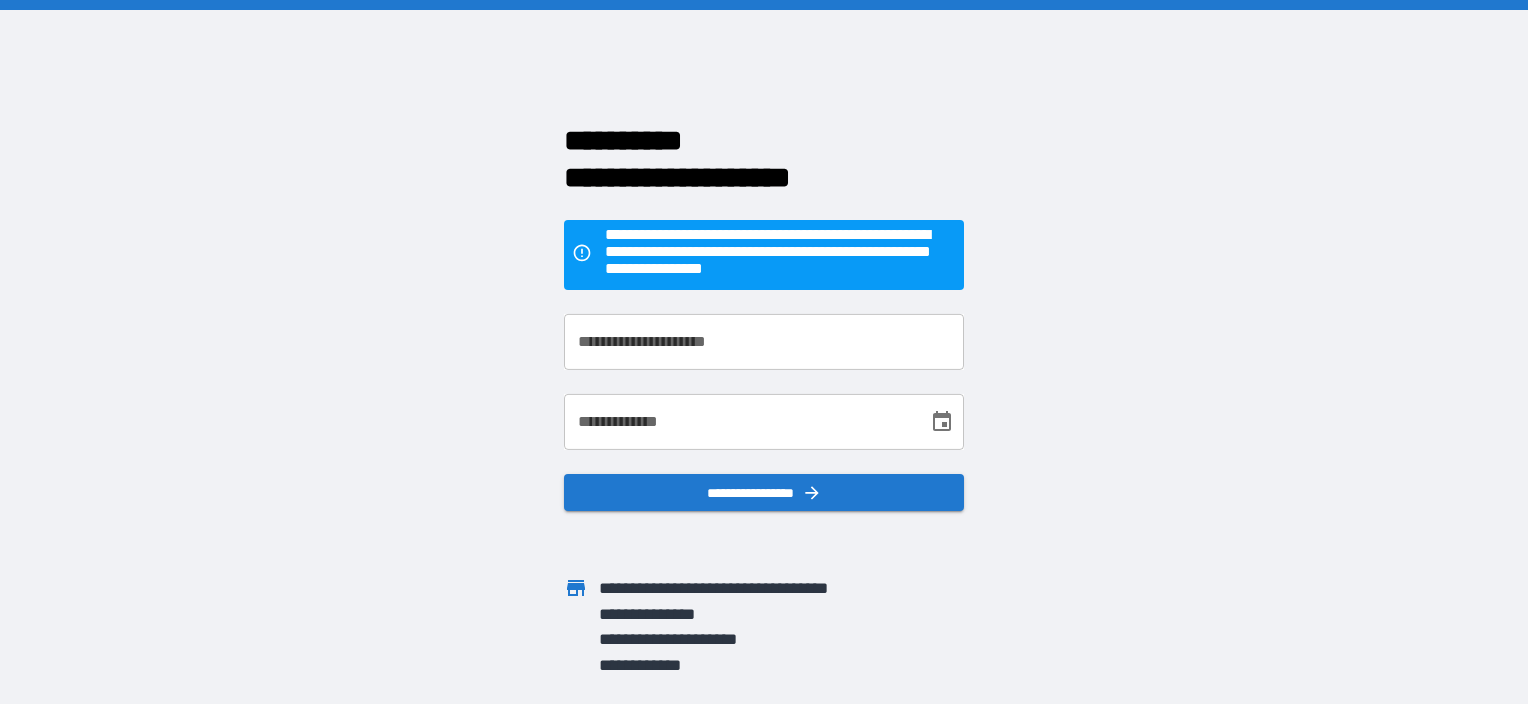 scroll, scrollTop: 0, scrollLeft: 0, axis: both 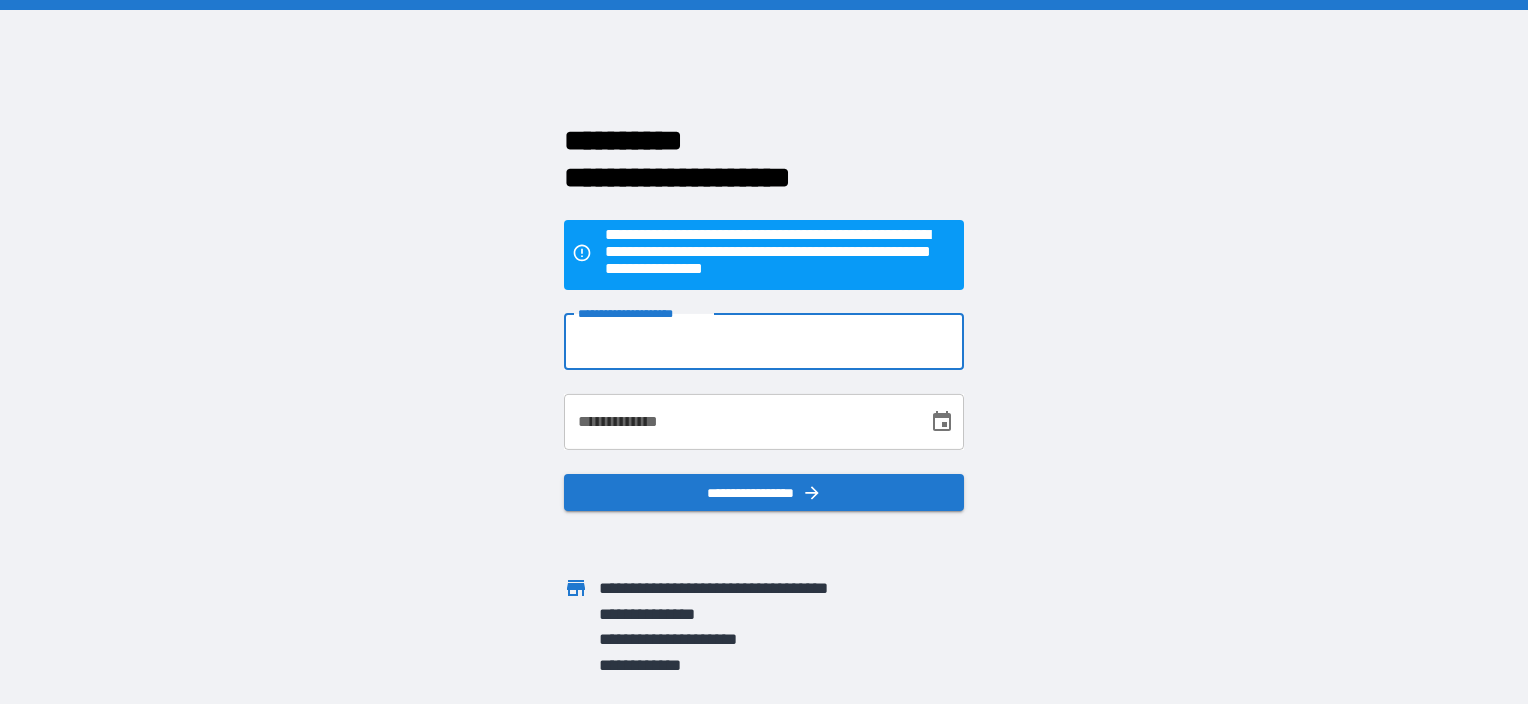click on "**********" at bounding box center (764, 342) 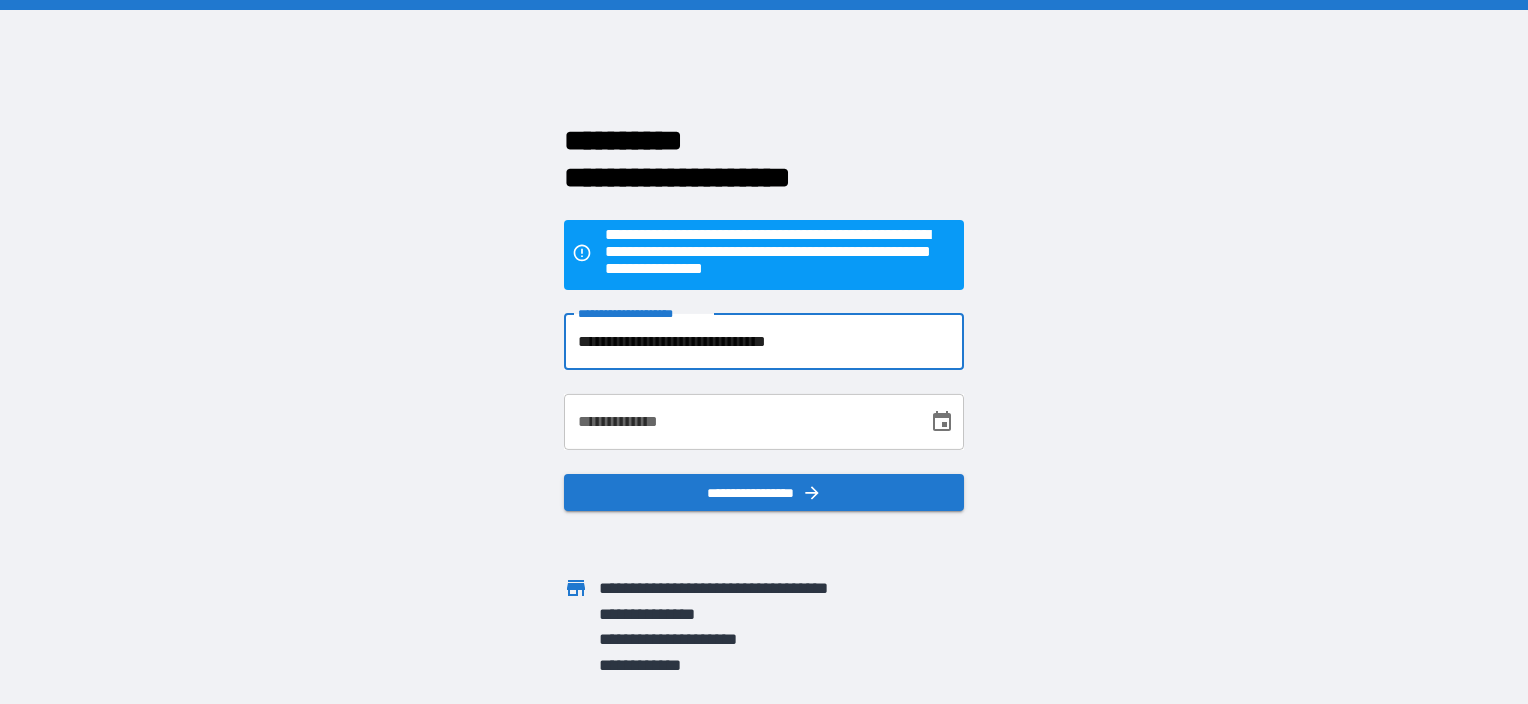 click on "**********" at bounding box center [739, 422] 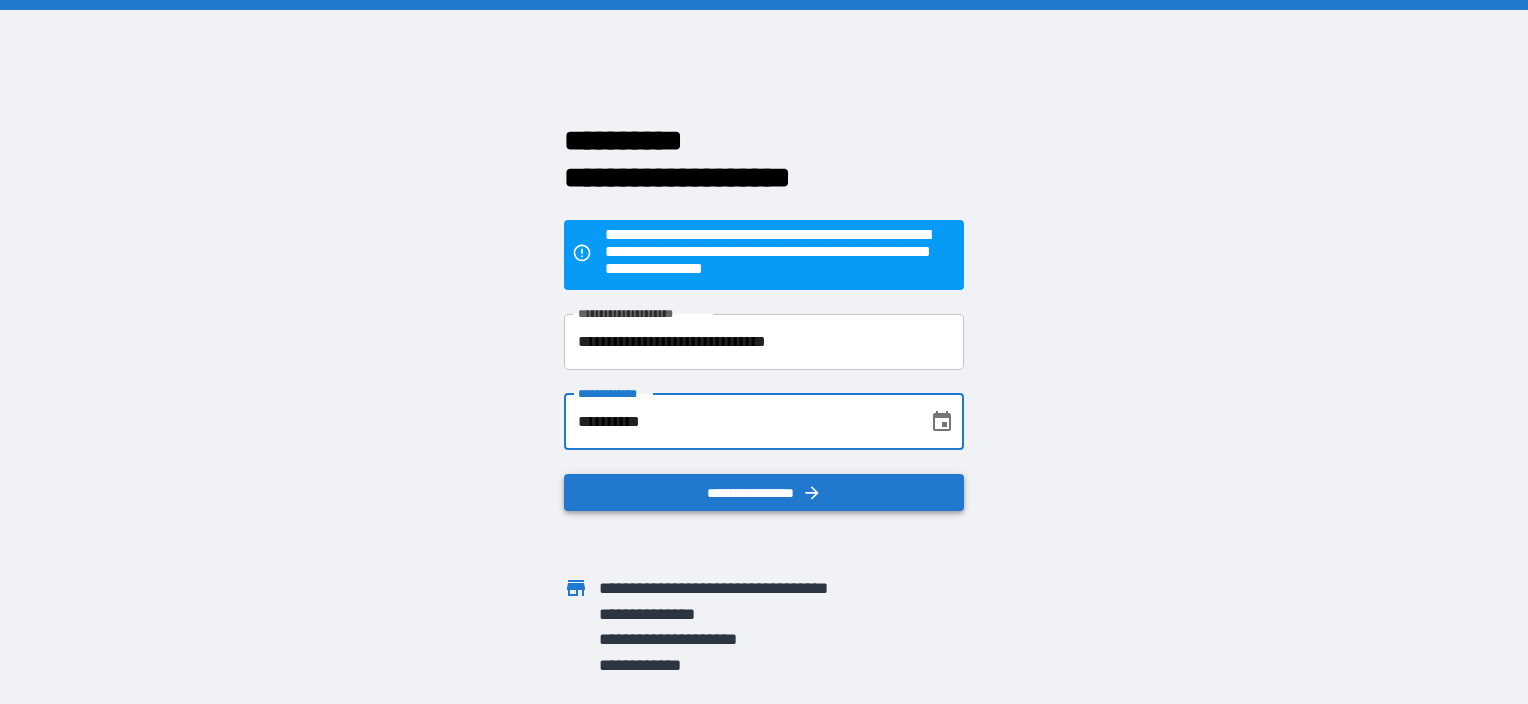 type on "**********" 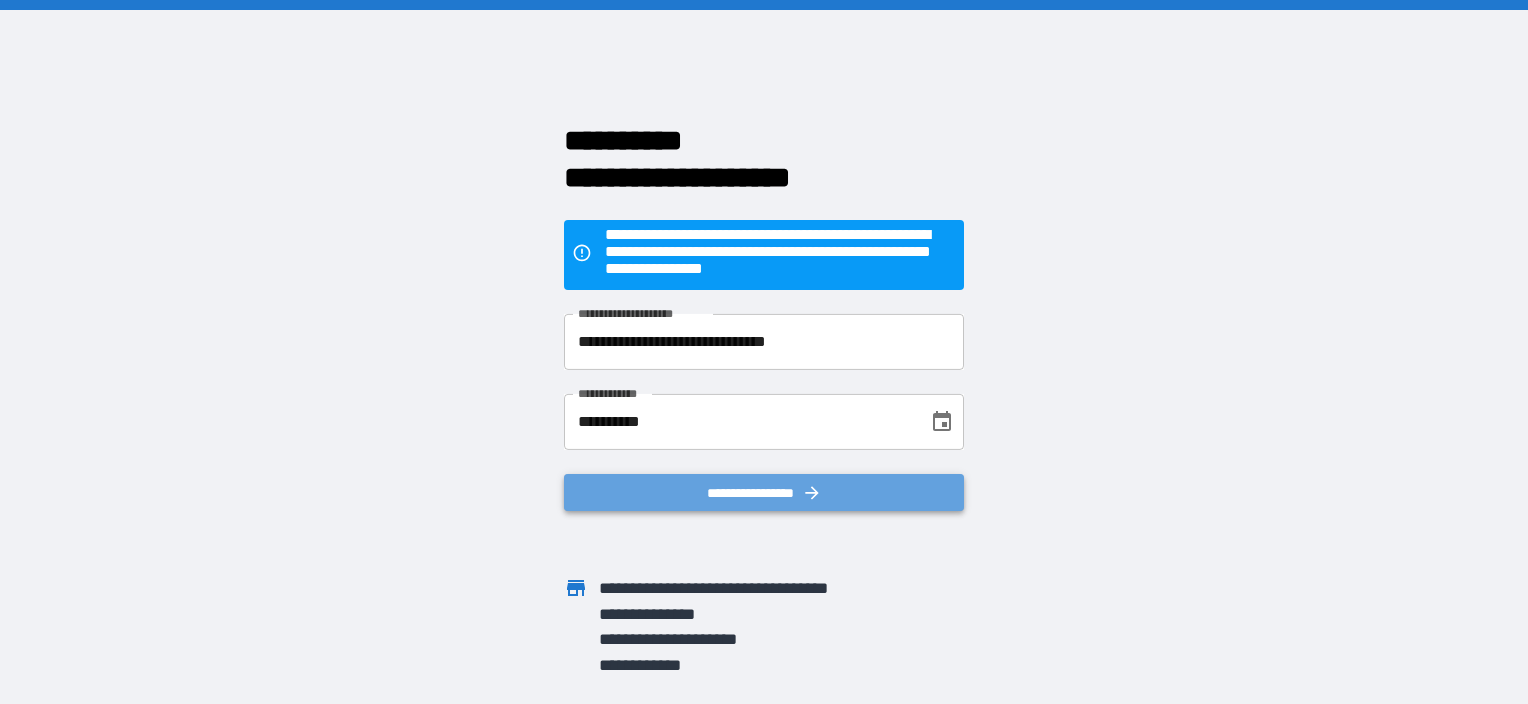 click on "**********" at bounding box center [764, 493] 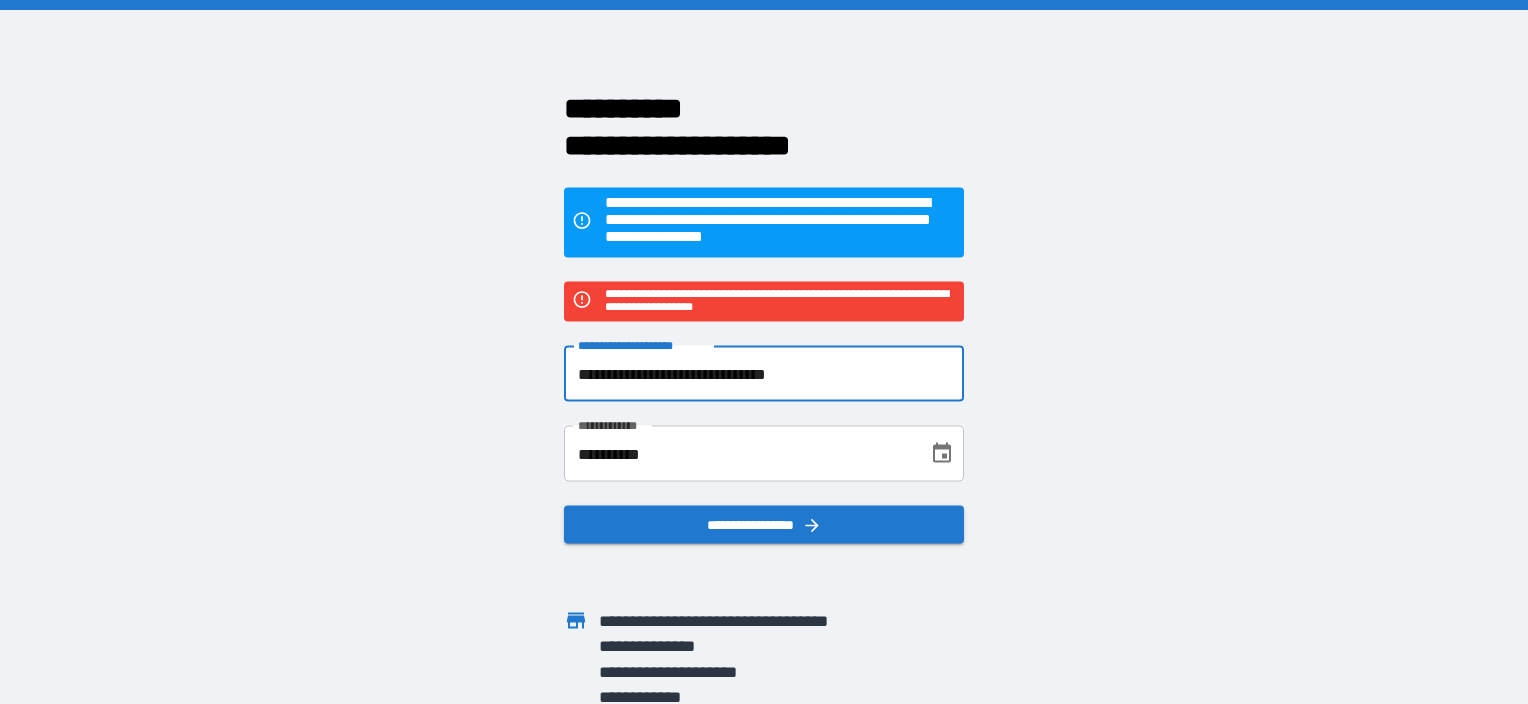 click on "**********" at bounding box center [764, 374] 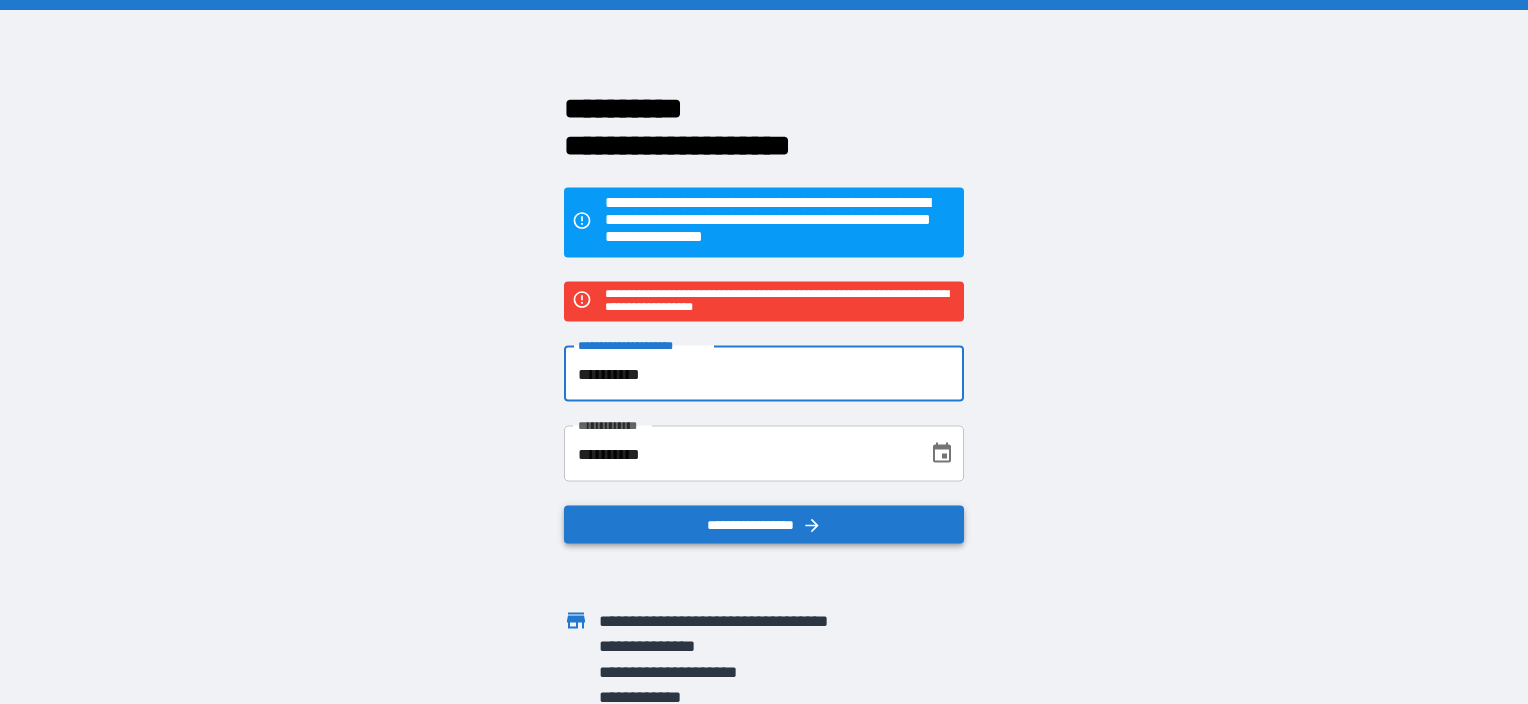 type on "**********" 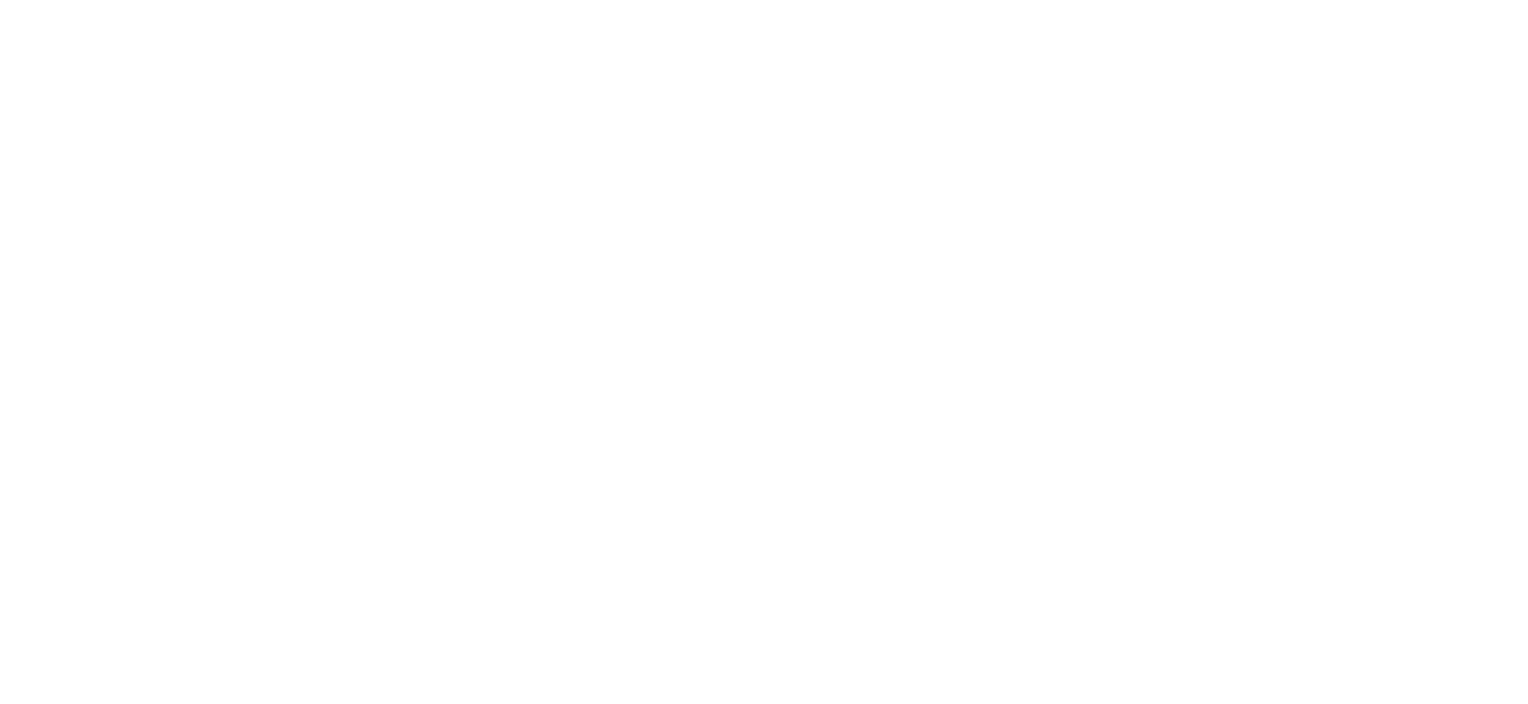 scroll, scrollTop: 0, scrollLeft: 0, axis: both 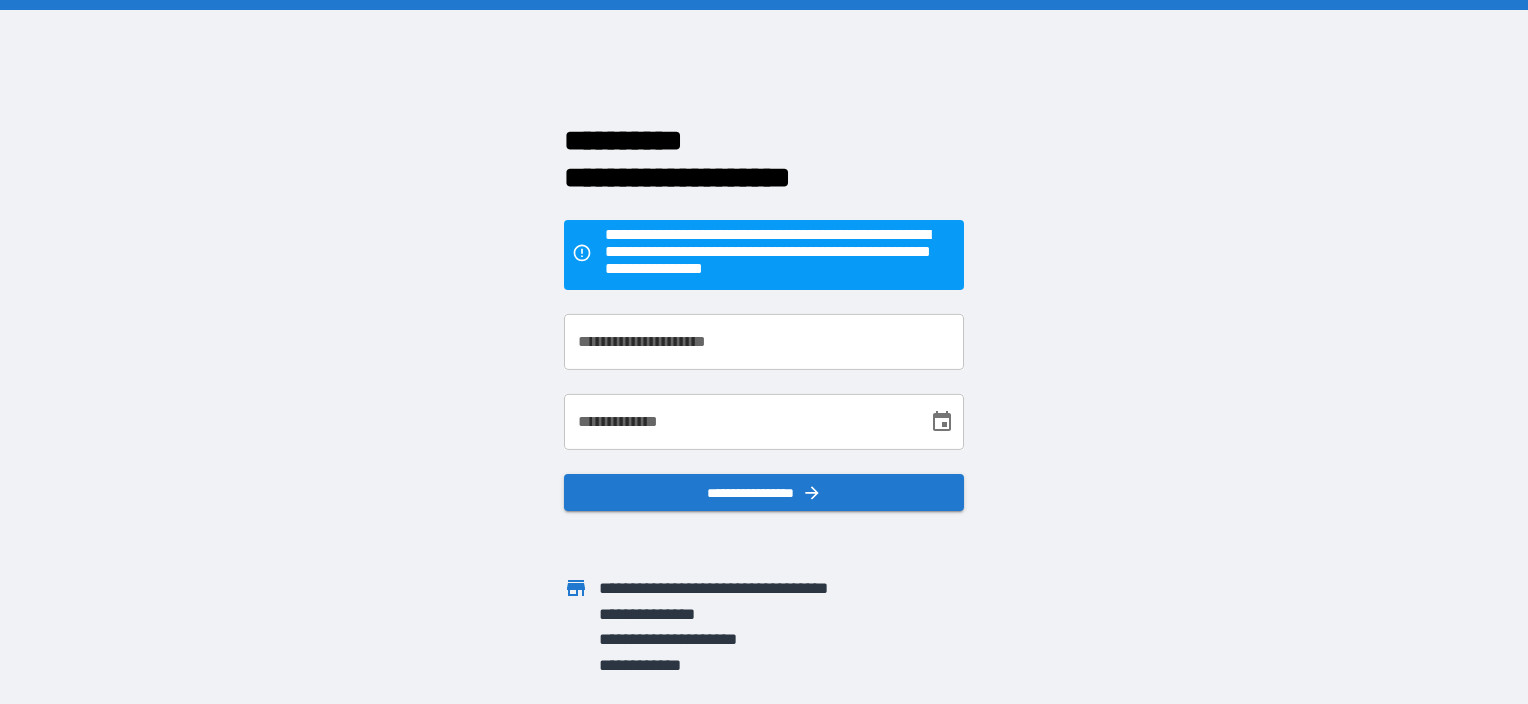 click on "**********" at bounding box center [764, 342] 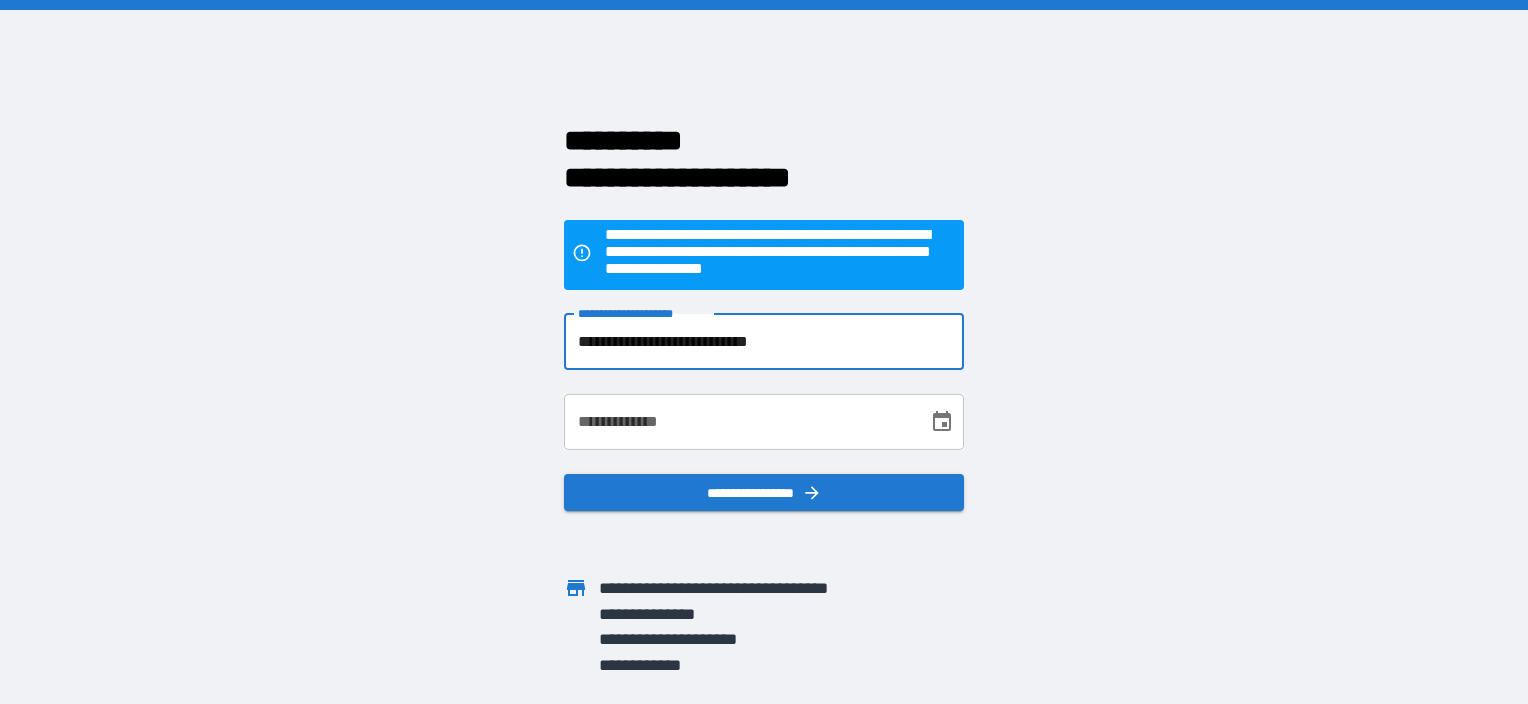 type on "**********" 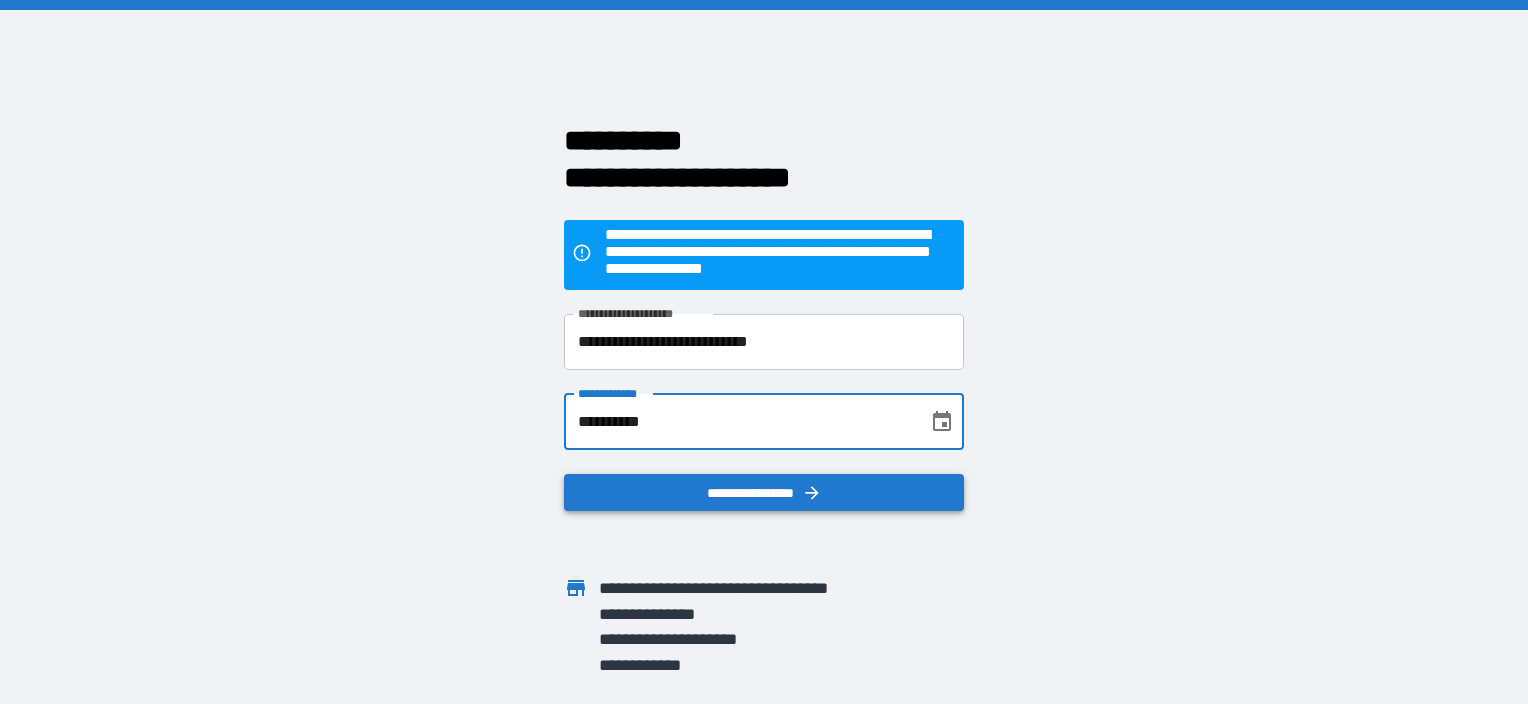 type on "**********" 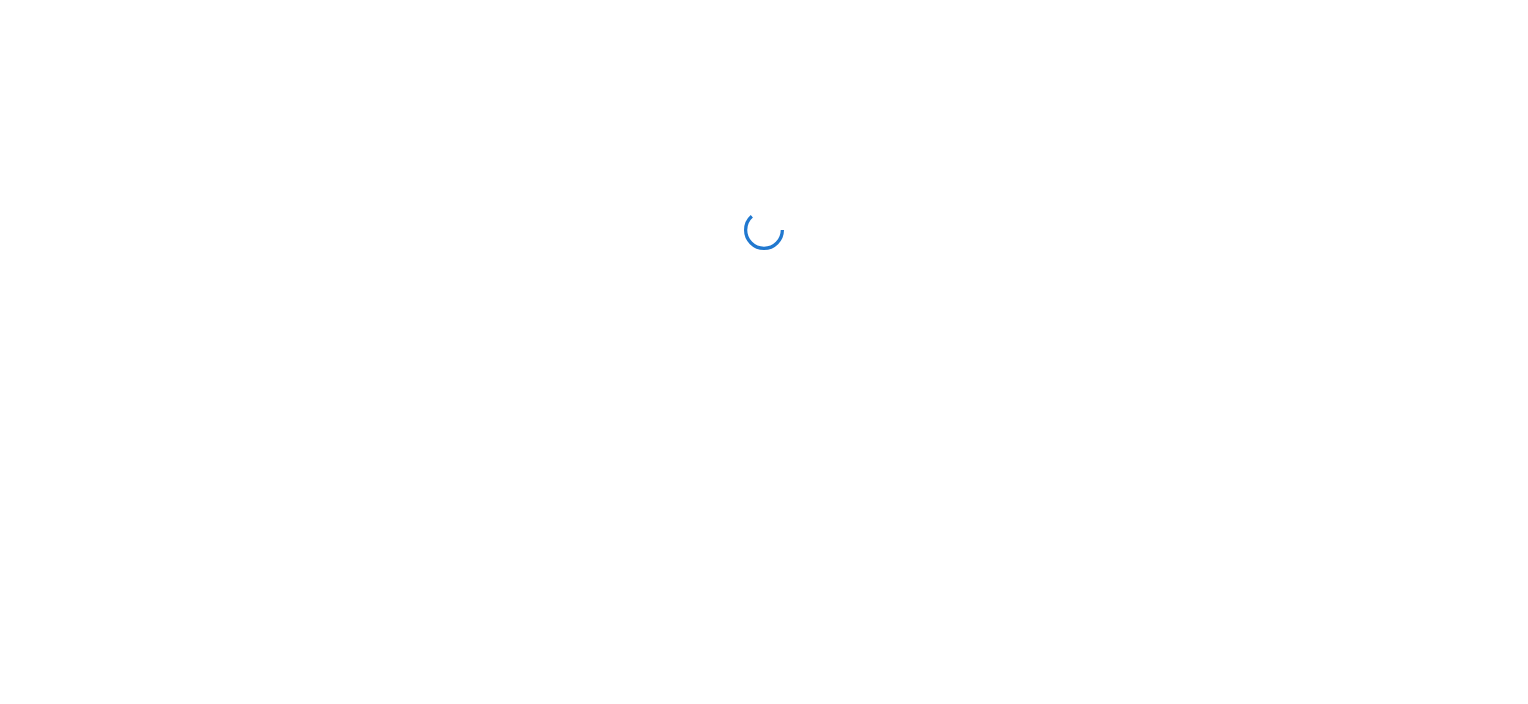 scroll, scrollTop: 0, scrollLeft: 0, axis: both 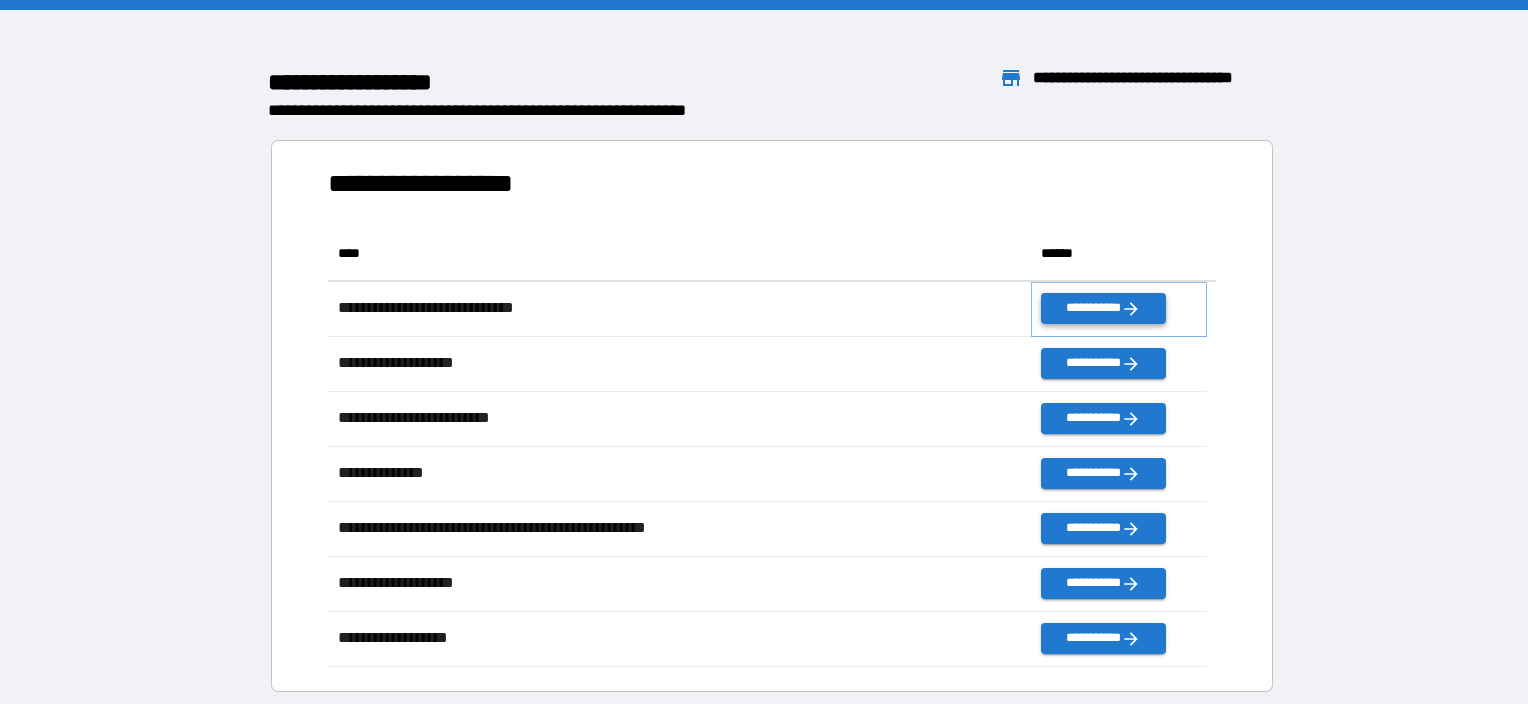 click on "**********" at bounding box center [1103, 308] 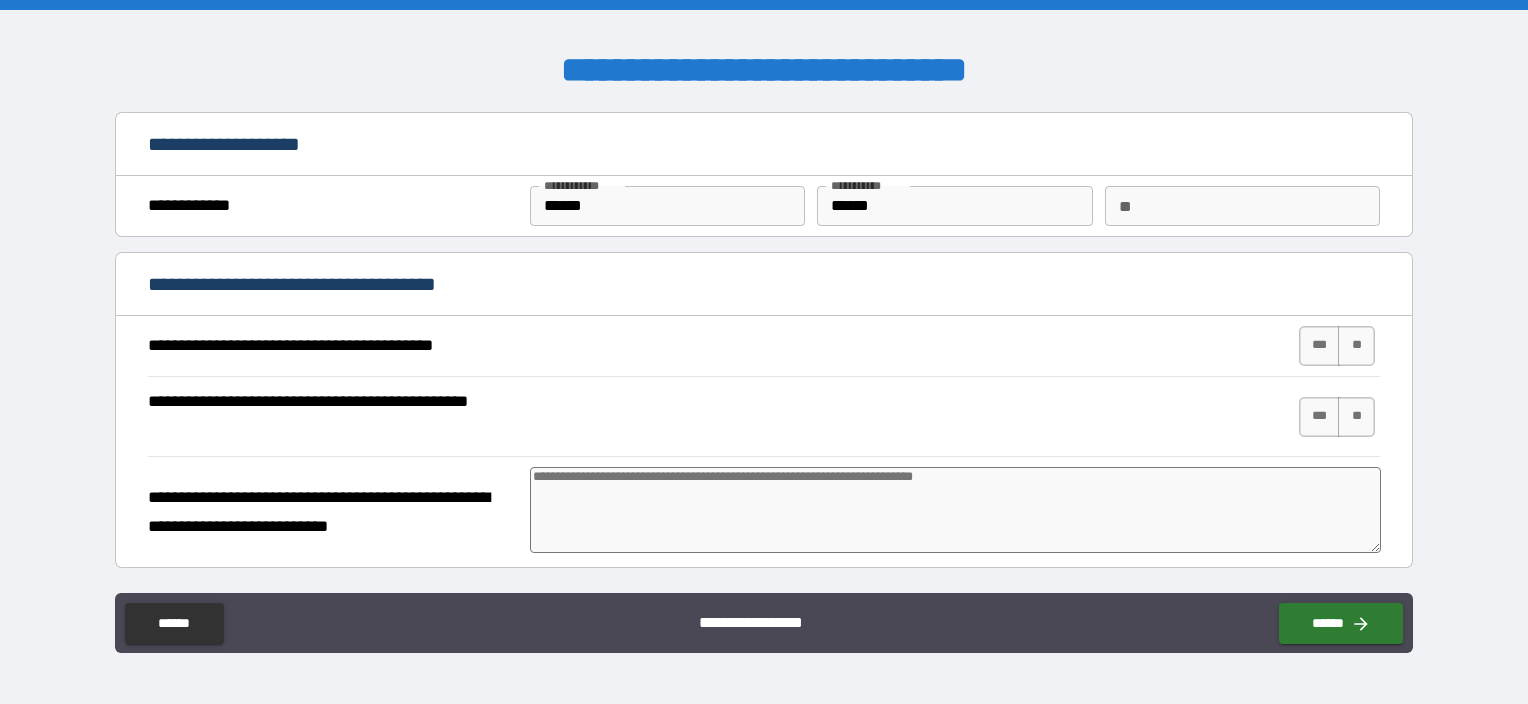 type on "*" 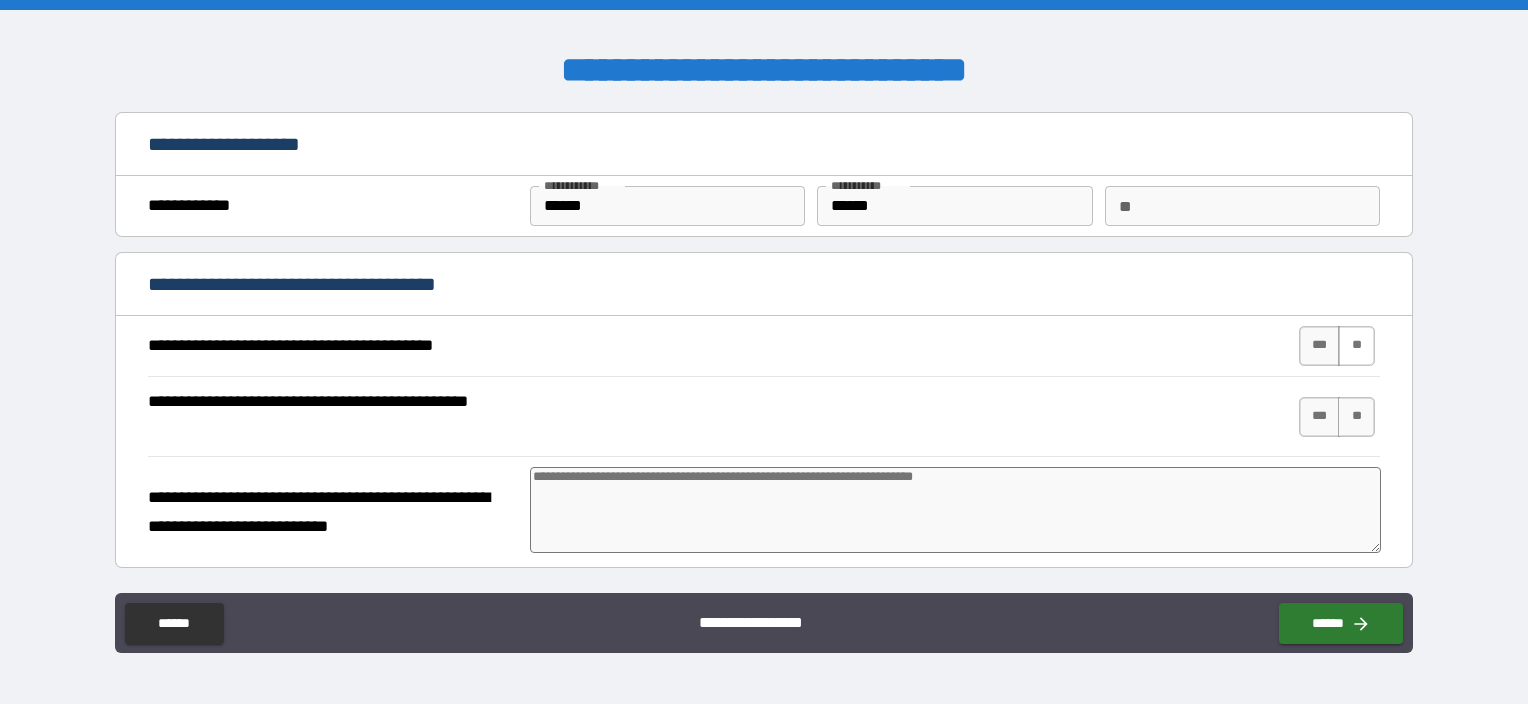 click on "**" at bounding box center (1356, 346) 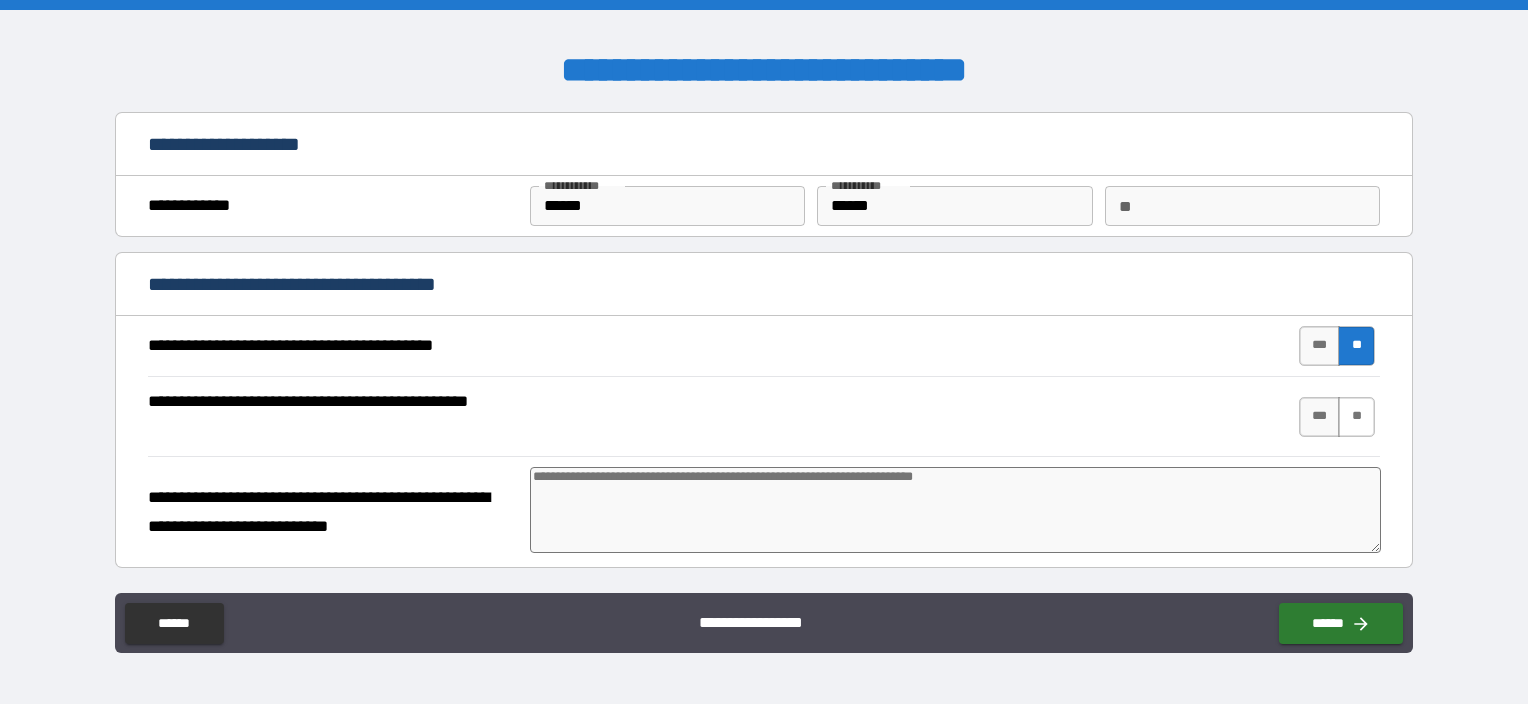 type on "*" 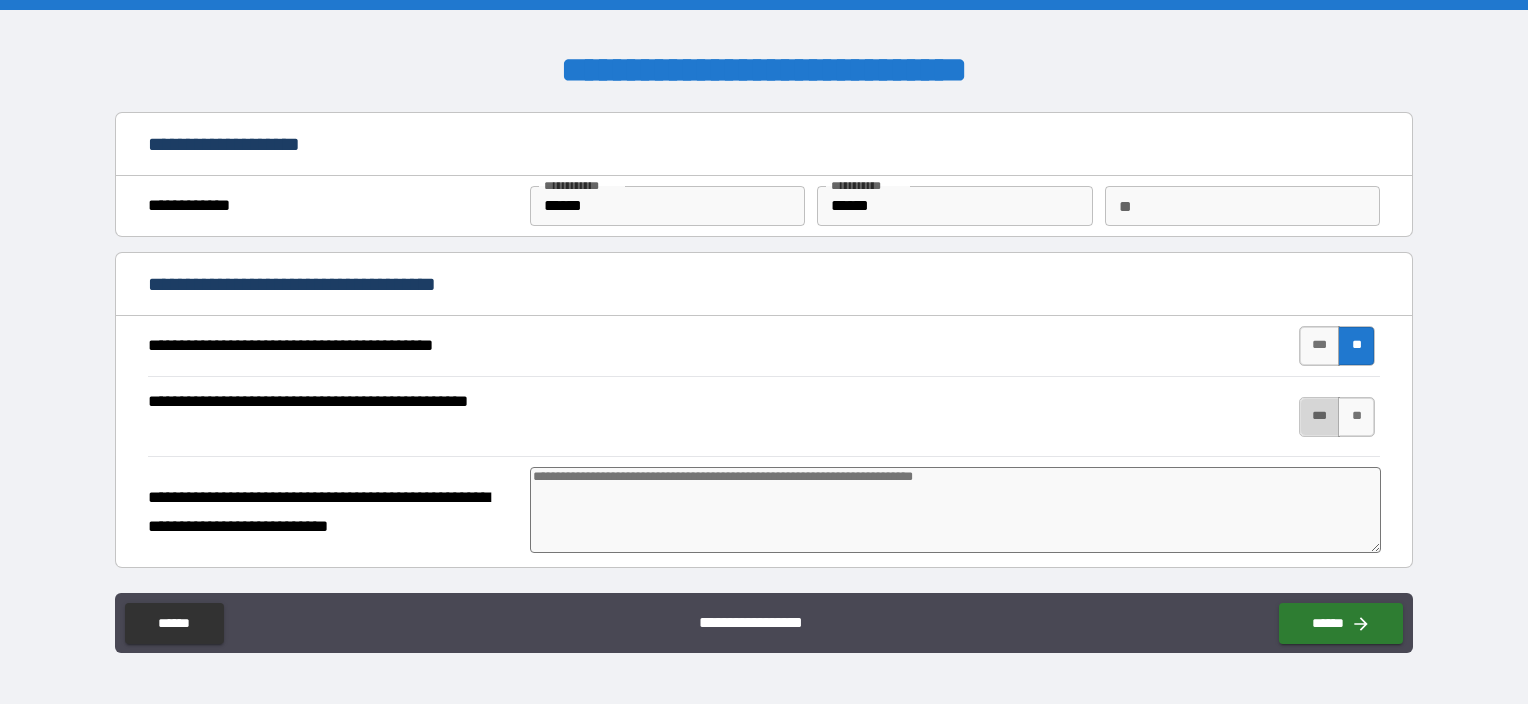 click on "***" at bounding box center (1320, 417) 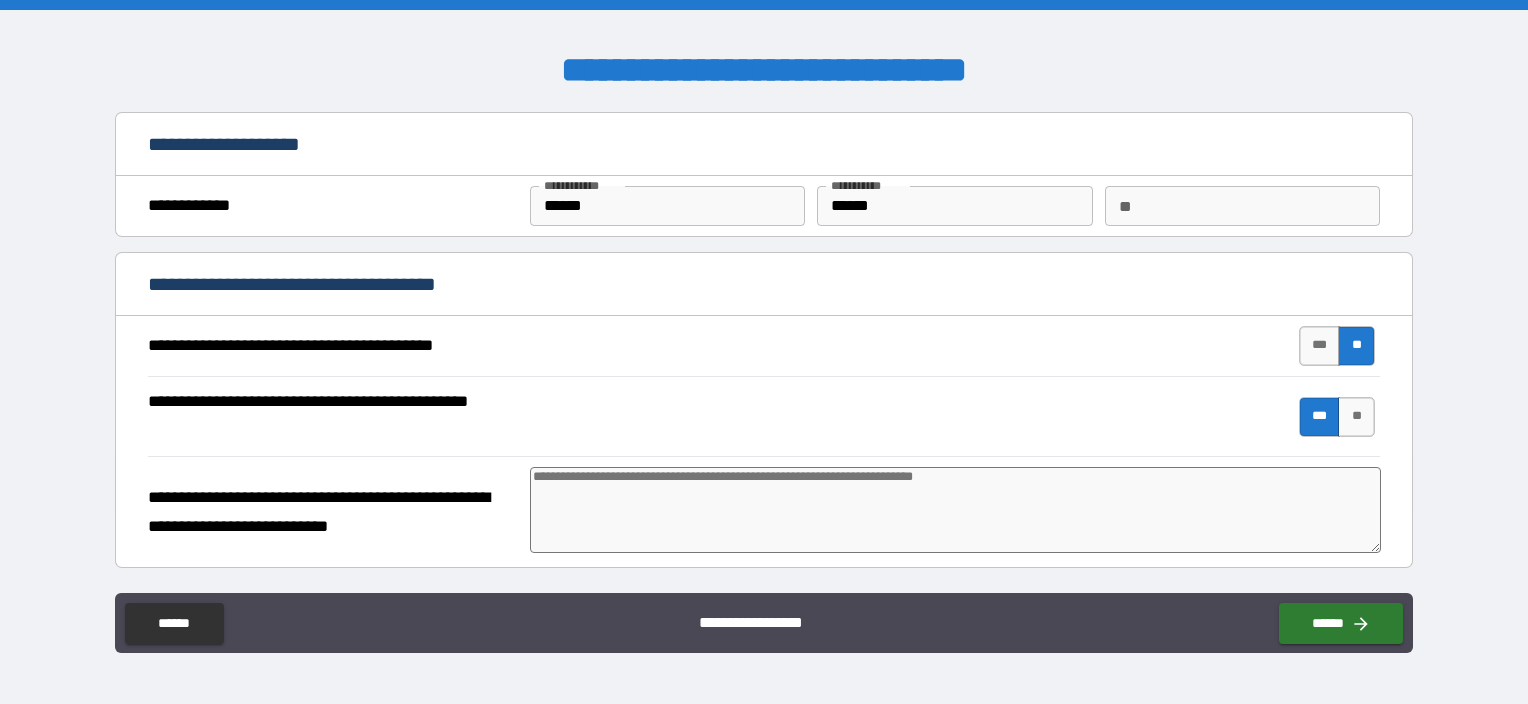 click at bounding box center [955, 510] 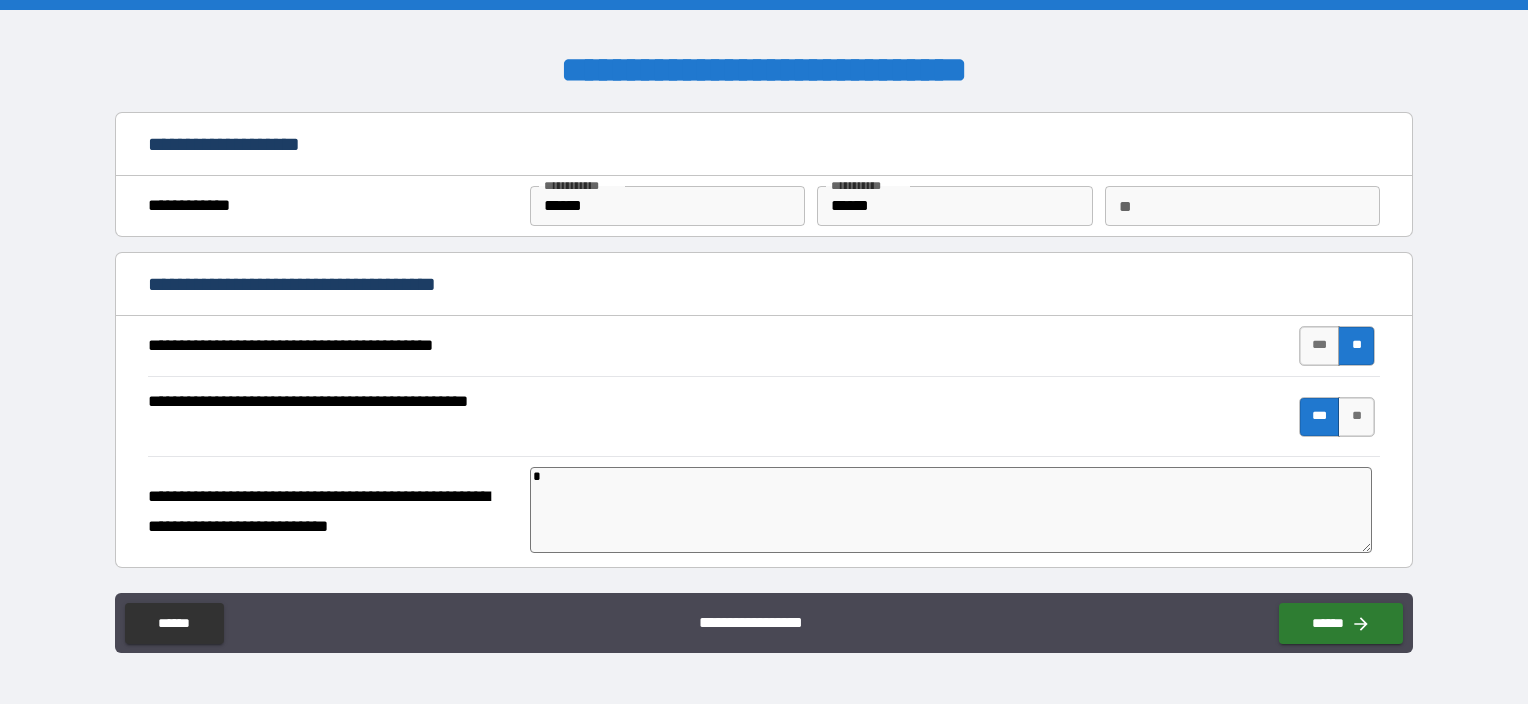 type on "*" 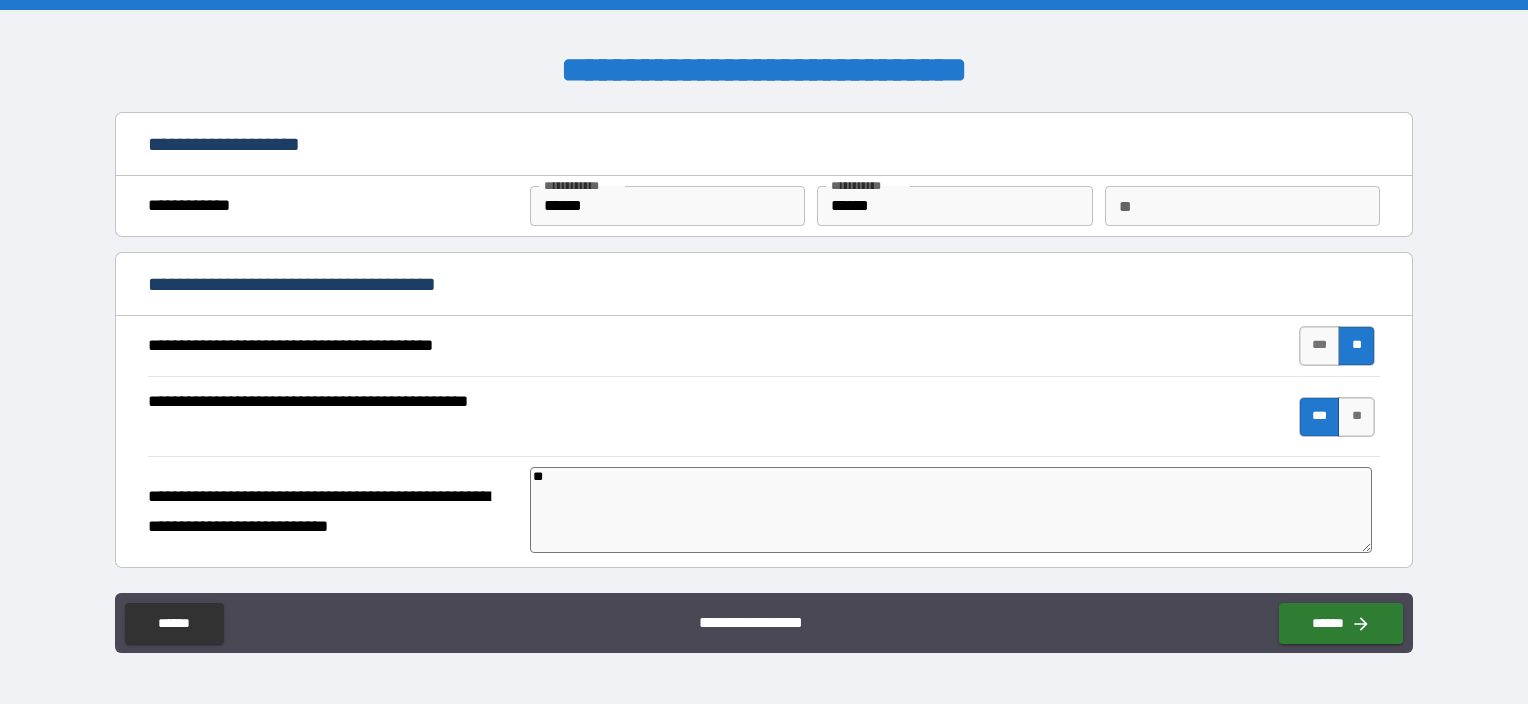 type on "*" 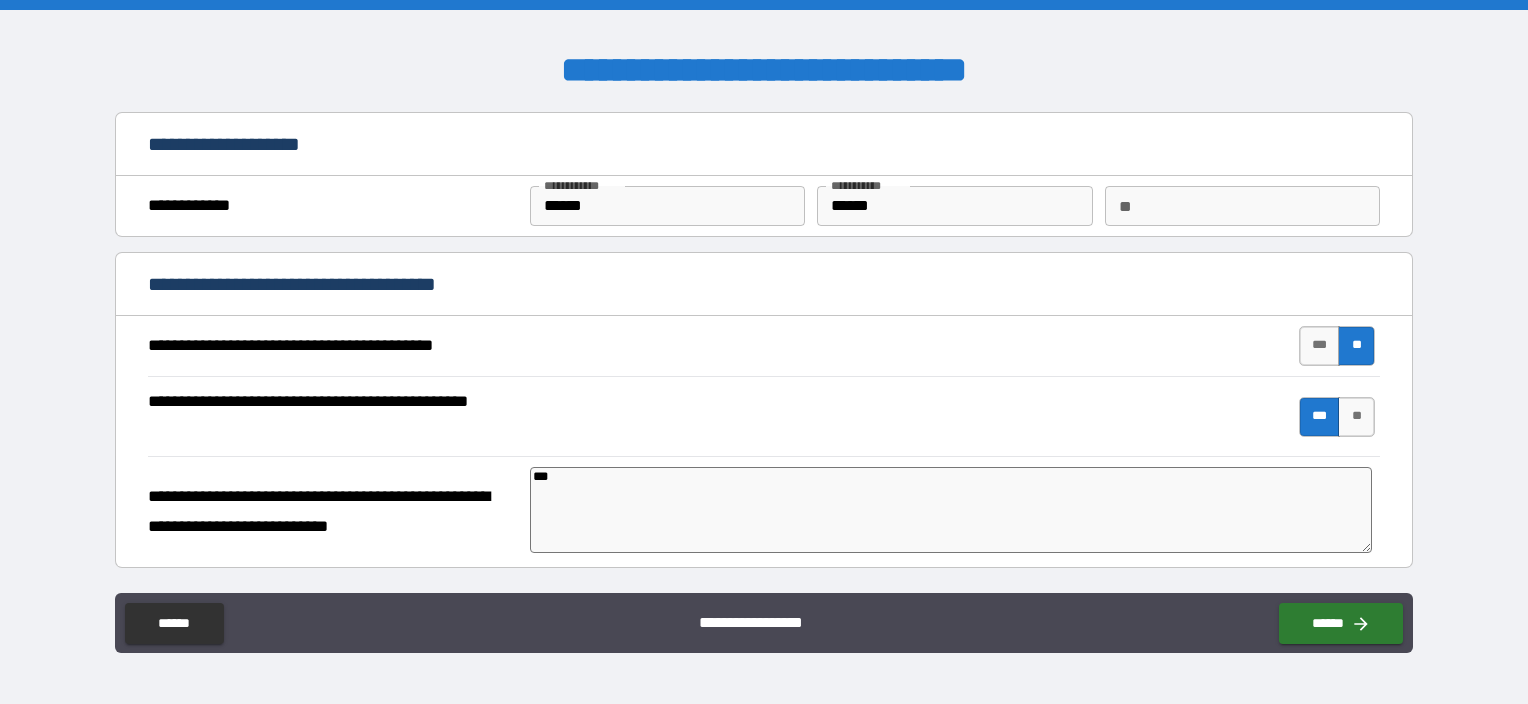 type on "****" 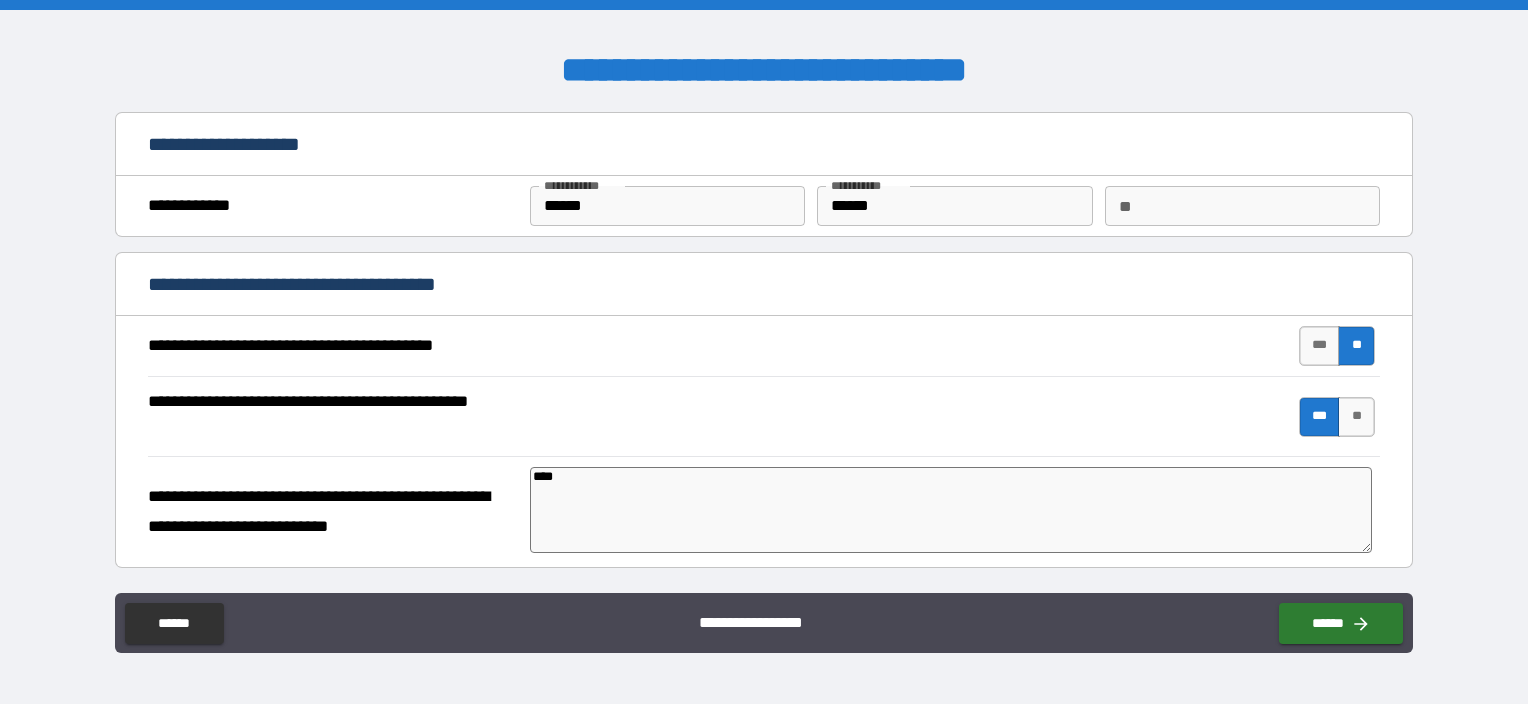 type on "*****" 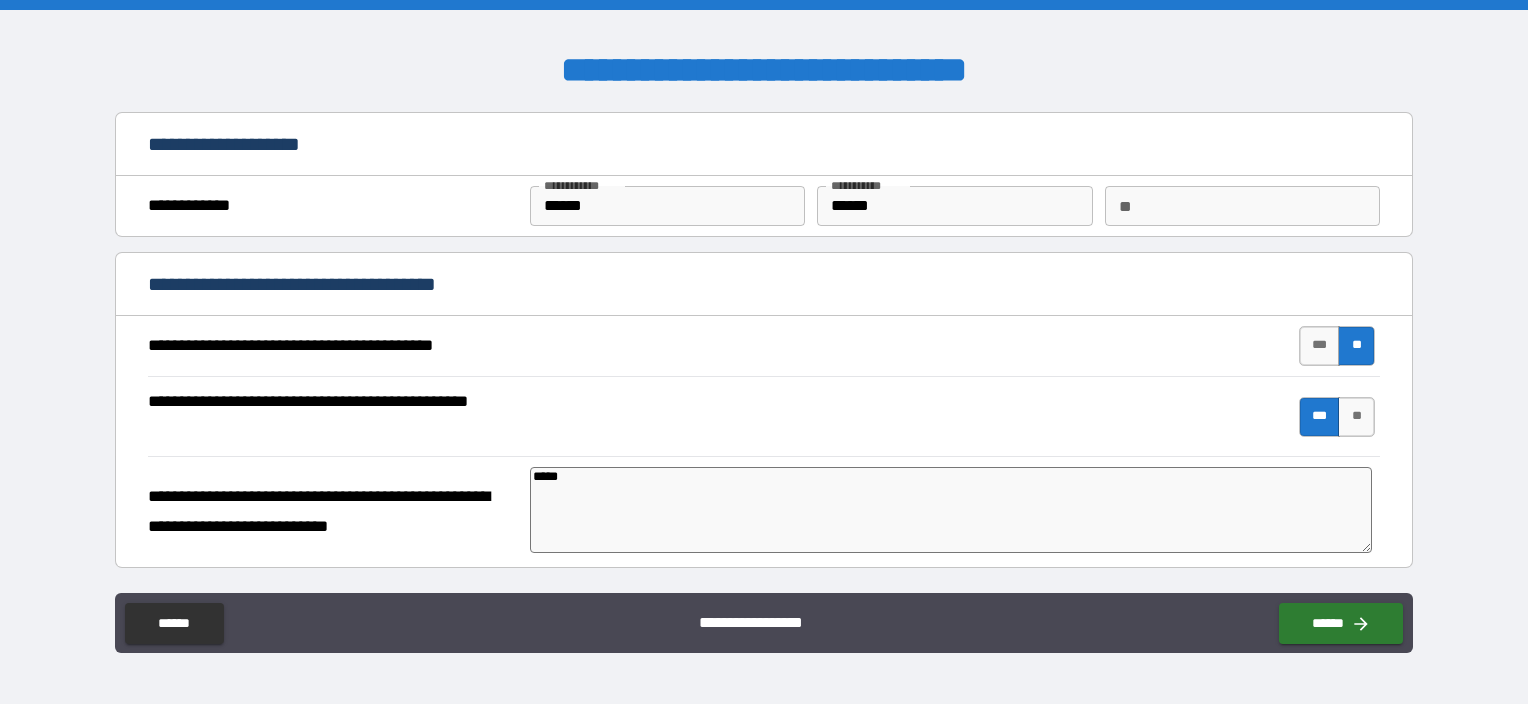 type on "******" 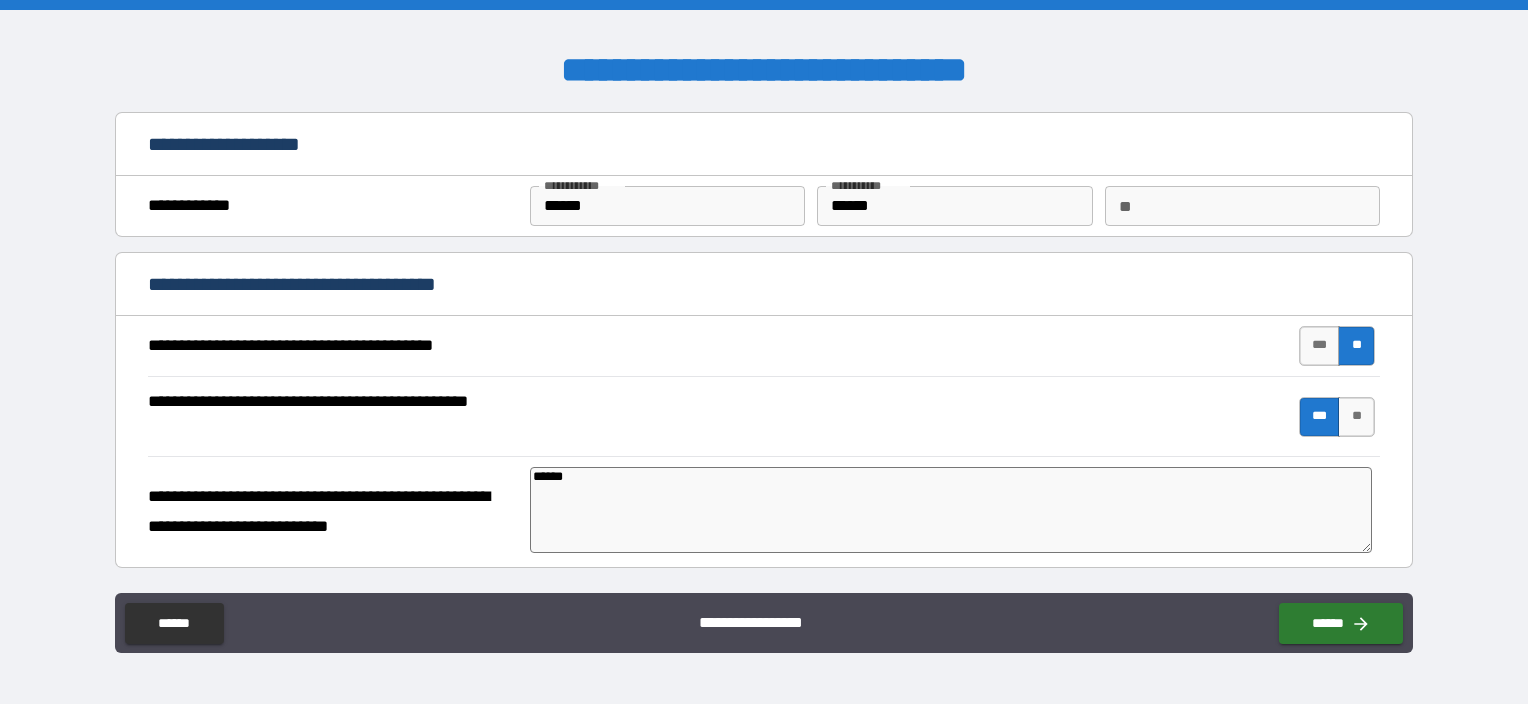 type on "*******" 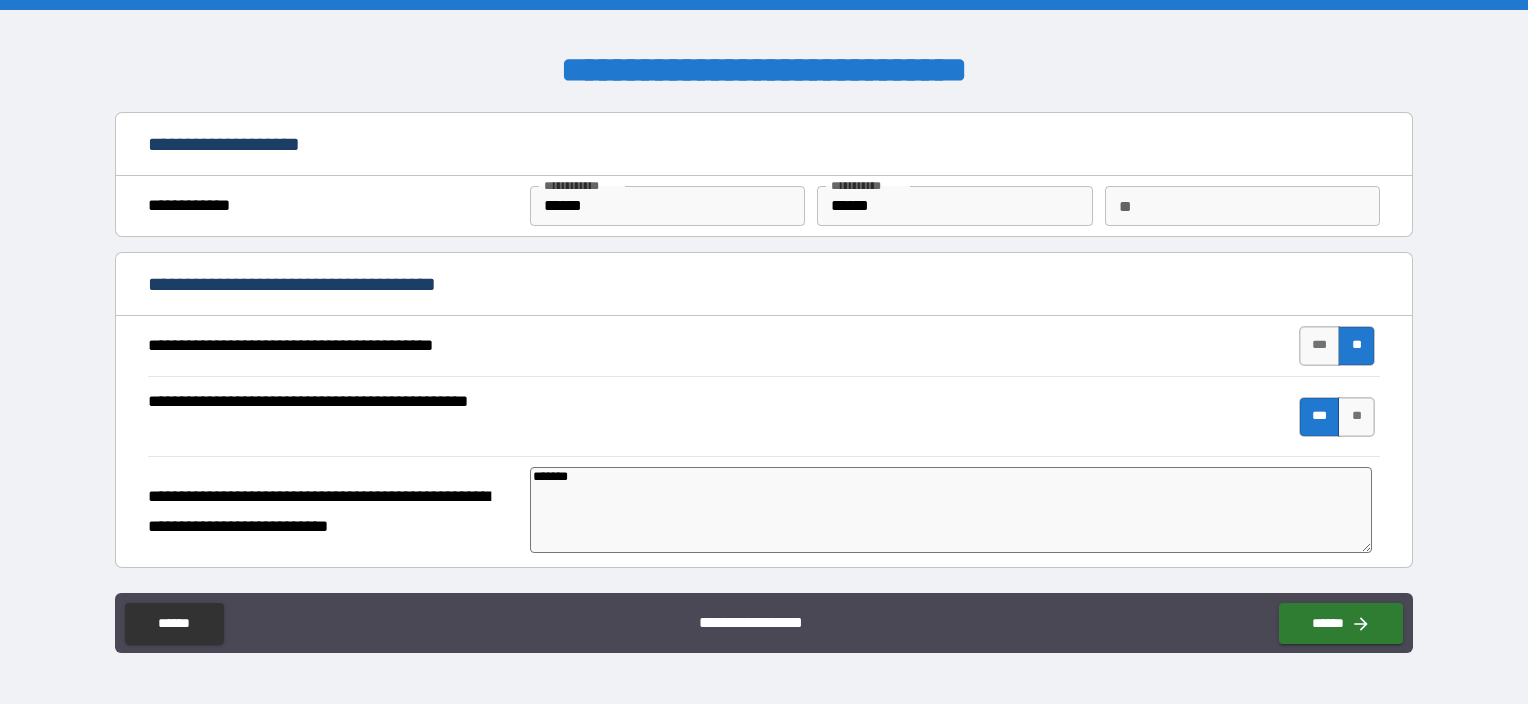 type on "*" 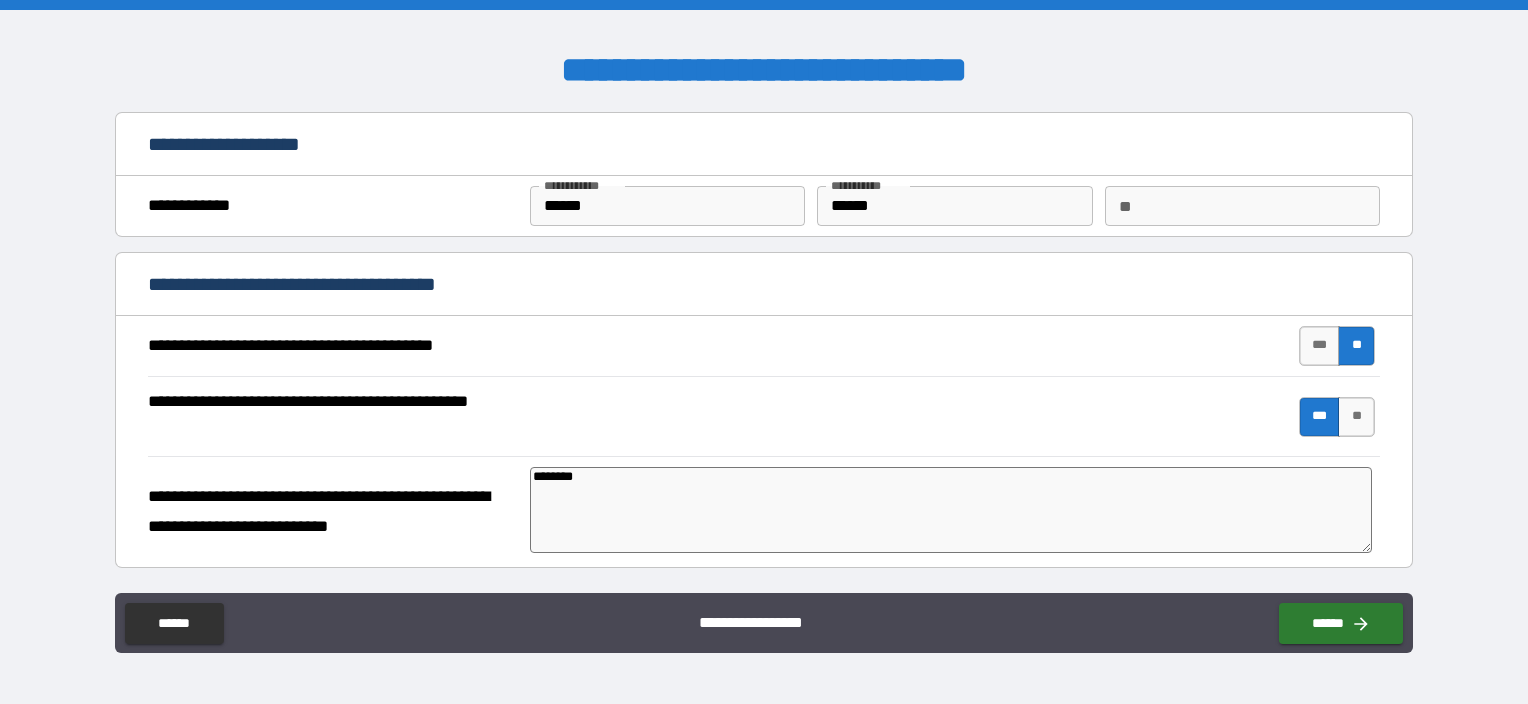 type on "*********" 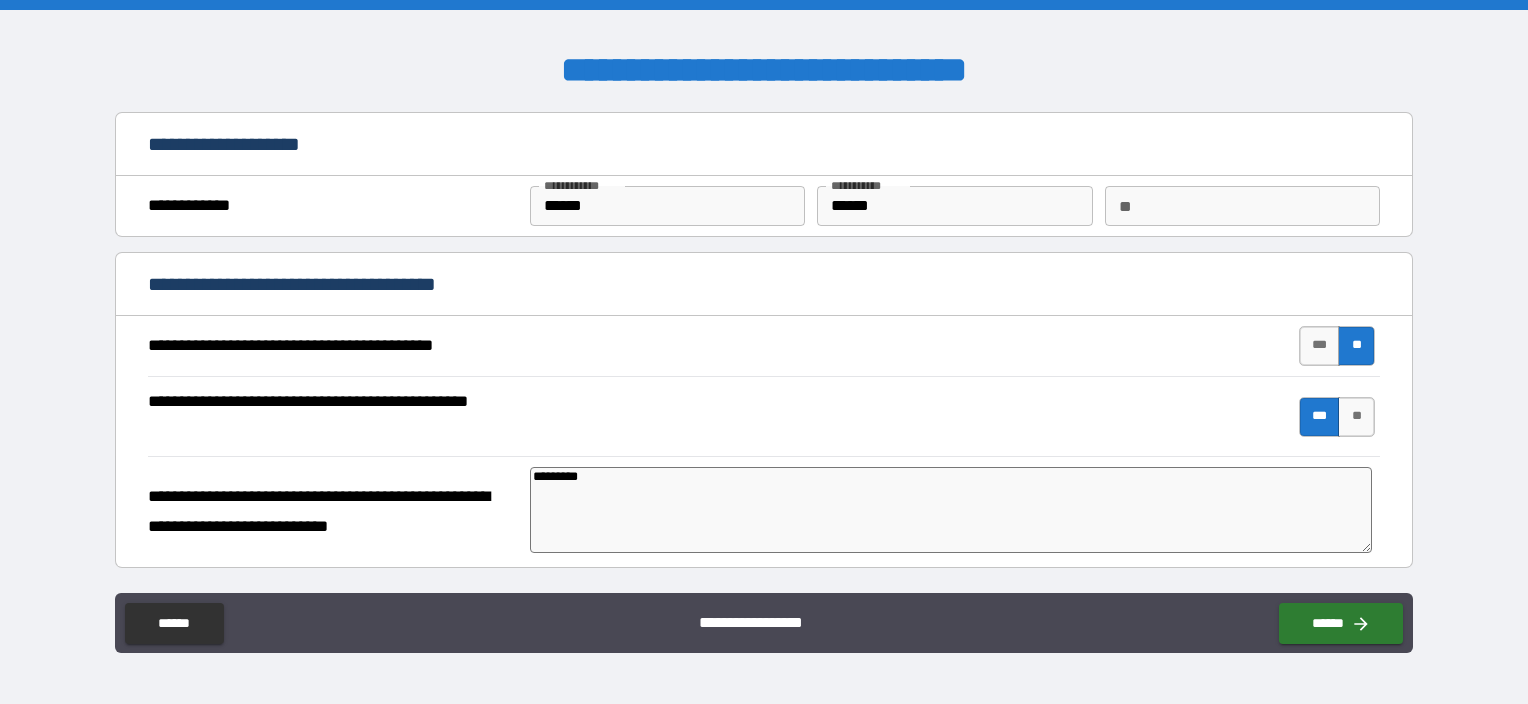 type on "*" 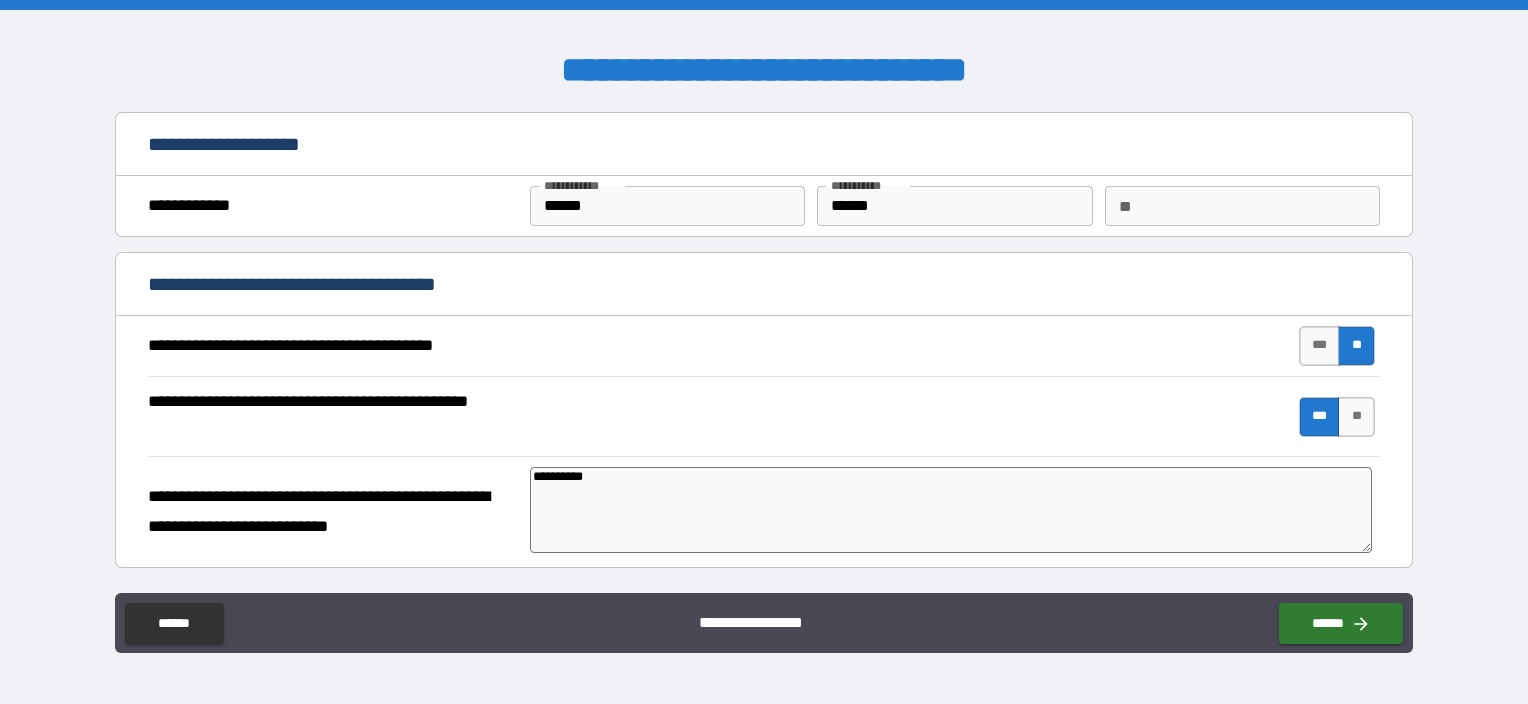 type on "*" 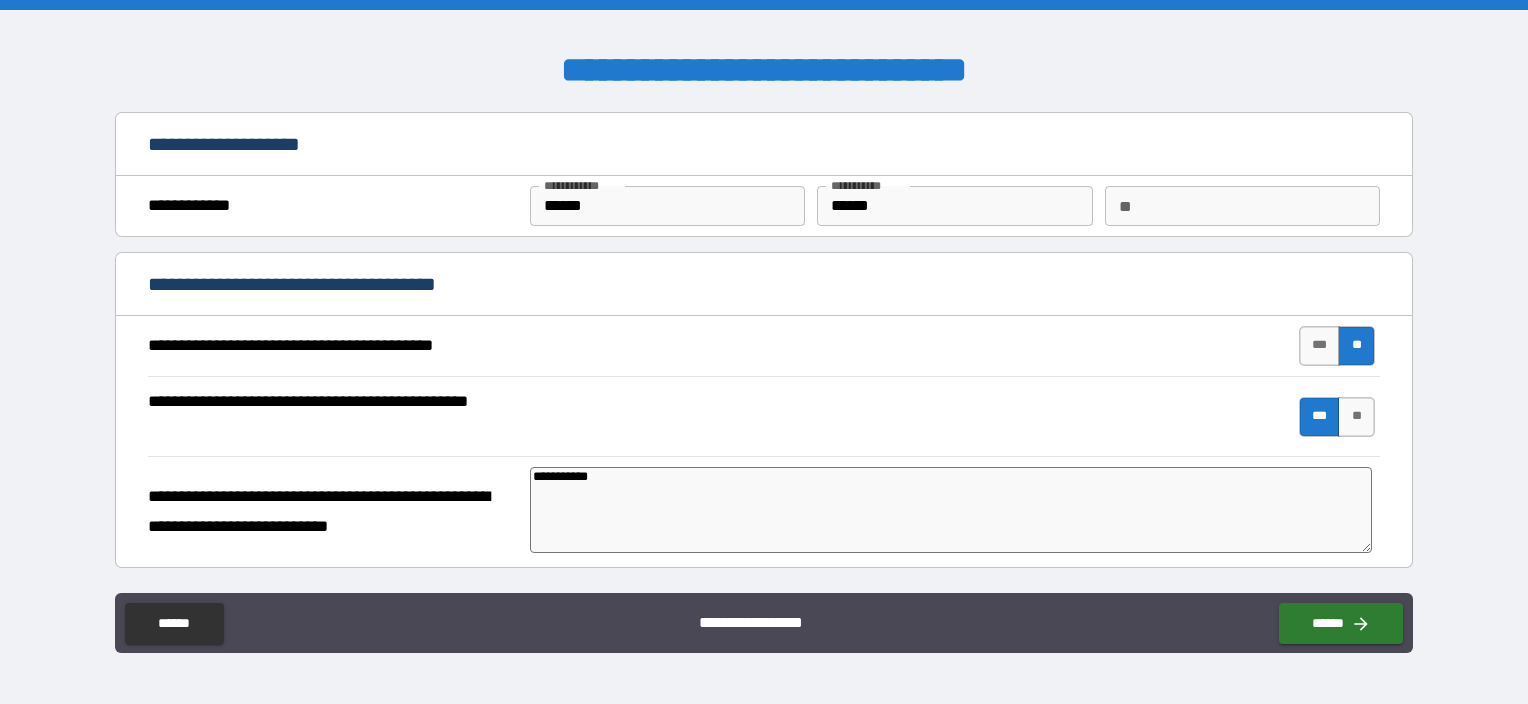 type on "*" 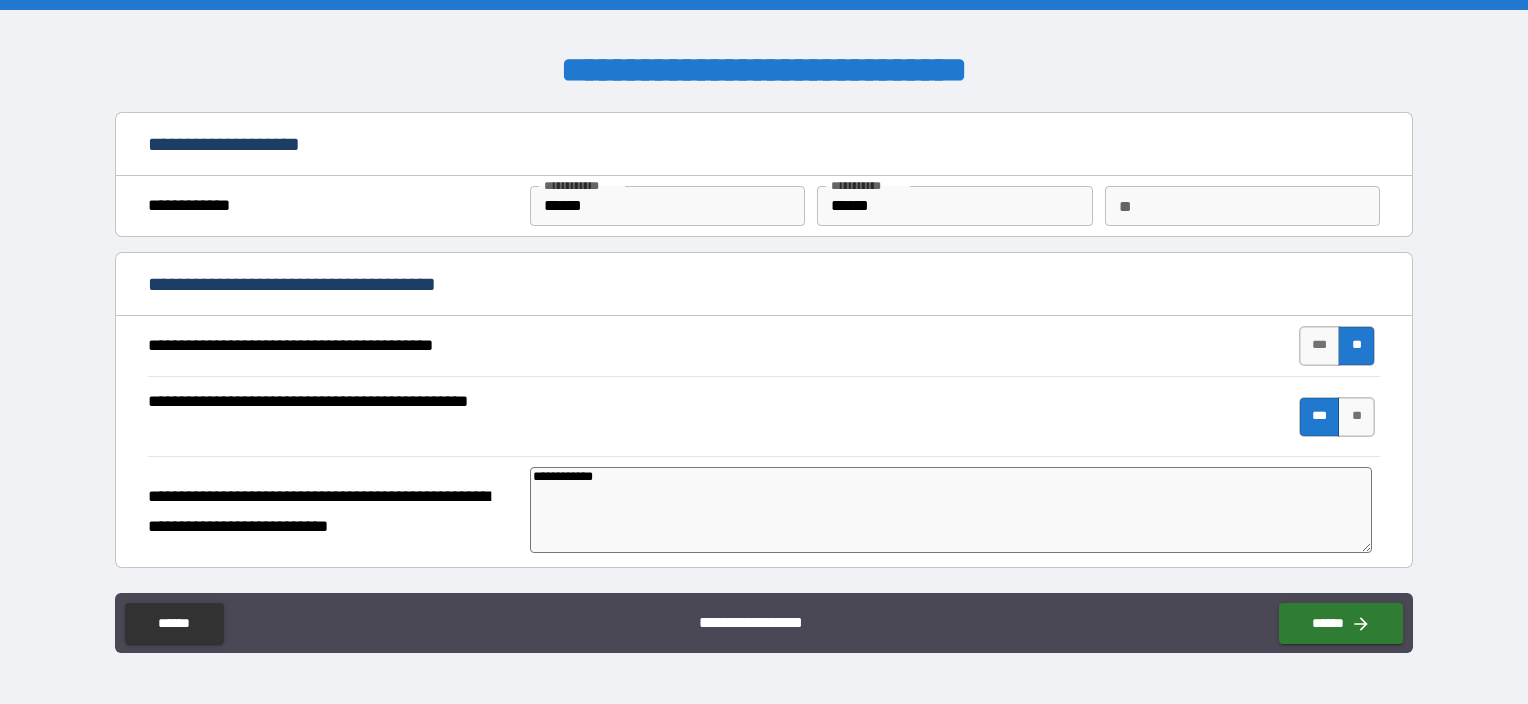 type on "*" 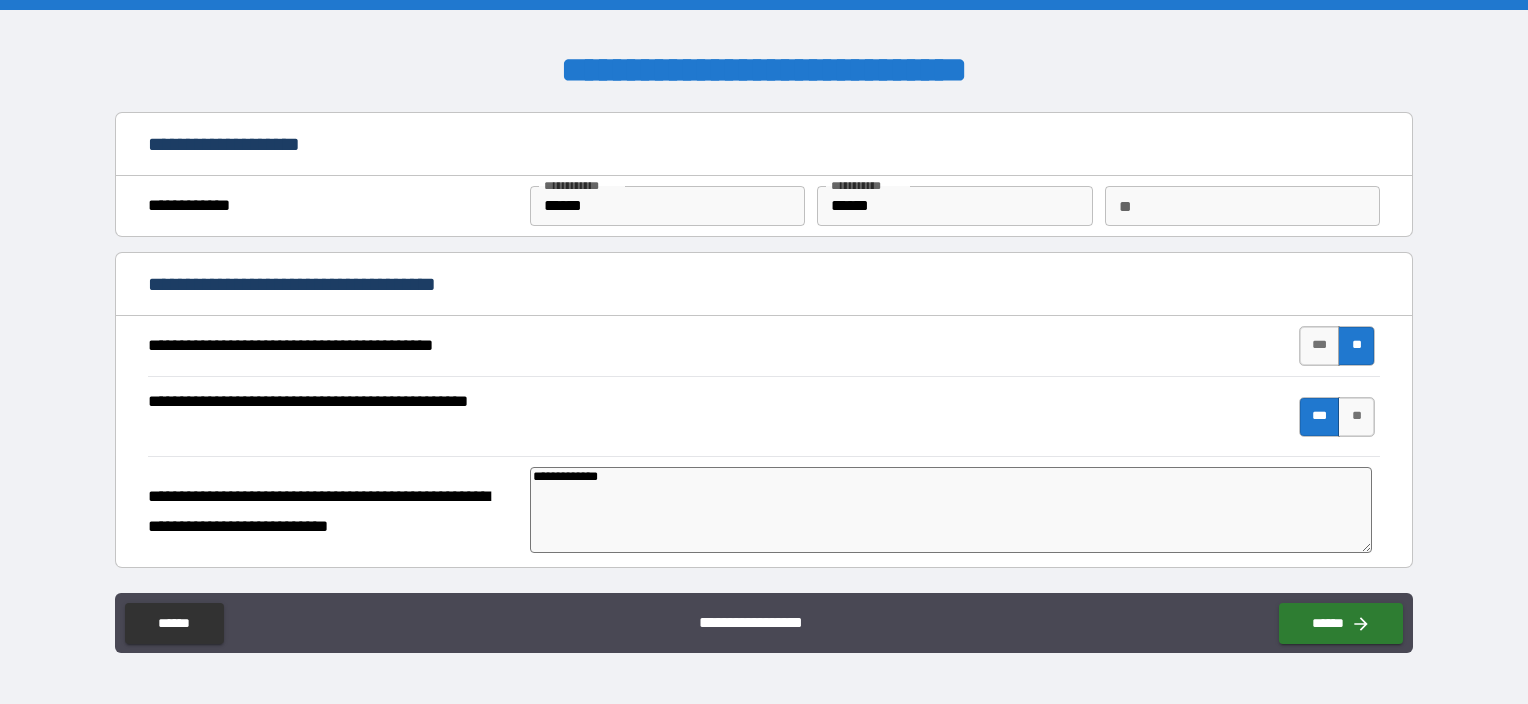 type on "*" 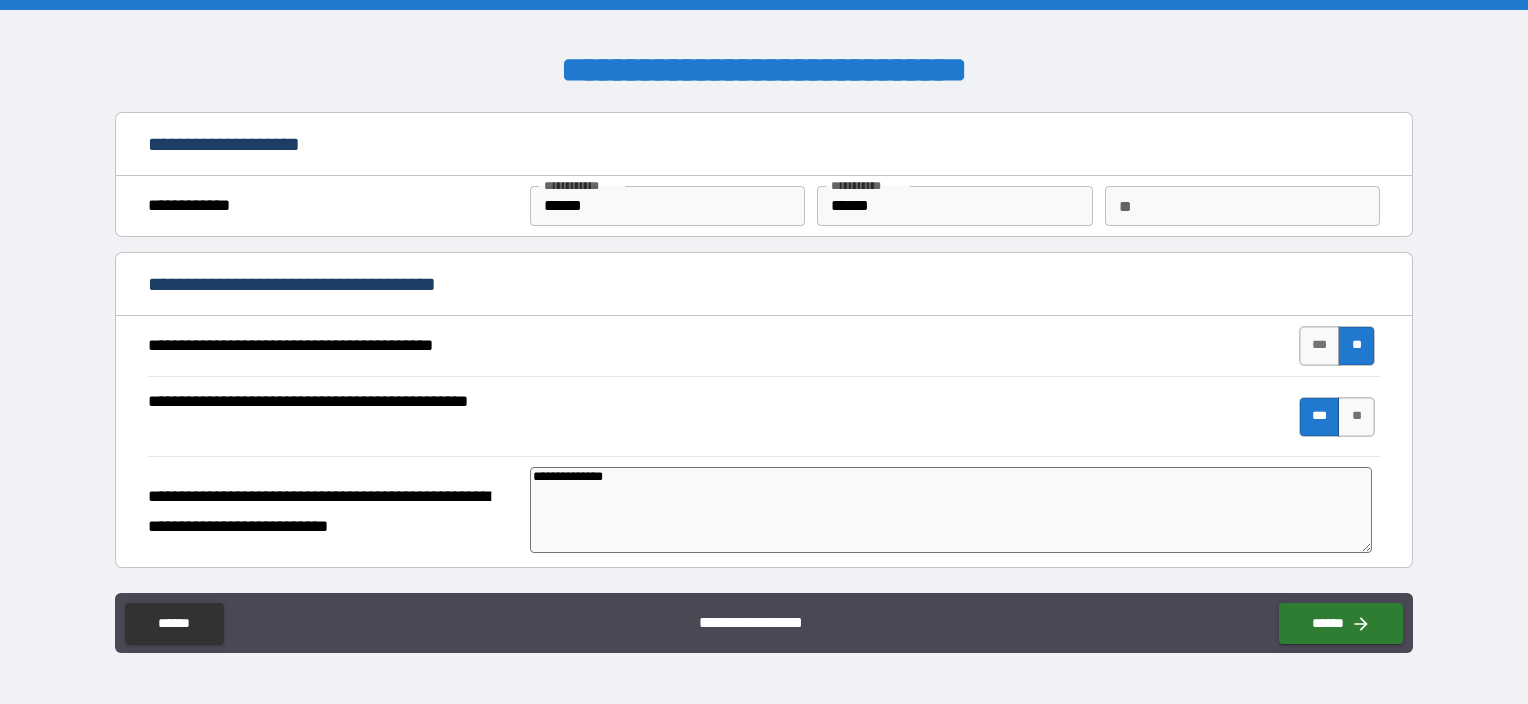 type on "*" 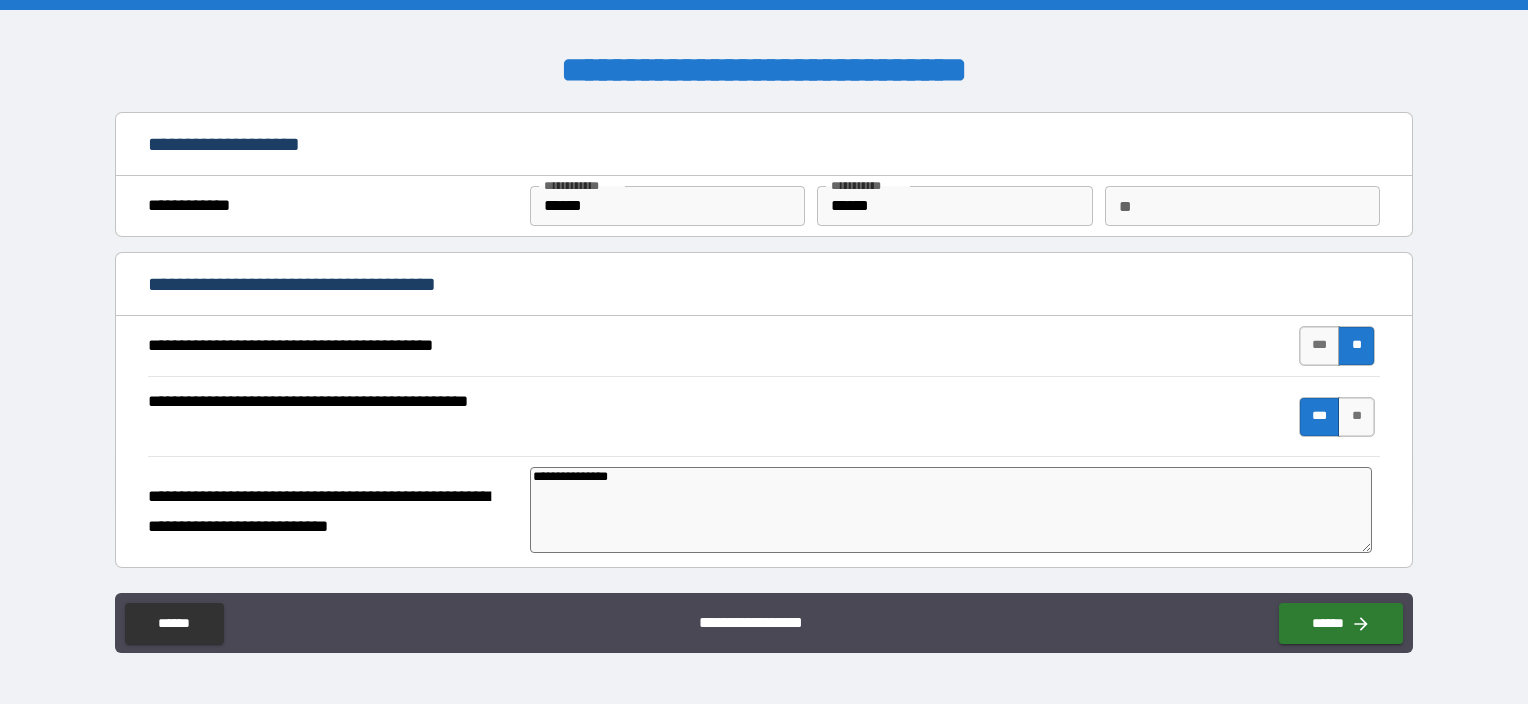 type on "*" 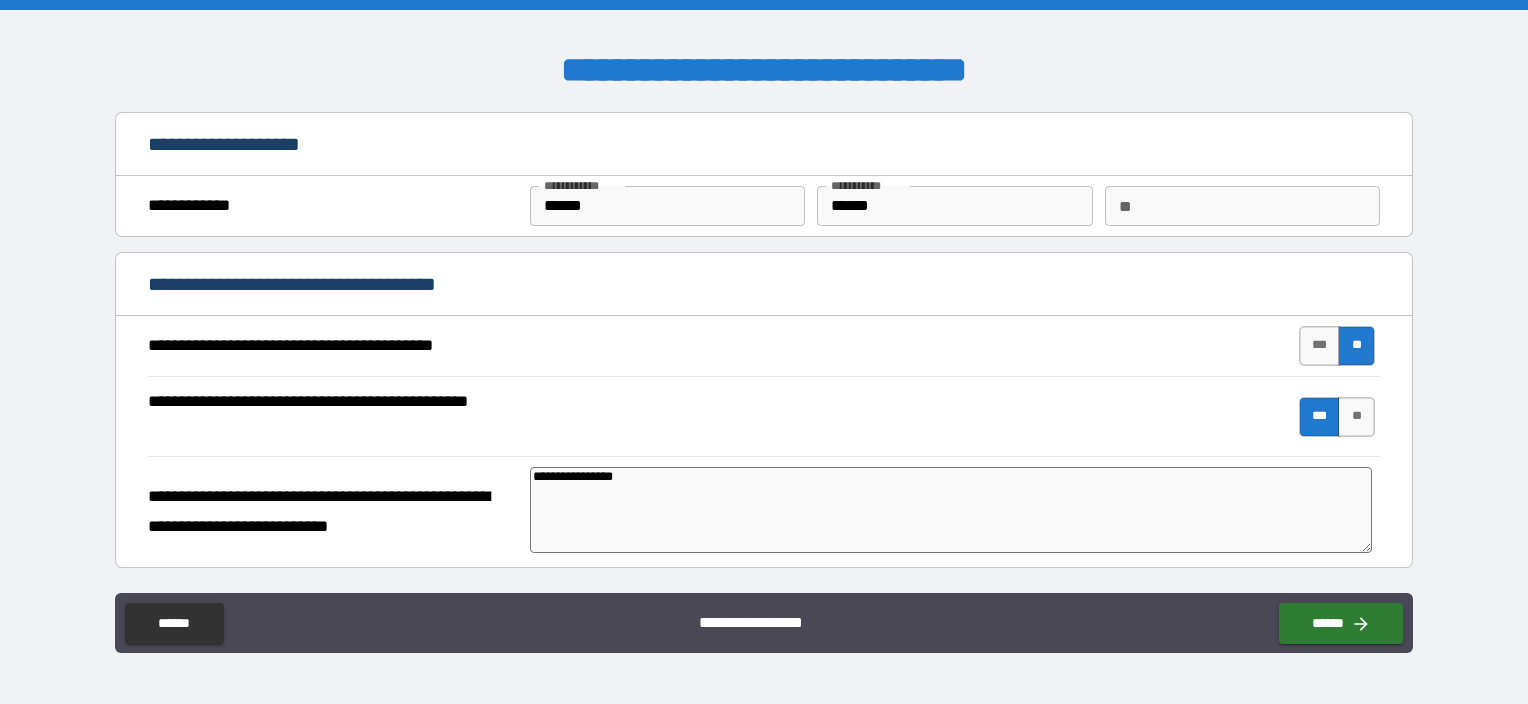 type on "*" 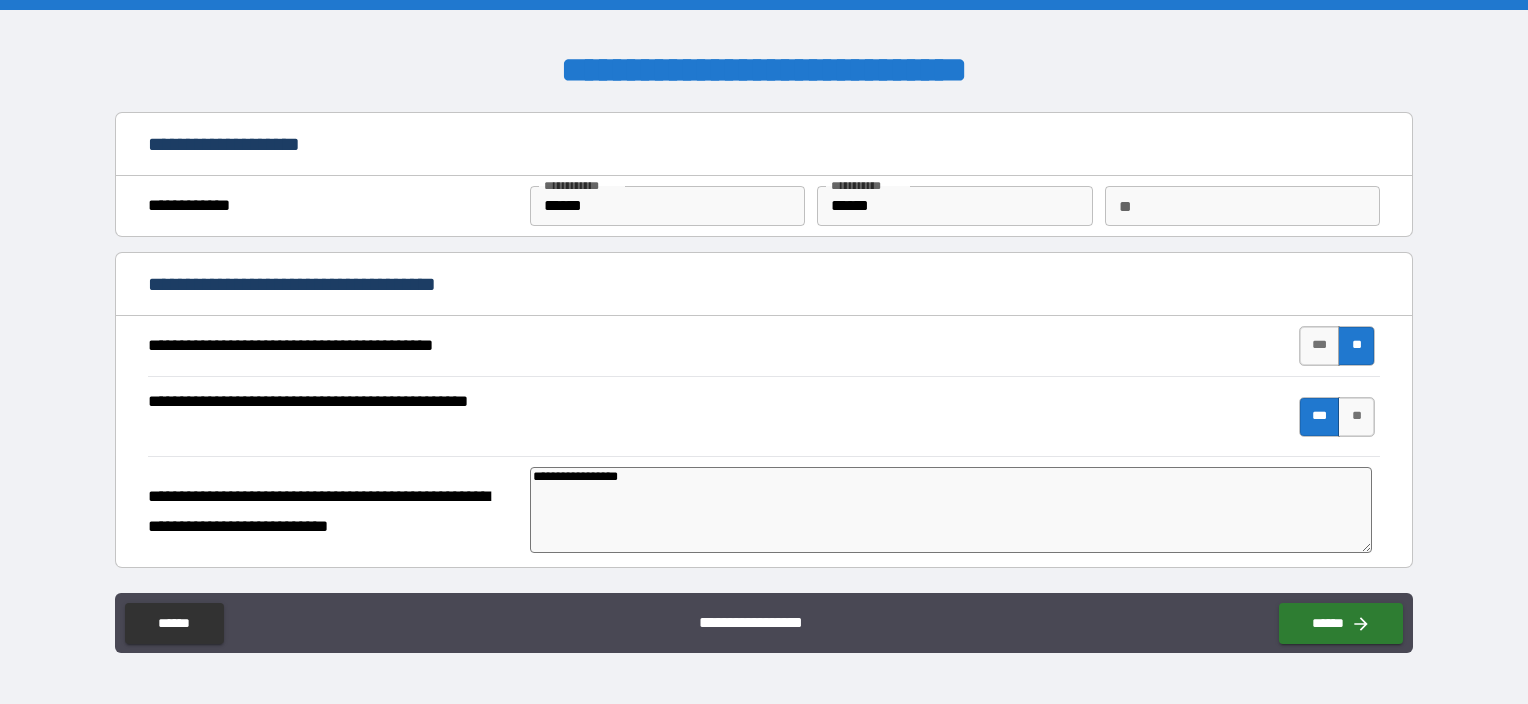 type on "*" 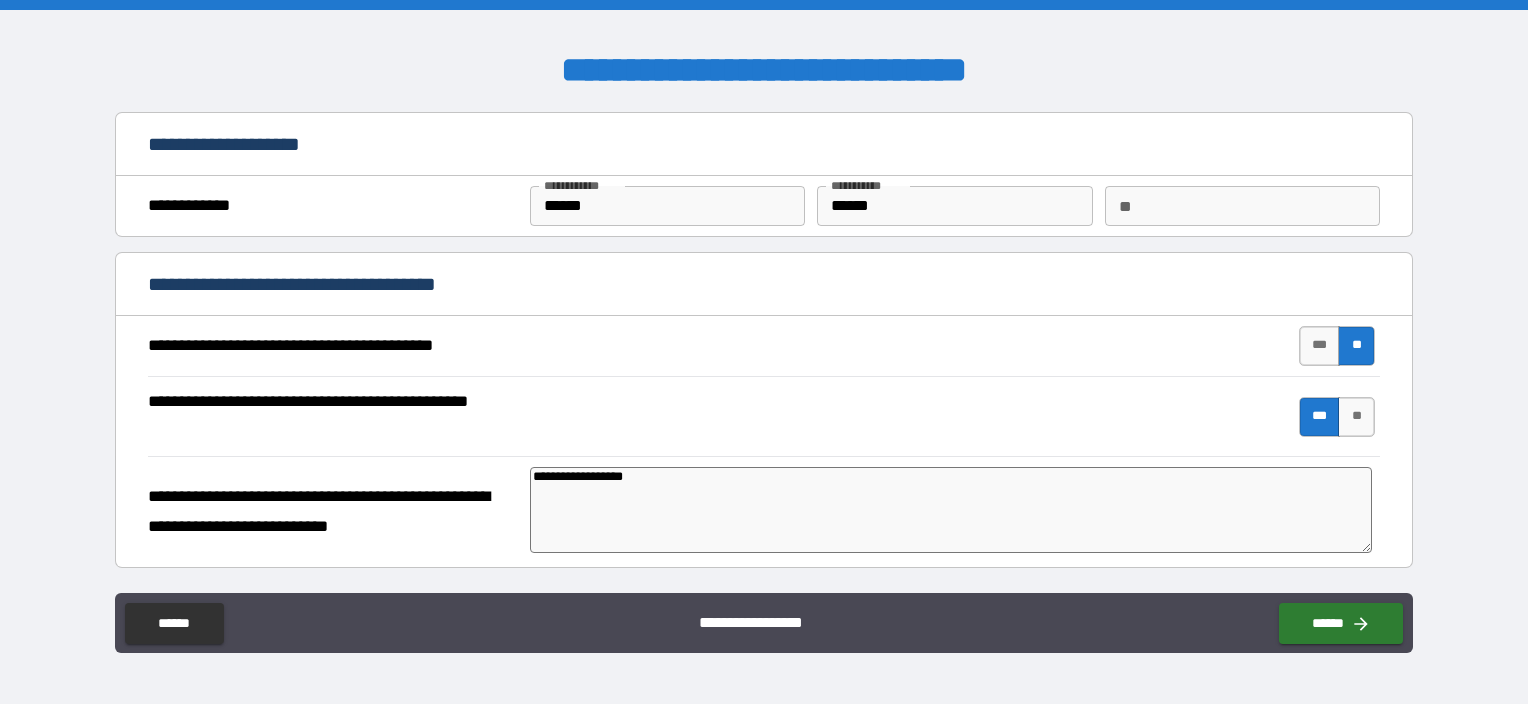 type on "*" 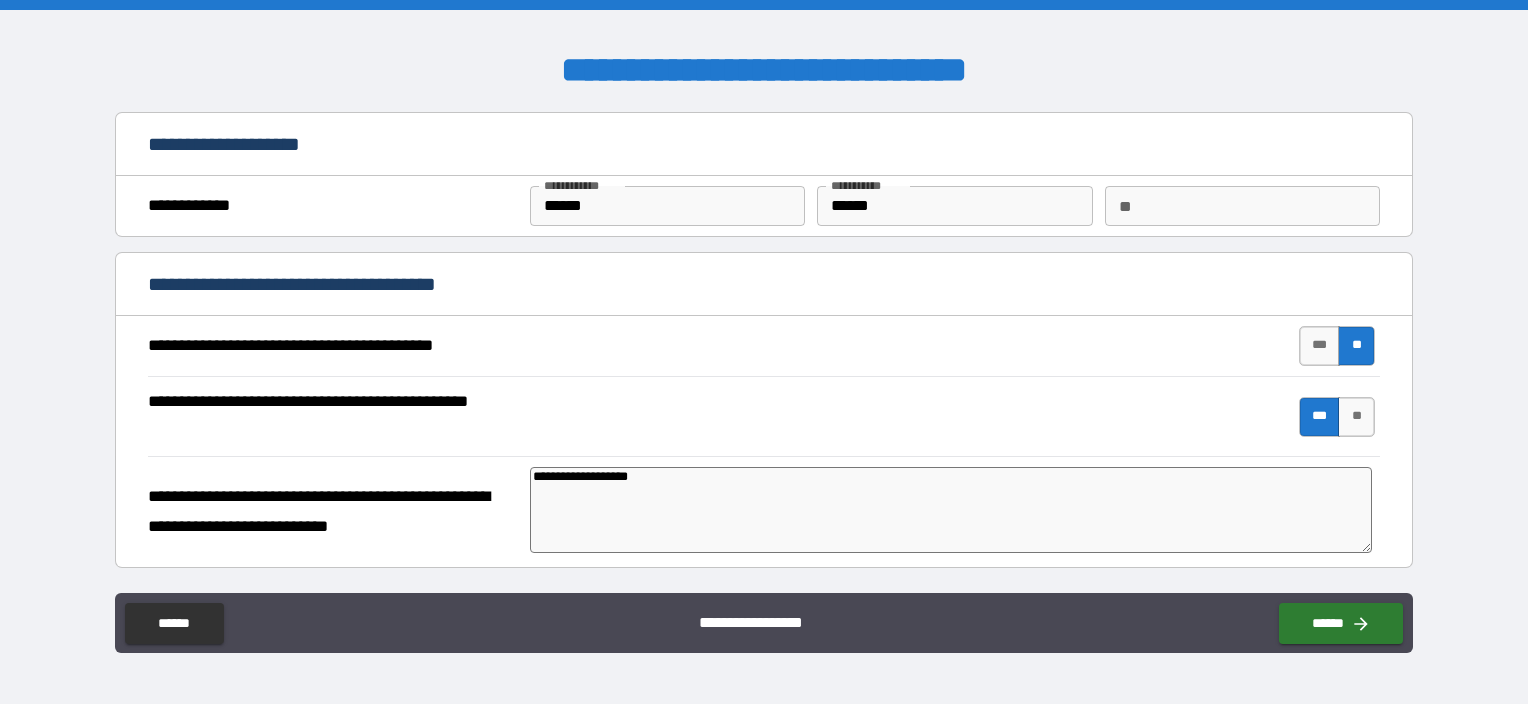 type on "**********" 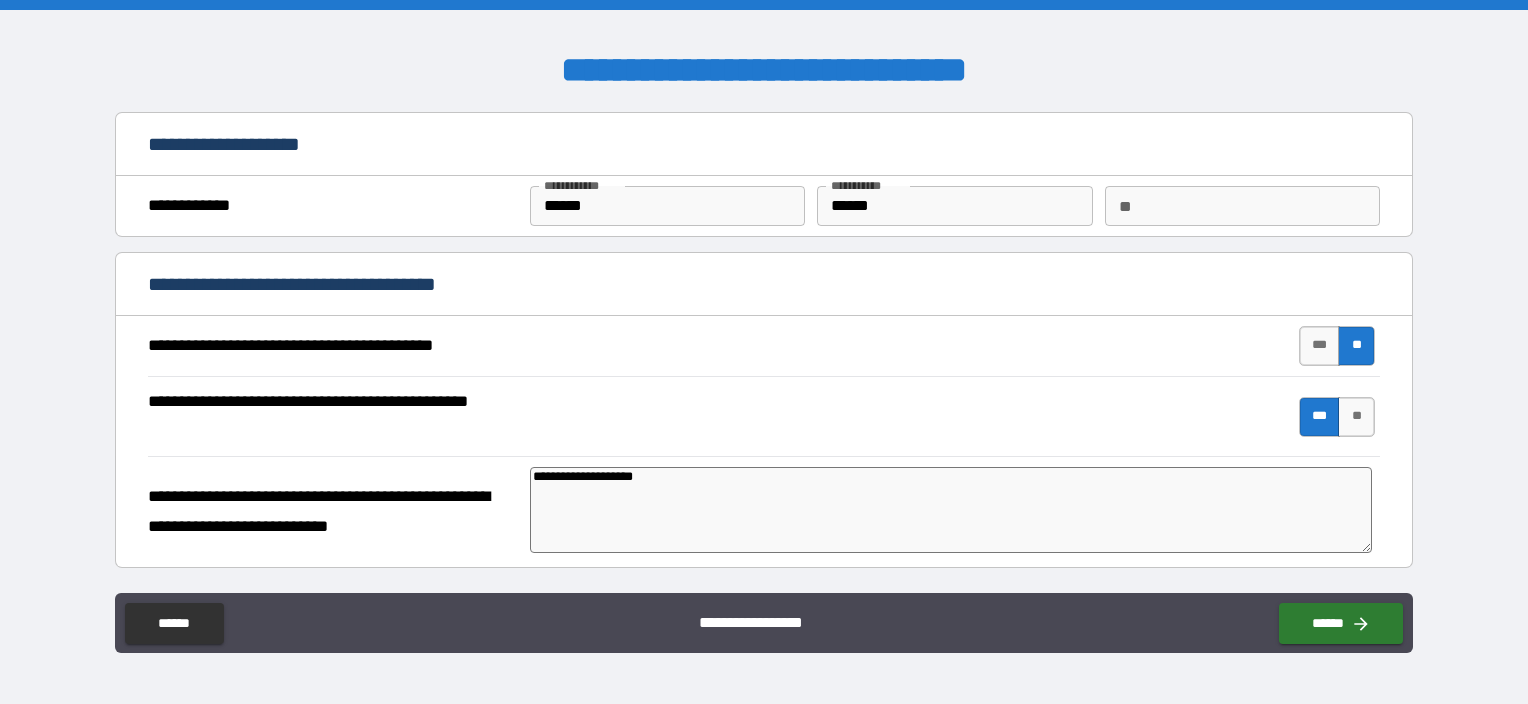 type on "**********" 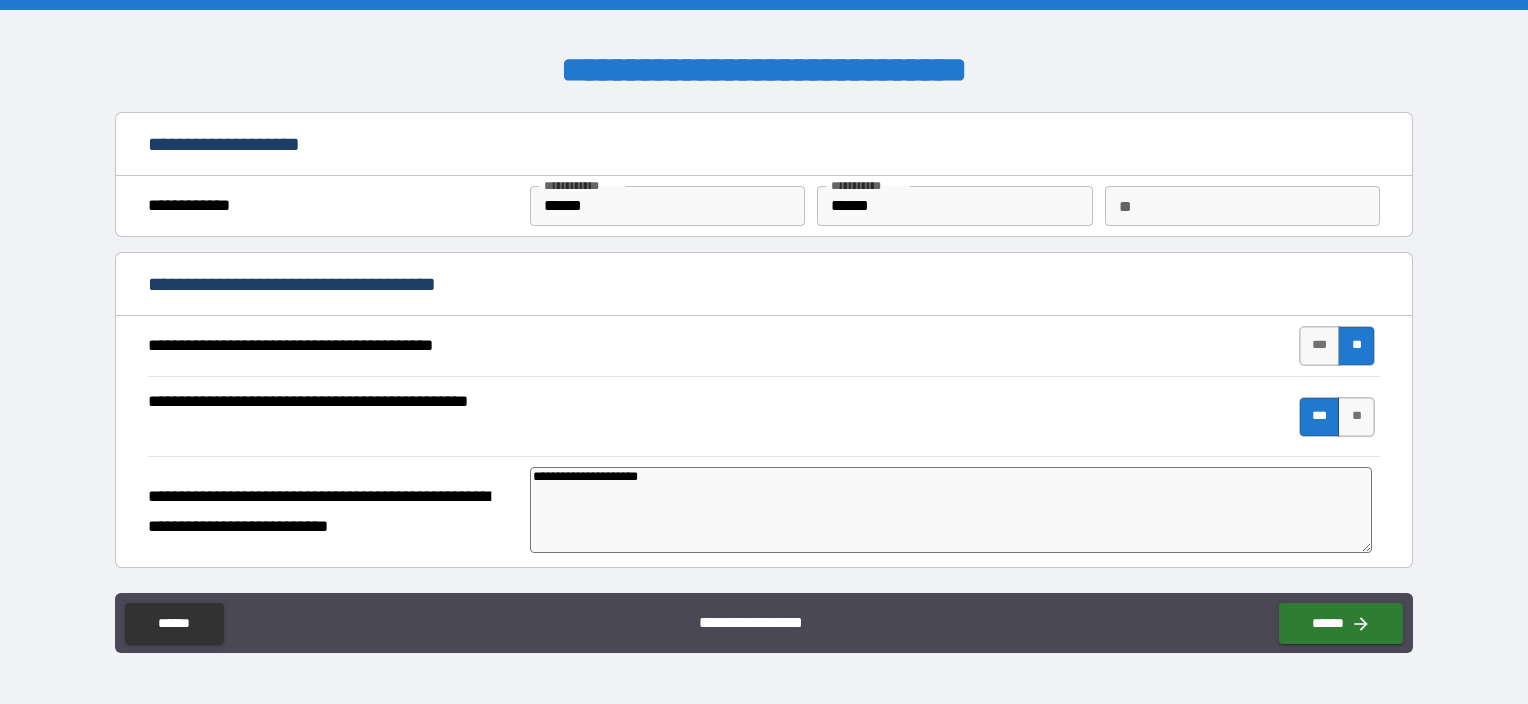 type on "*" 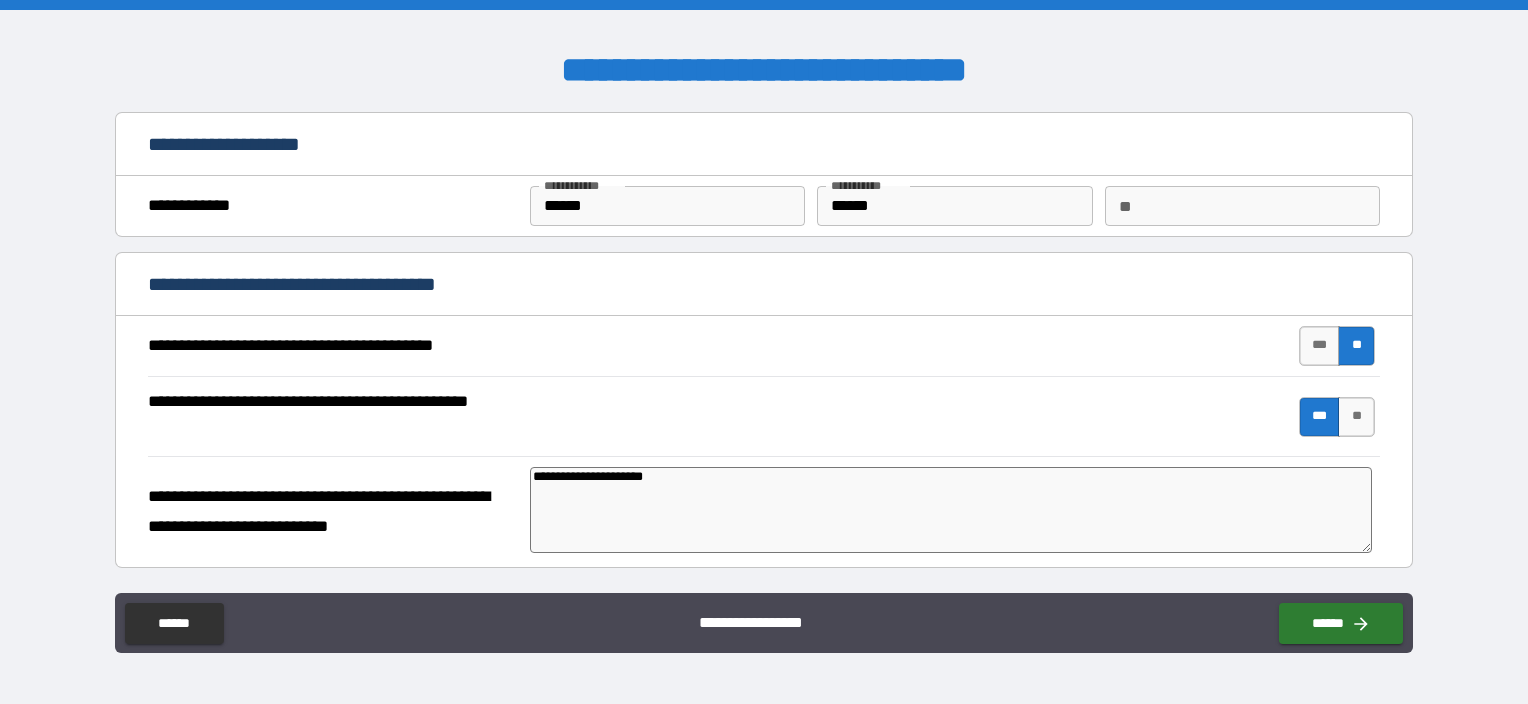 type on "*" 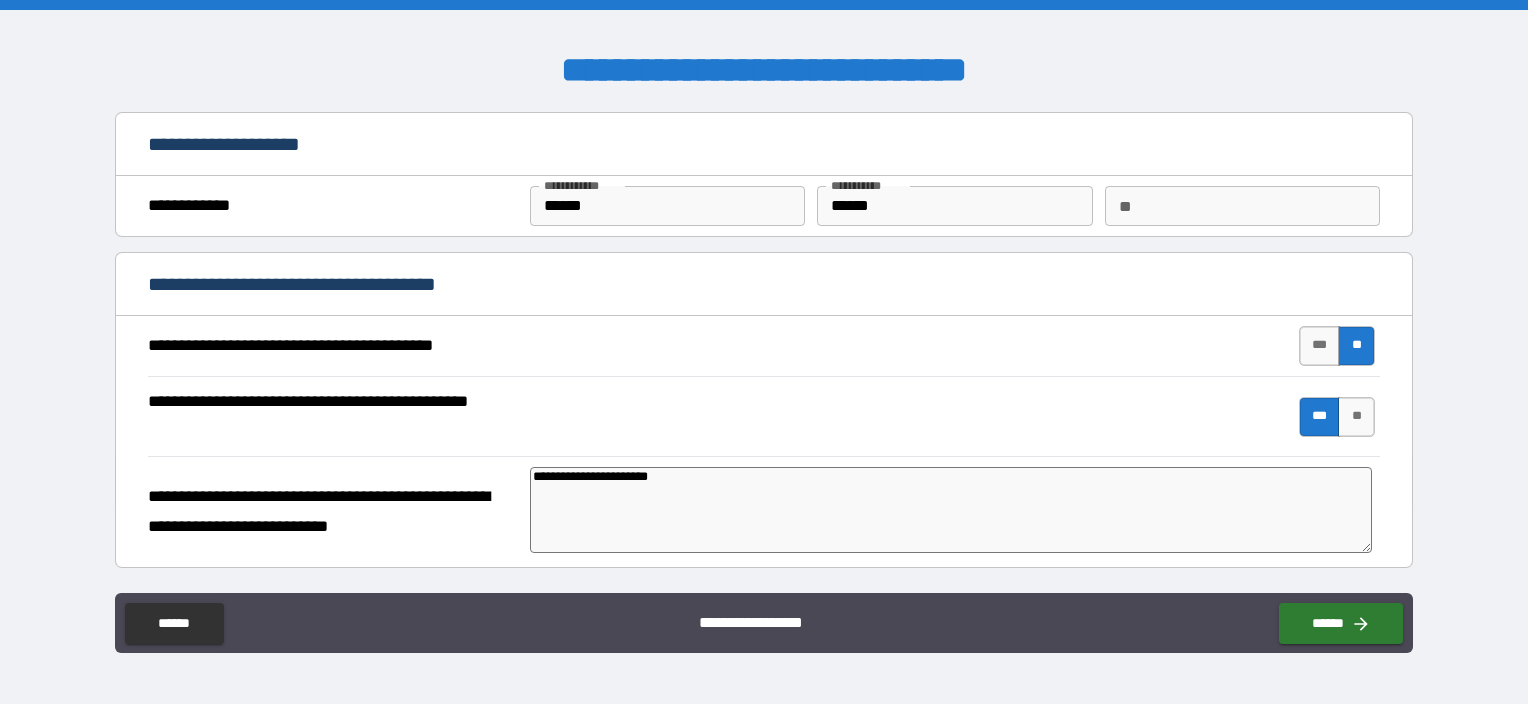 type on "**********" 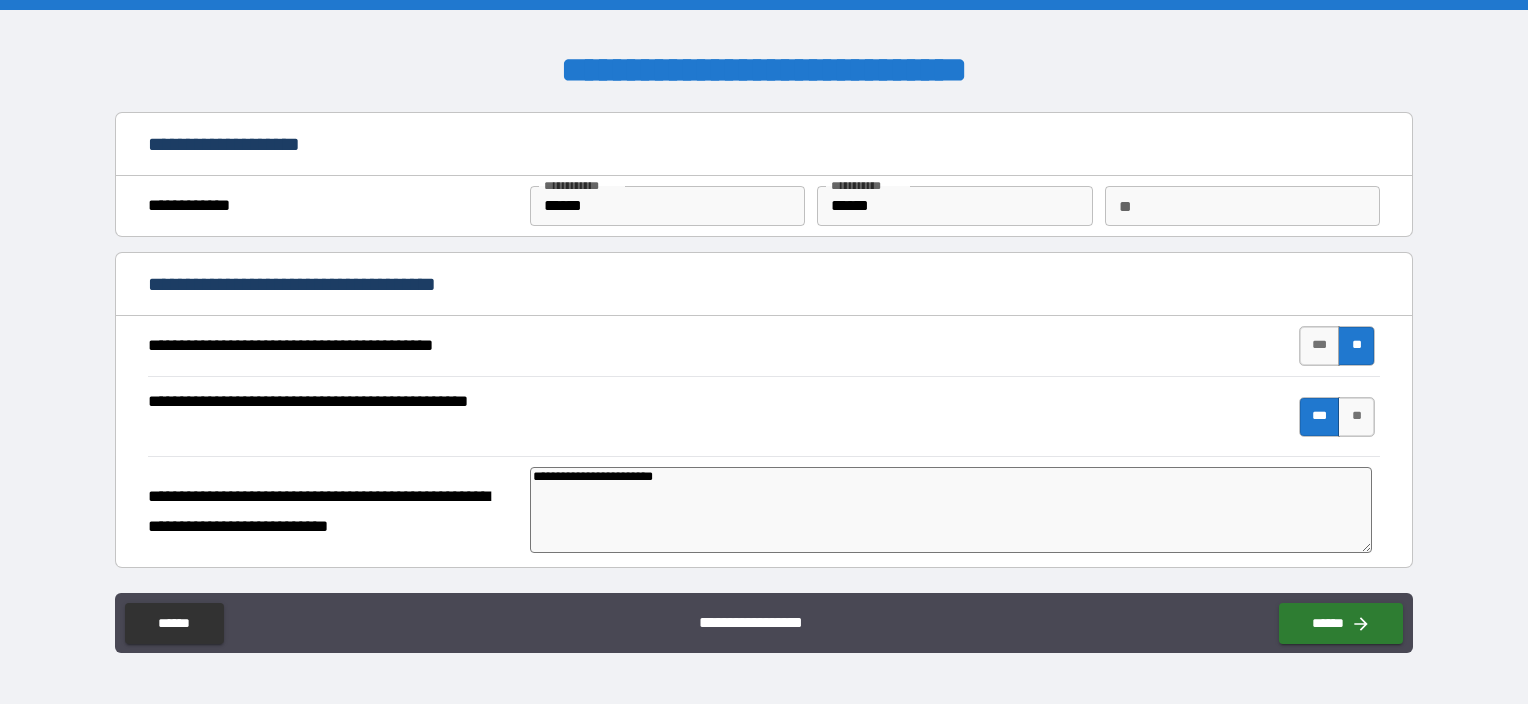 type on "*" 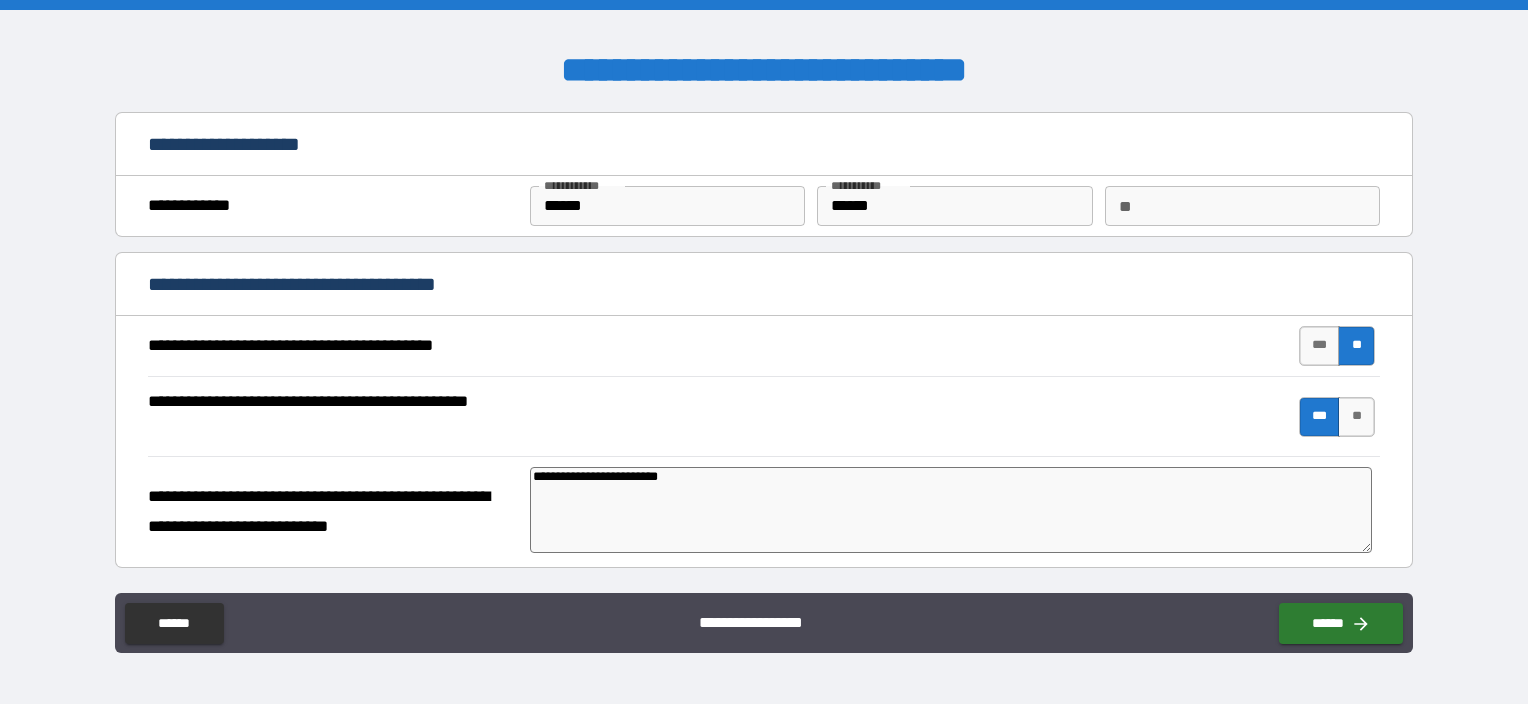type on "*" 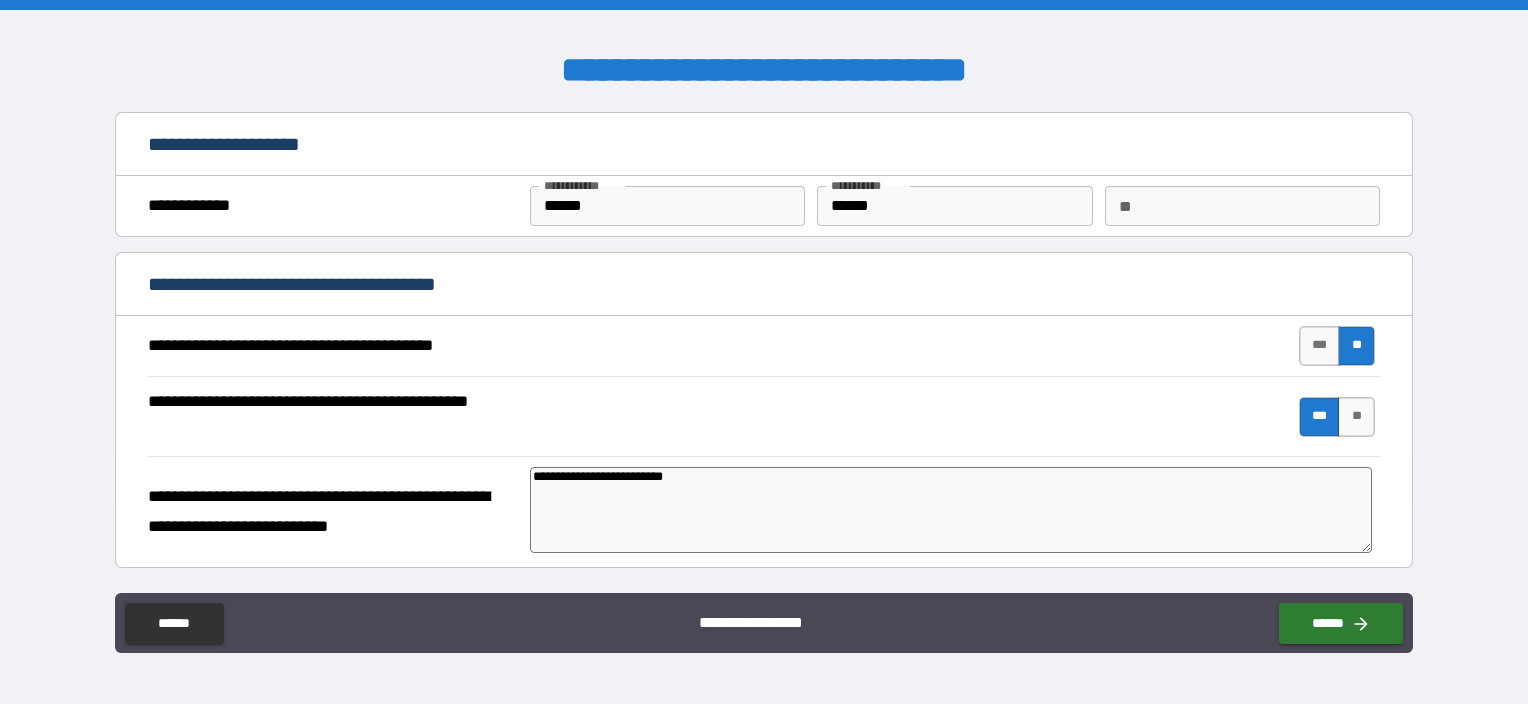 type on "**********" 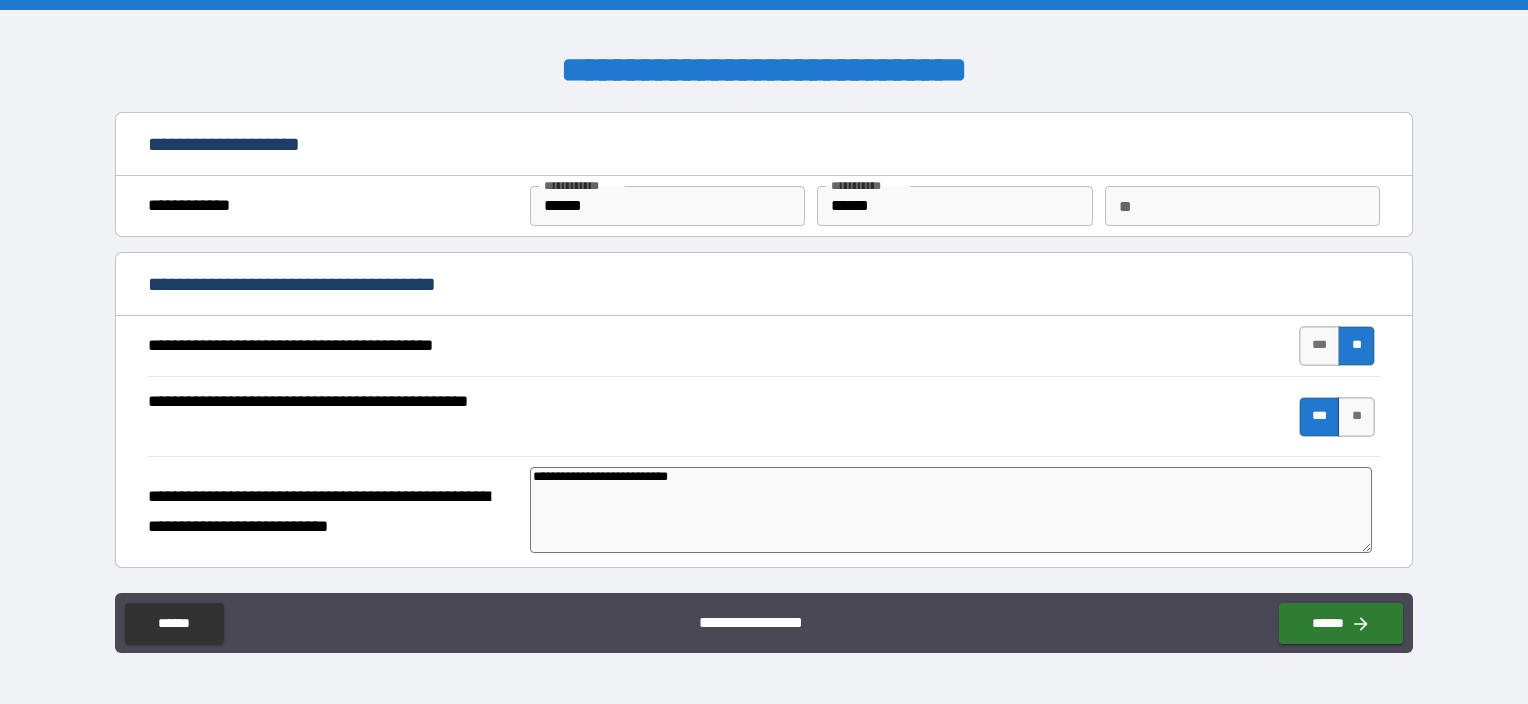 type on "*" 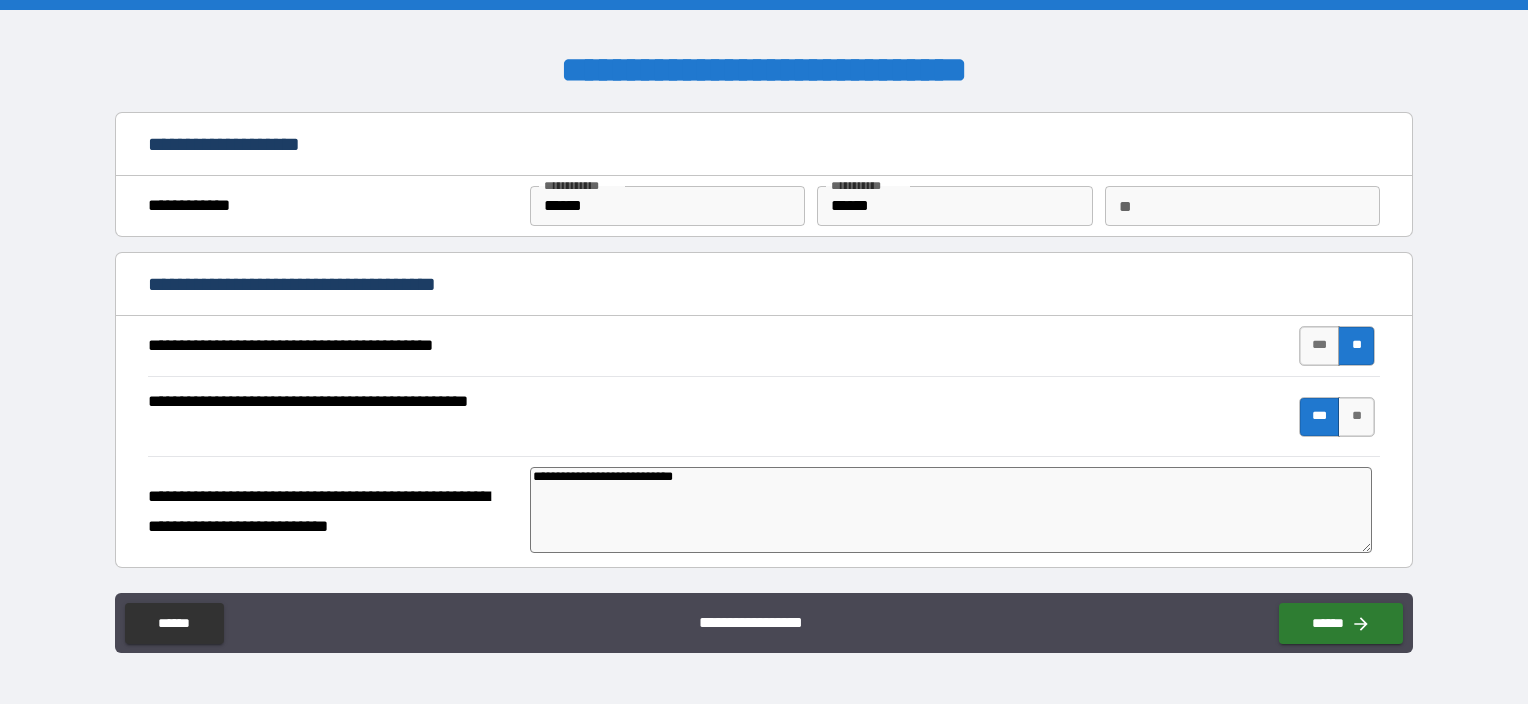 type on "*" 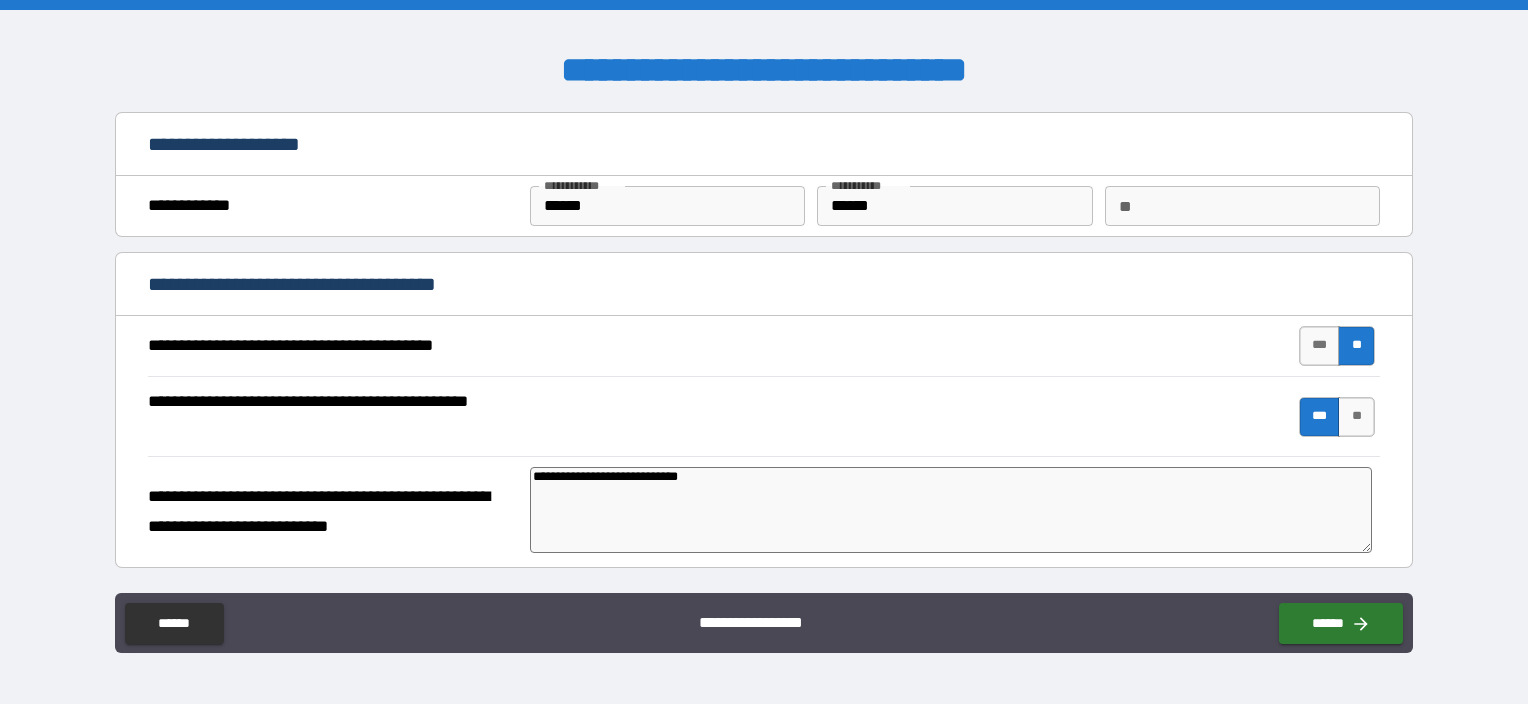type on "**********" 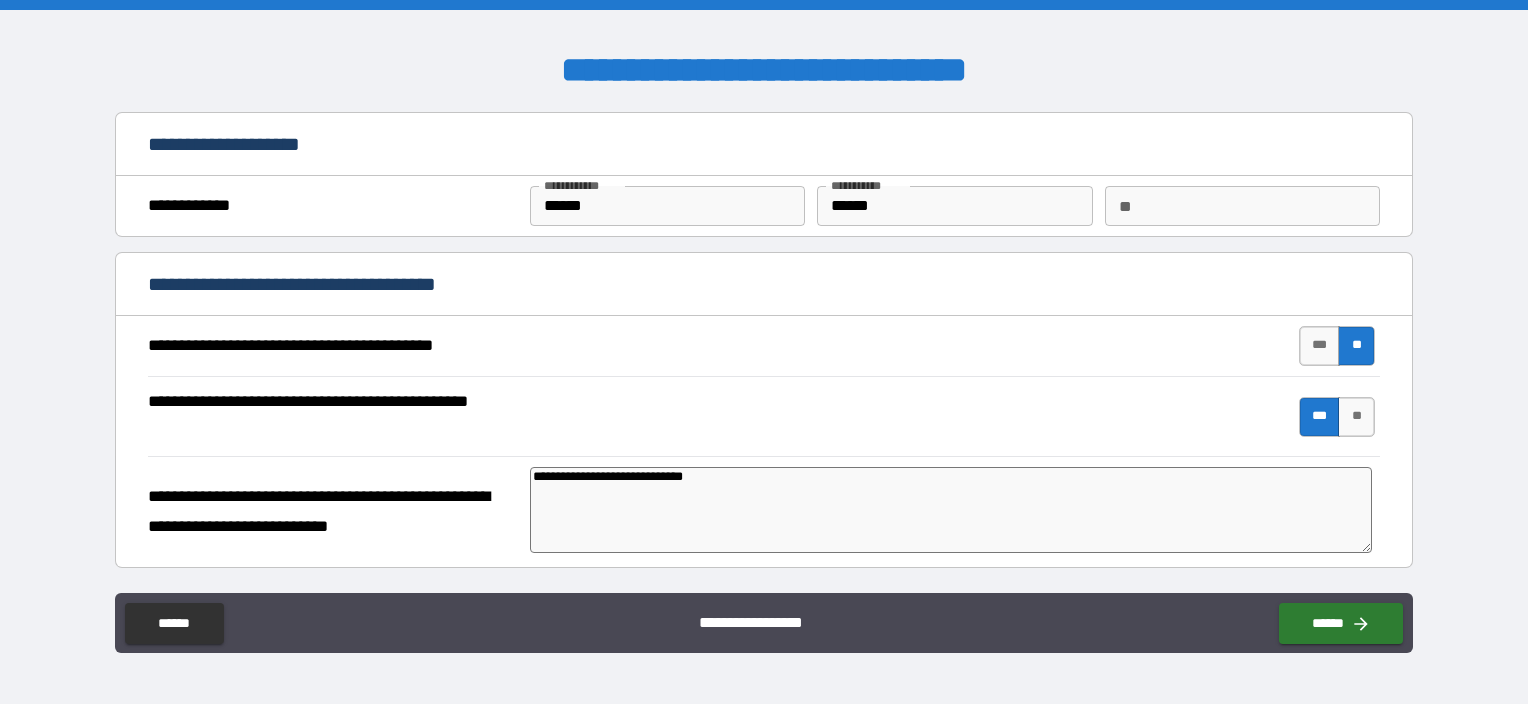 type on "*" 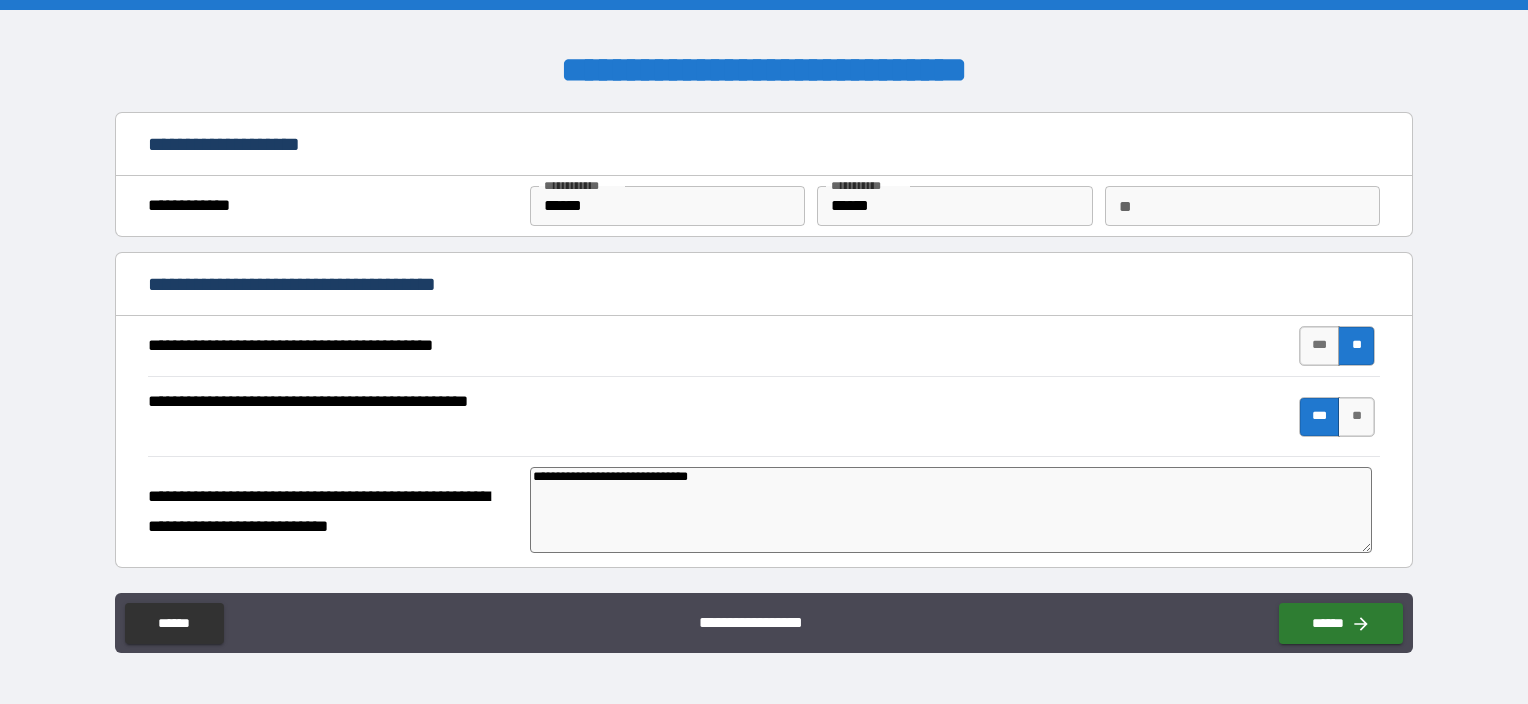type on "*" 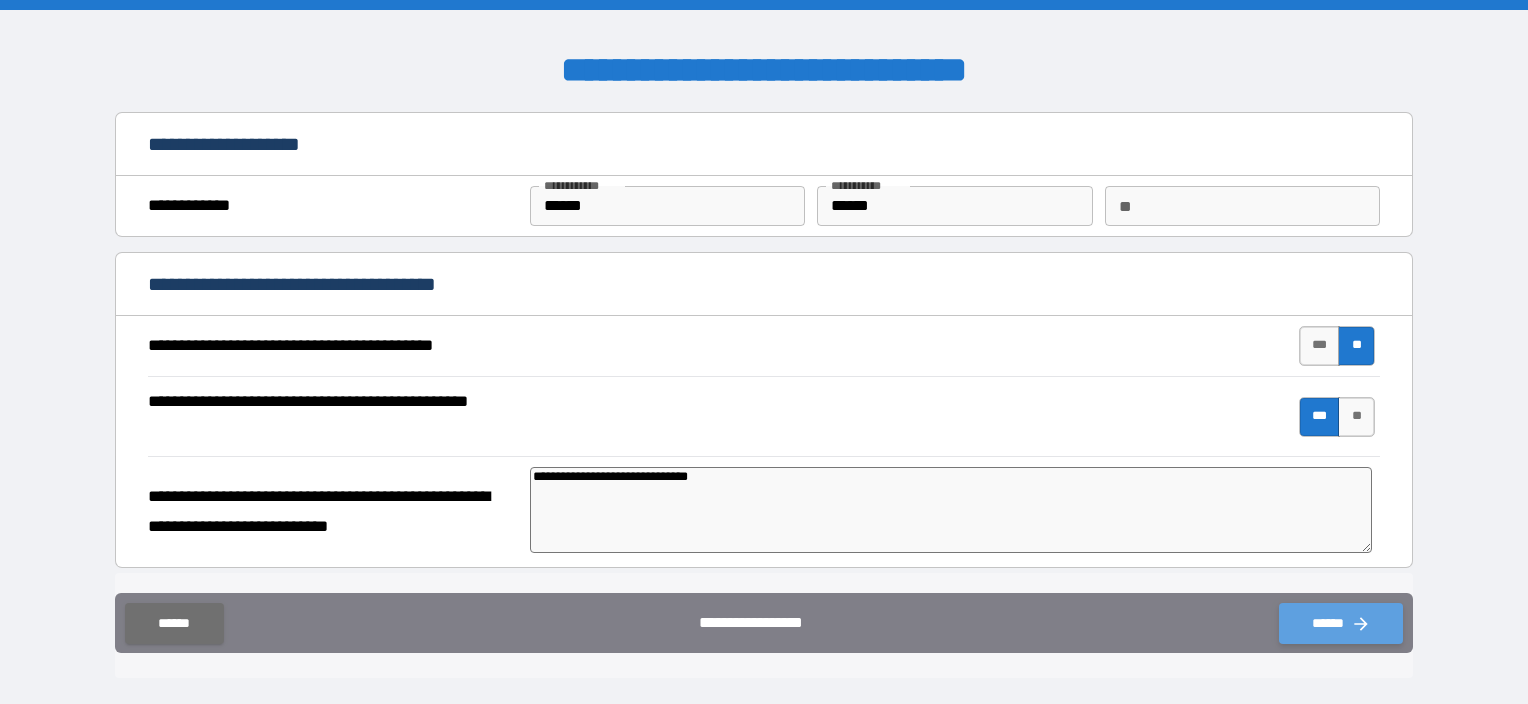 click on "******" at bounding box center [1341, 623] 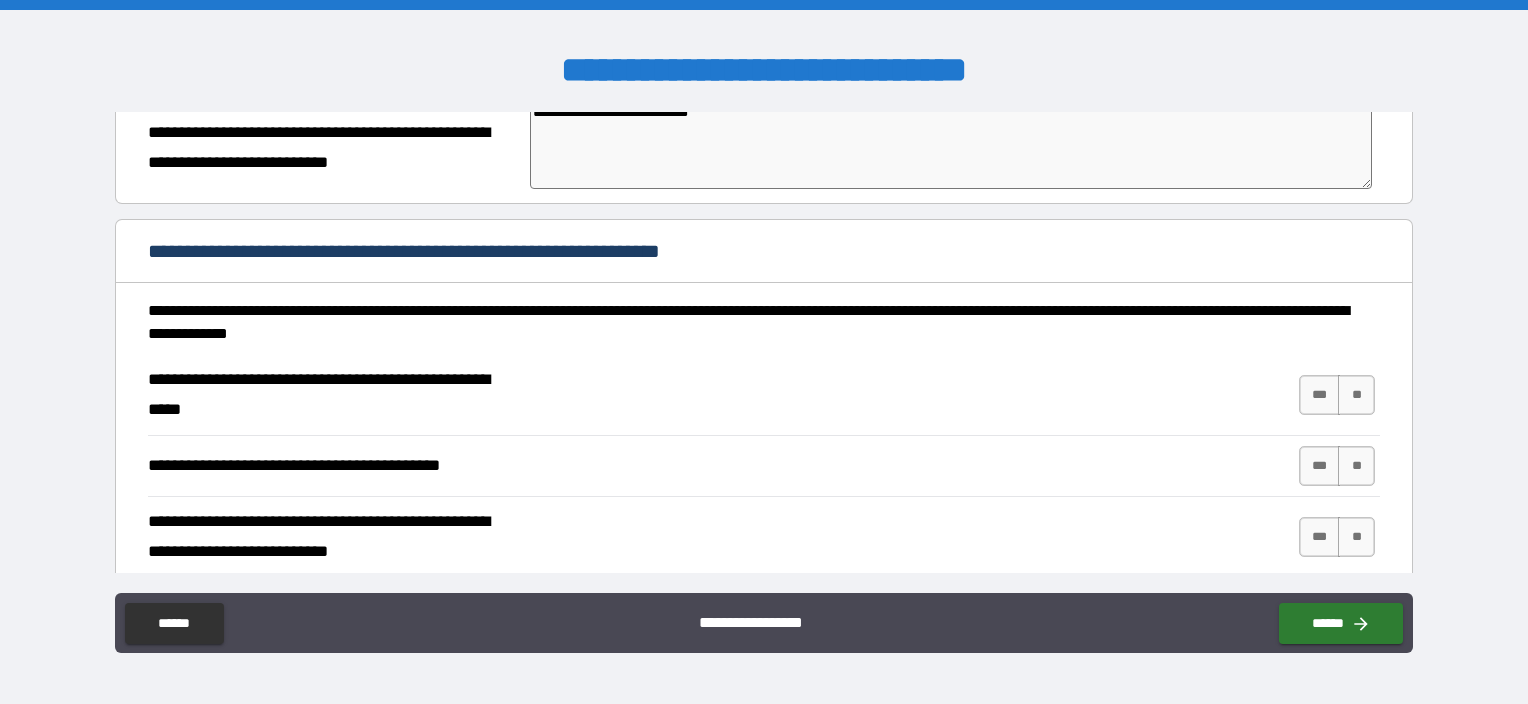 scroll, scrollTop: 400, scrollLeft: 0, axis: vertical 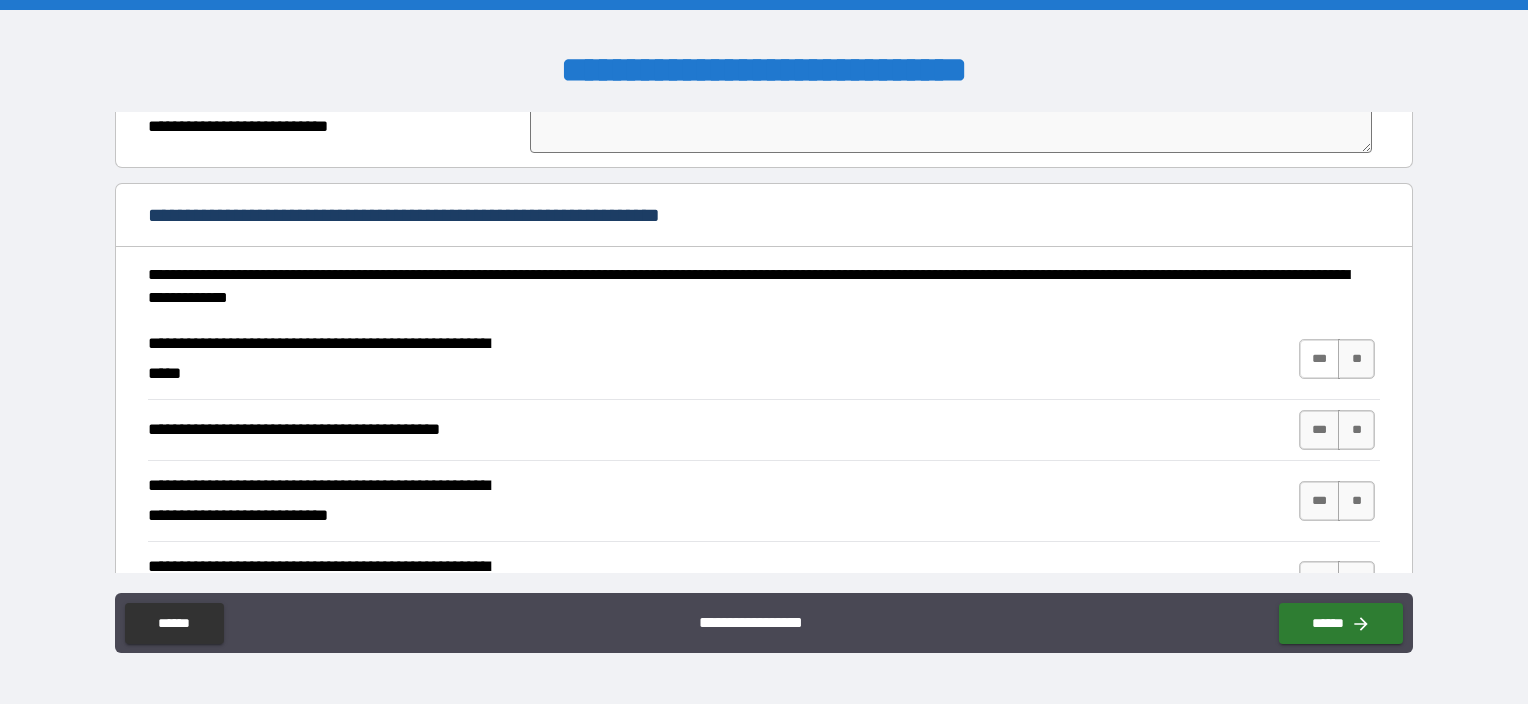click on "***" at bounding box center [1320, 359] 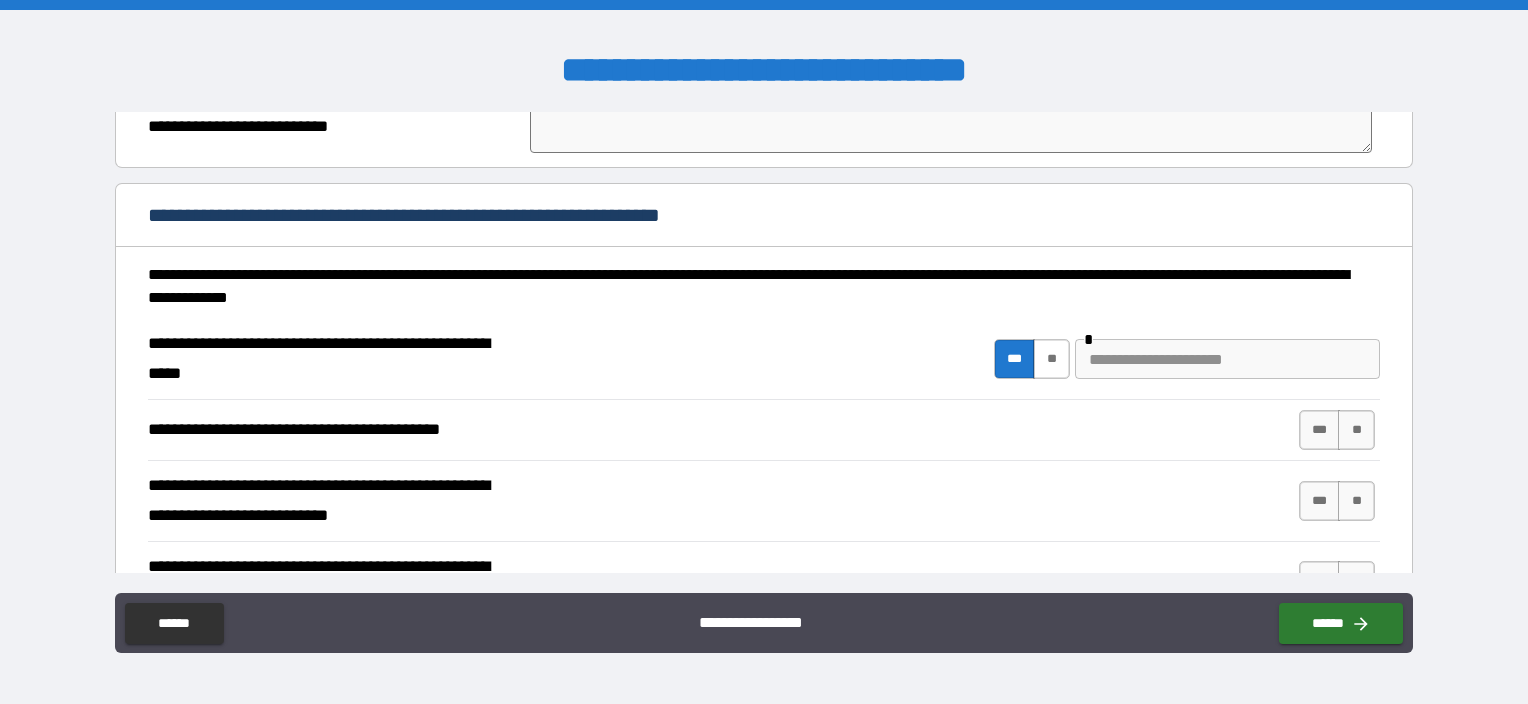click on "**" at bounding box center (1051, 359) 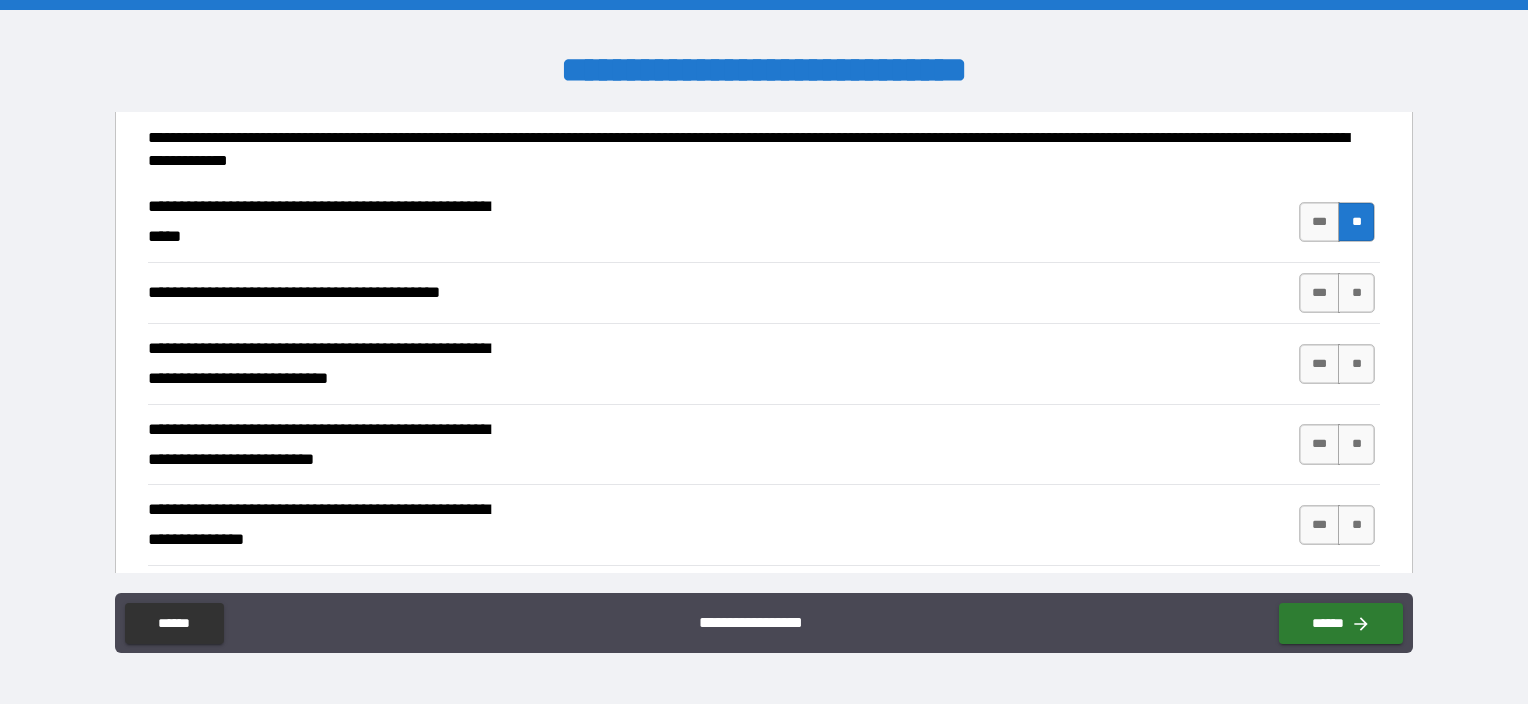scroll, scrollTop: 600, scrollLeft: 0, axis: vertical 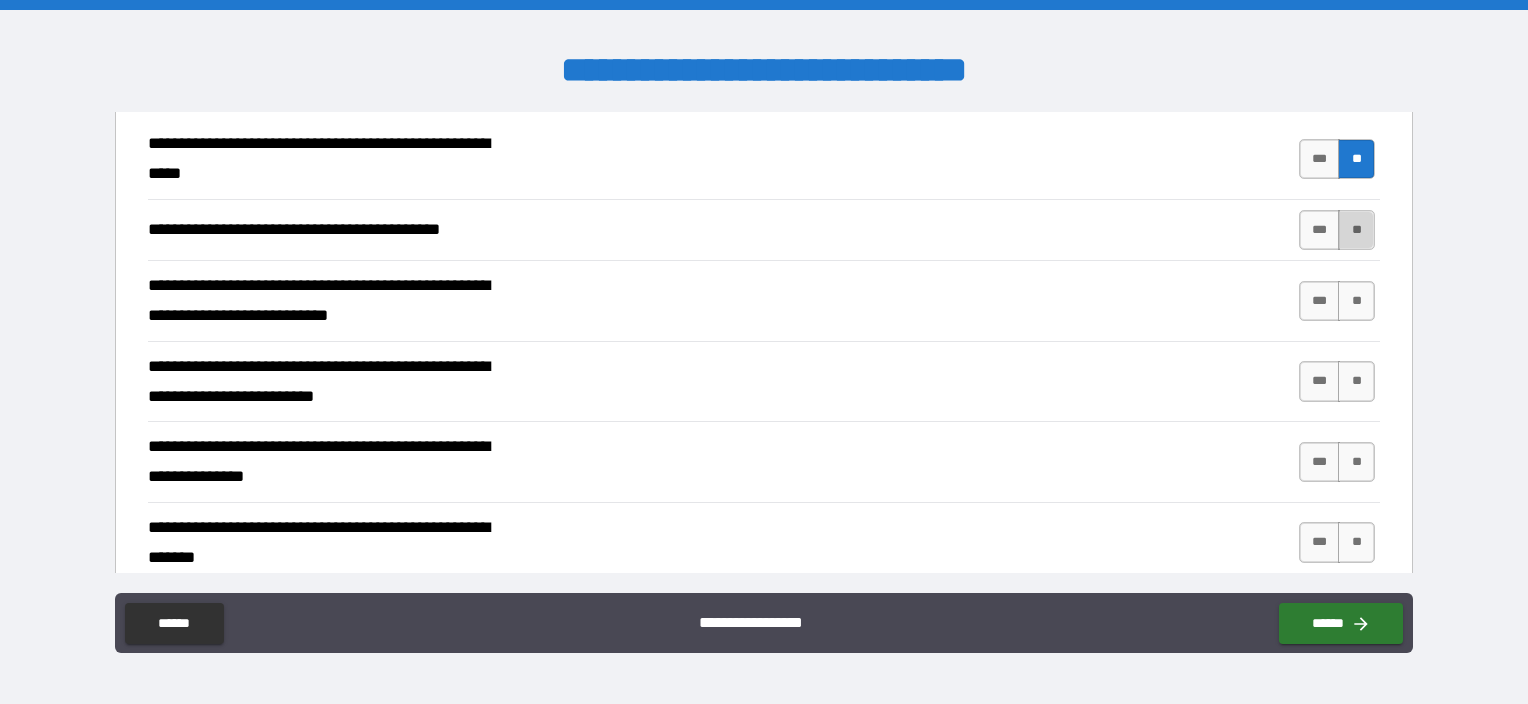 click on "**" at bounding box center [1356, 230] 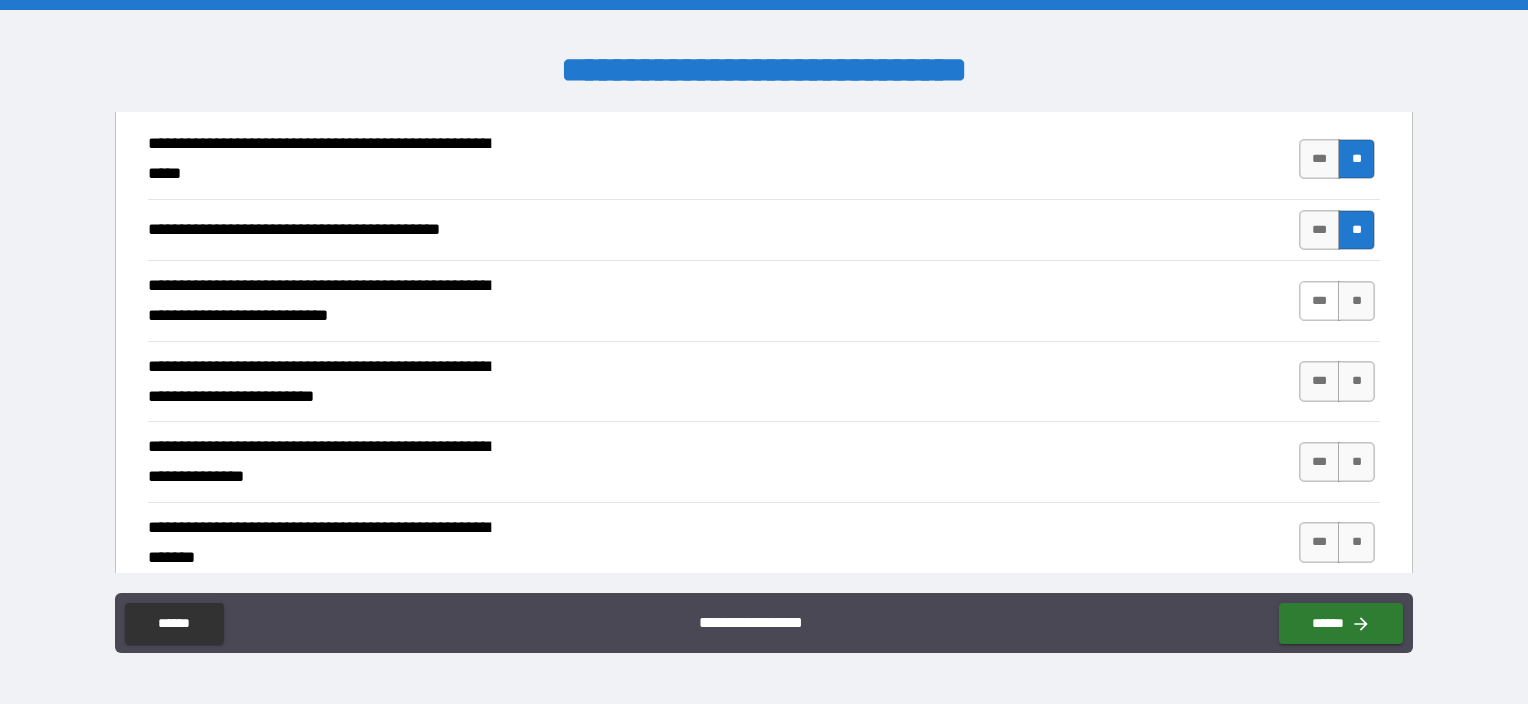 click on "***" at bounding box center (1320, 301) 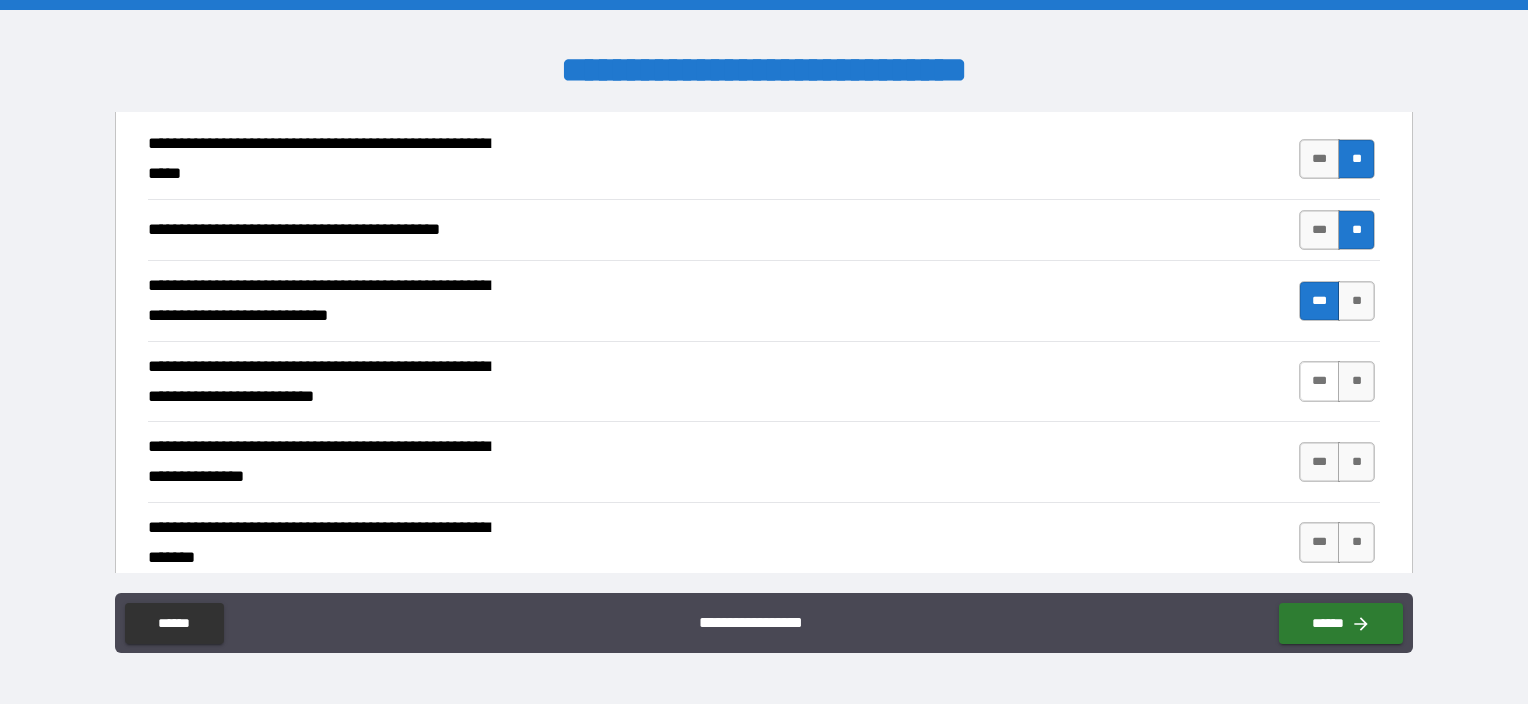 click on "***" at bounding box center [1320, 381] 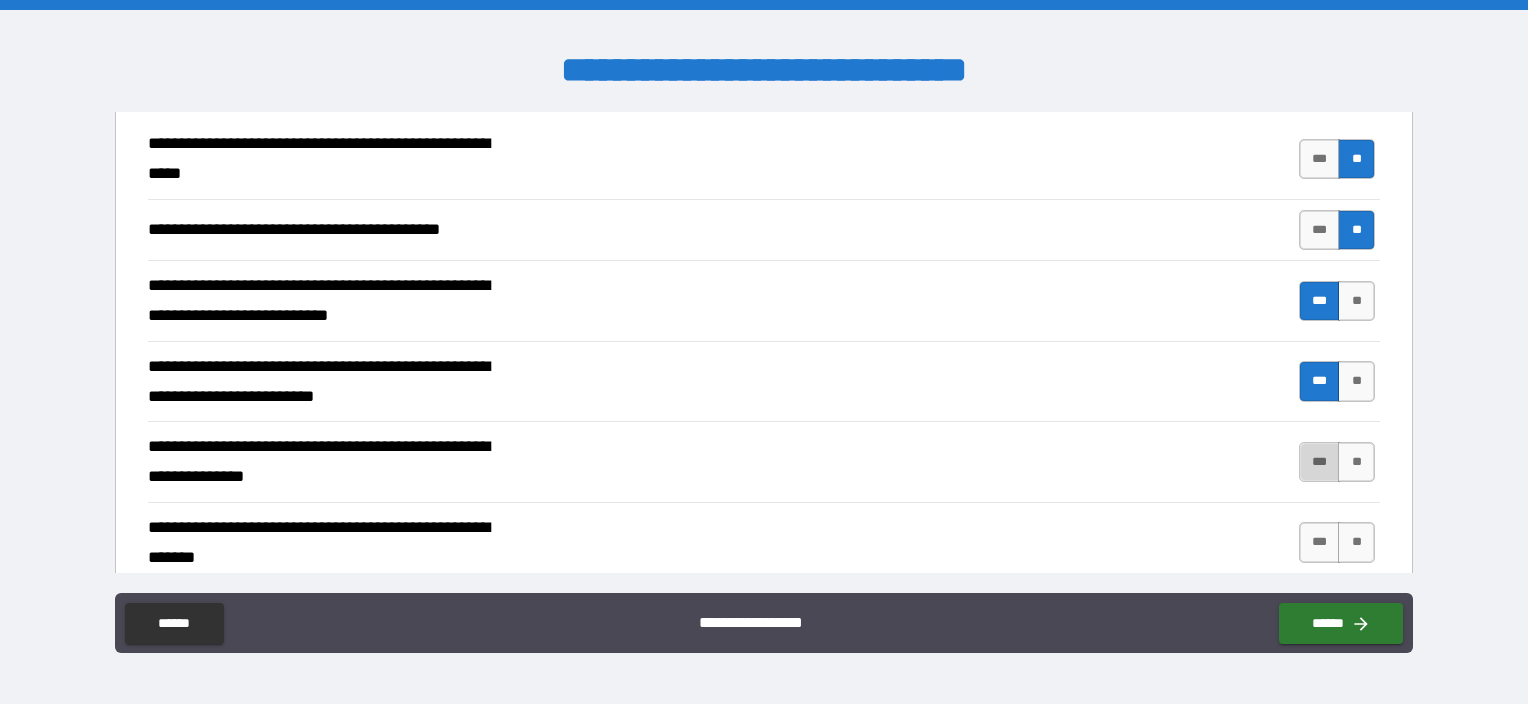 click on "***" at bounding box center [1320, 462] 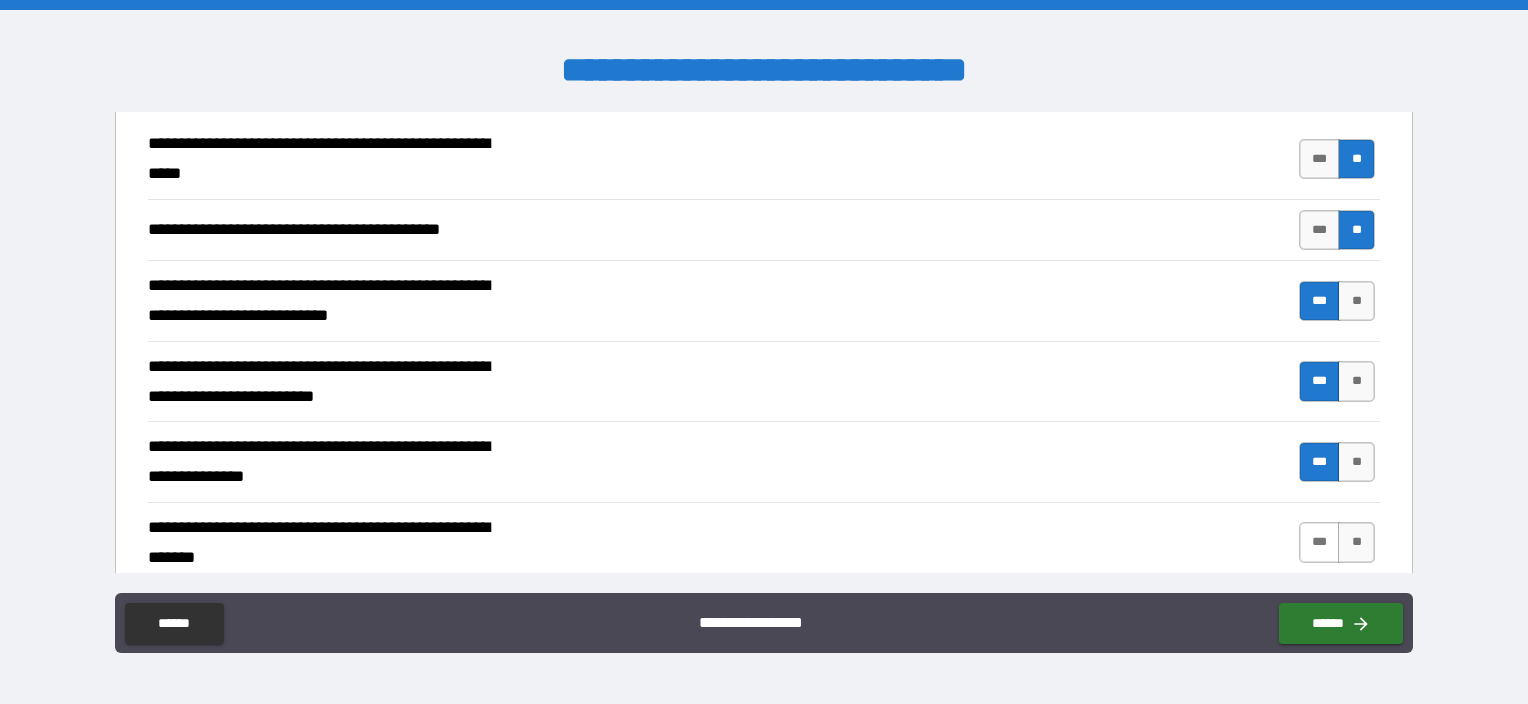 click on "***" at bounding box center (1320, 542) 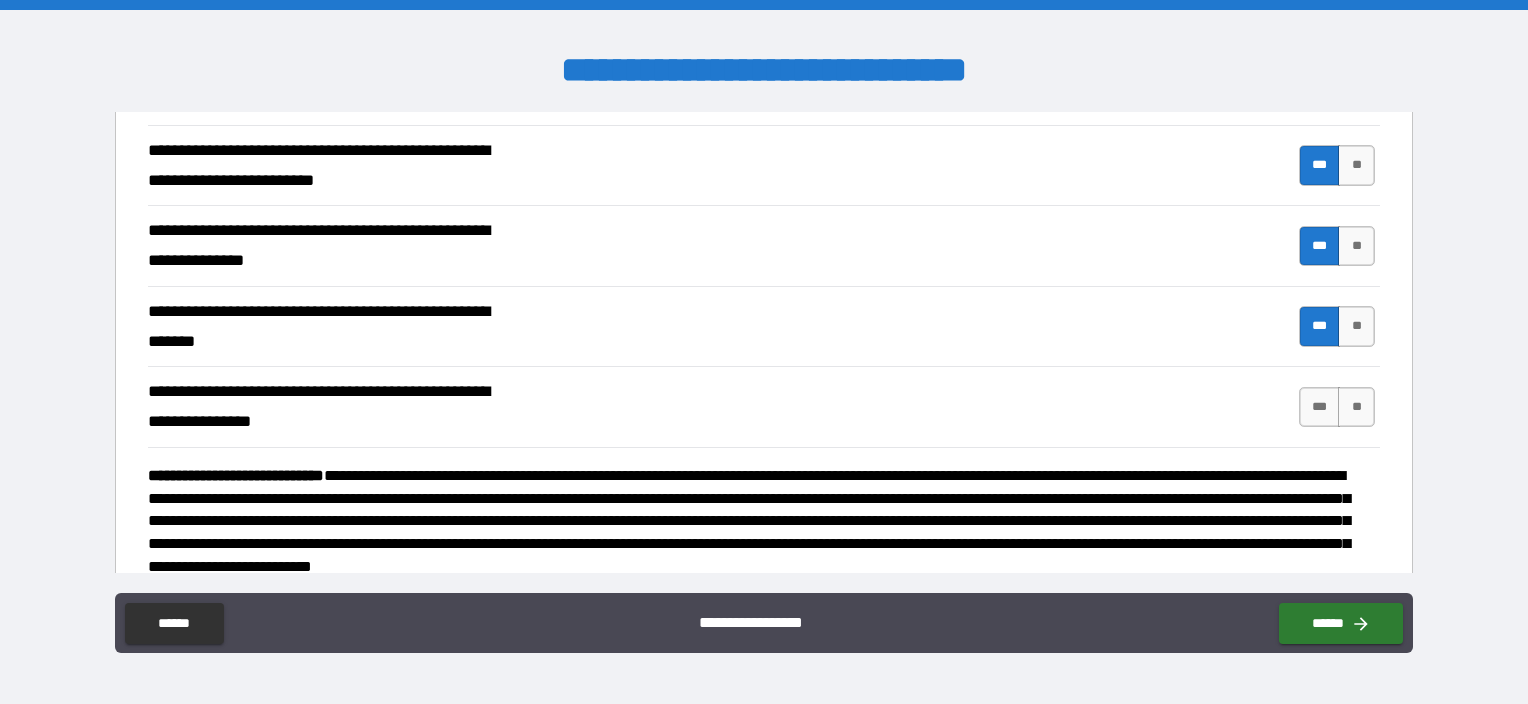 scroll, scrollTop: 800, scrollLeft: 0, axis: vertical 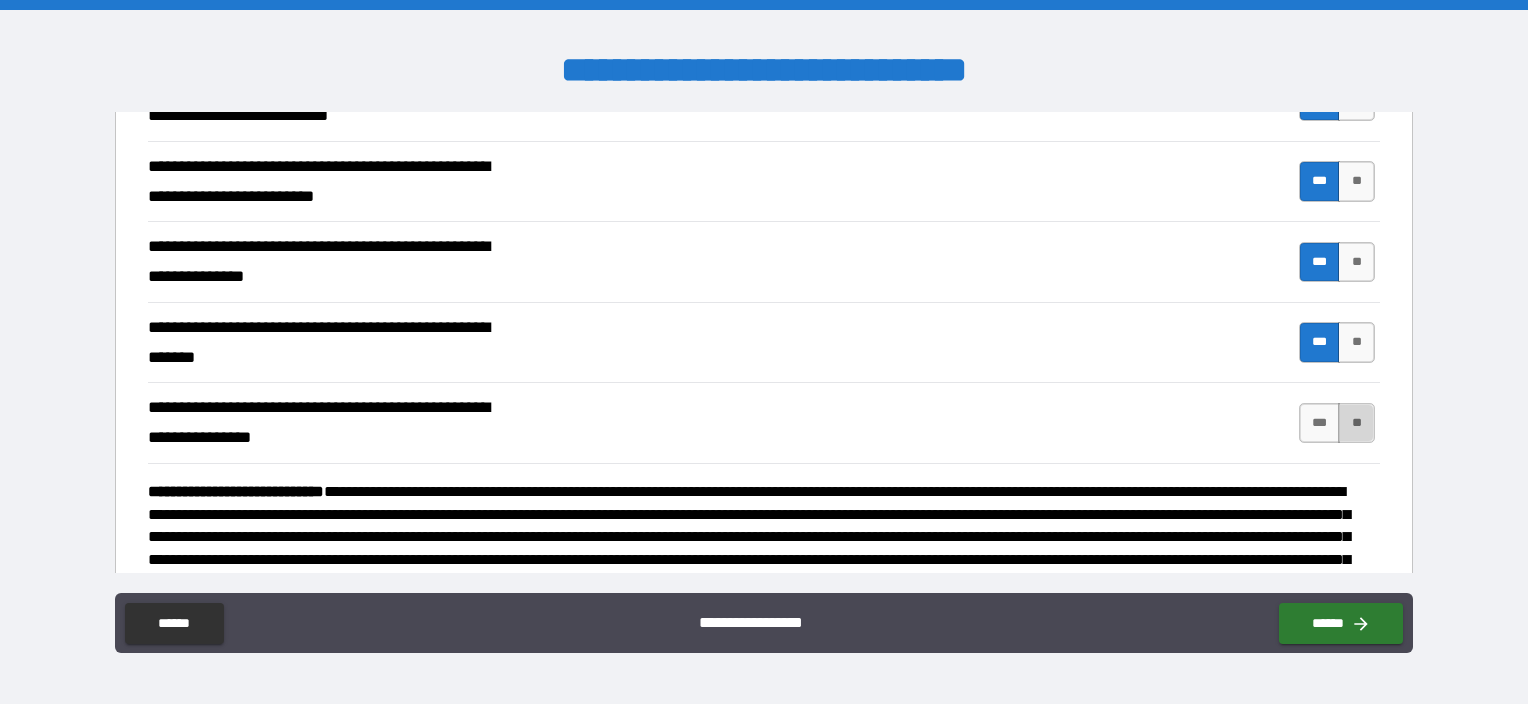 click on "**" at bounding box center [1356, 423] 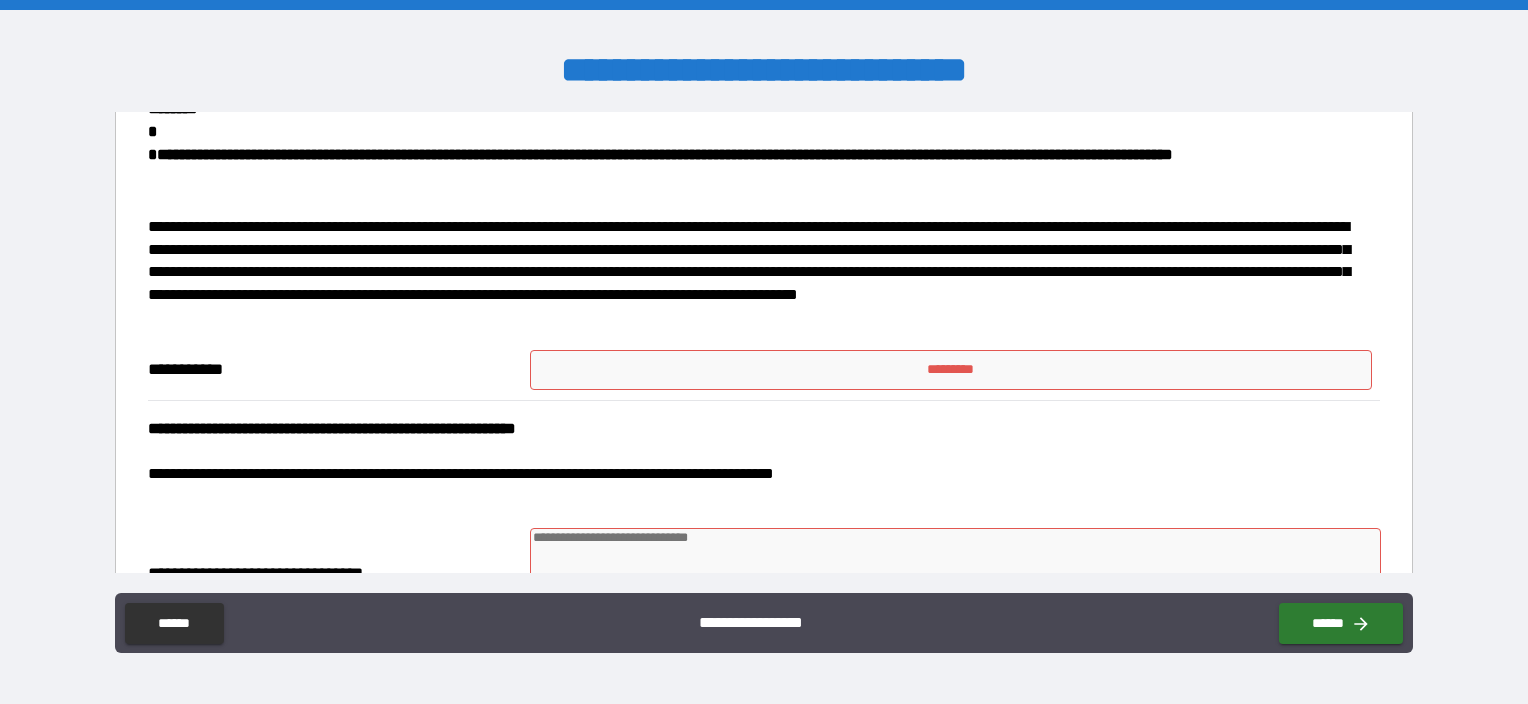 scroll, scrollTop: 1500, scrollLeft: 0, axis: vertical 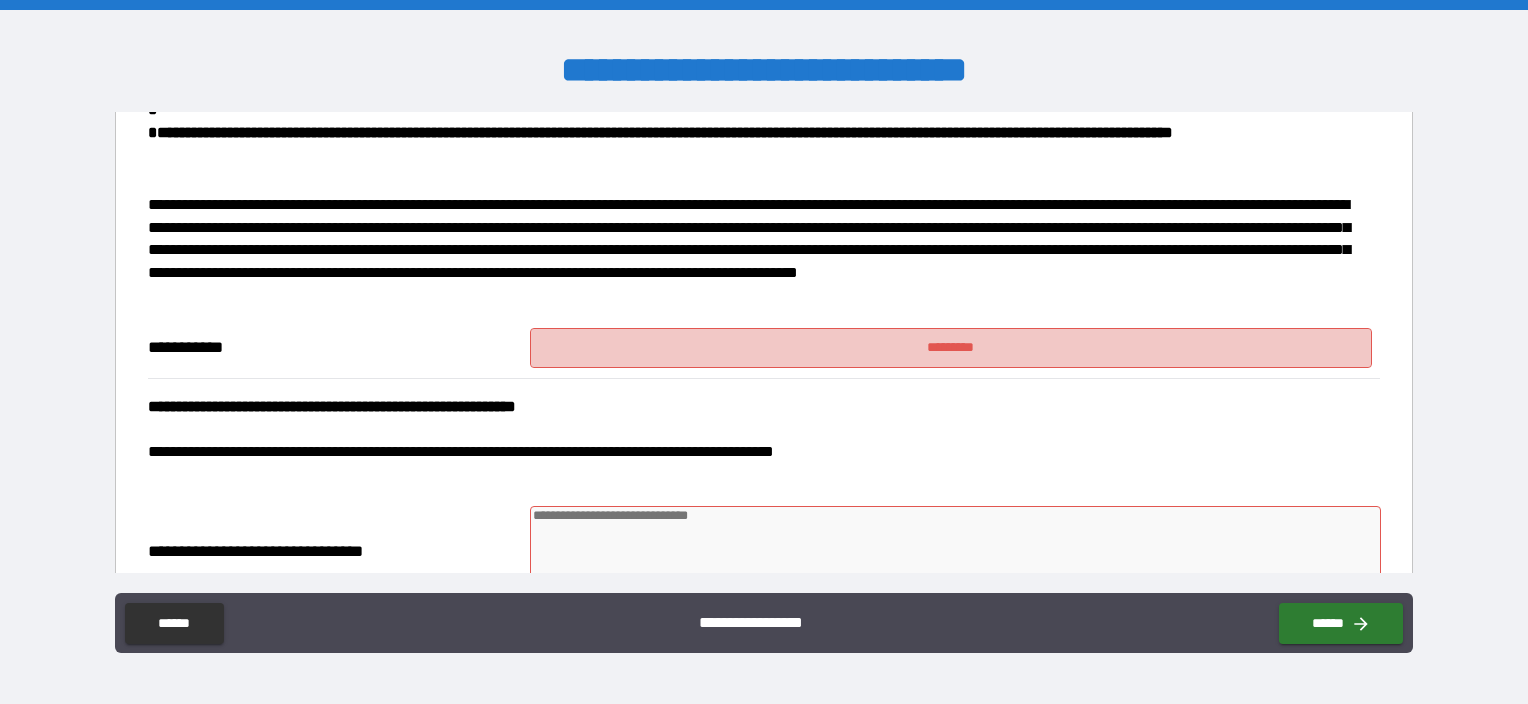 click on "*********" at bounding box center (951, 348) 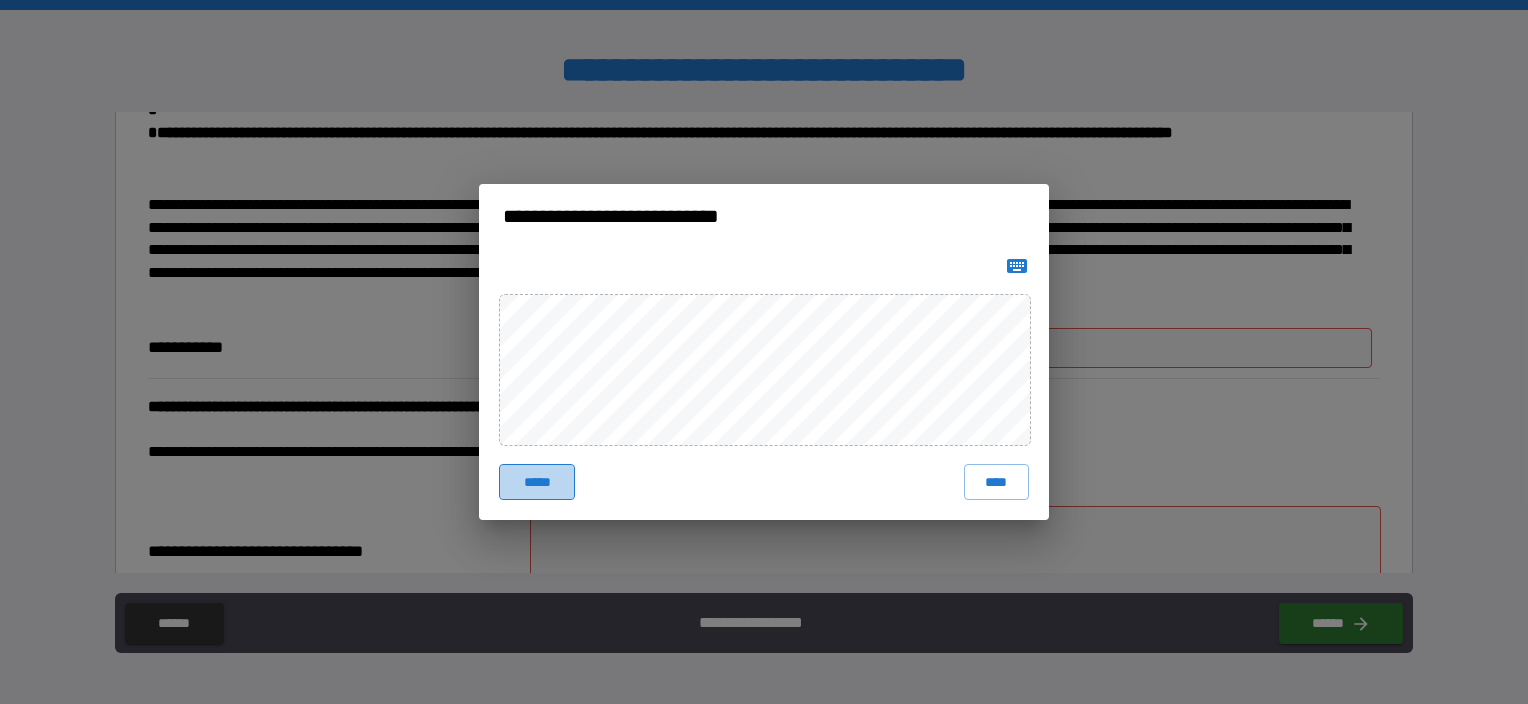 click on "*****" at bounding box center [537, 482] 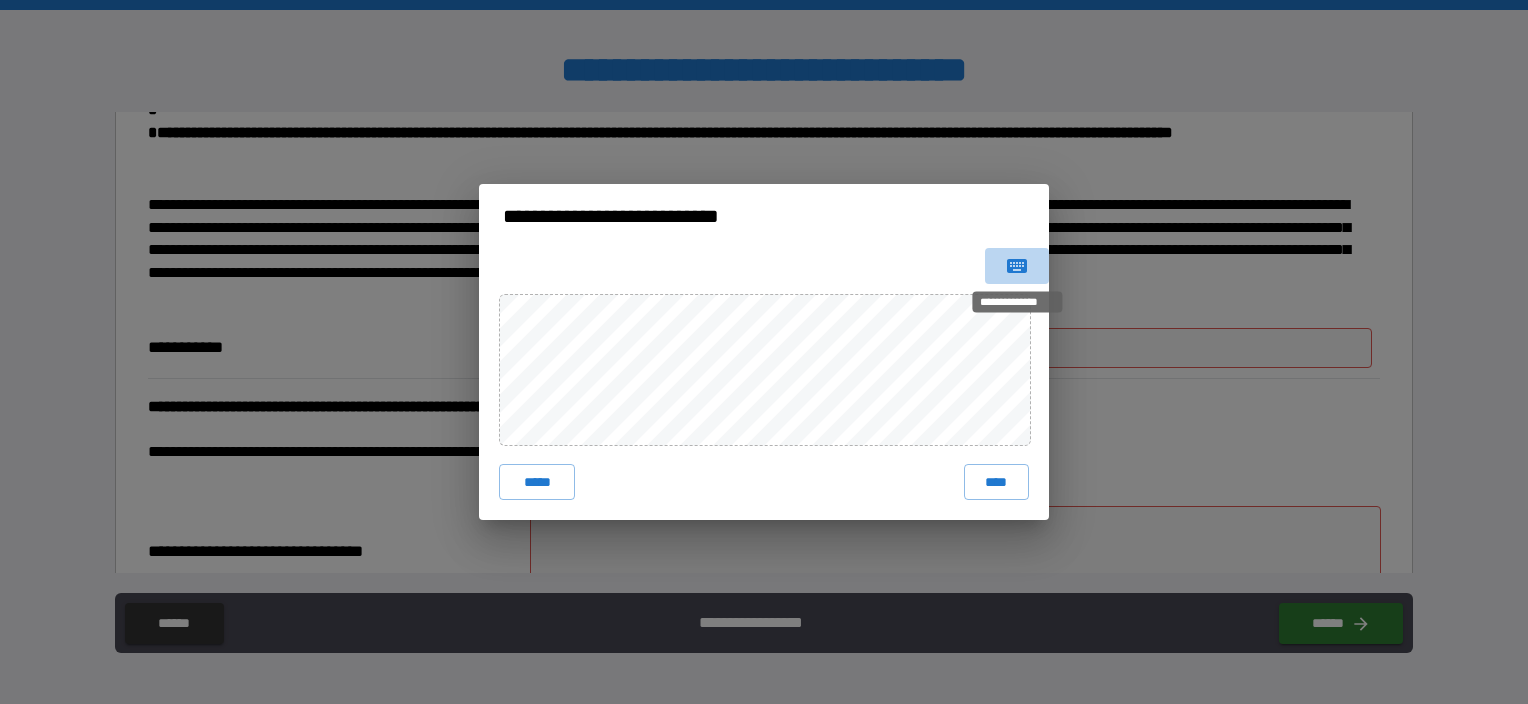 click 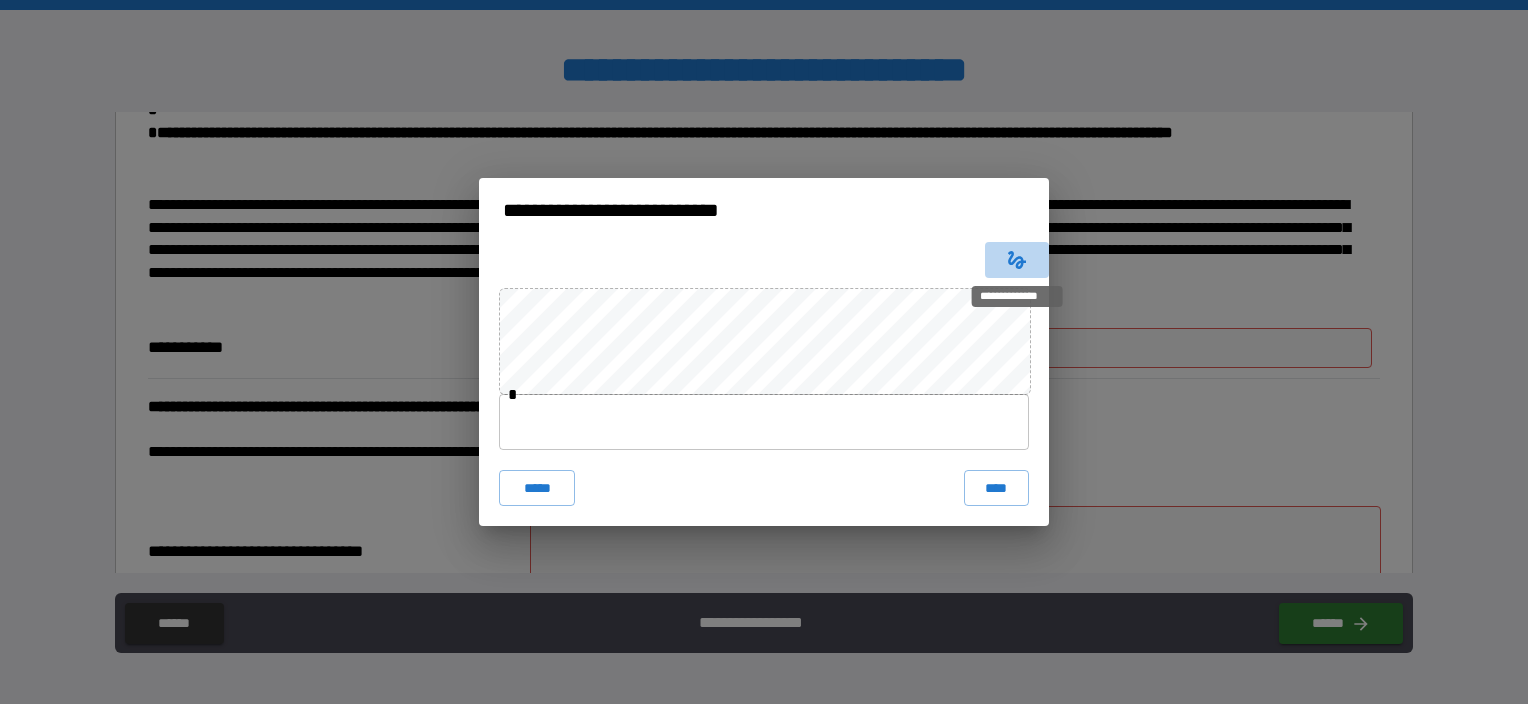 click 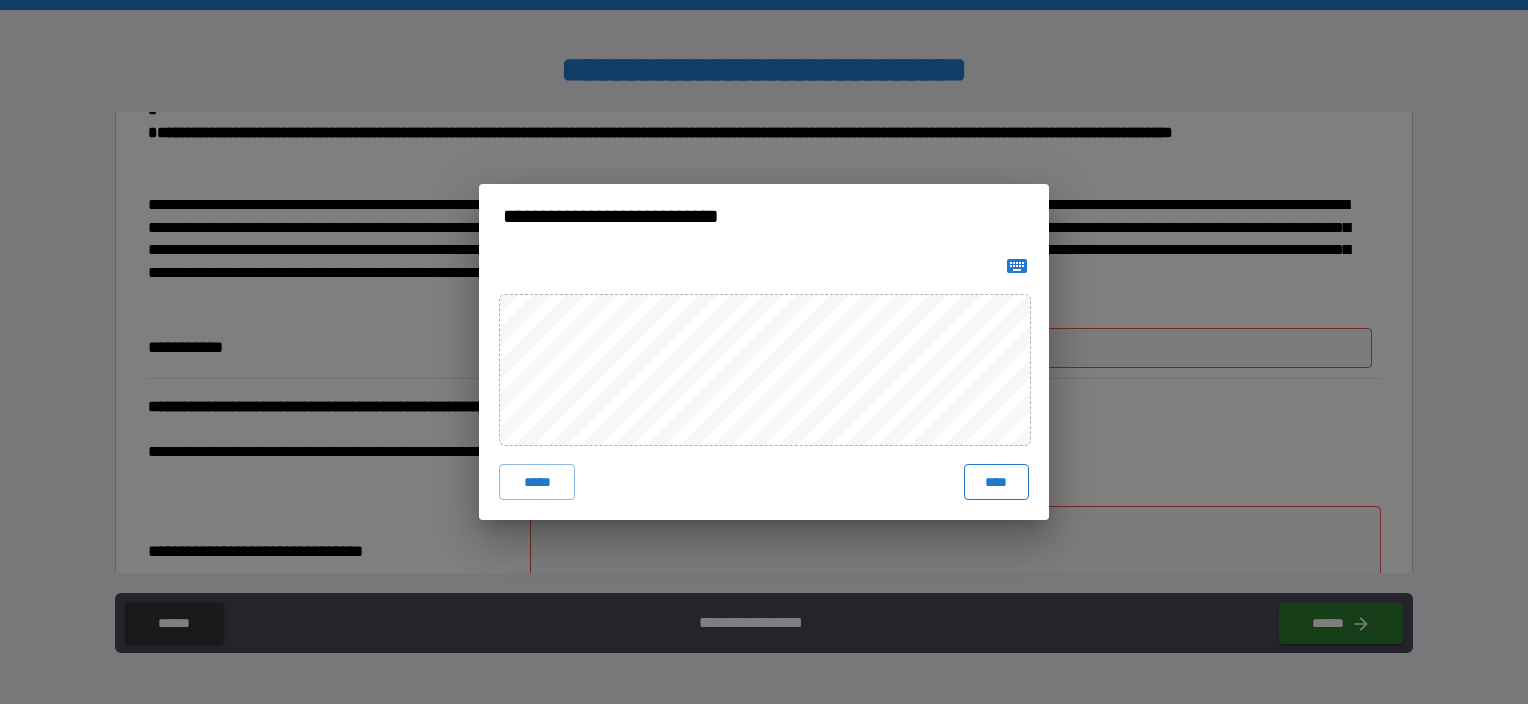 click on "****" at bounding box center [996, 482] 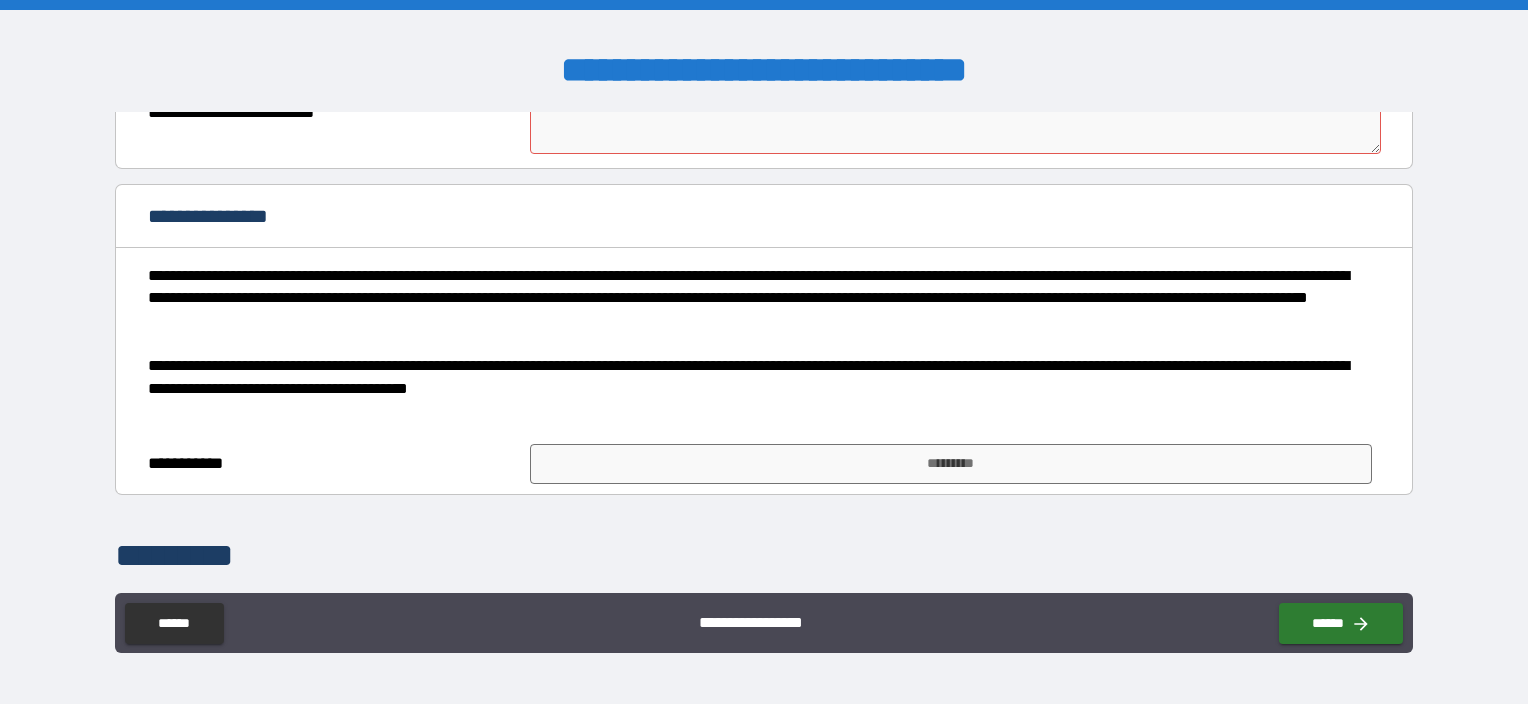 scroll, scrollTop: 2100, scrollLeft: 0, axis: vertical 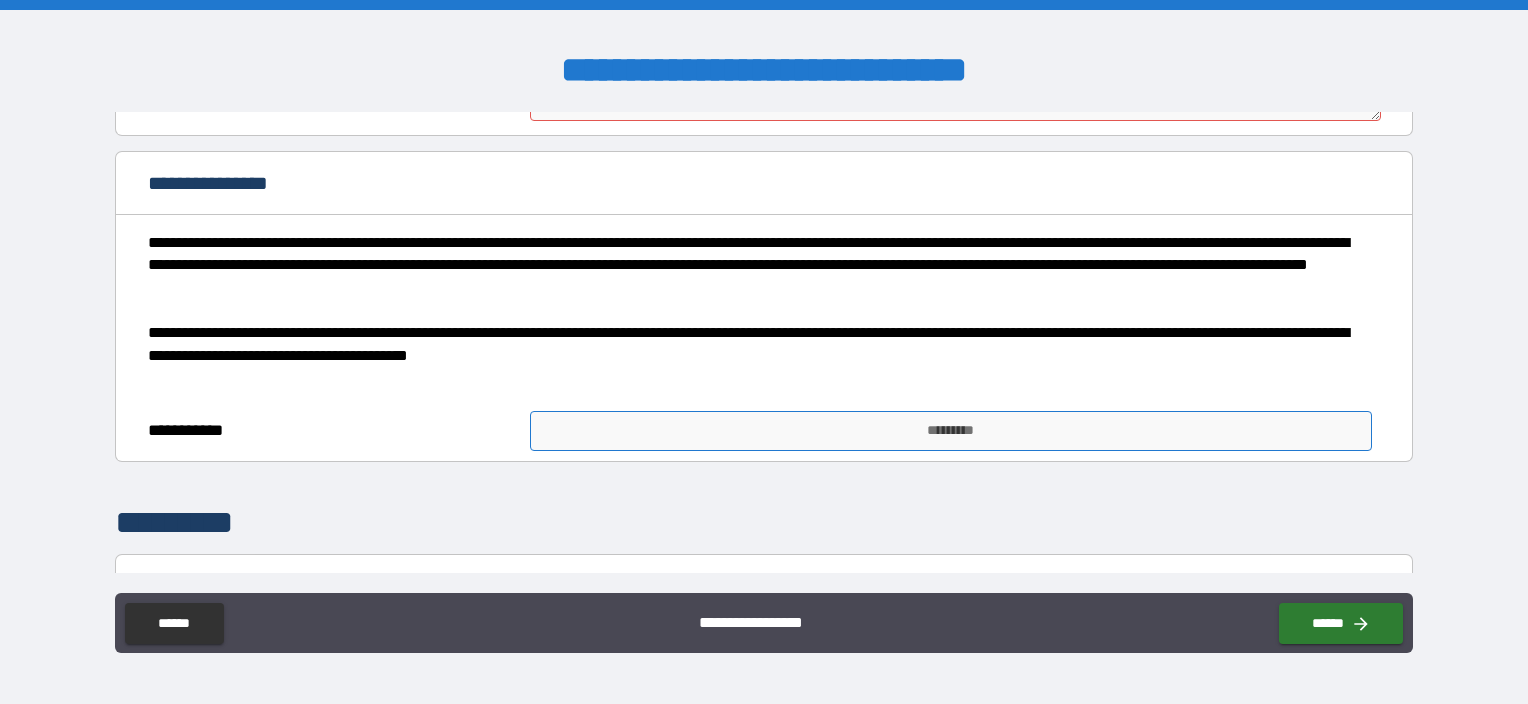 click on "*********" at bounding box center (951, 431) 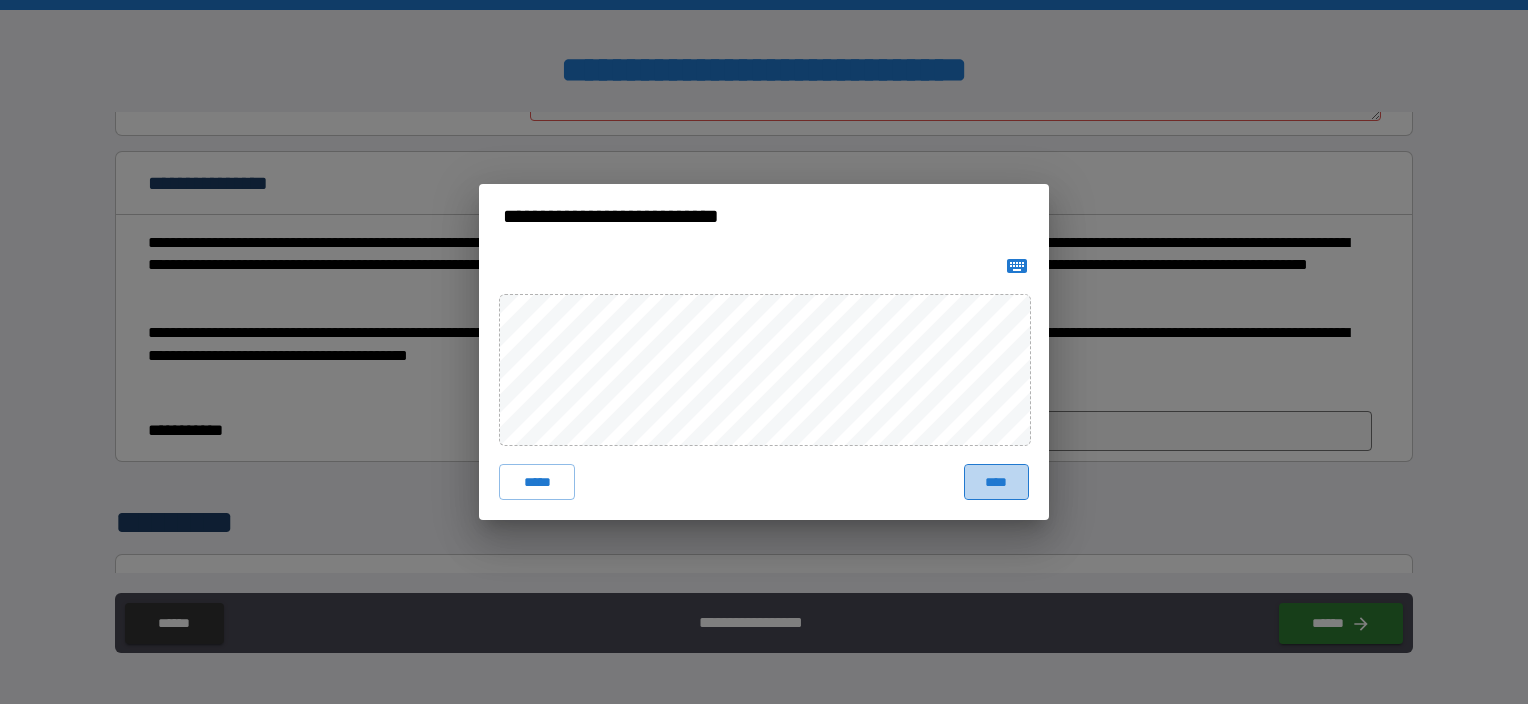 click on "****" at bounding box center [996, 482] 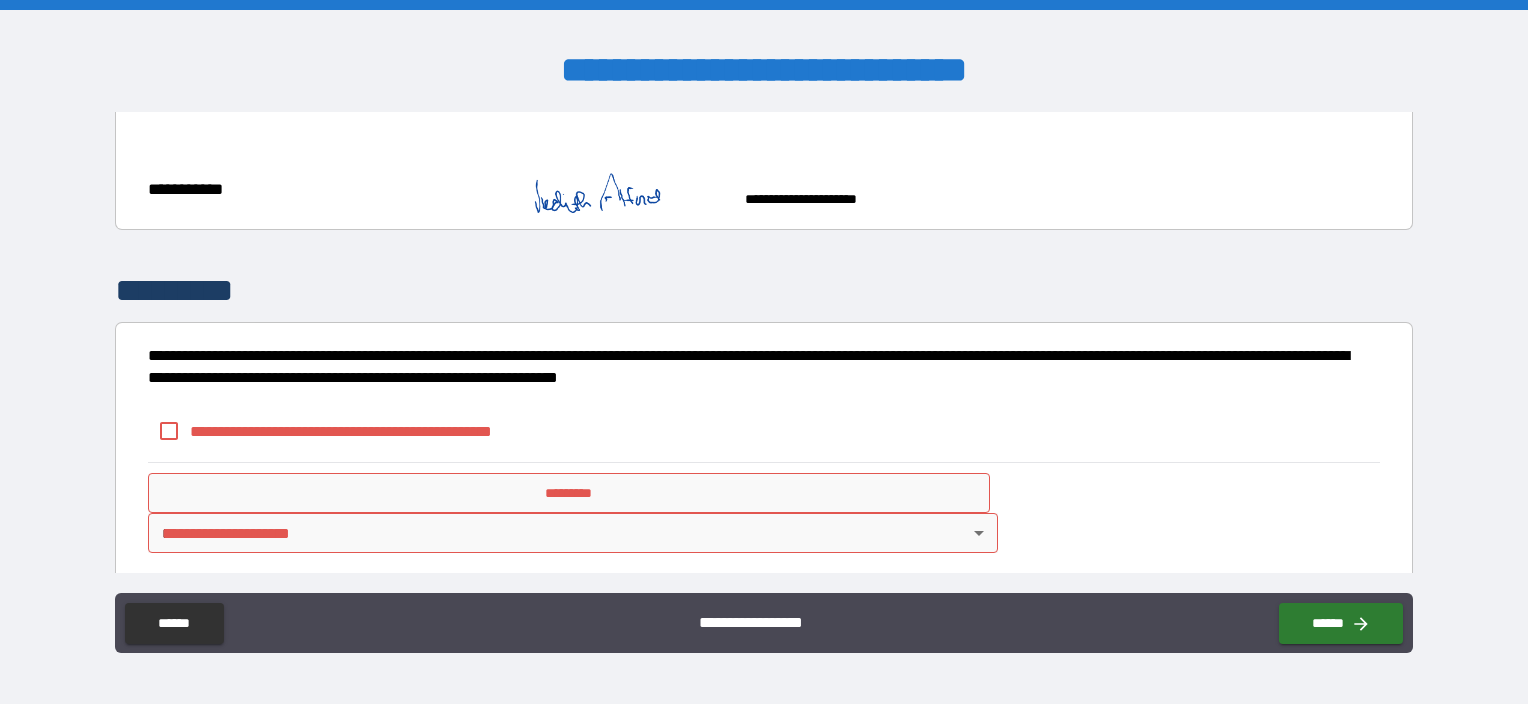 scroll, scrollTop: 2353, scrollLeft: 0, axis: vertical 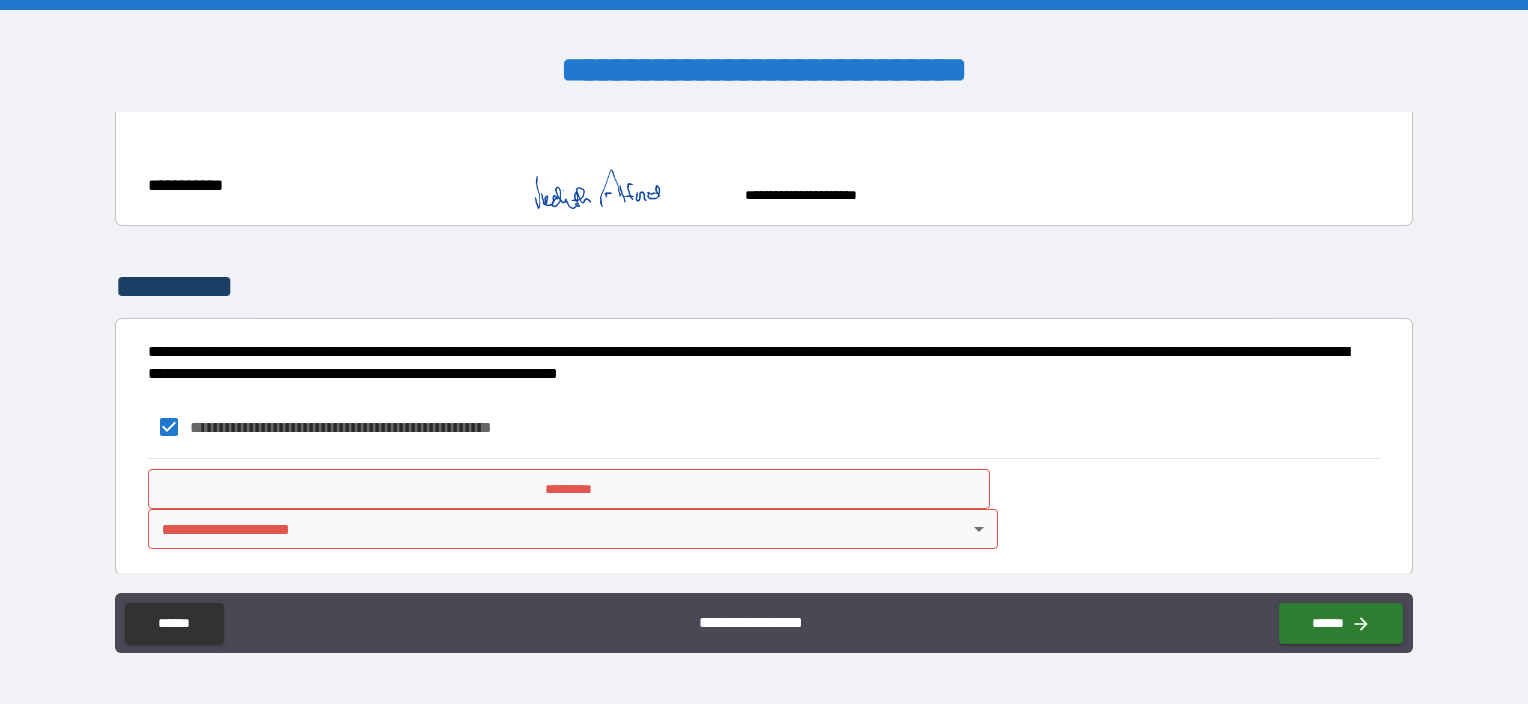 click on "**********" at bounding box center (764, 352) 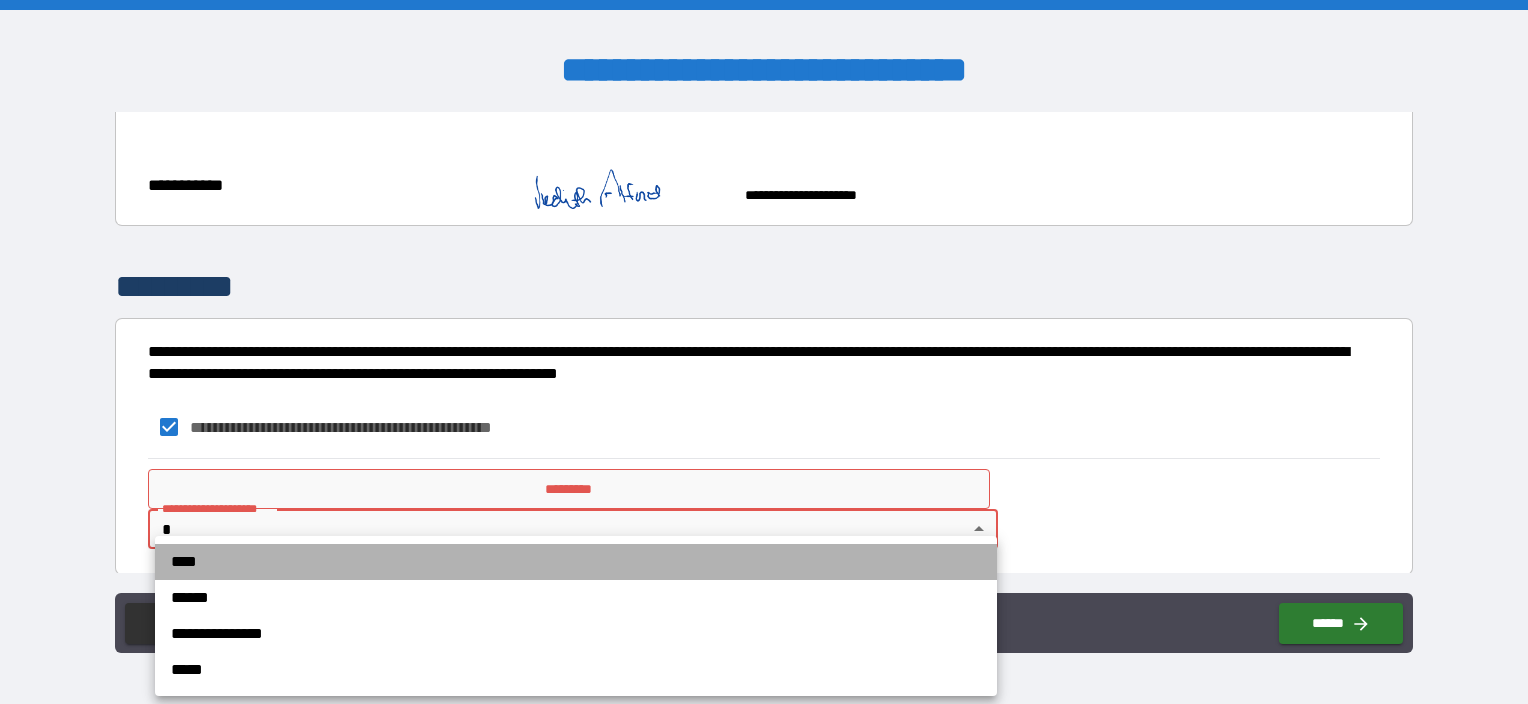 click on "****" at bounding box center (576, 562) 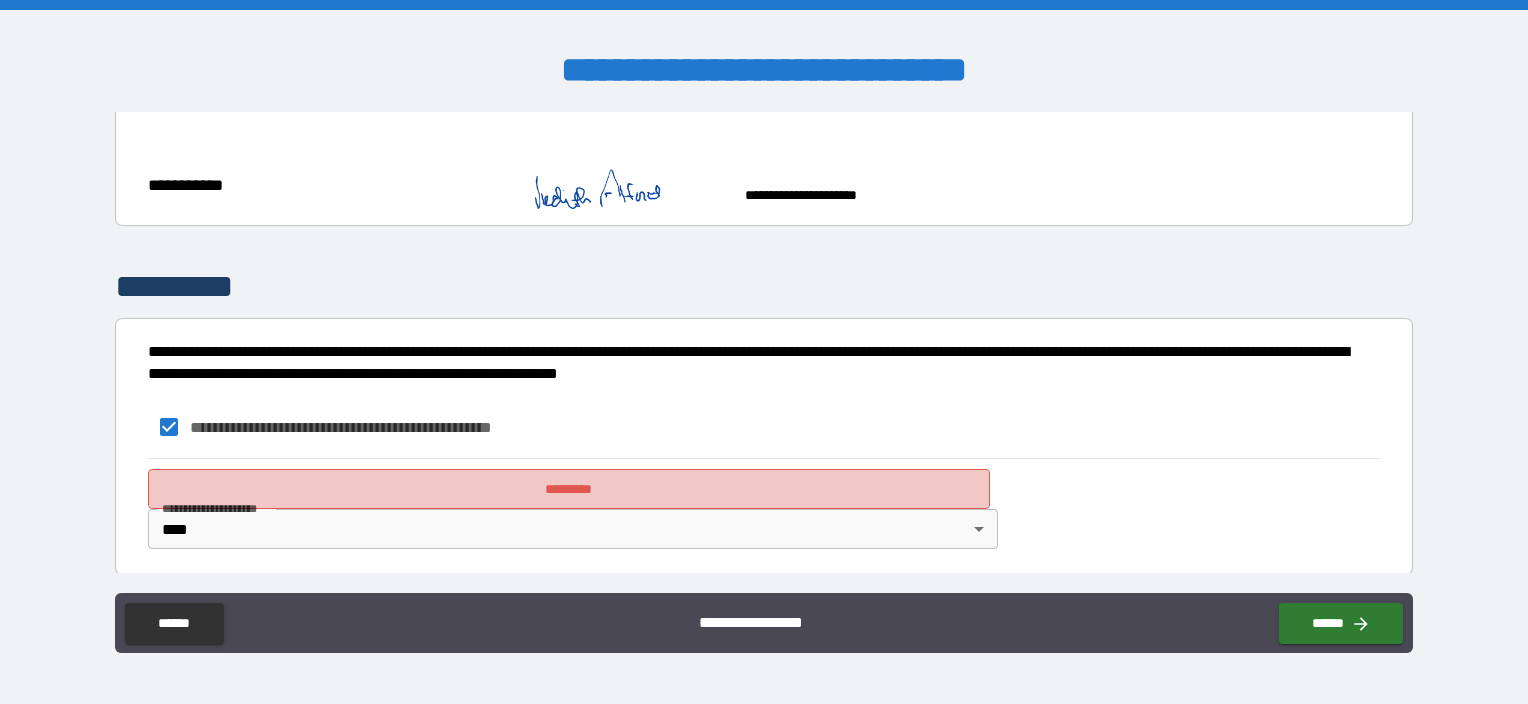 click on "*********" at bounding box center [569, 489] 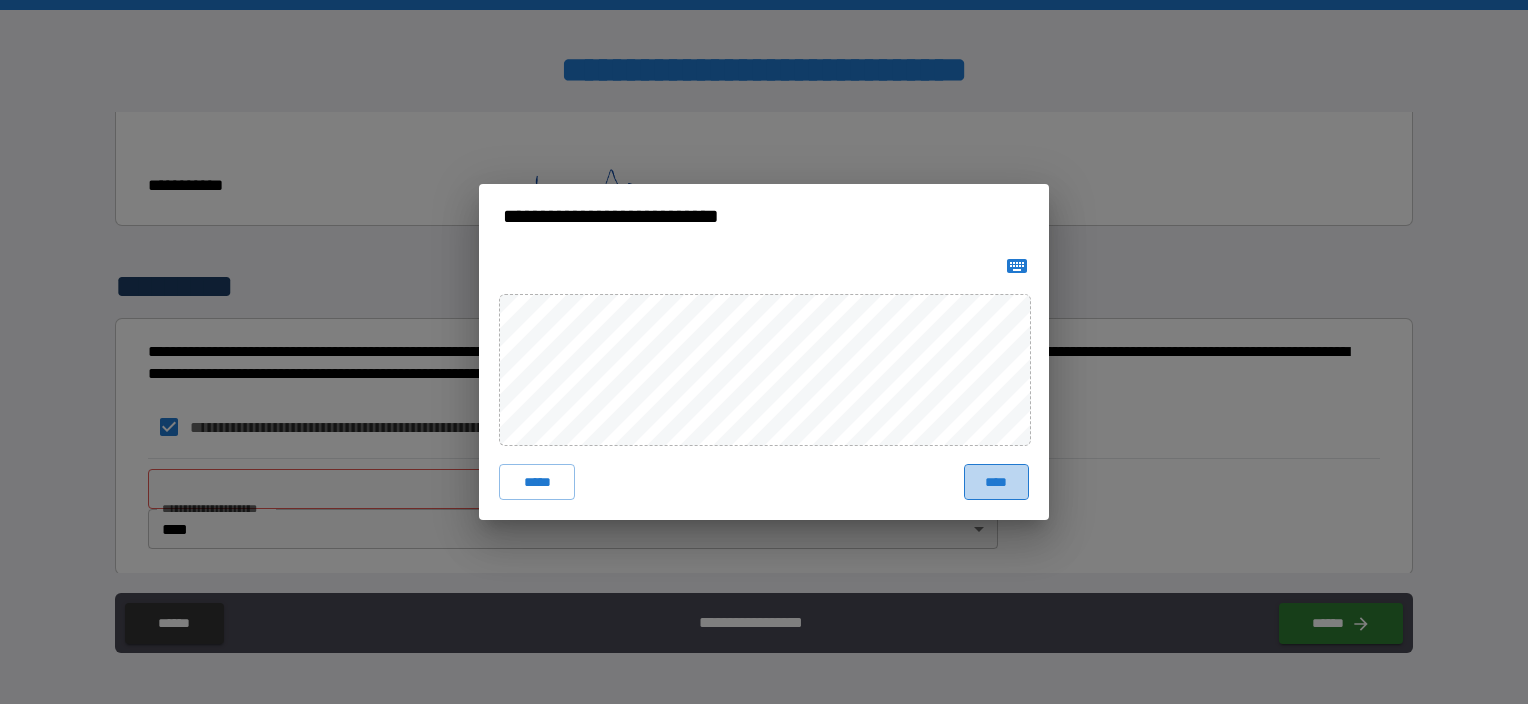 click on "****" at bounding box center [996, 482] 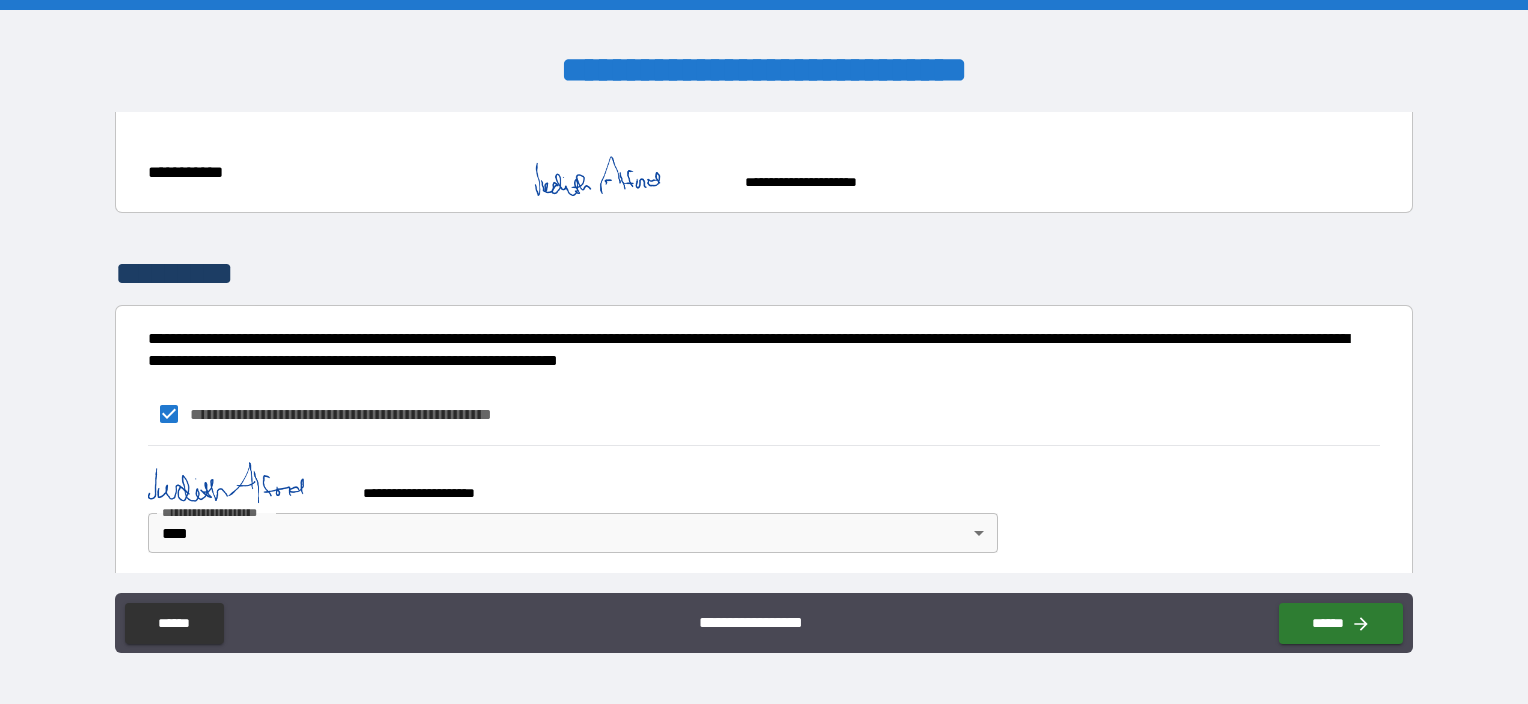 scroll, scrollTop: 2370, scrollLeft: 0, axis: vertical 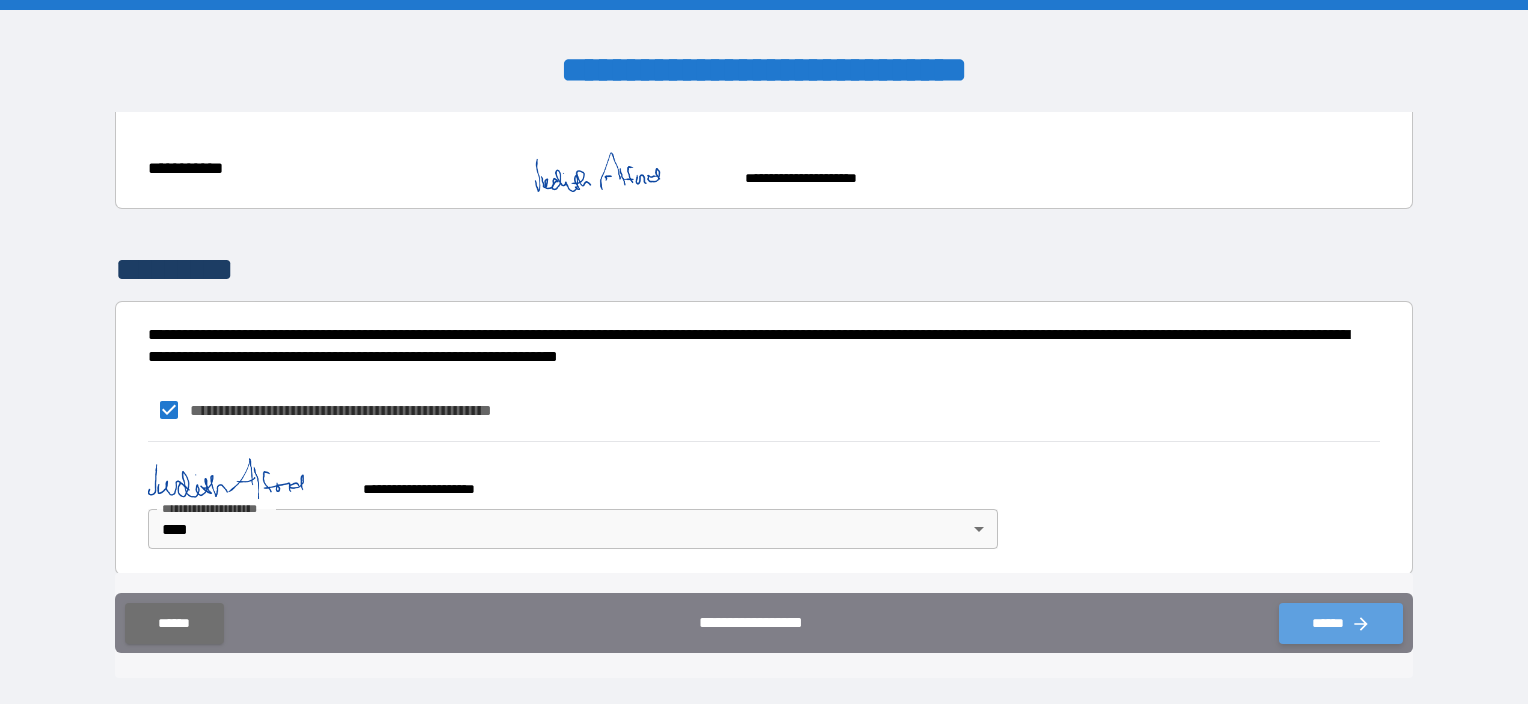 click on "******" at bounding box center [1341, 623] 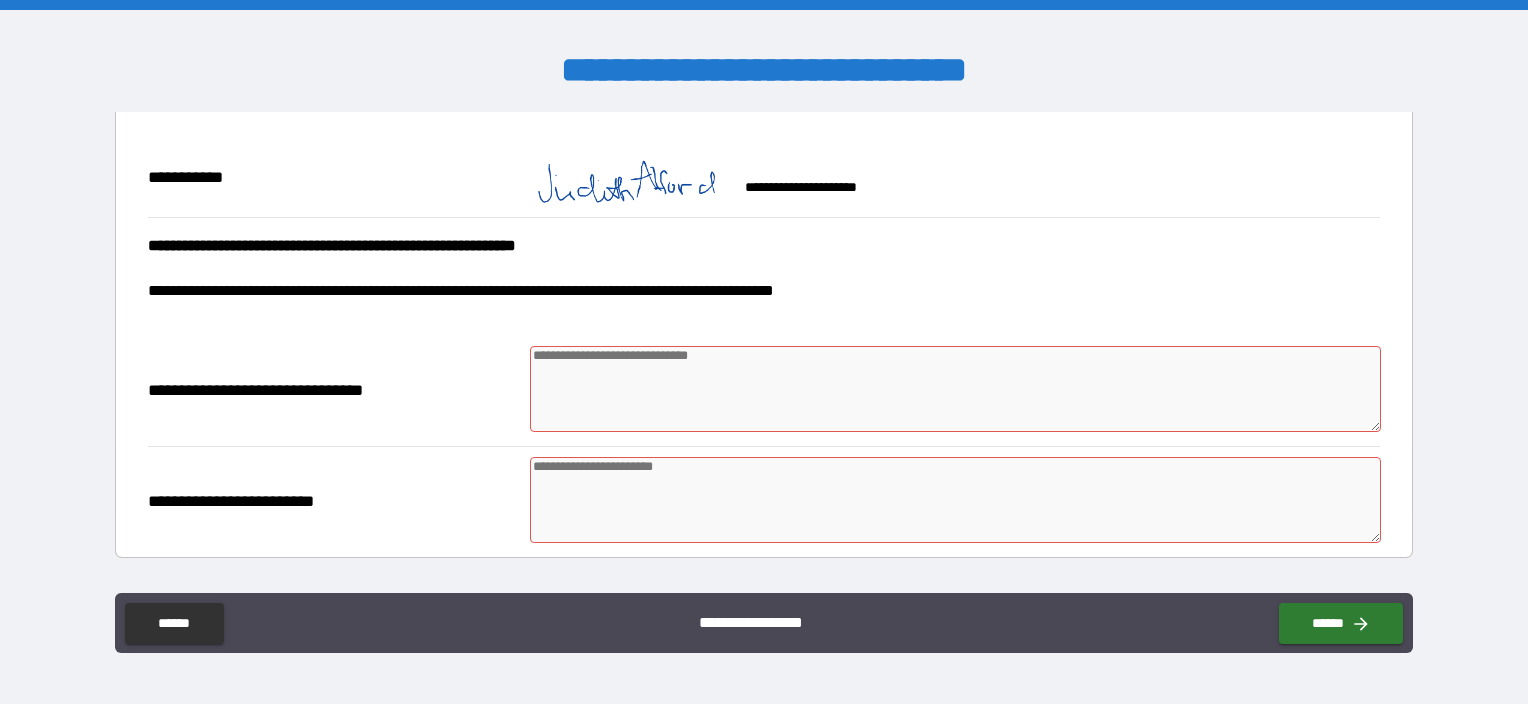 scroll, scrollTop: 1670, scrollLeft: 0, axis: vertical 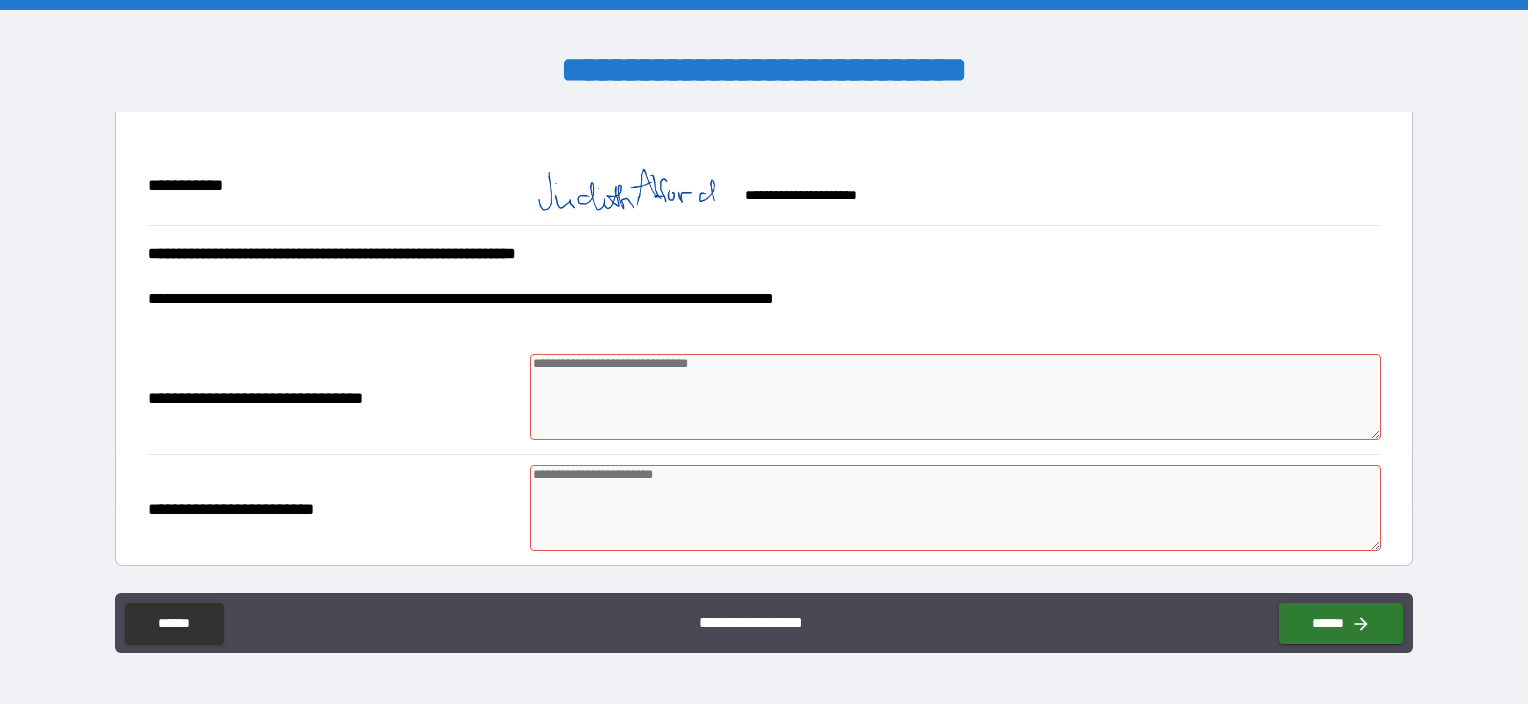 click at bounding box center (955, 397) 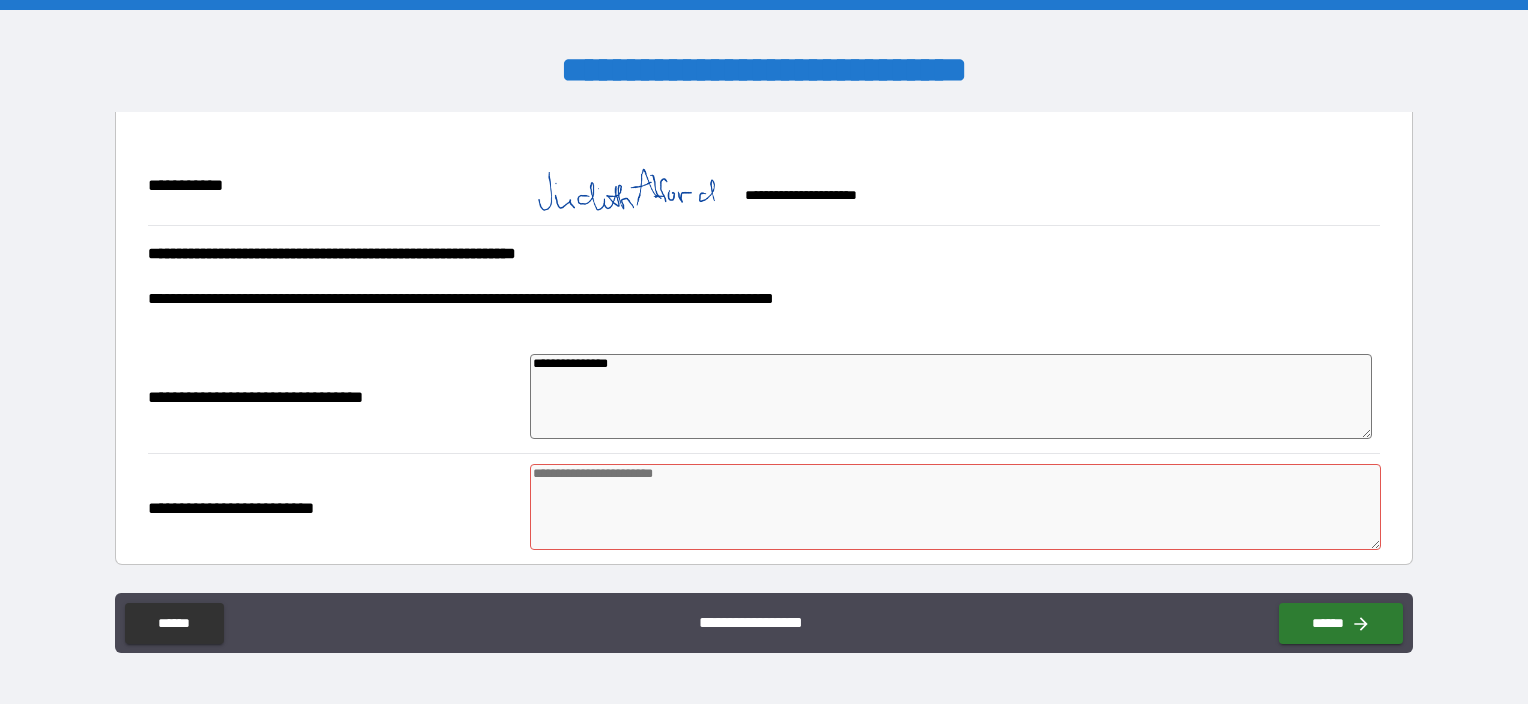 click at bounding box center [955, 507] 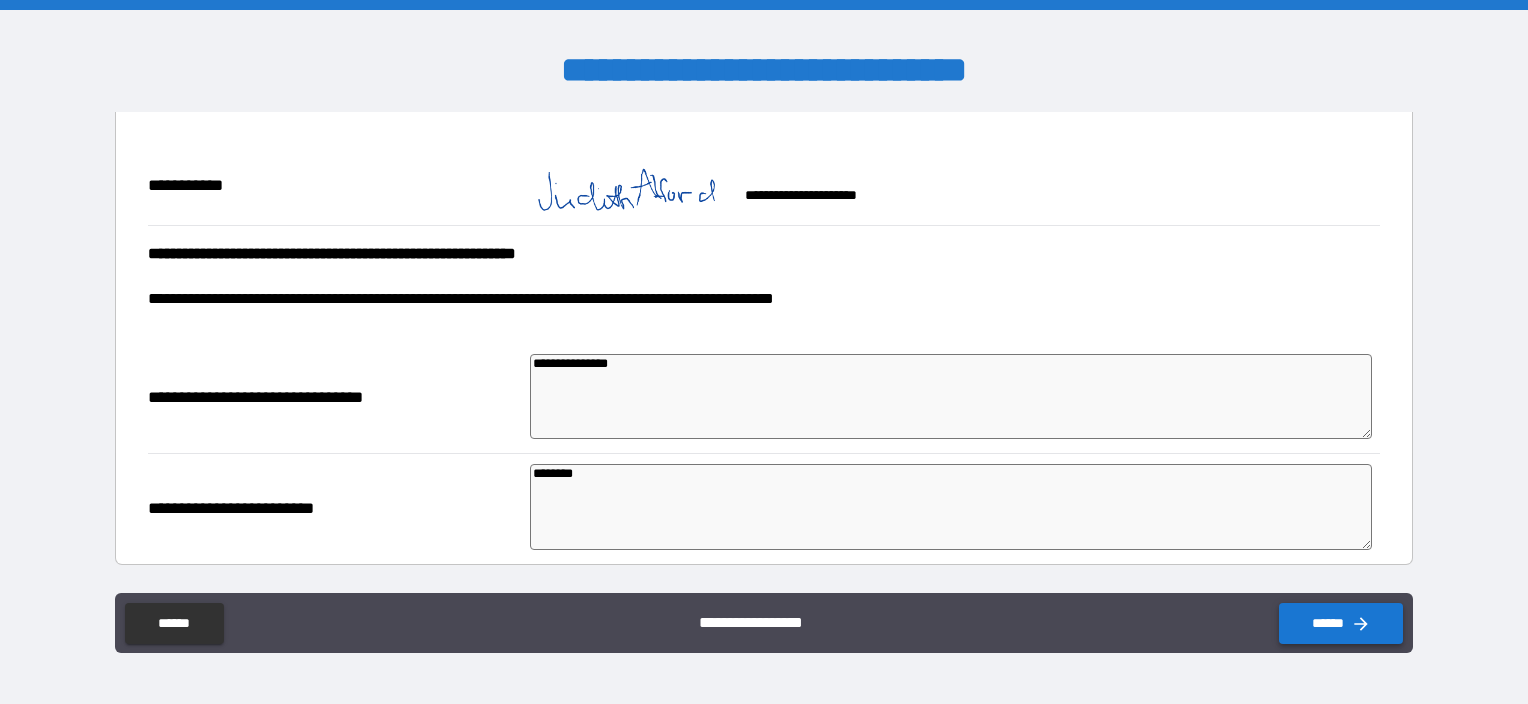 click on "******" at bounding box center (1341, 623) 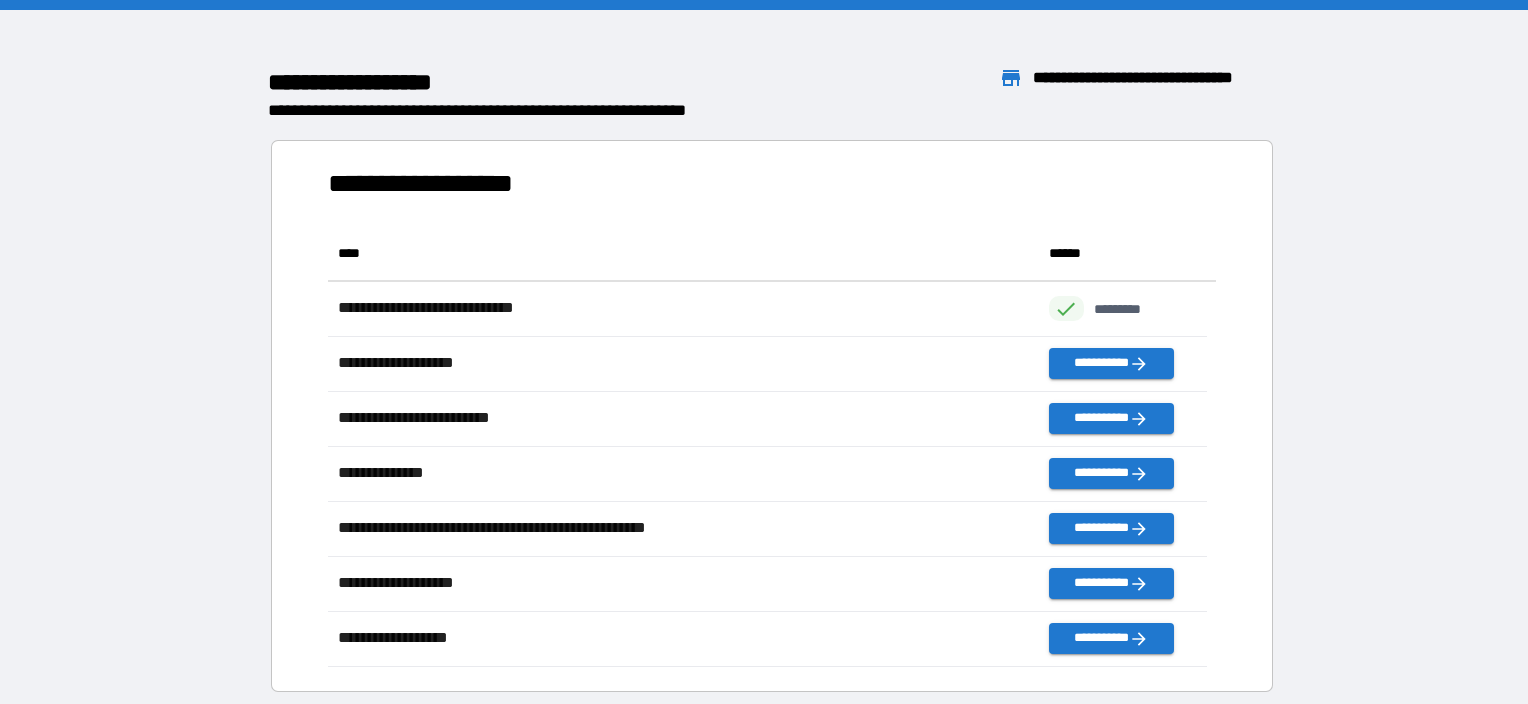 scroll, scrollTop: 16, scrollLeft: 16, axis: both 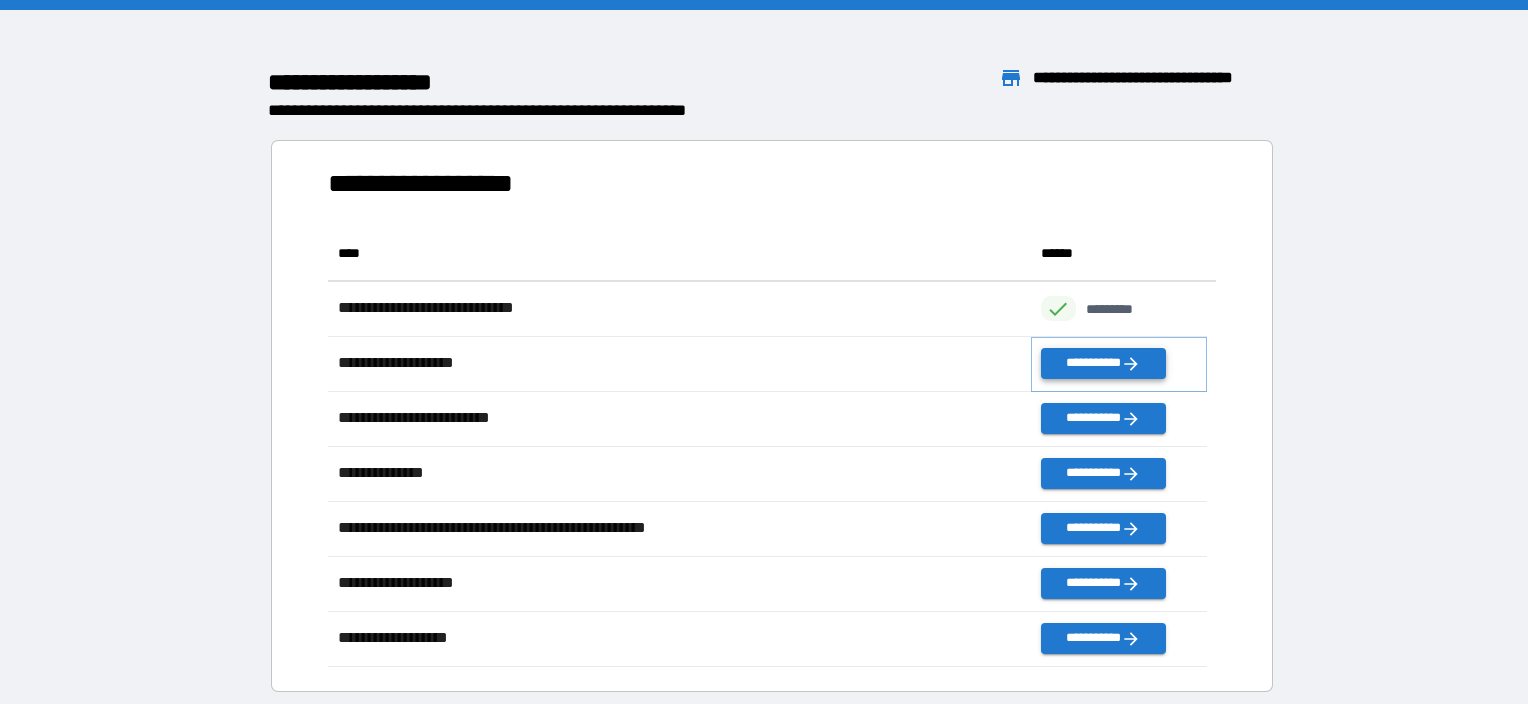 click on "**********" at bounding box center (1103, 363) 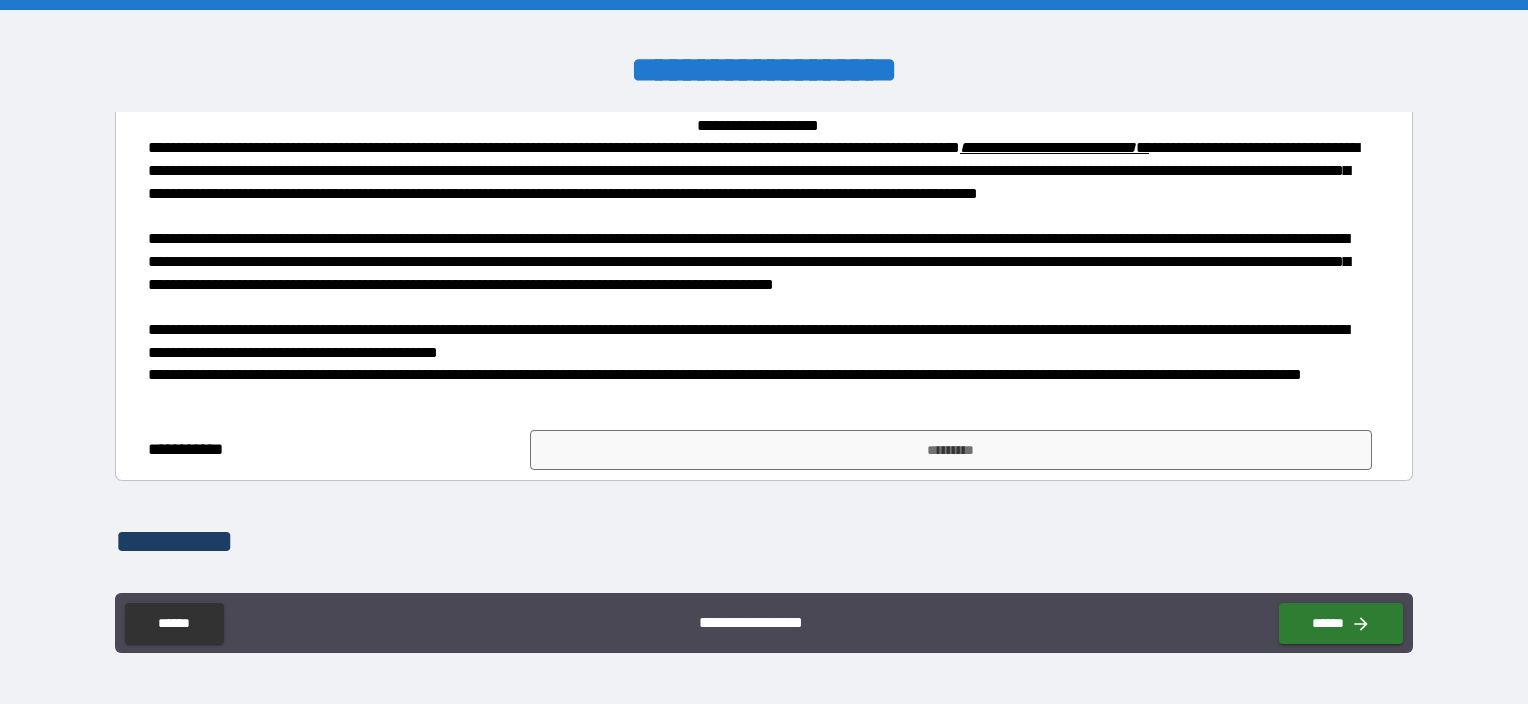 scroll, scrollTop: 500, scrollLeft: 0, axis: vertical 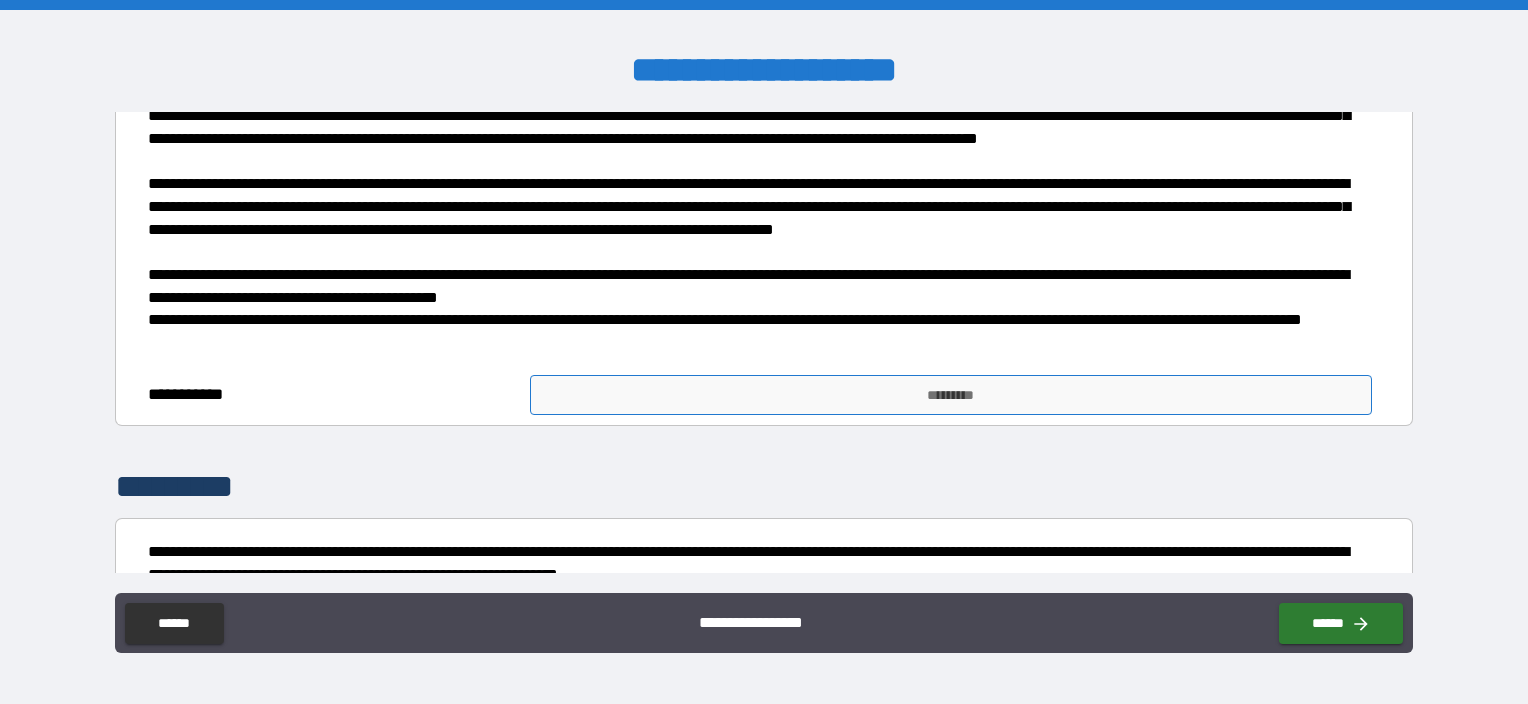 click on "*********" at bounding box center [951, 395] 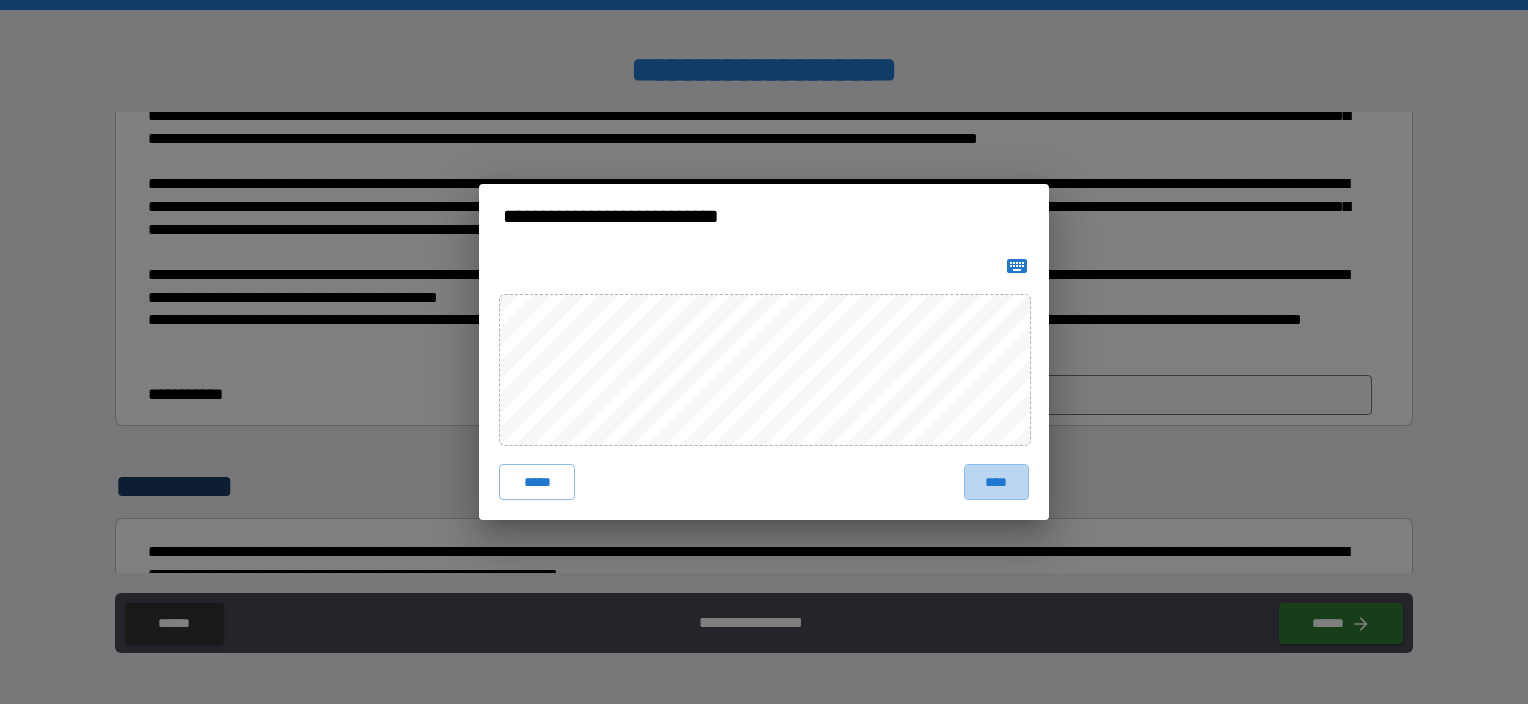 click on "****" at bounding box center (996, 482) 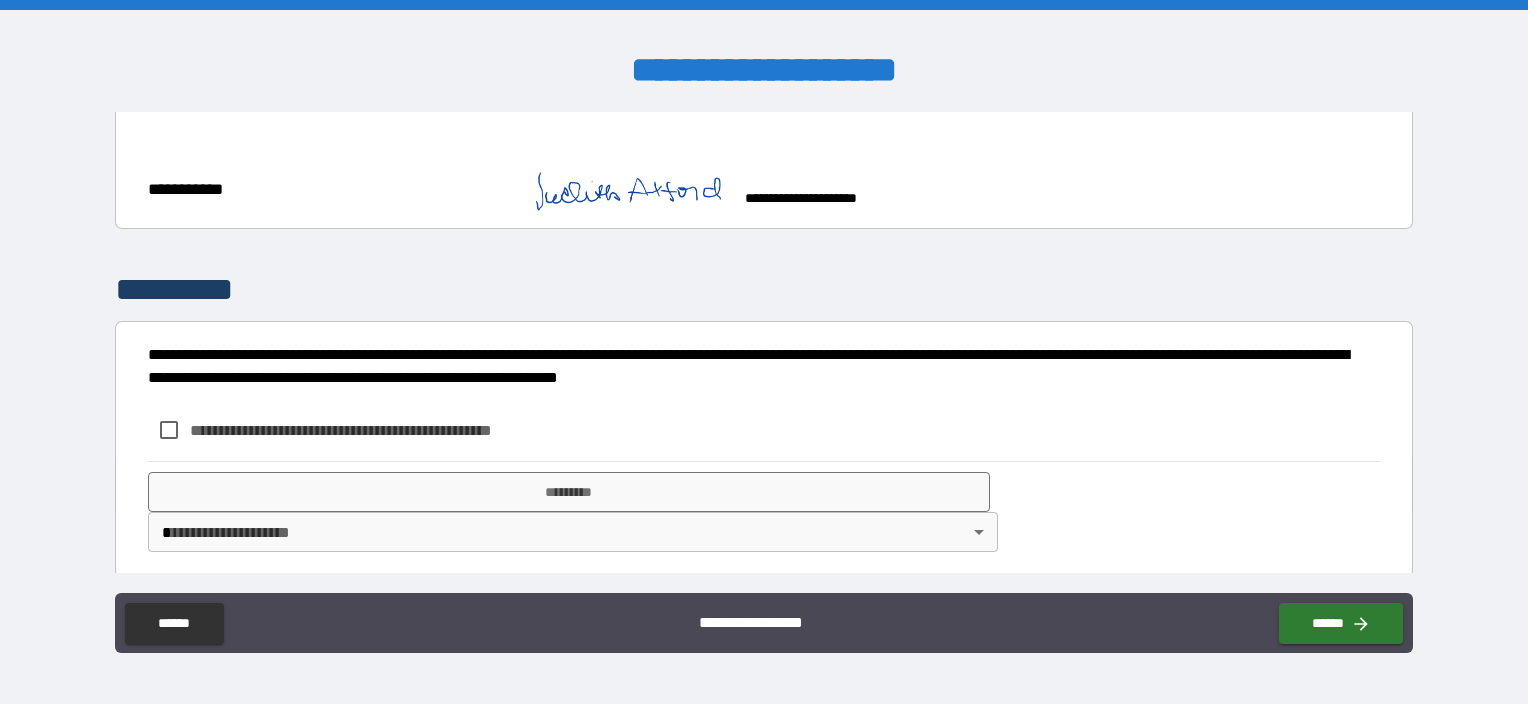 scroll, scrollTop: 722, scrollLeft: 0, axis: vertical 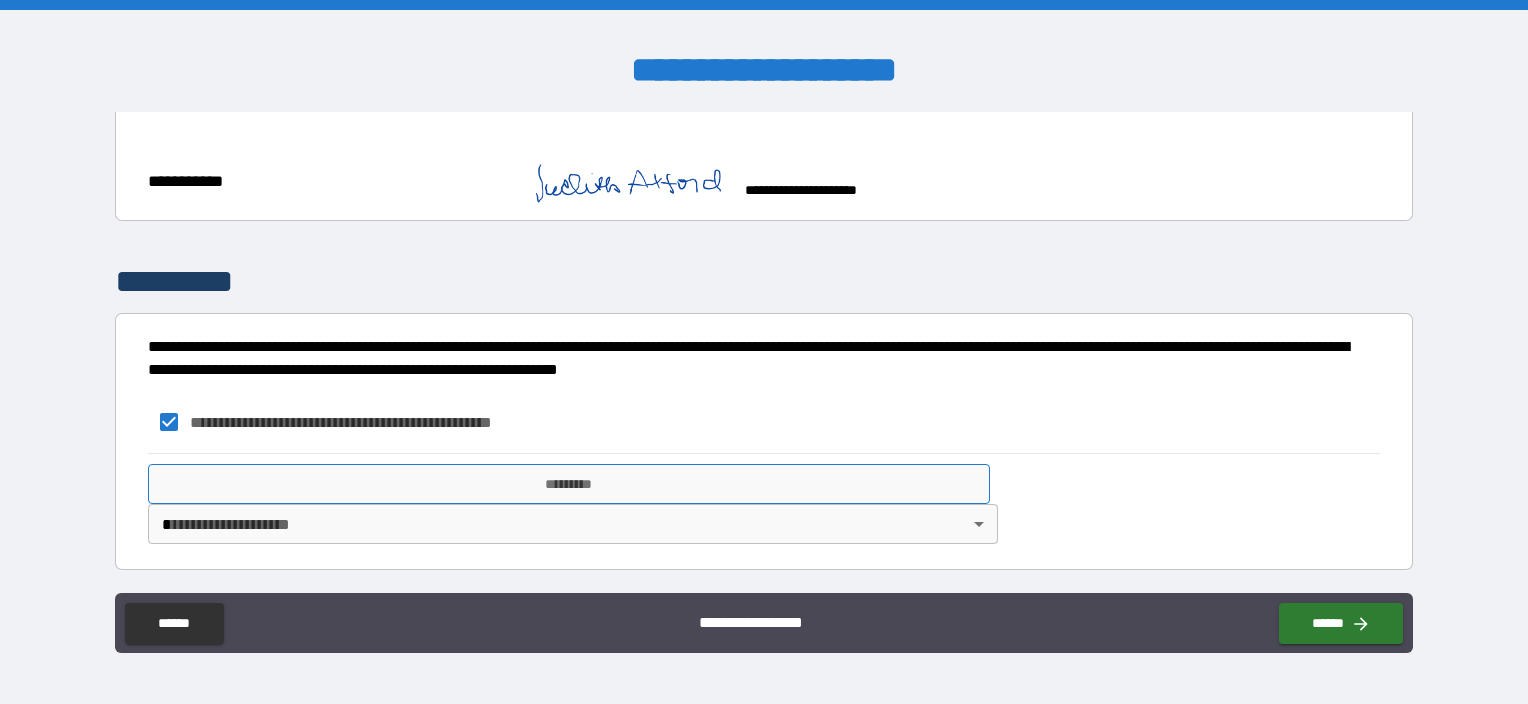 click on "*********" at bounding box center (569, 484) 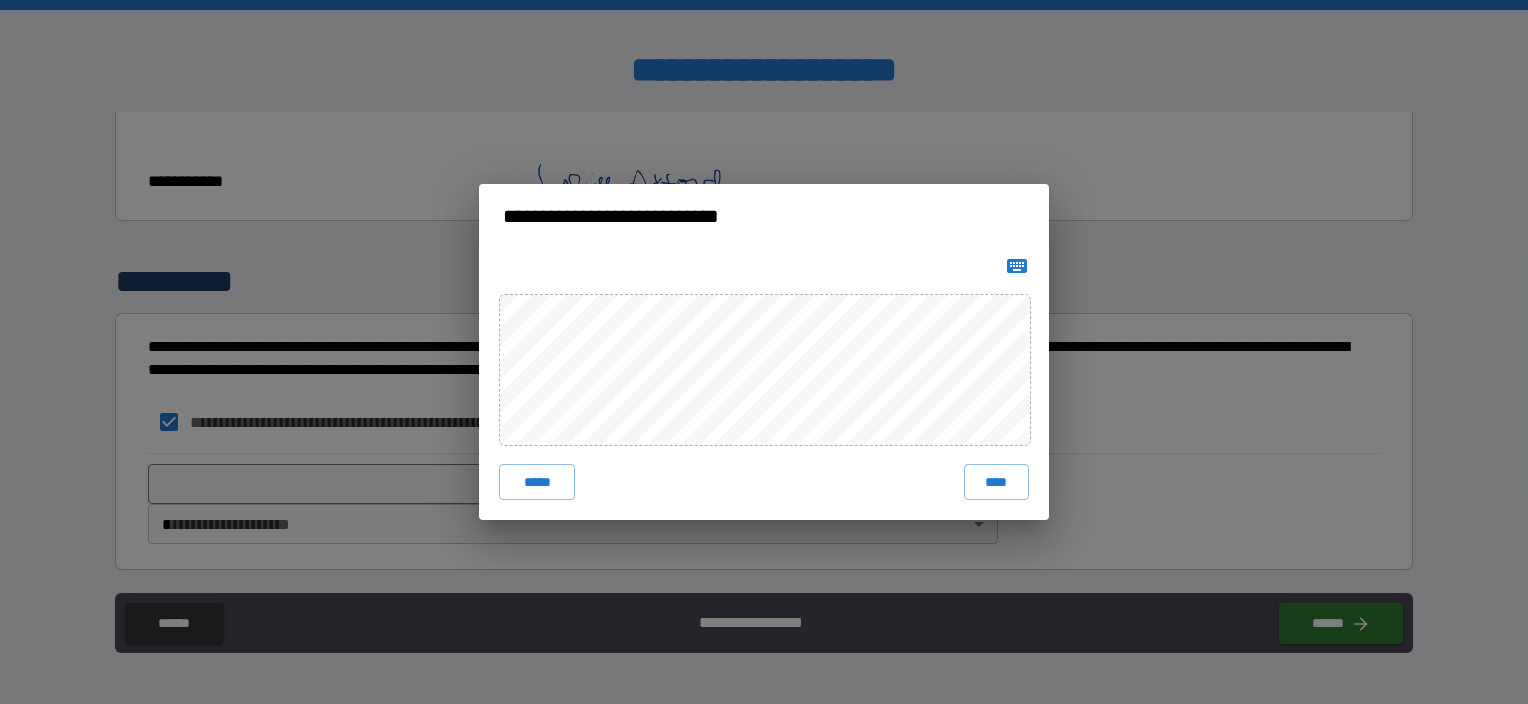 click on "***** ****" at bounding box center (764, 384) 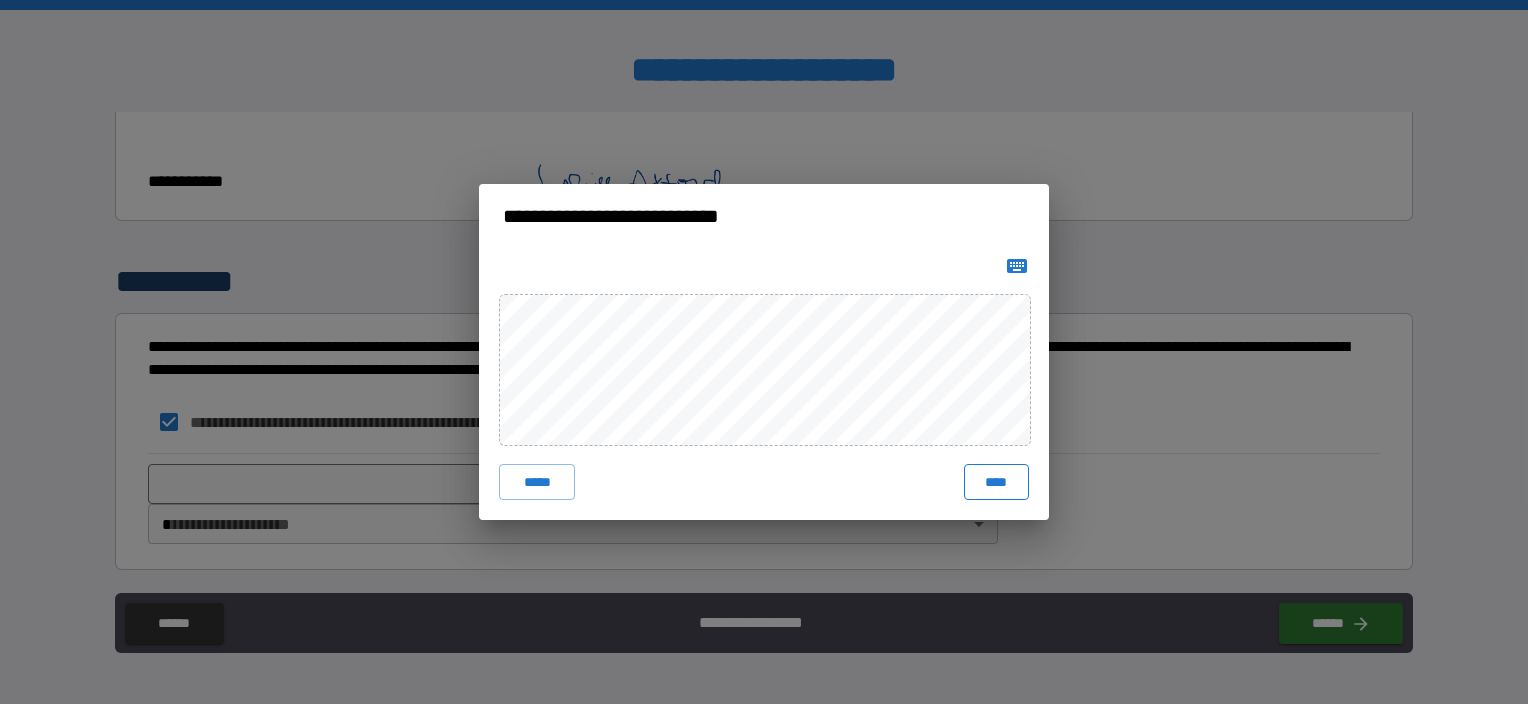 click on "****" at bounding box center [996, 482] 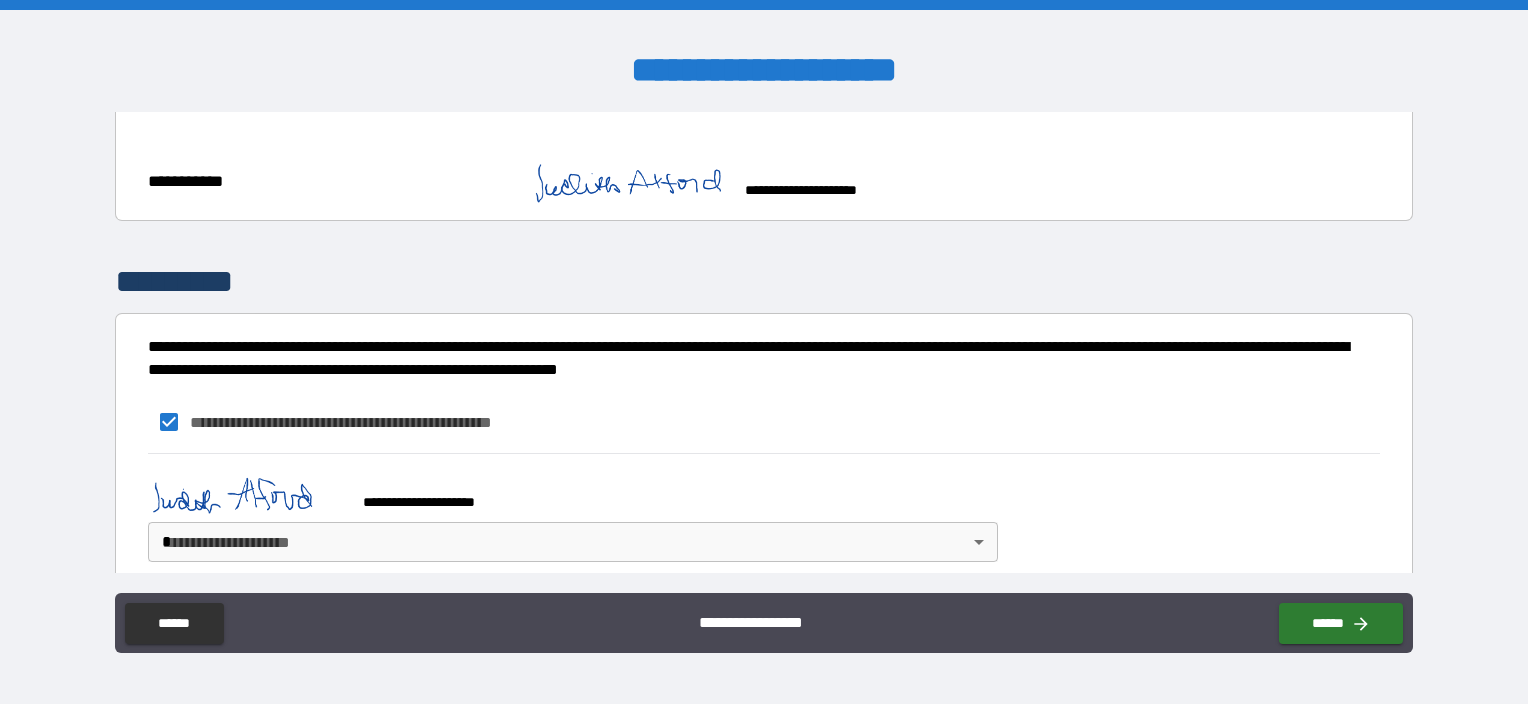 click on "**********" at bounding box center [764, 352] 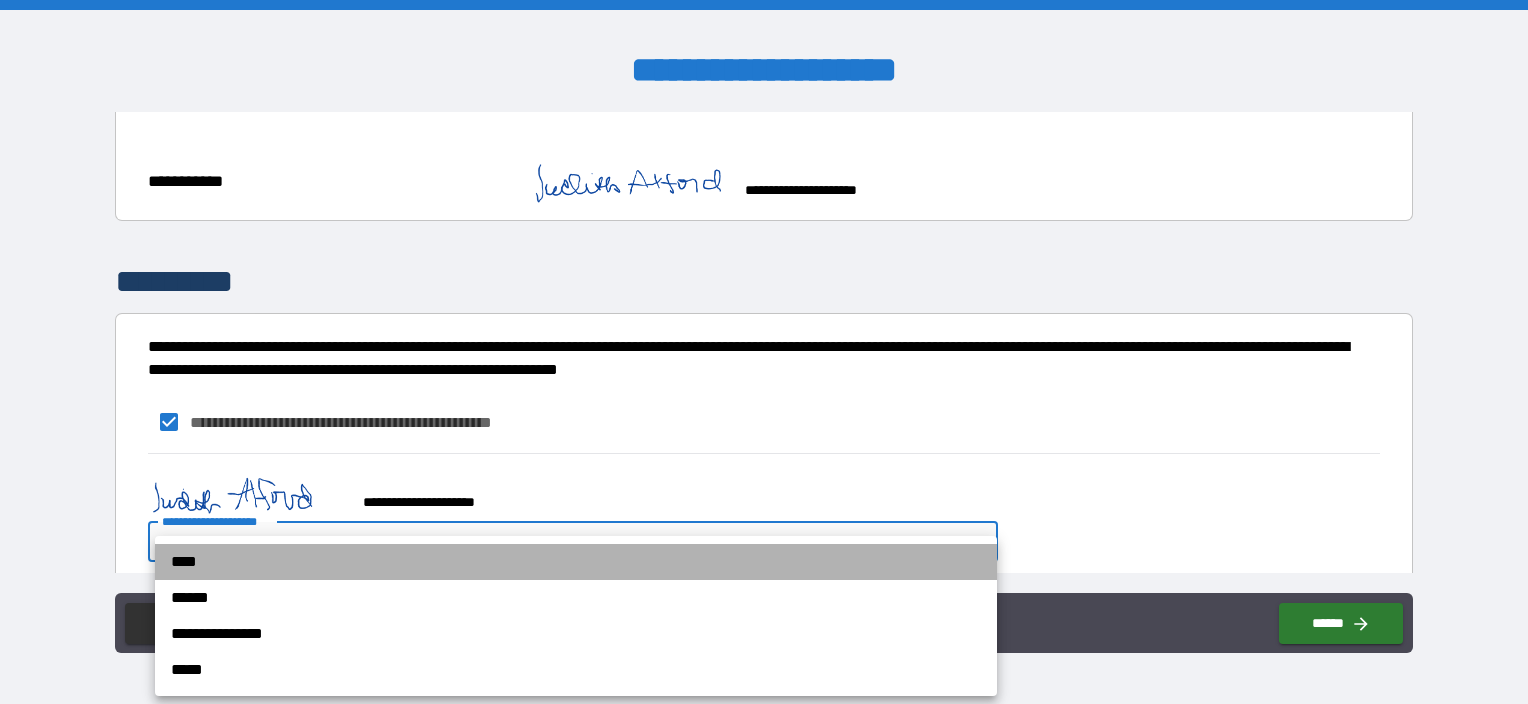 click on "****" at bounding box center [576, 562] 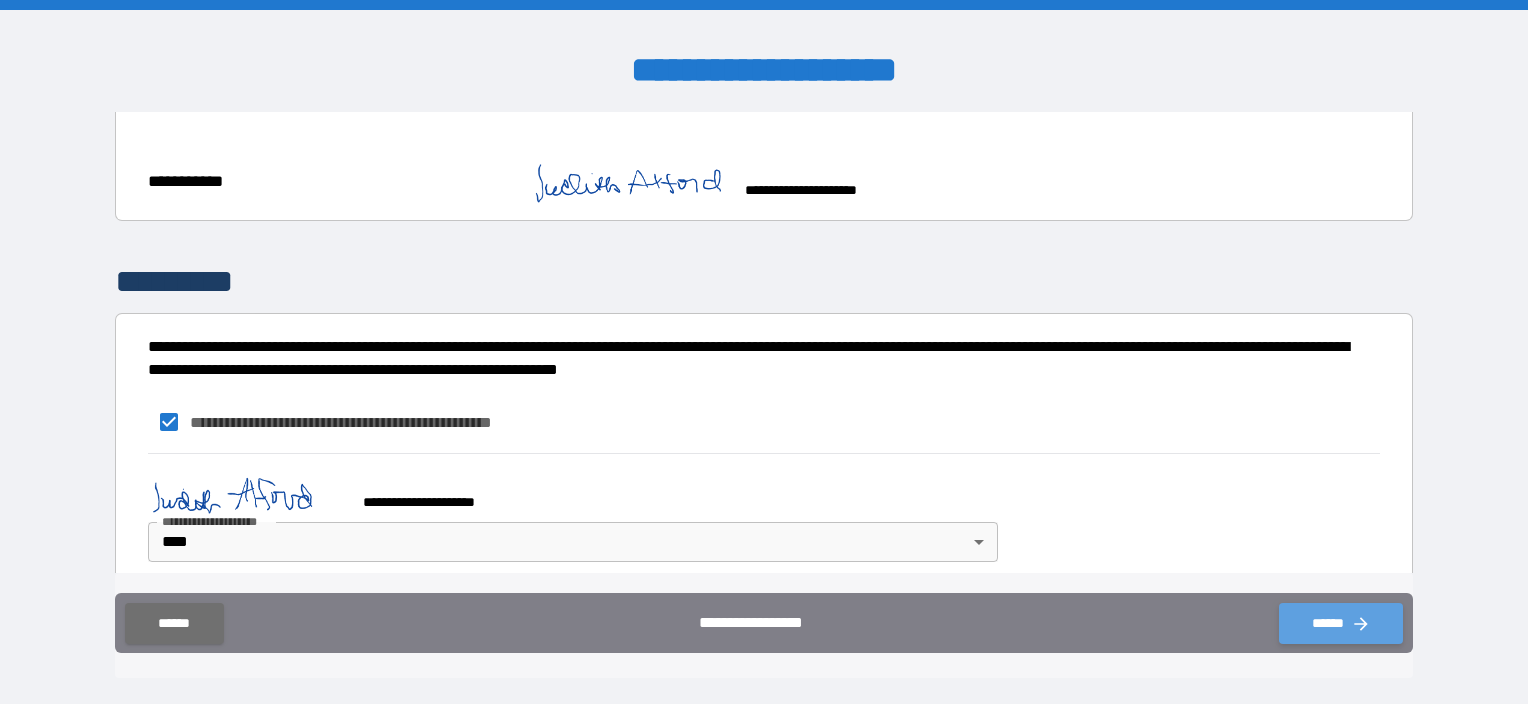 click on "******" at bounding box center [1341, 623] 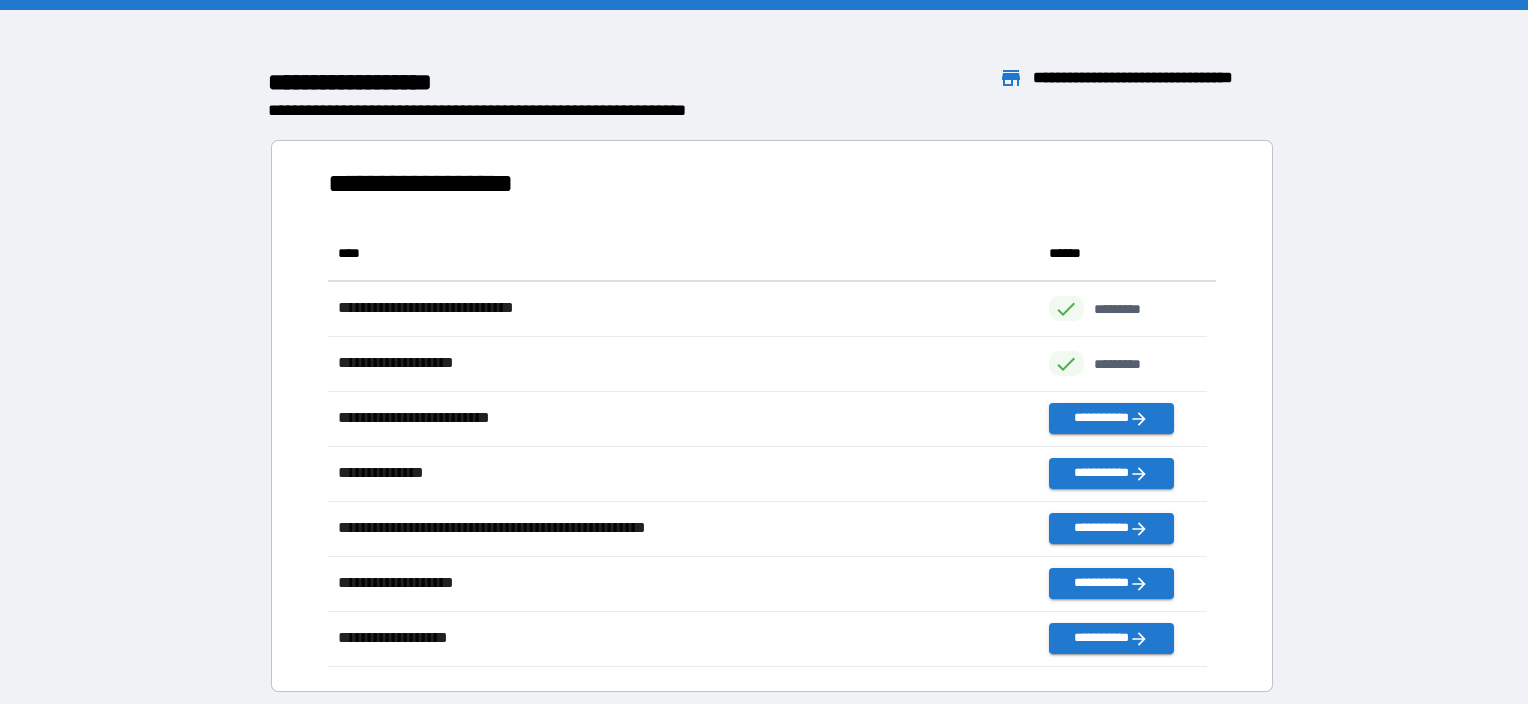 scroll, scrollTop: 426, scrollLeft: 863, axis: both 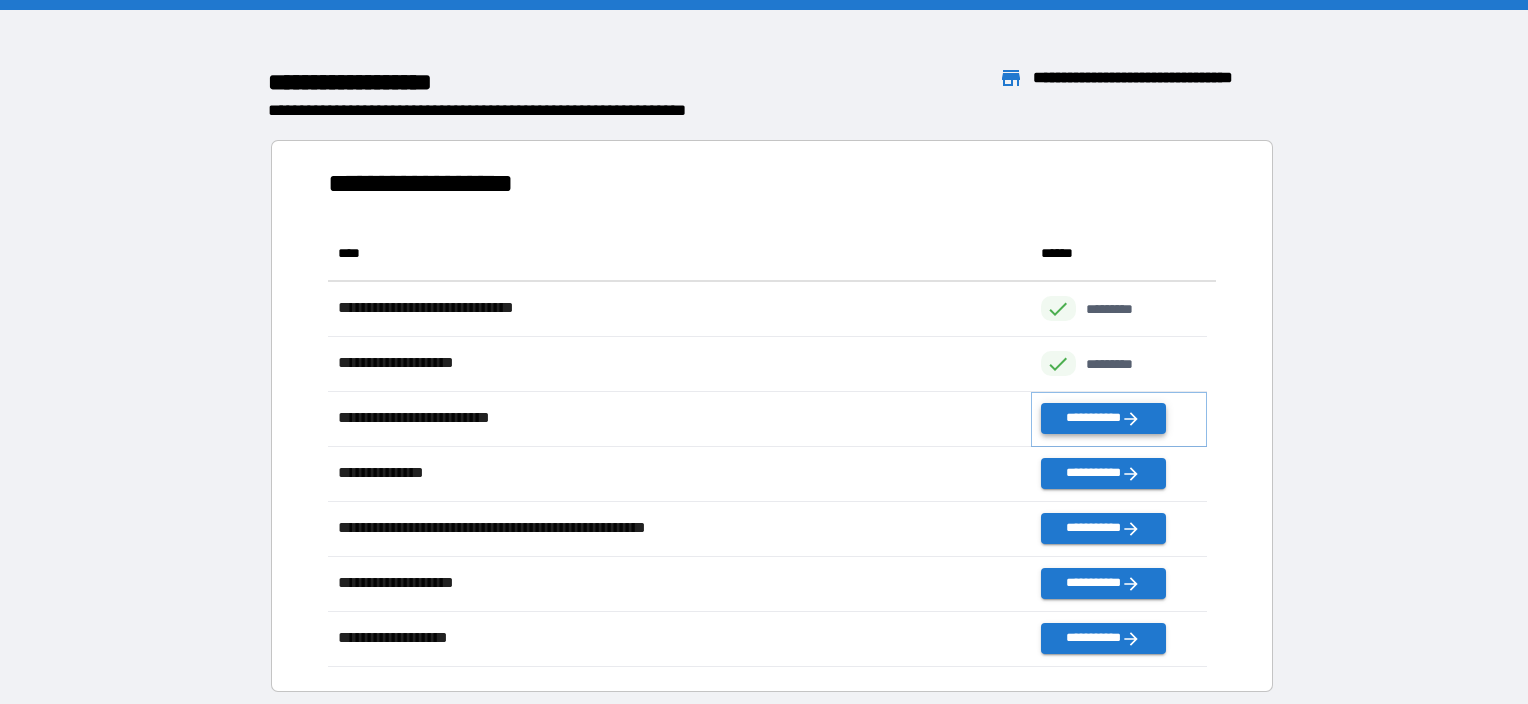 click on "**********" at bounding box center (1103, 418) 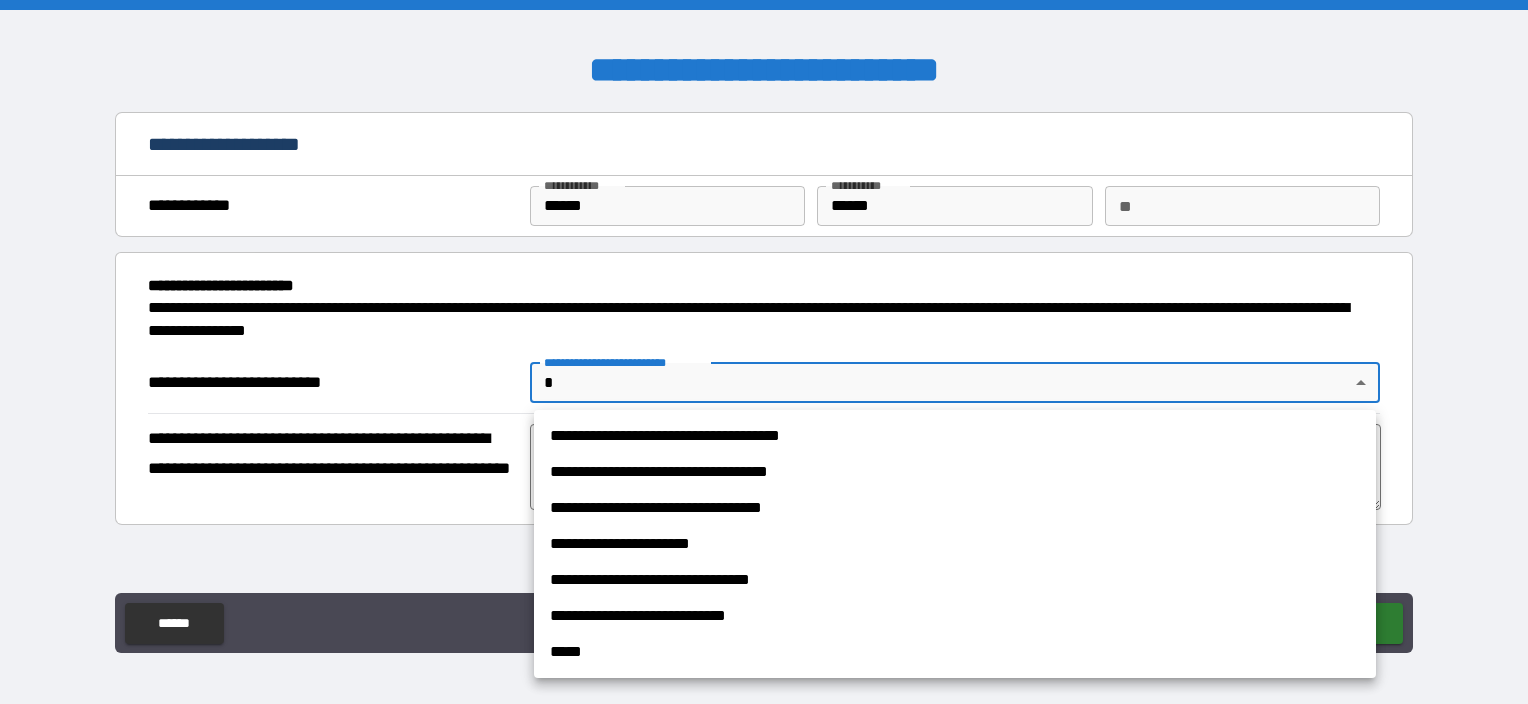 click on "**********" at bounding box center (764, 352) 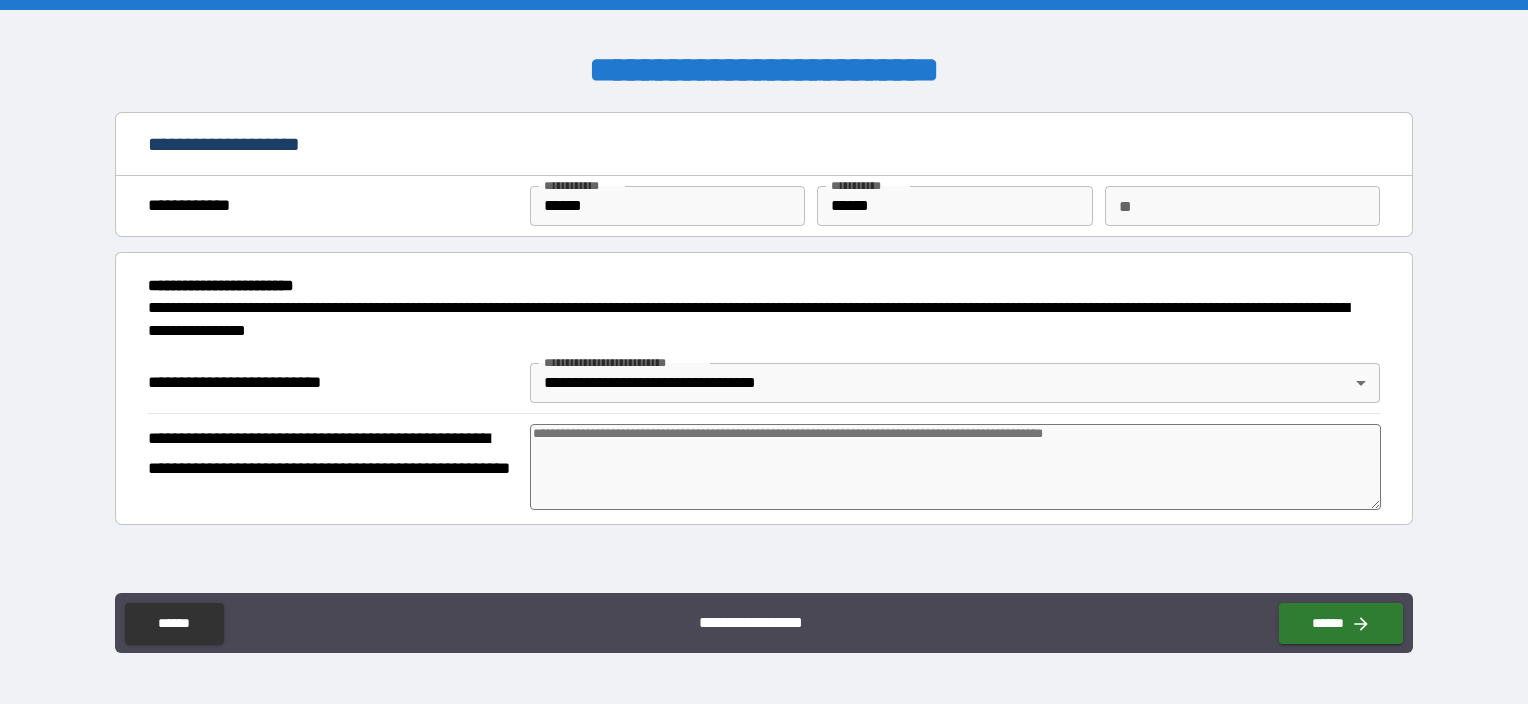 click at bounding box center [955, 467] 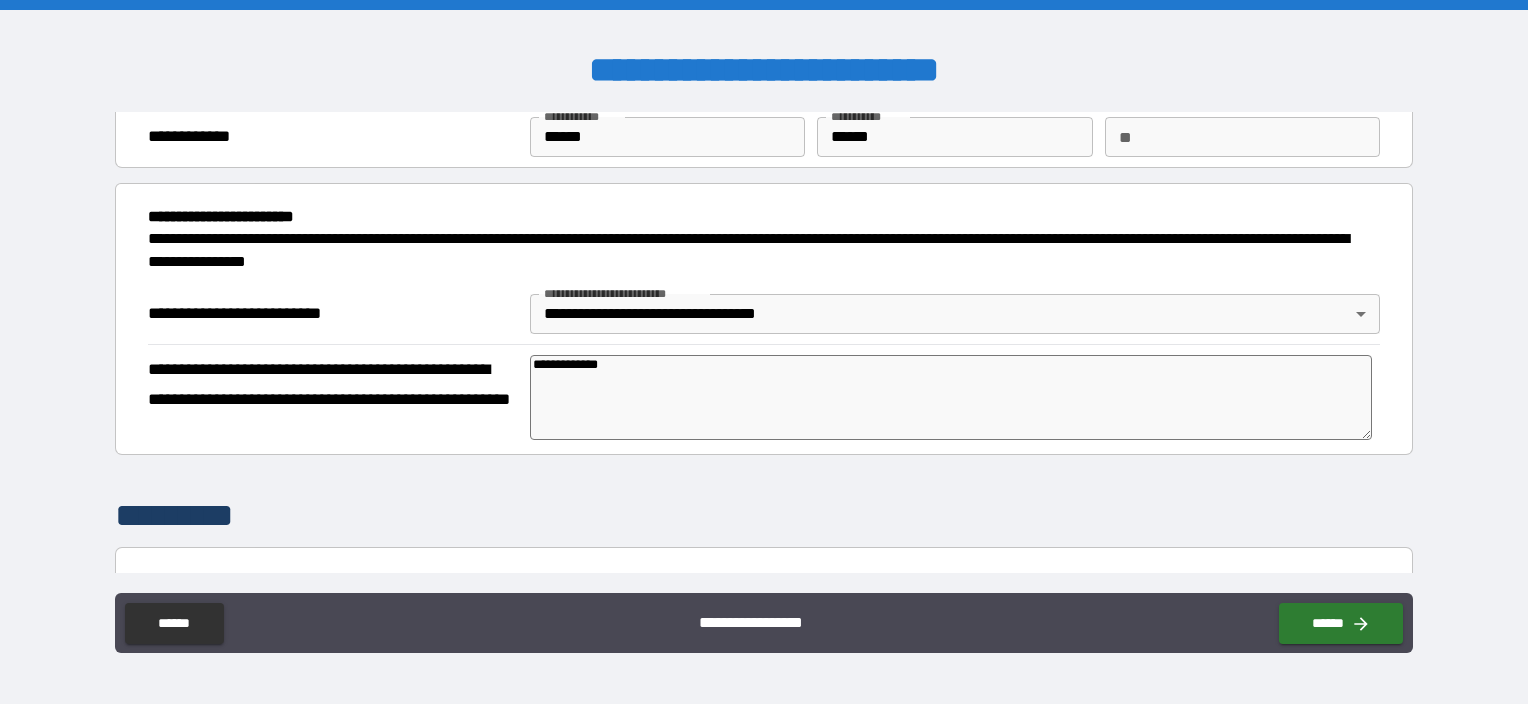 scroll, scrollTop: 303, scrollLeft: 0, axis: vertical 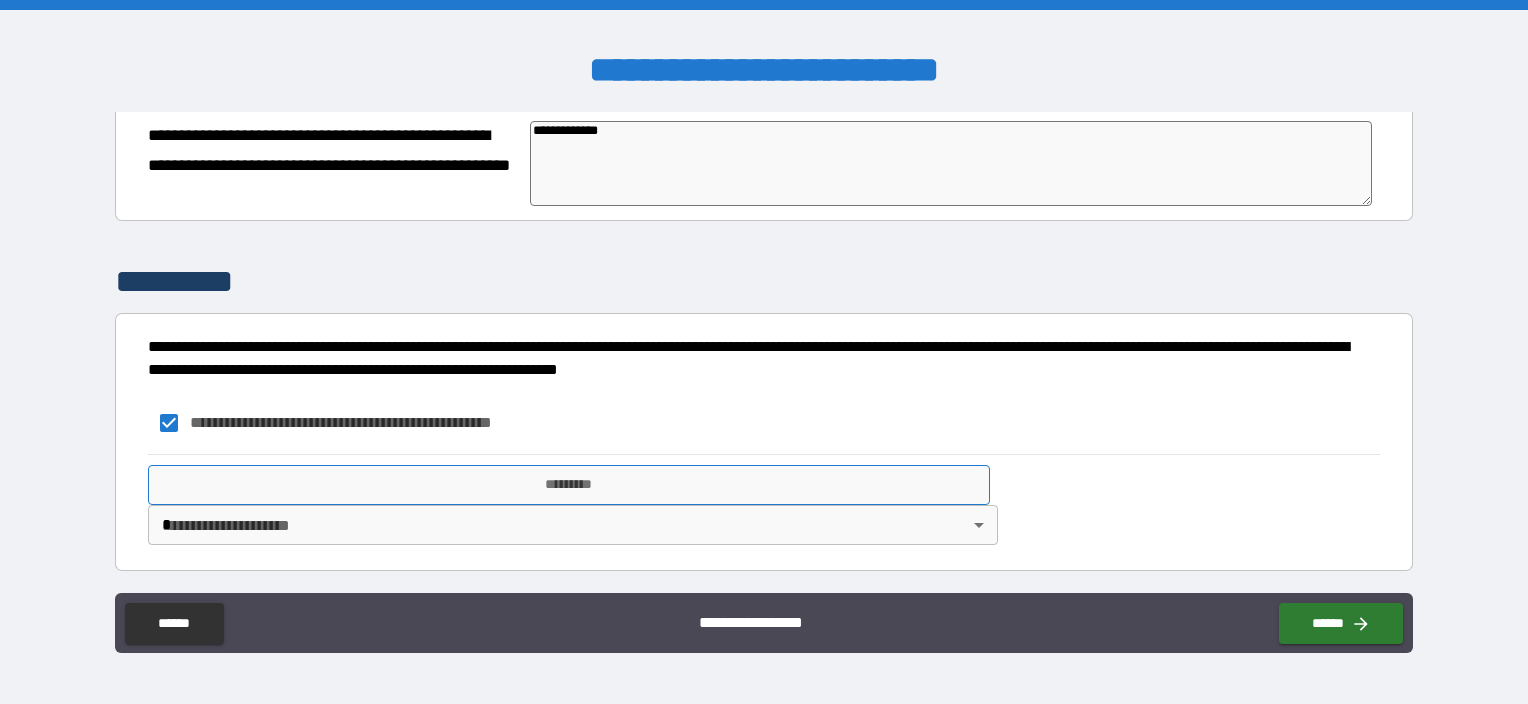 click on "*********" at bounding box center [569, 485] 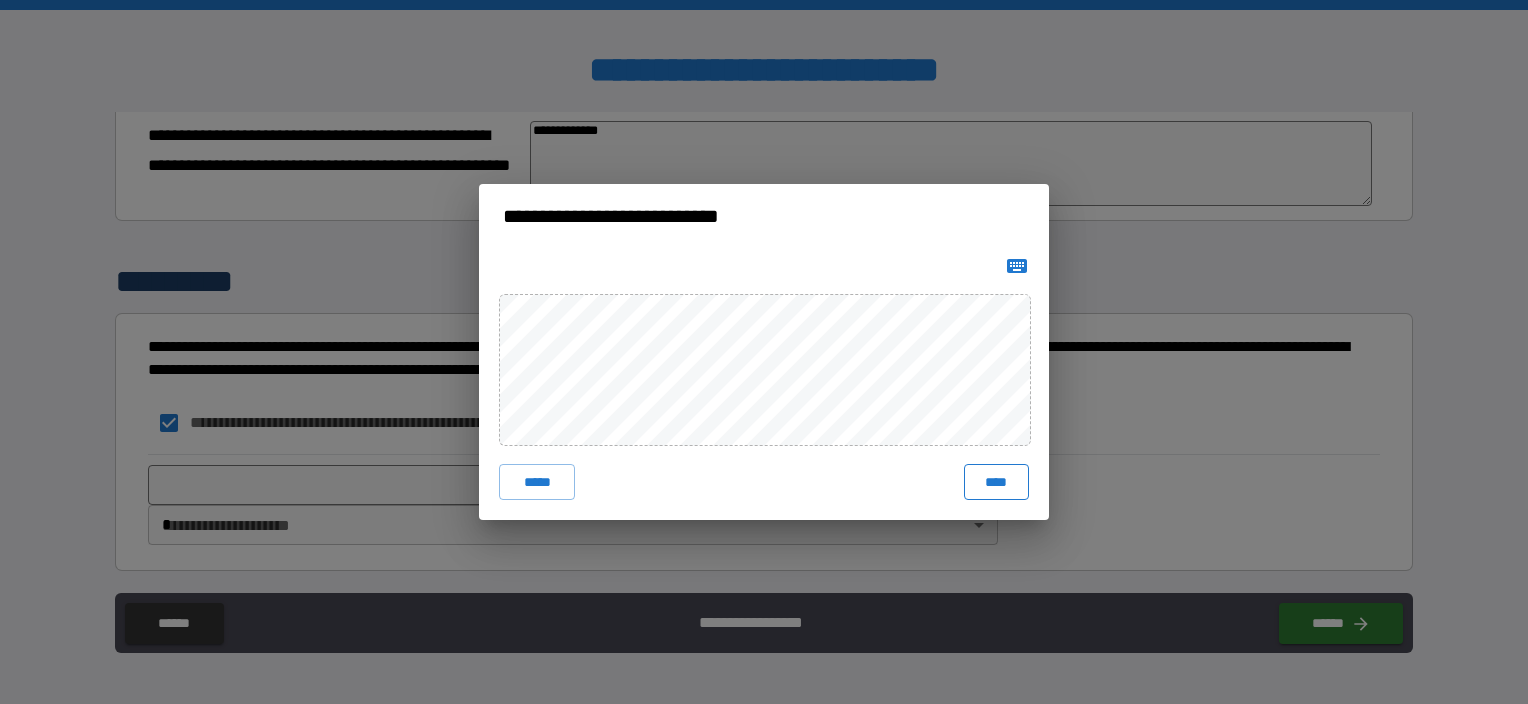 click on "****" at bounding box center [996, 482] 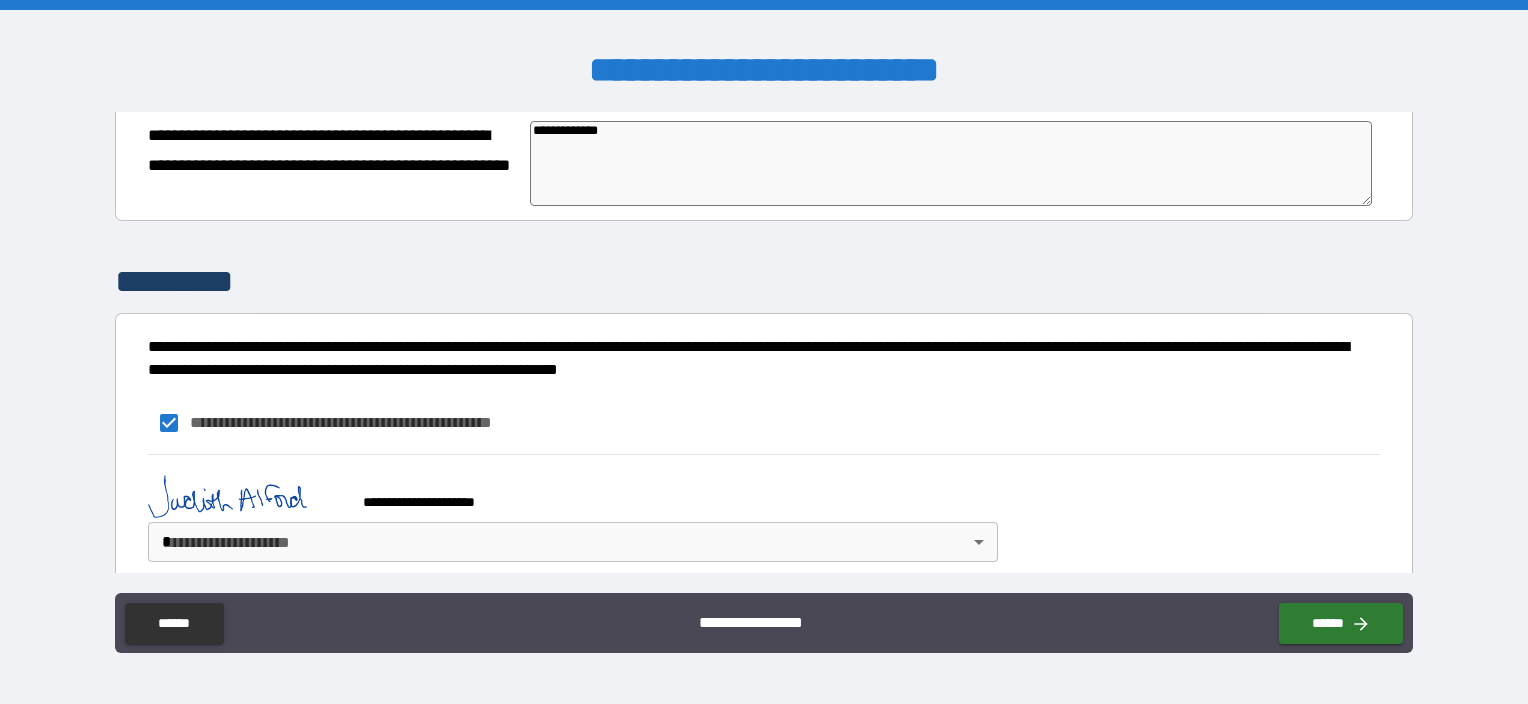 click on "**********" at bounding box center (764, 352) 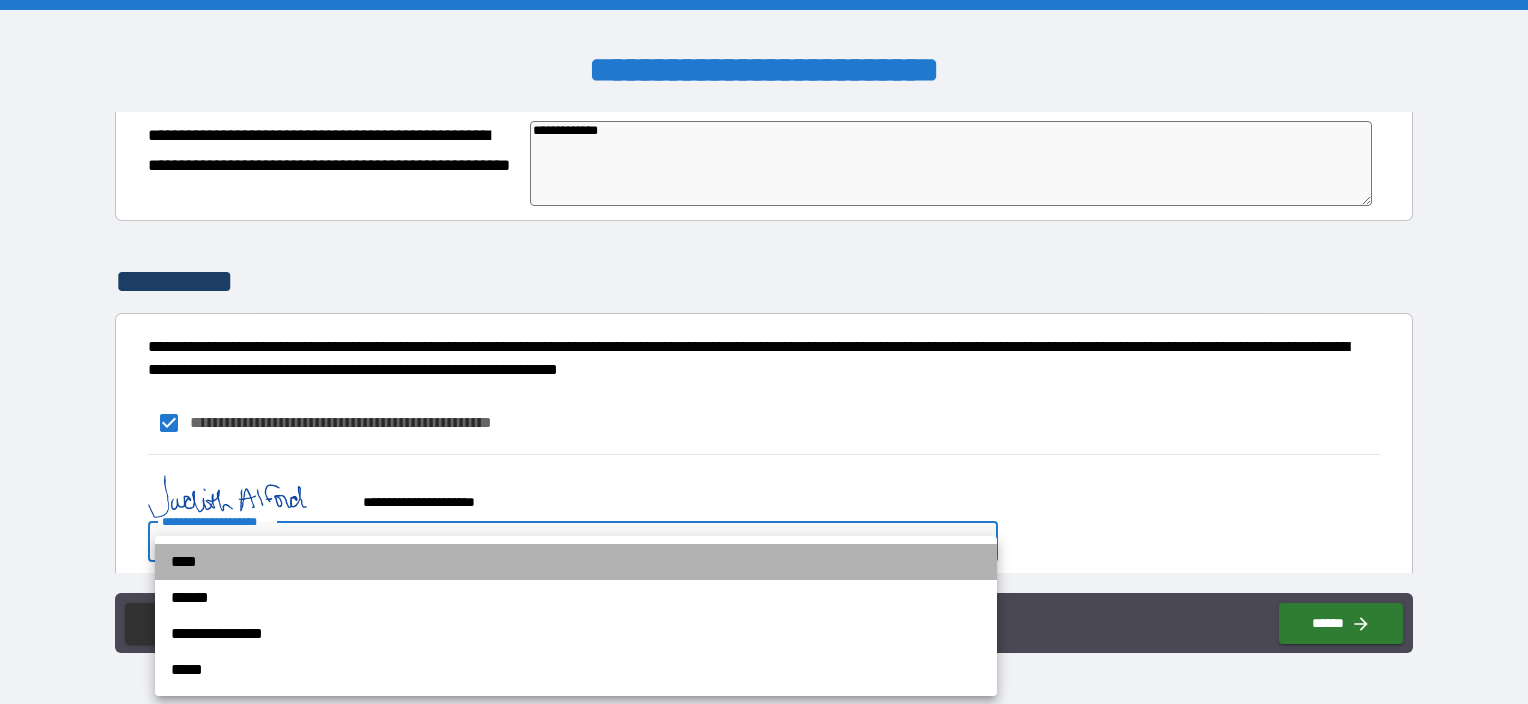 click on "****" at bounding box center (576, 562) 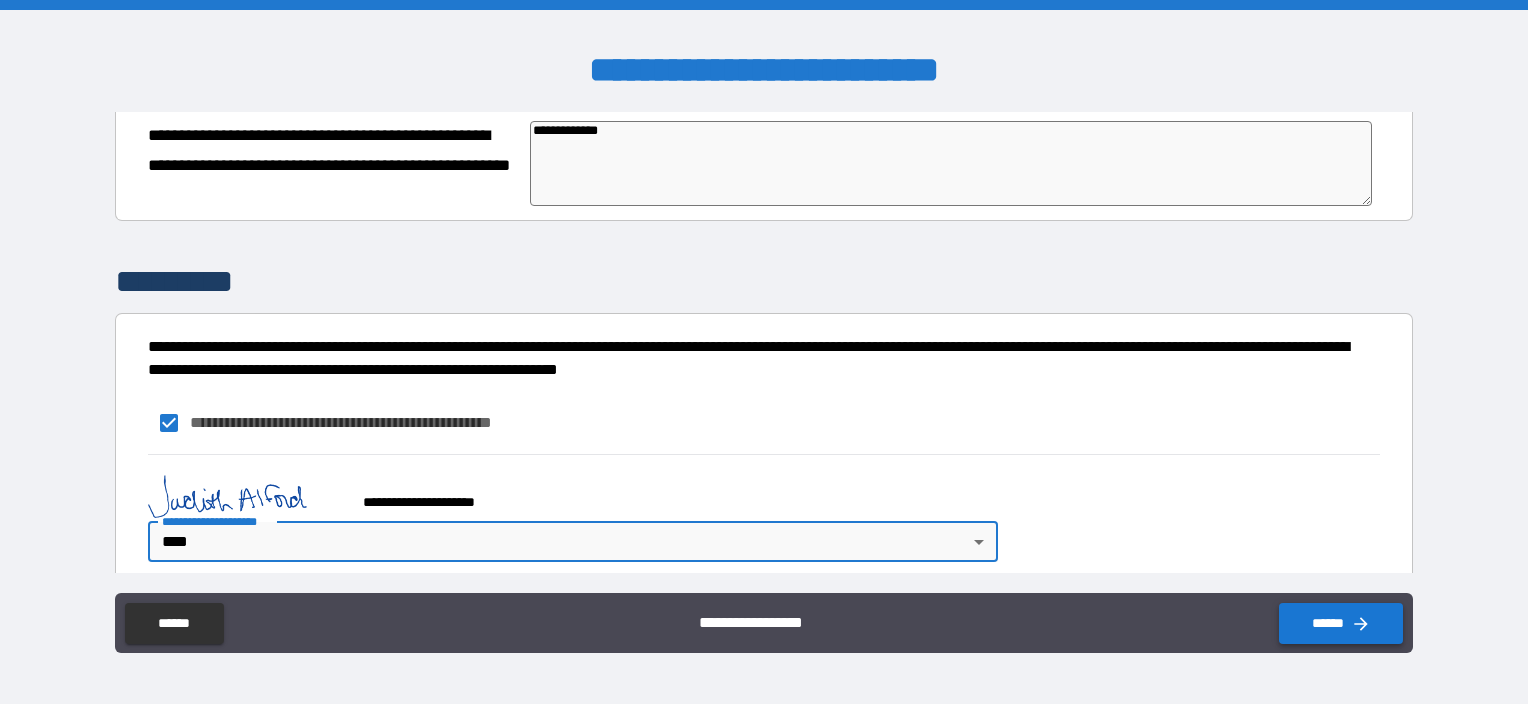 click on "******" at bounding box center [1341, 623] 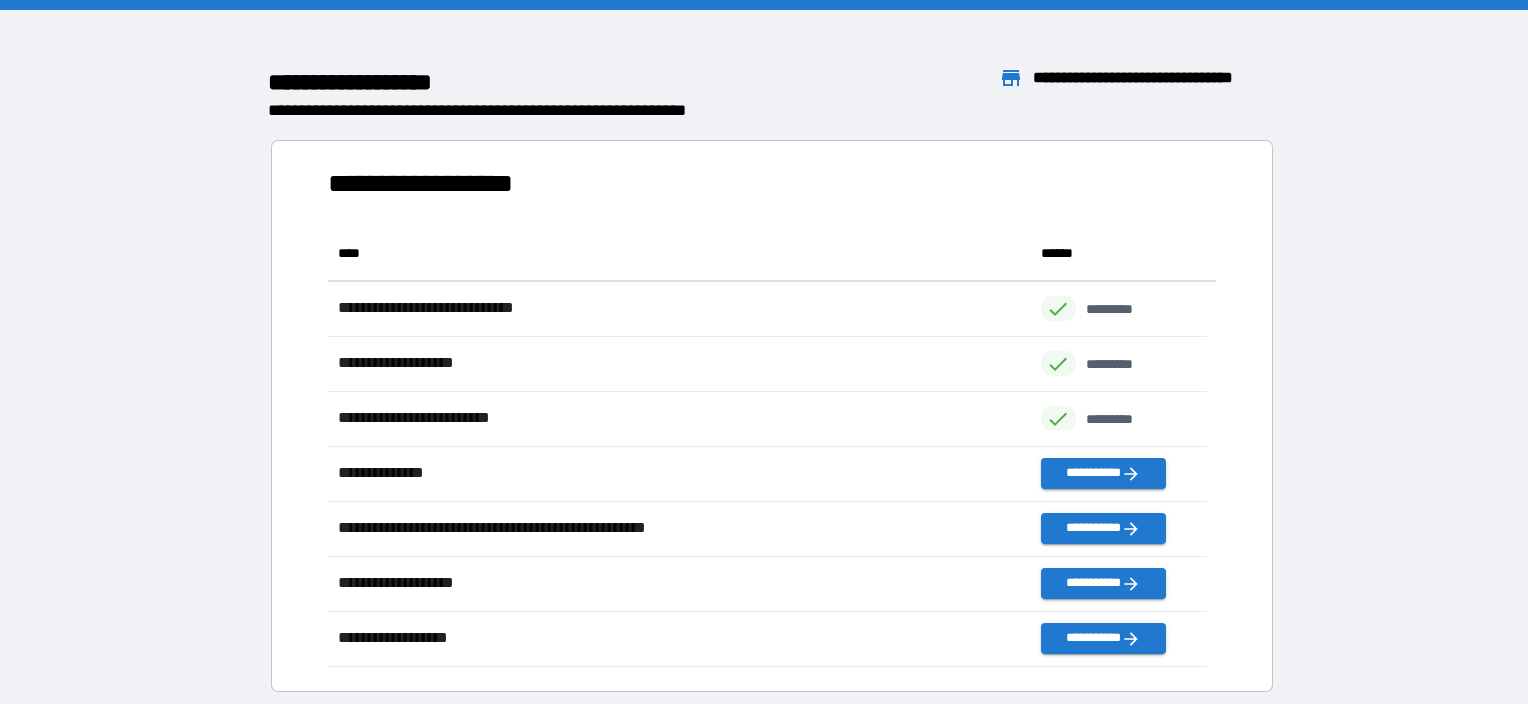 scroll, scrollTop: 16, scrollLeft: 16, axis: both 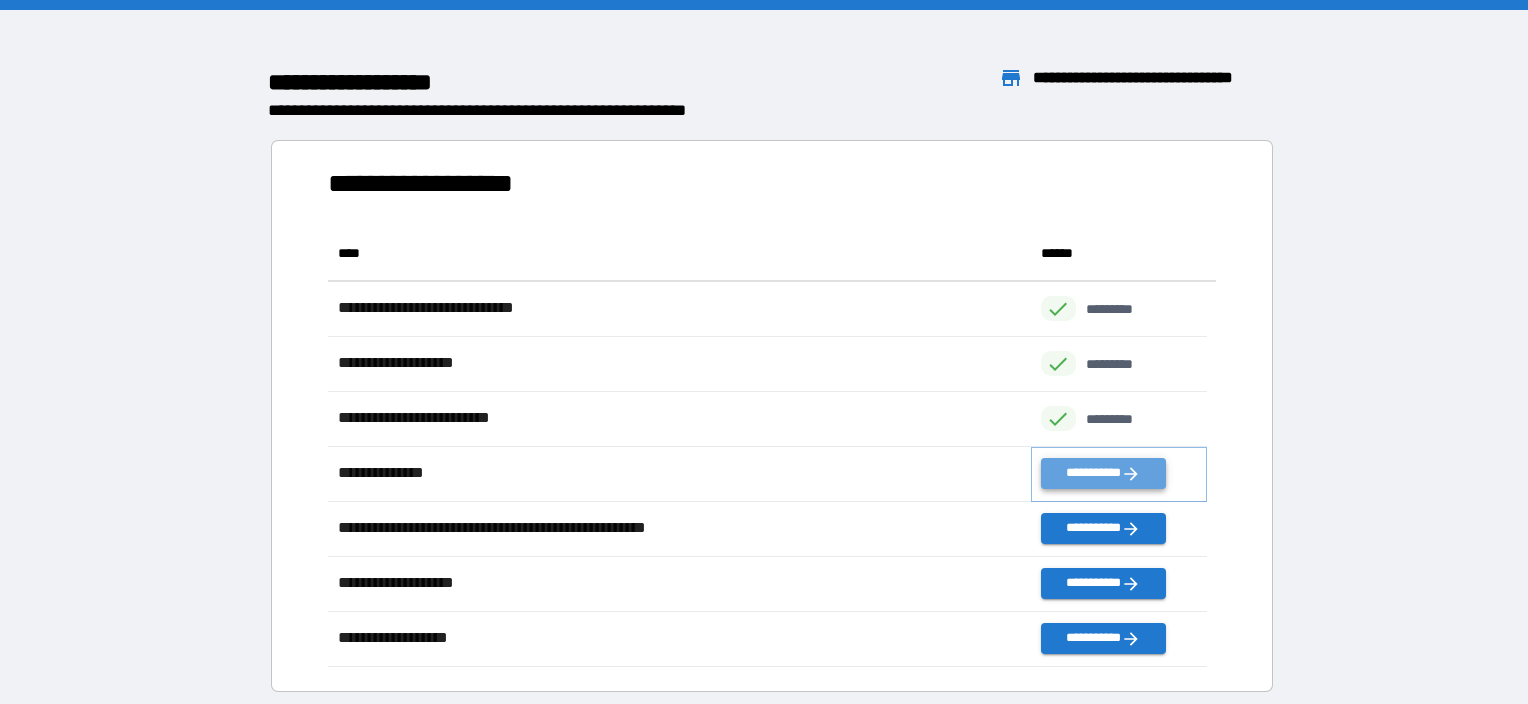 click on "**********" at bounding box center (1103, 473) 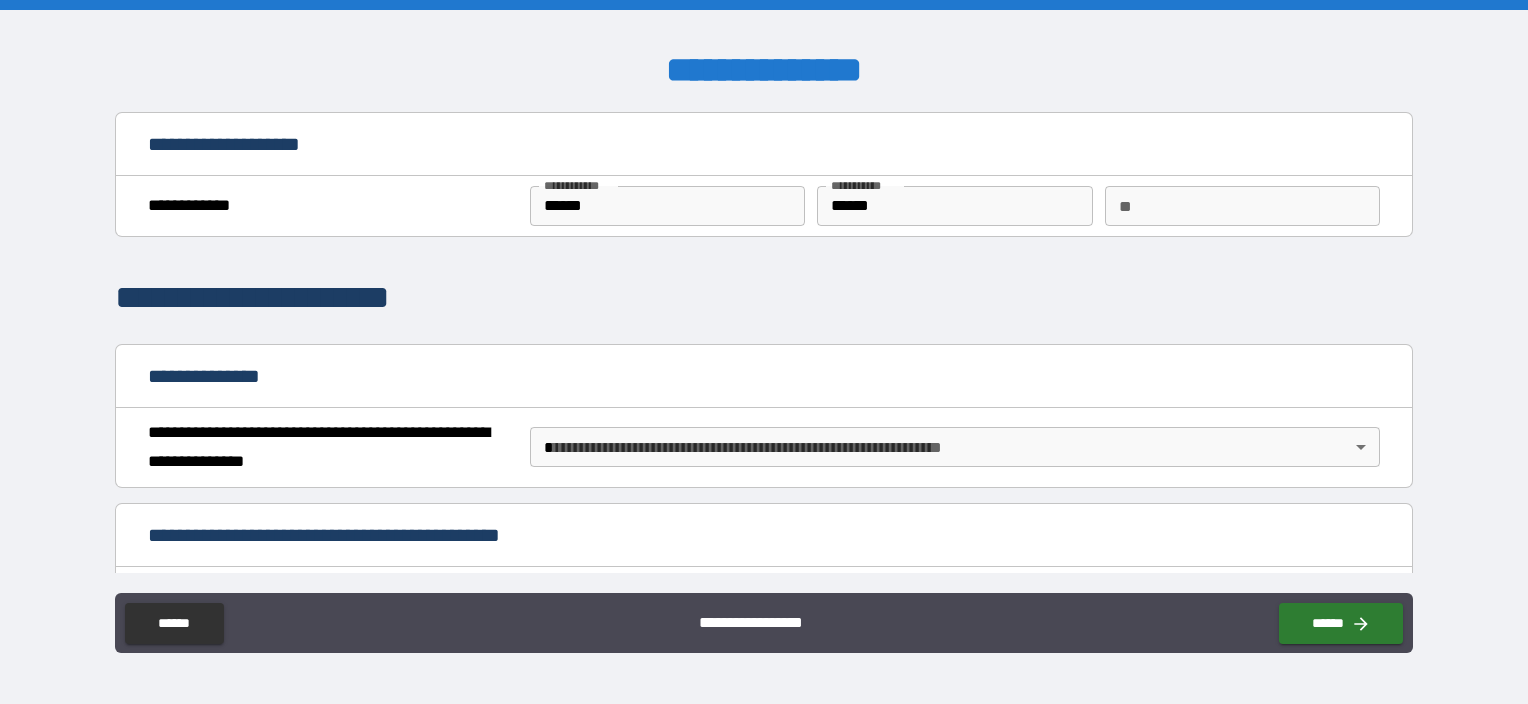 click on "**********" at bounding box center (764, 352) 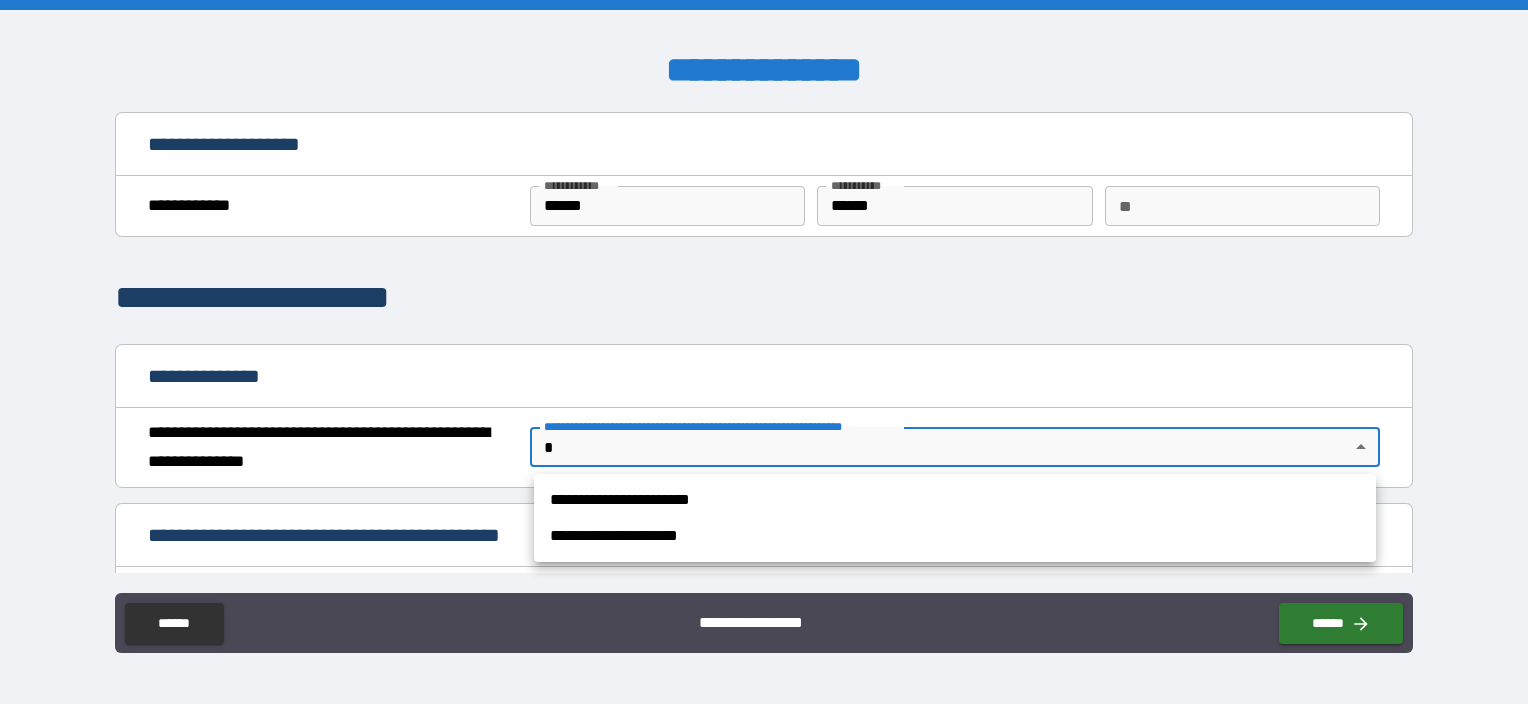 click on "**********" at bounding box center [955, 500] 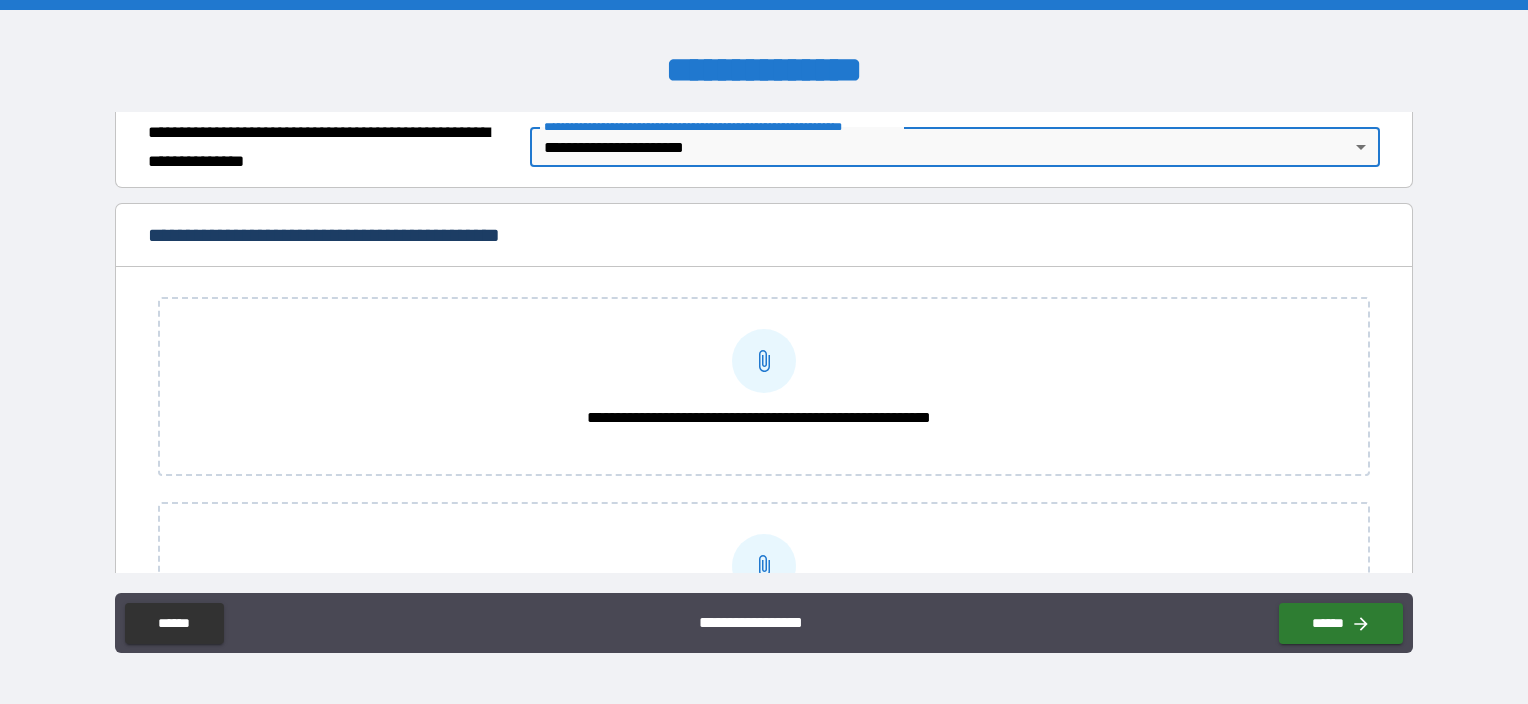 scroll, scrollTop: 400, scrollLeft: 0, axis: vertical 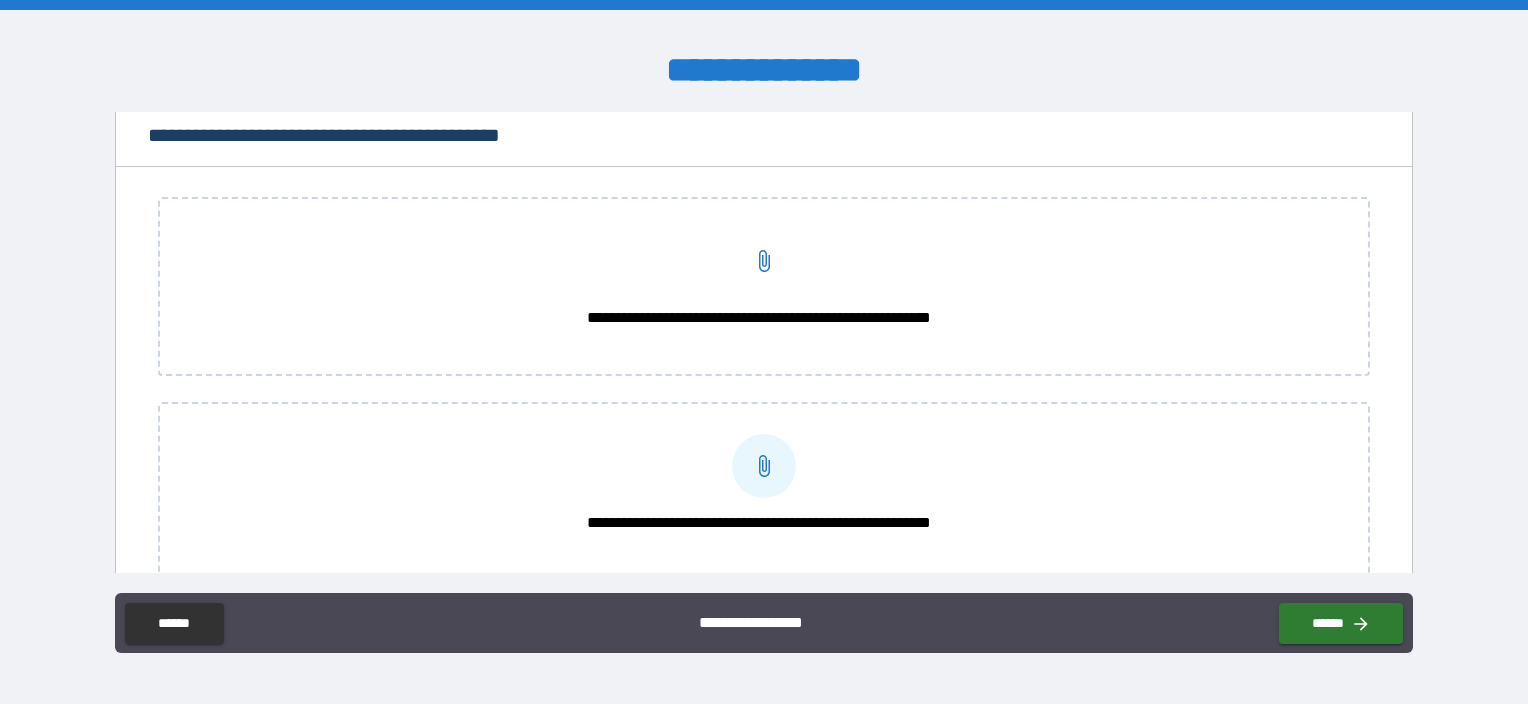 click 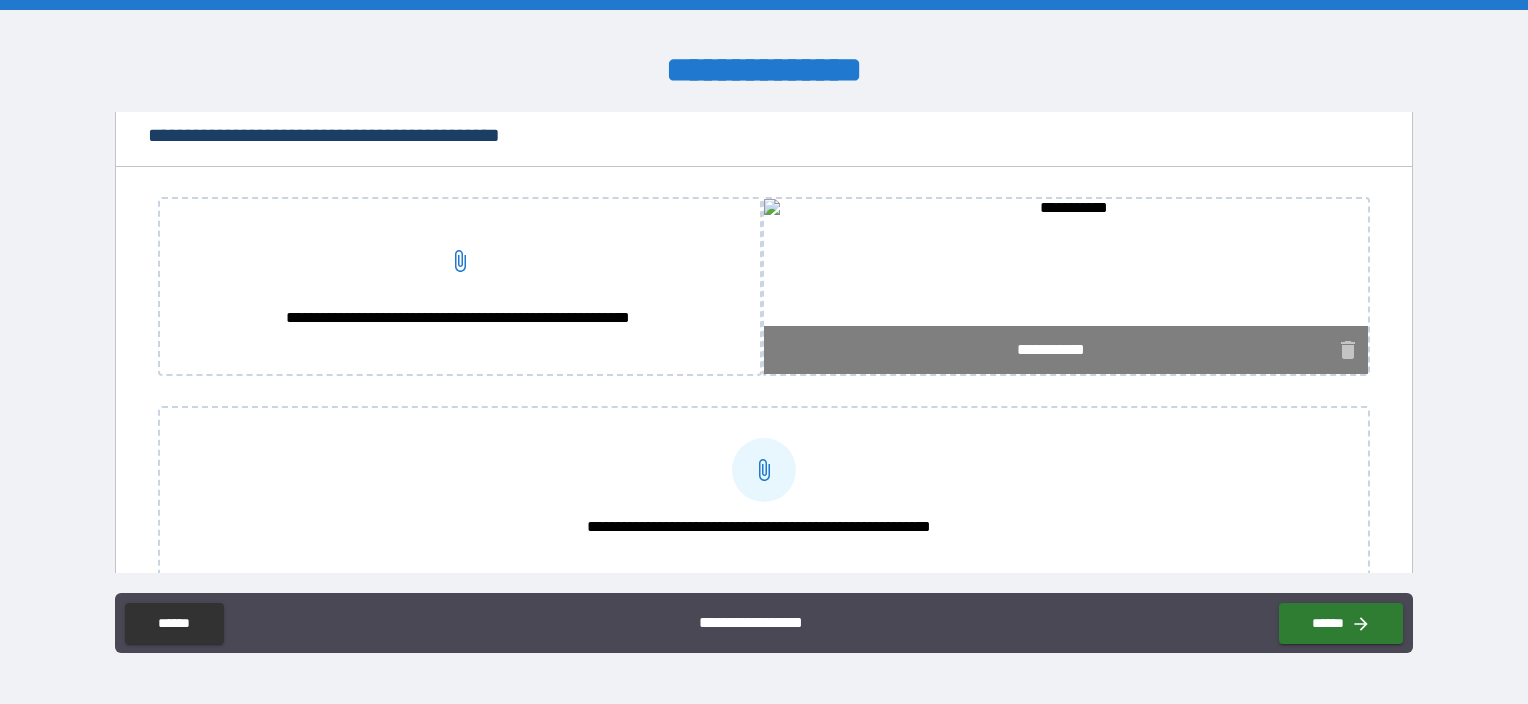 click on "**********" at bounding box center (764, 71) 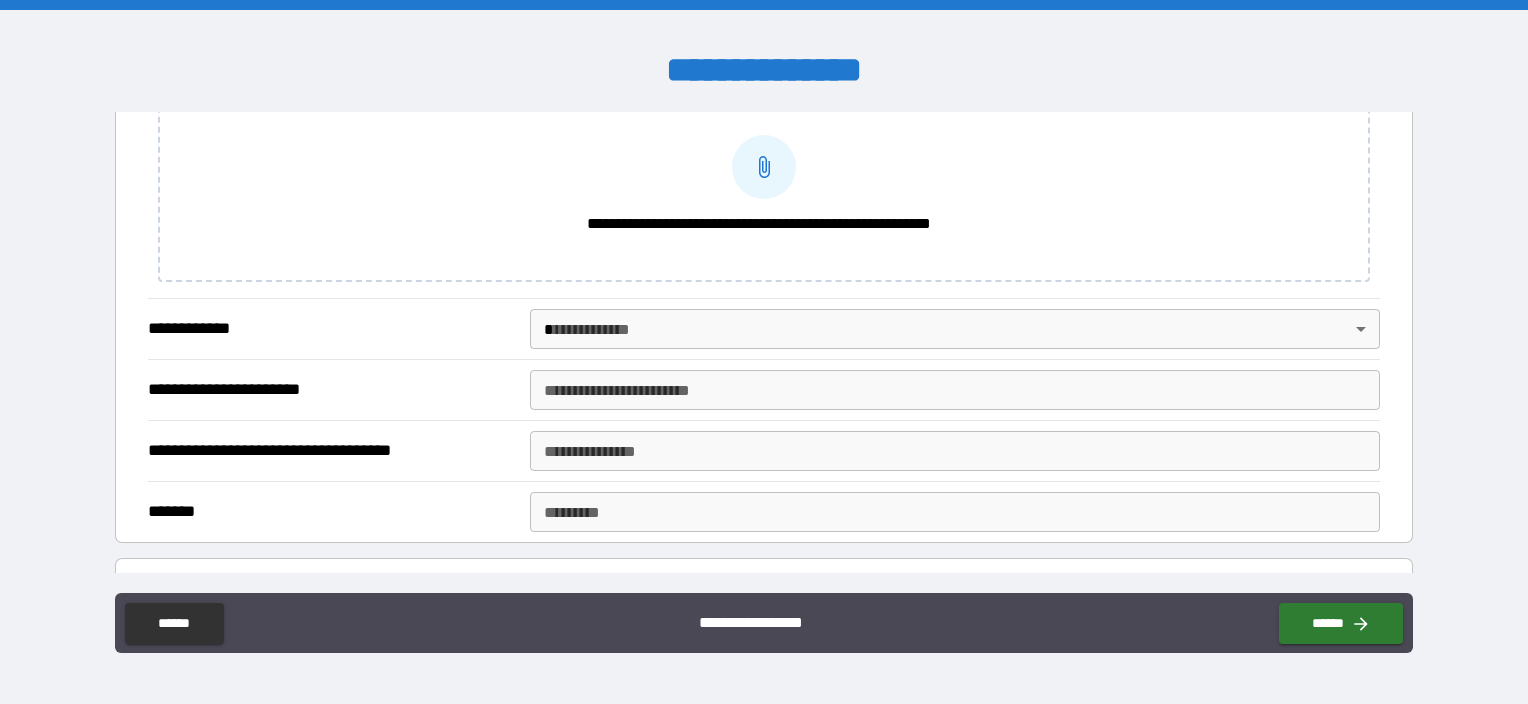 scroll, scrollTop: 800, scrollLeft: 0, axis: vertical 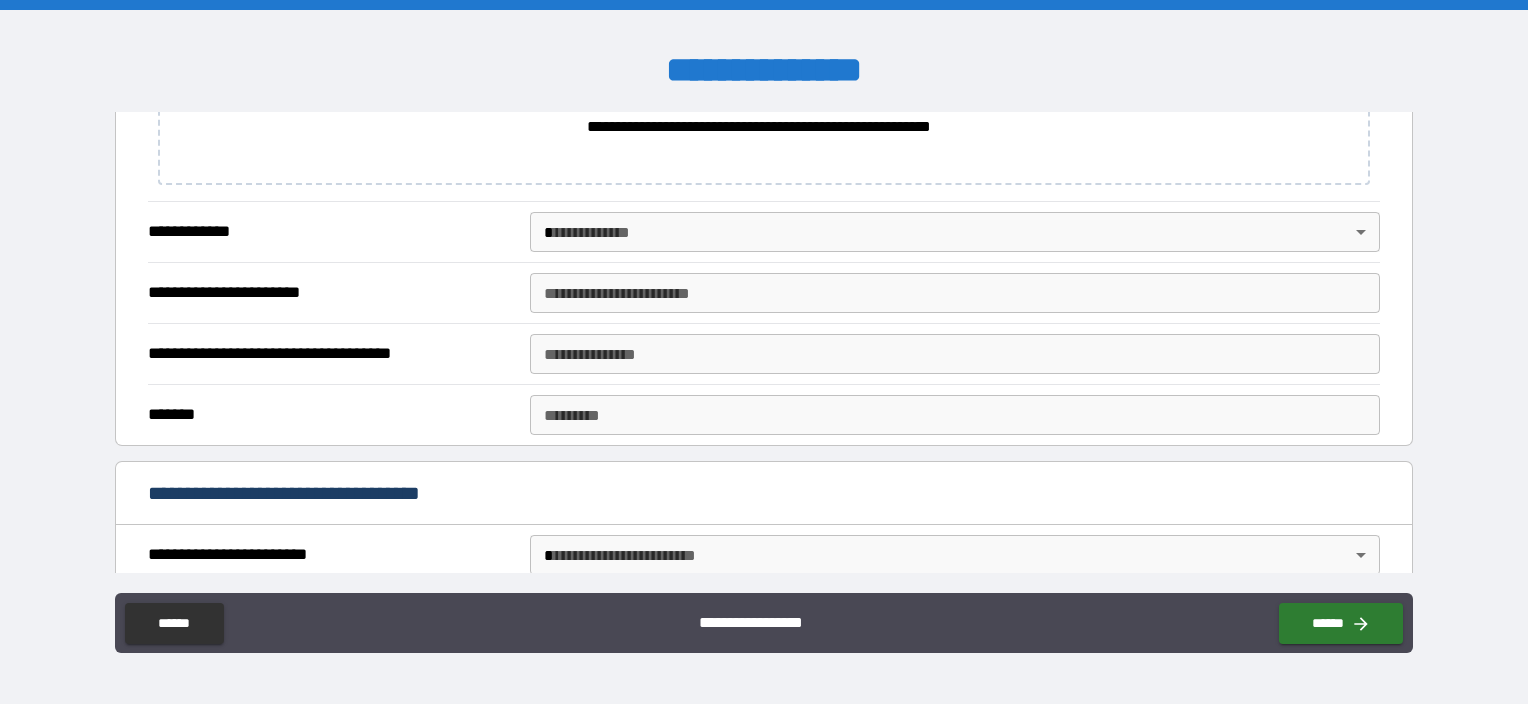 click on "**********" at bounding box center (764, 352) 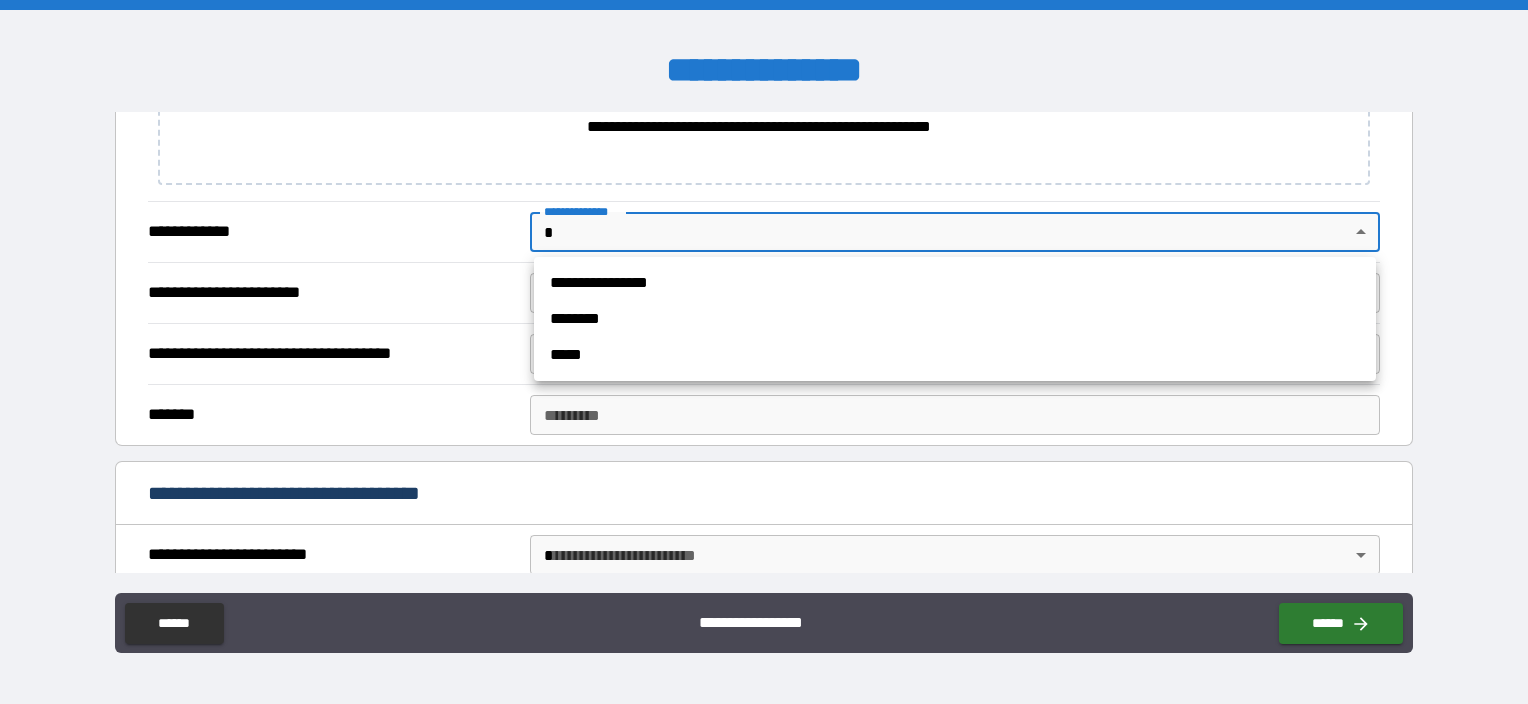 click on "**********" at bounding box center [955, 283] 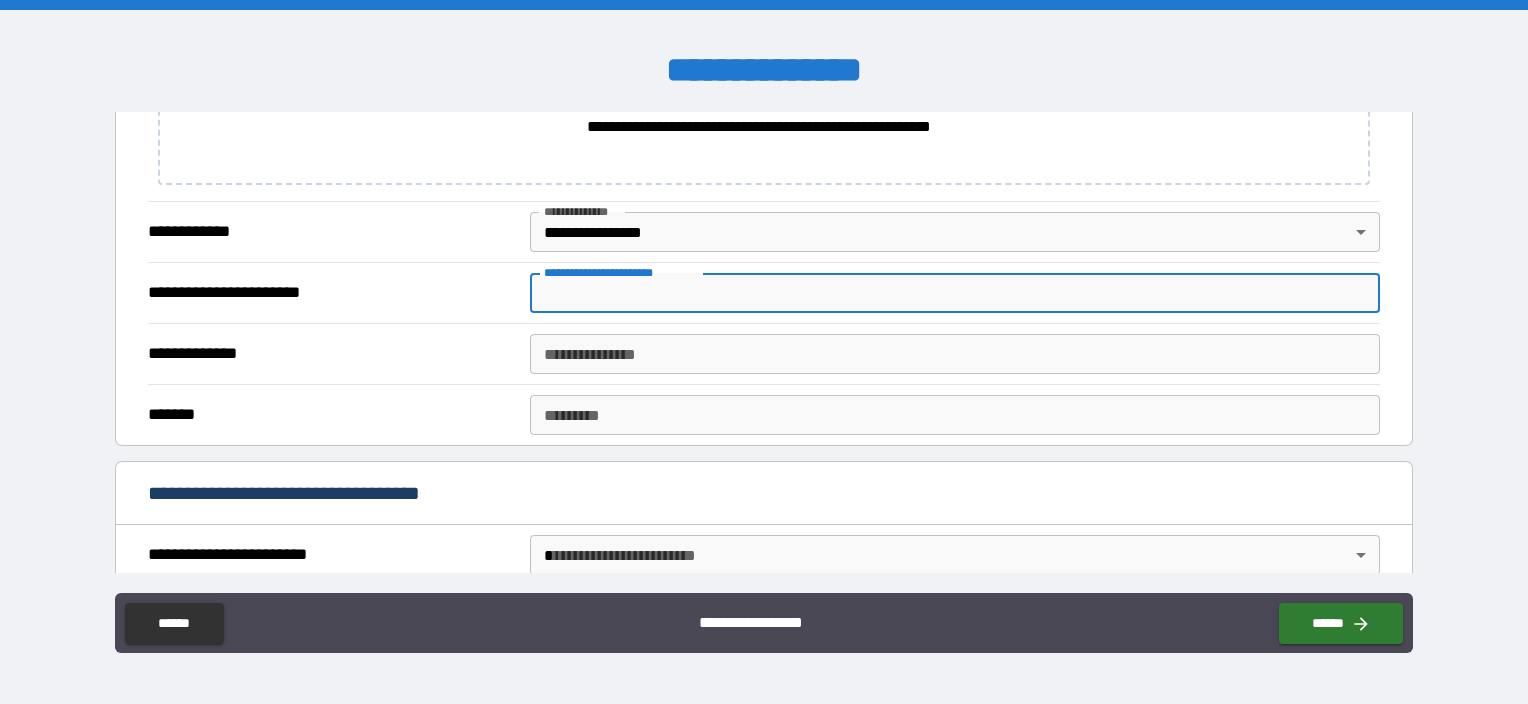 click on "**********" at bounding box center [955, 293] 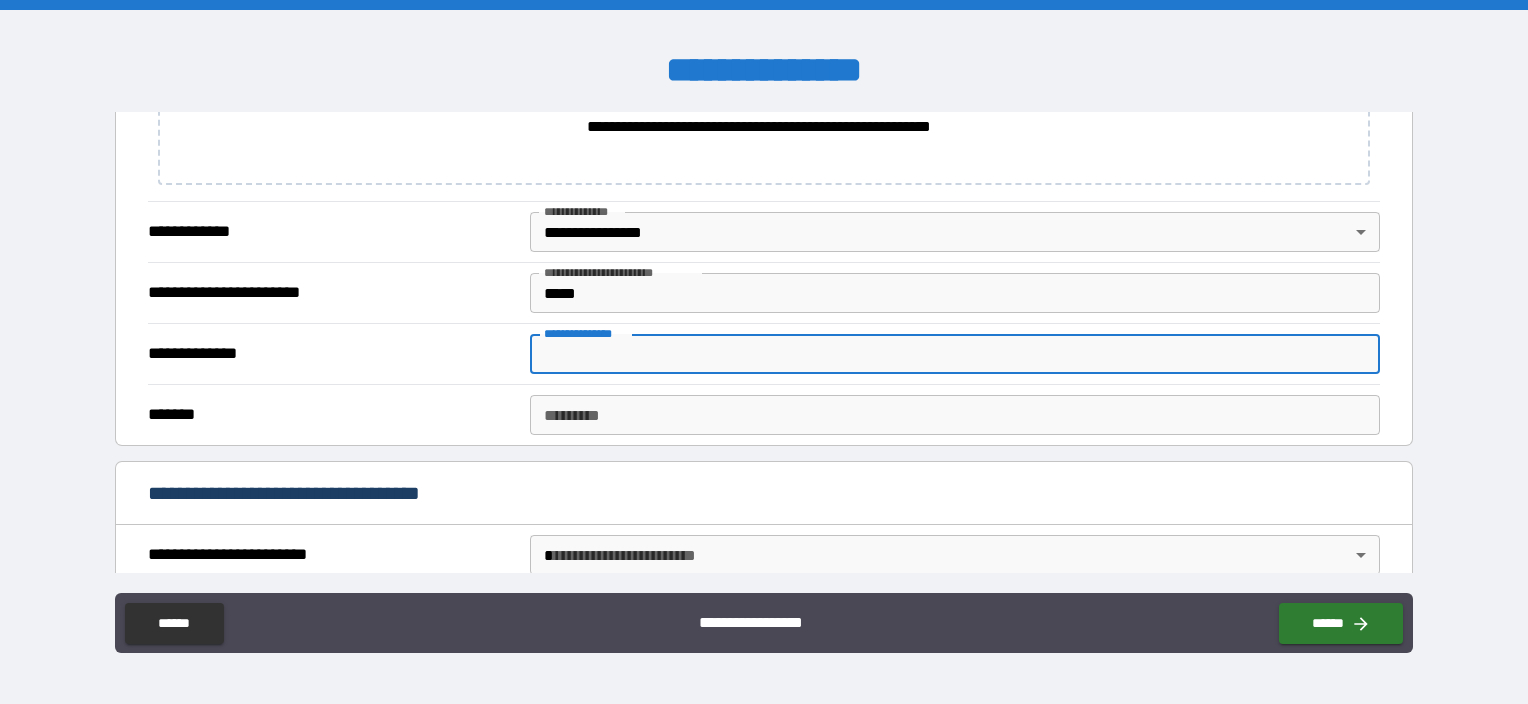 click on "**********" at bounding box center (955, 354) 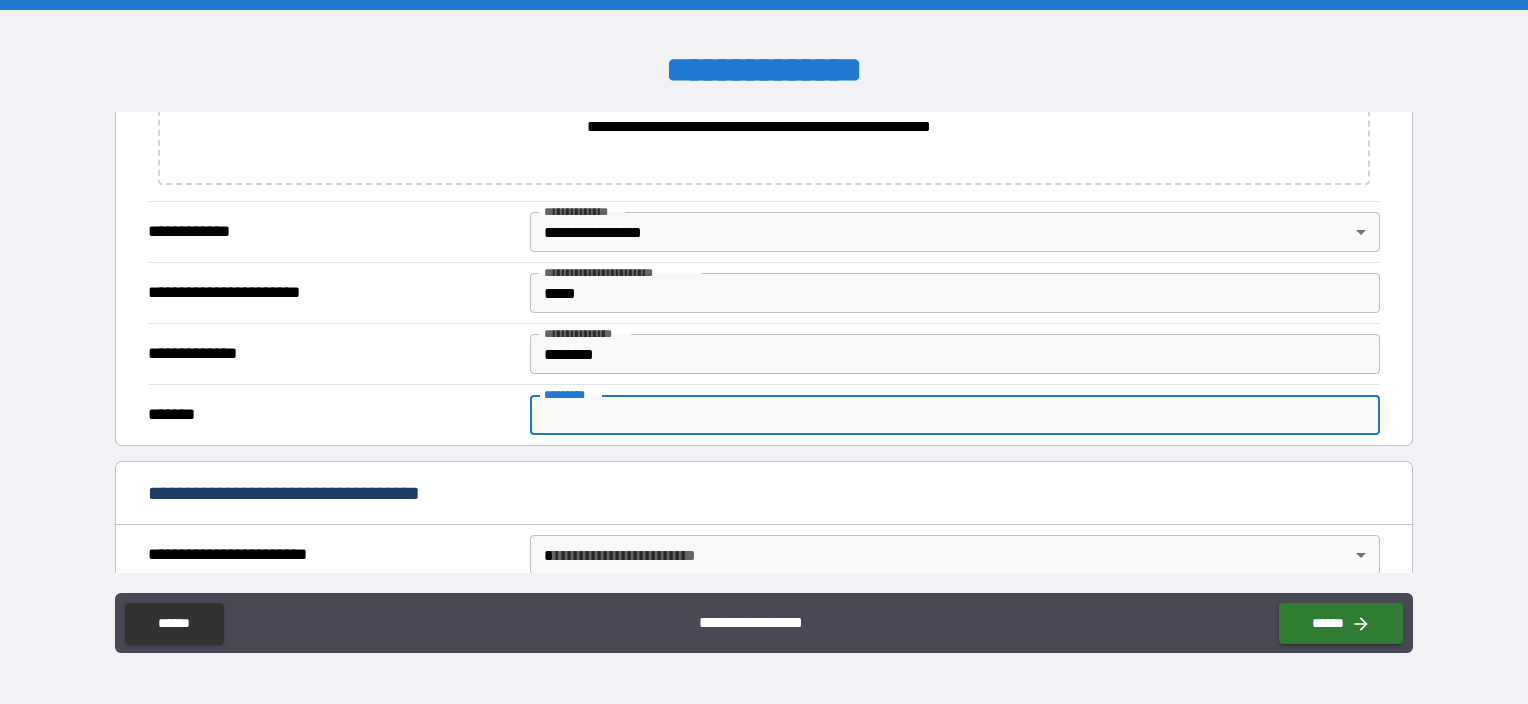 click on "*******   *" at bounding box center [955, 415] 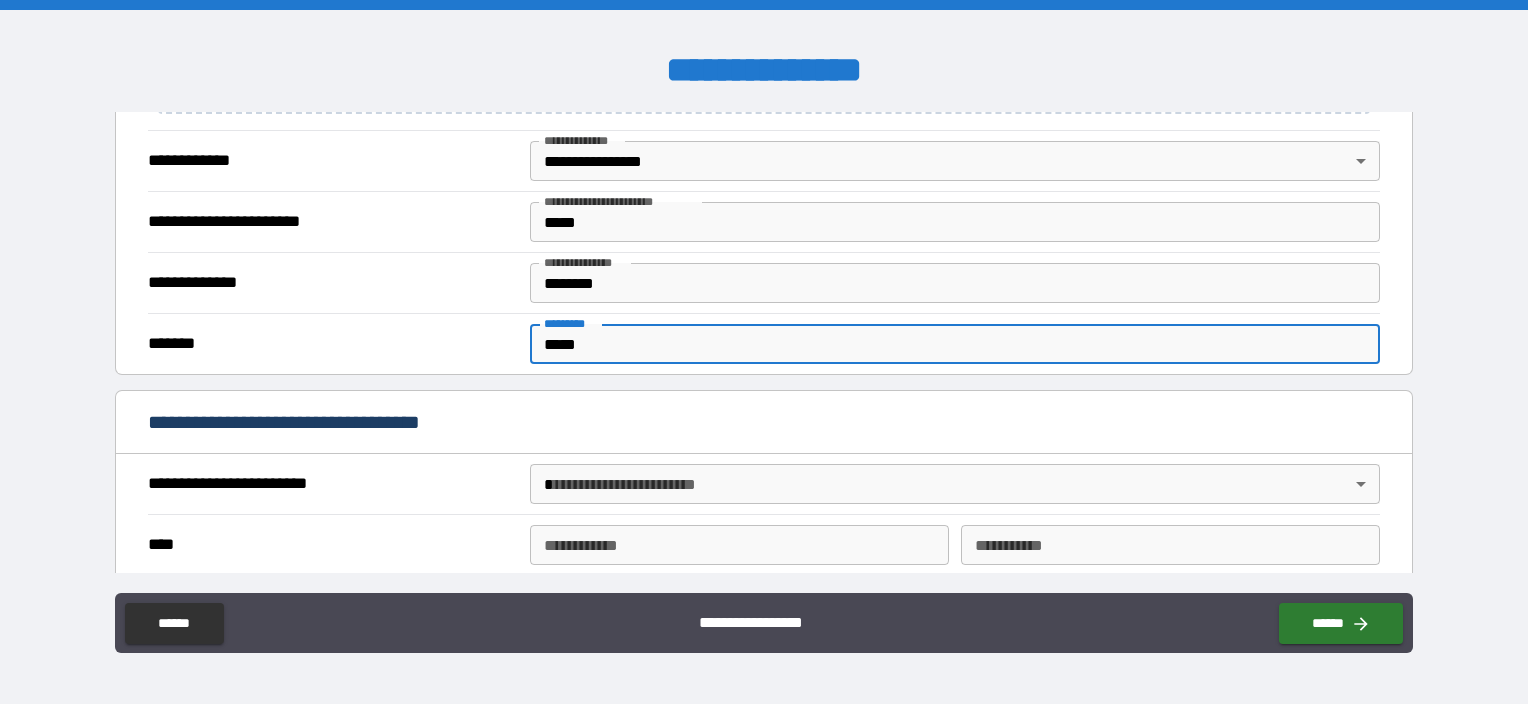scroll, scrollTop: 1100, scrollLeft: 0, axis: vertical 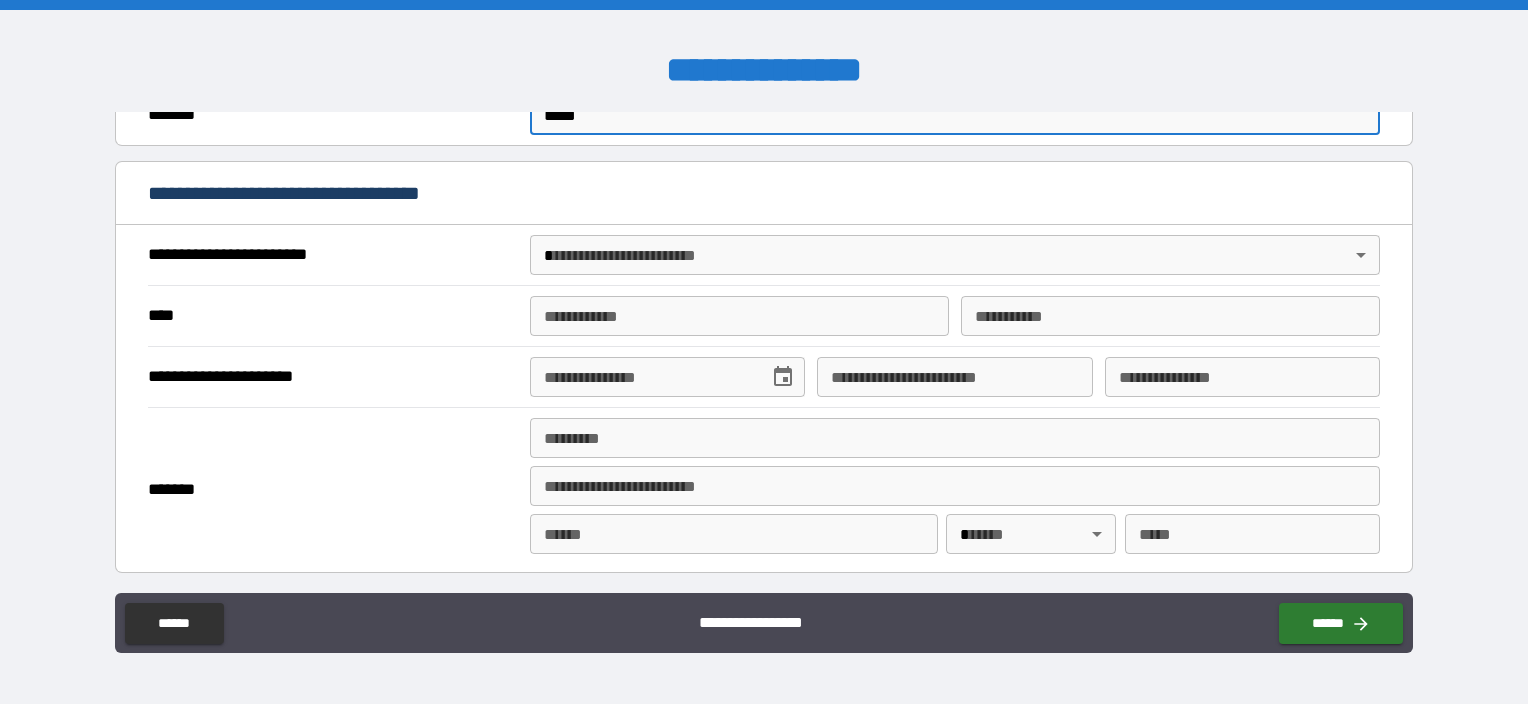 click on "**********" at bounding box center (764, 352) 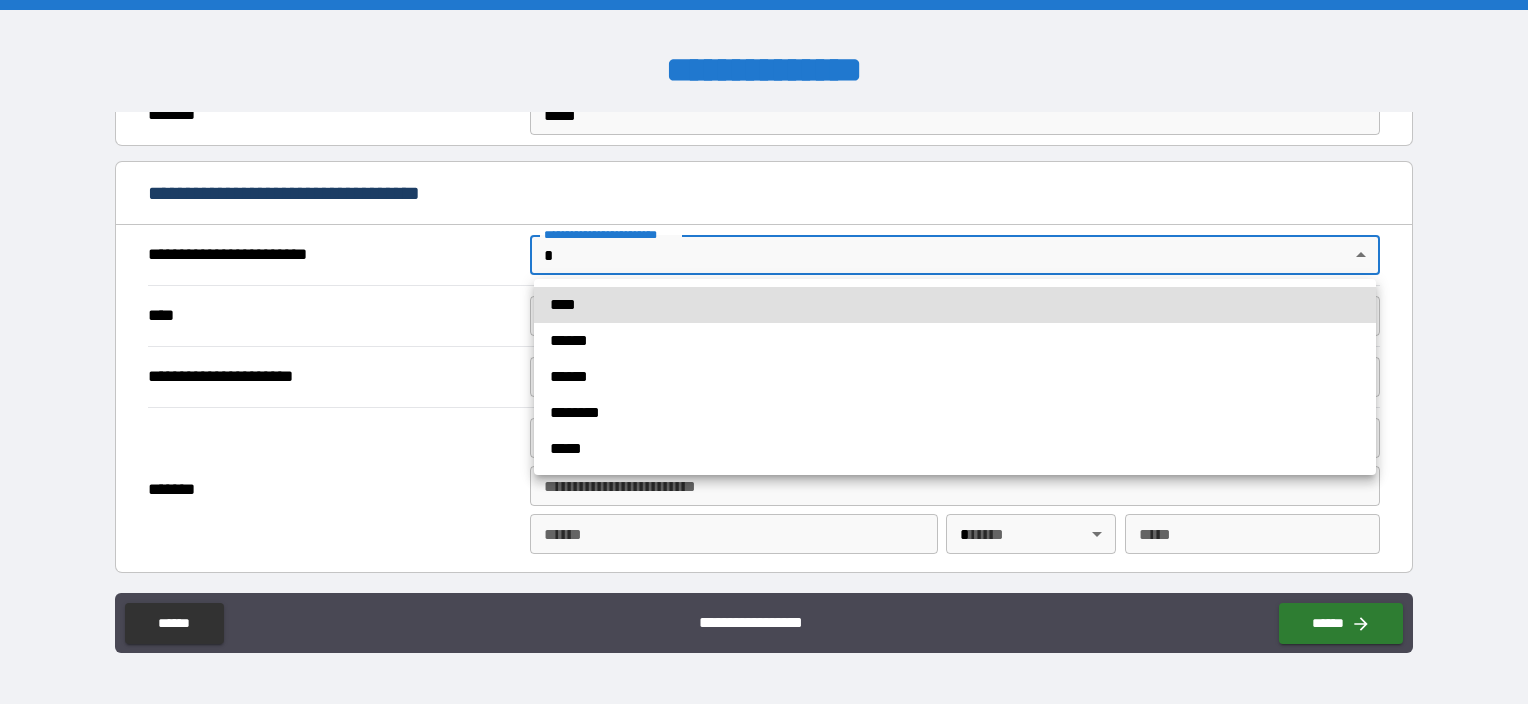 click on "****" at bounding box center (955, 305) 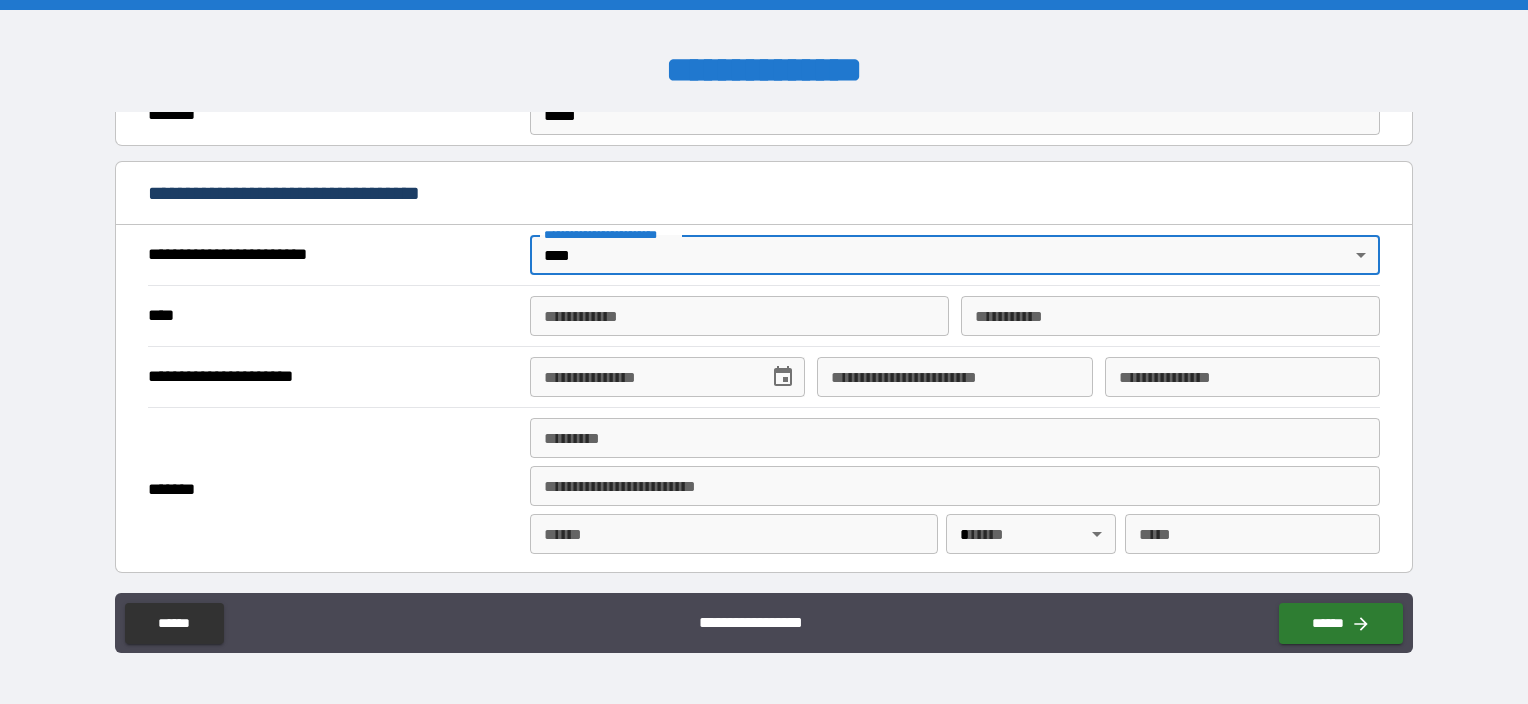 click on "**********" at bounding box center (739, 316) 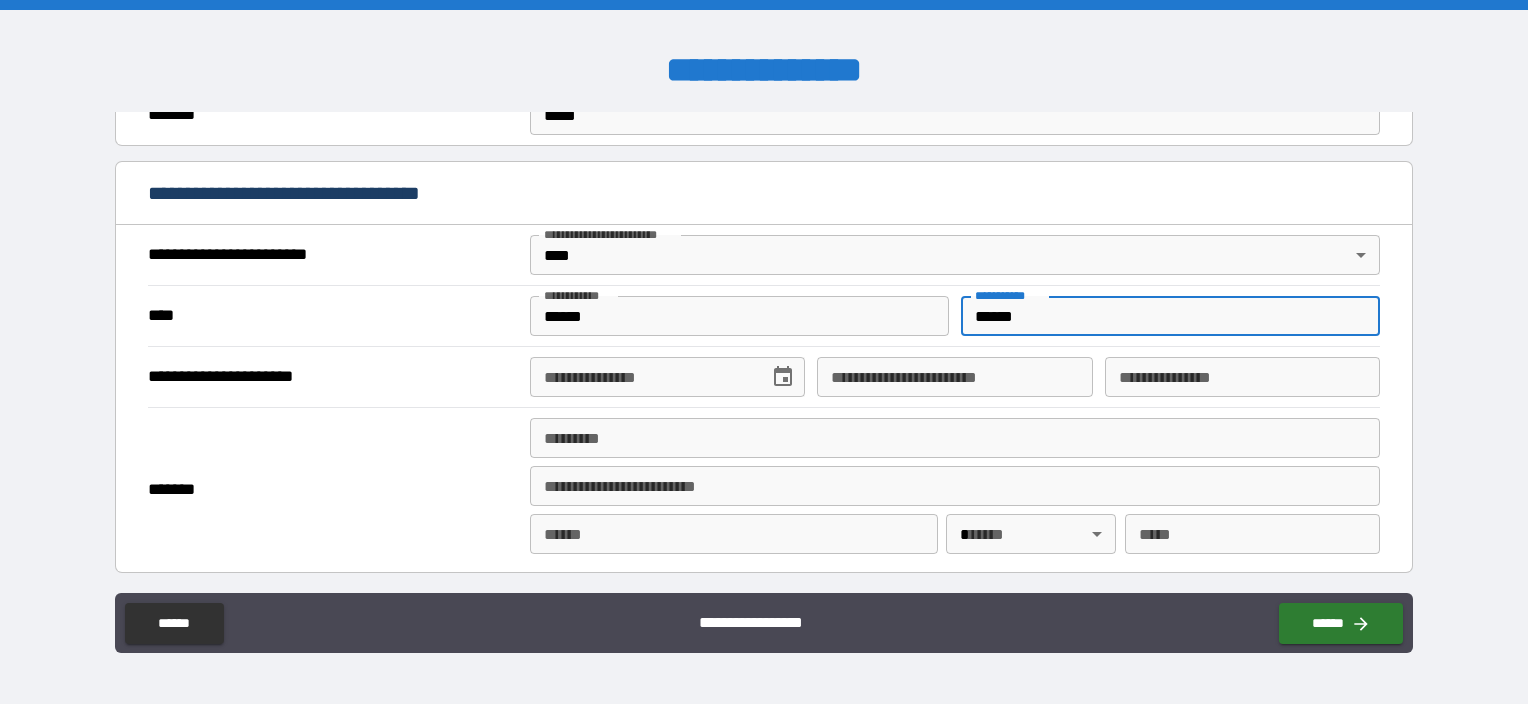 click on "**********" at bounding box center (642, 377) 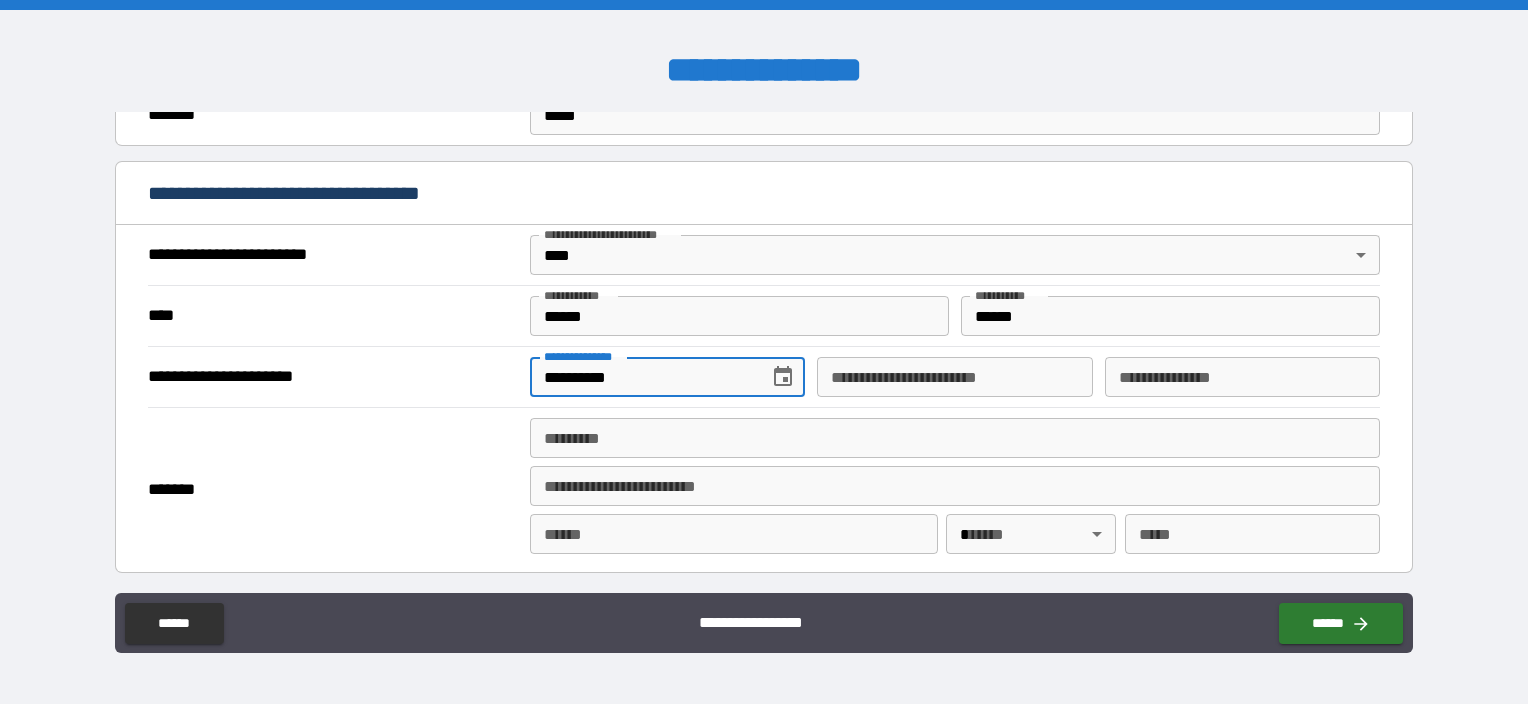 click on "**********" at bounding box center [954, 377] 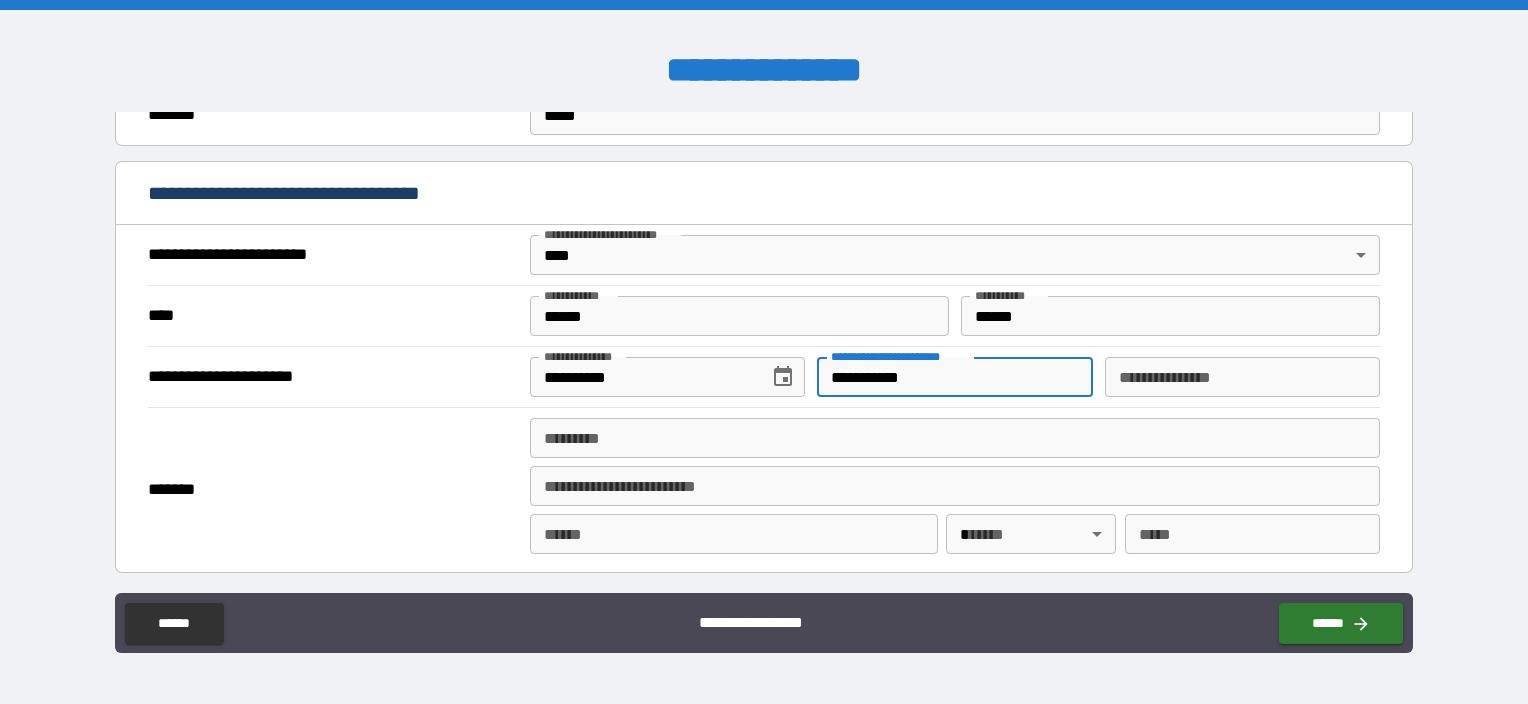 click on "**********" at bounding box center [1242, 377] 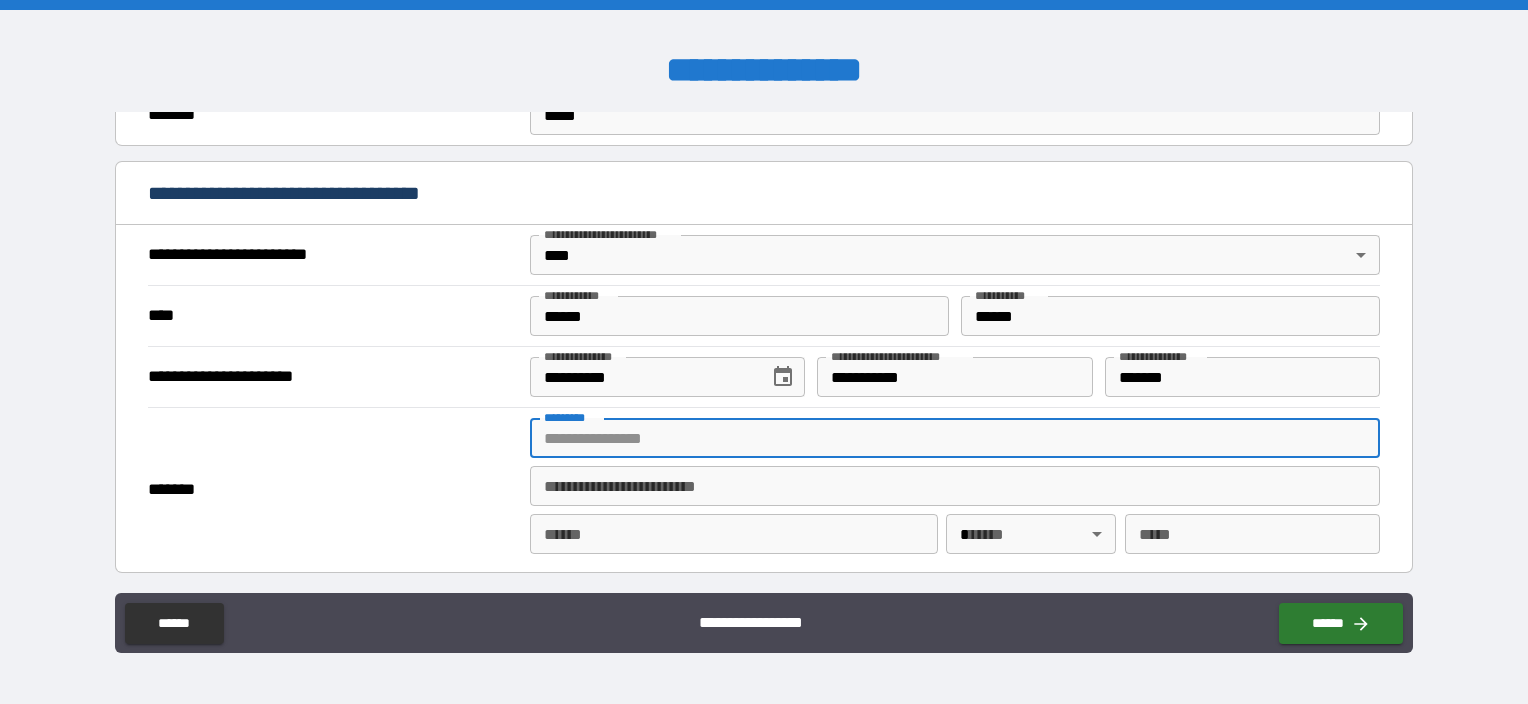 click on "*******   *" at bounding box center (955, 438) 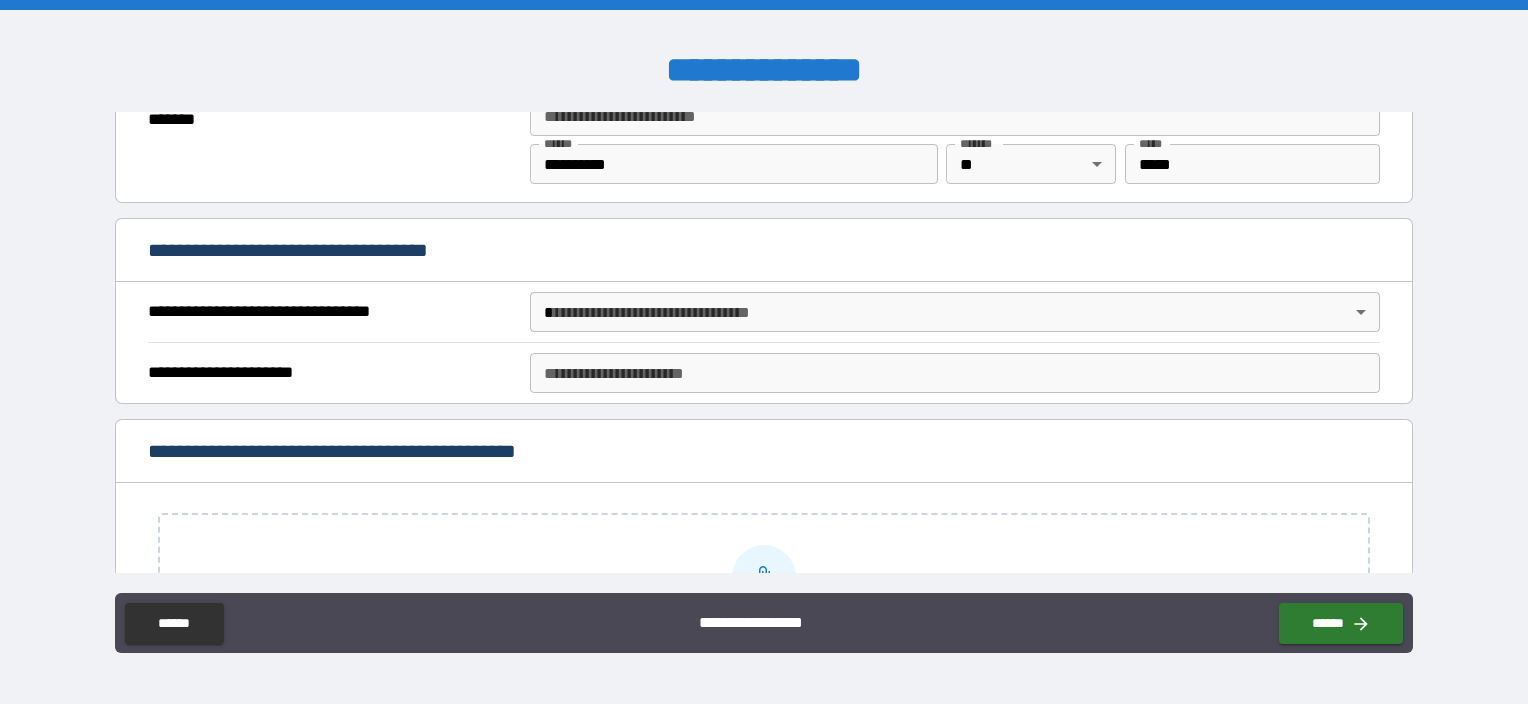 scroll, scrollTop: 1500, scrollLeft: 0, axis: vertical 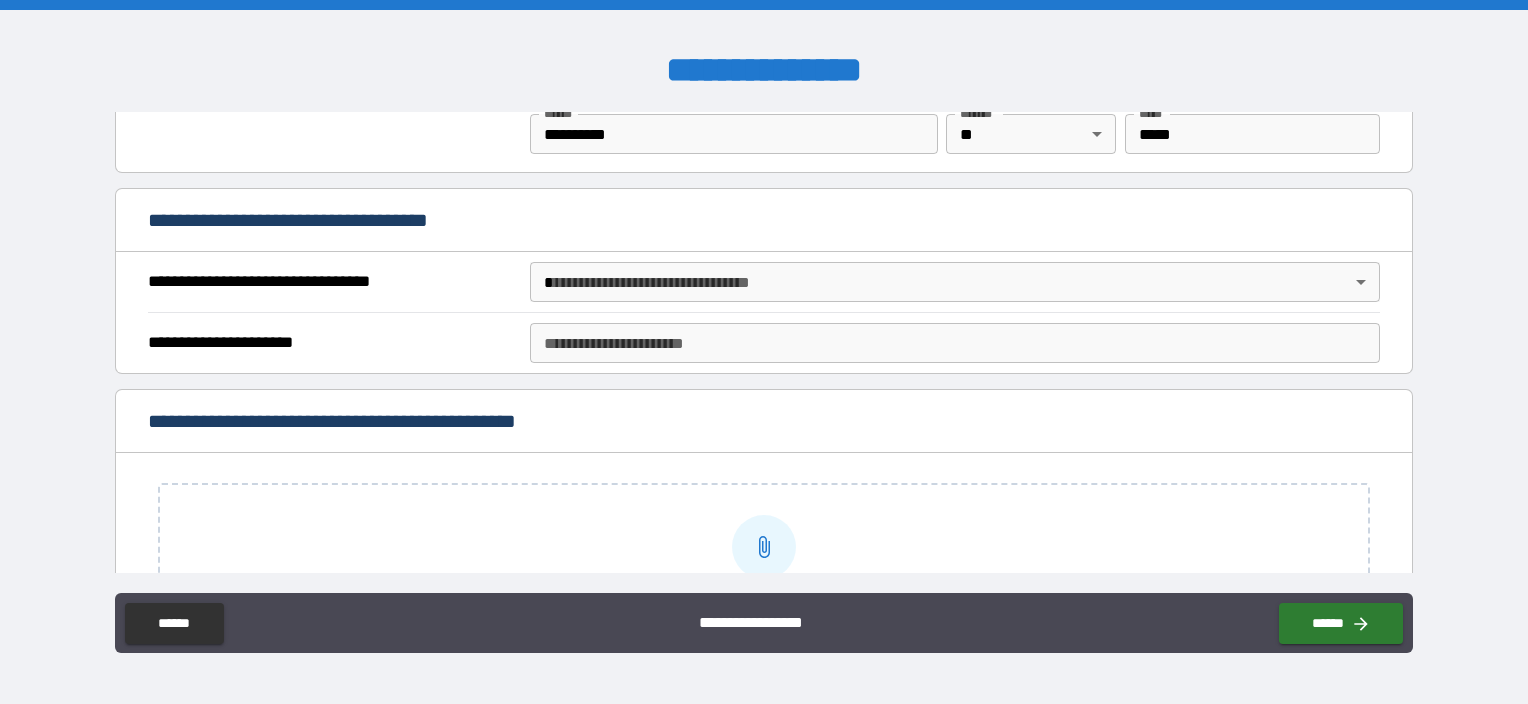 click on "**********" at bounding box center [764, 352] 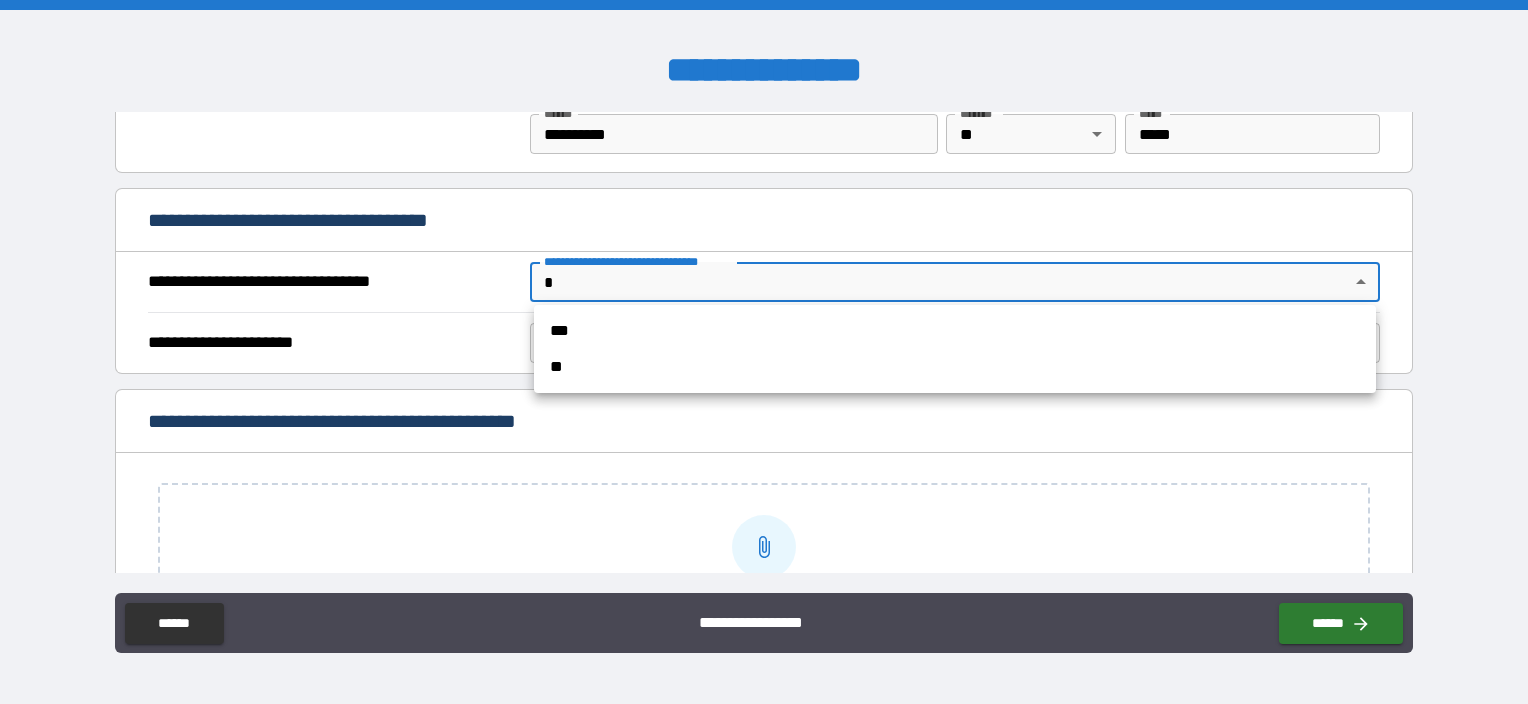 click on "**" at bounding box center [955, 367] 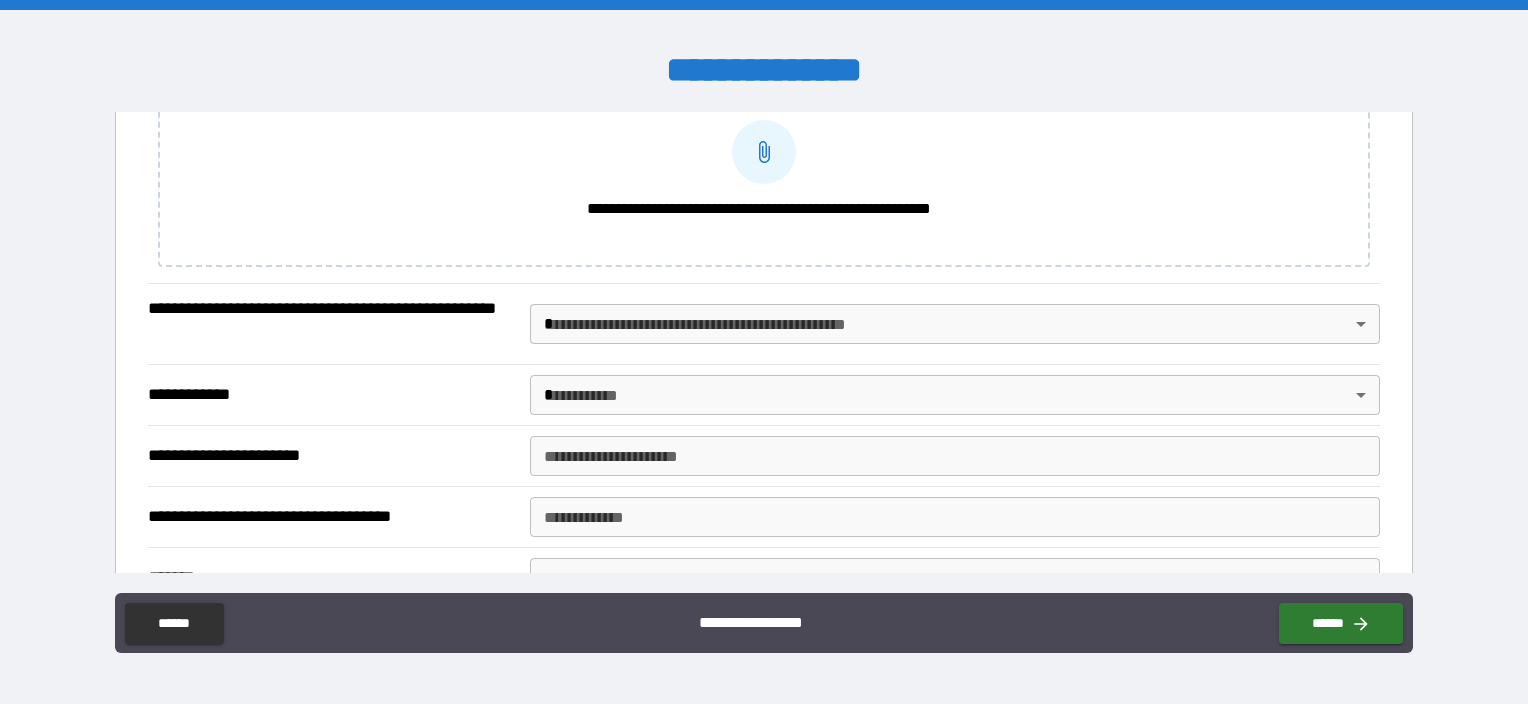 scroll, scrollTop: 2200, scrollLeft: 0, axis: vertical 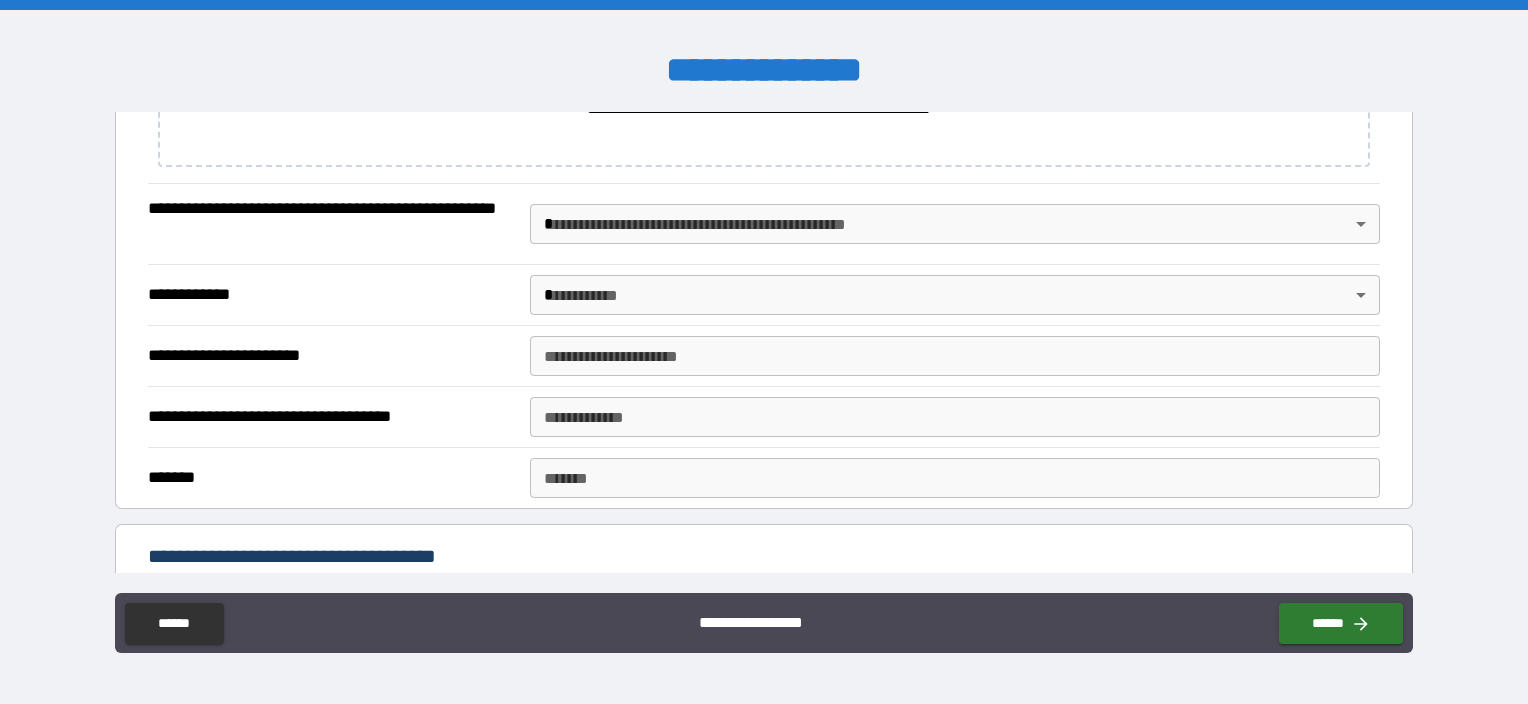 click on "**********" at bounding box center [764, 352] 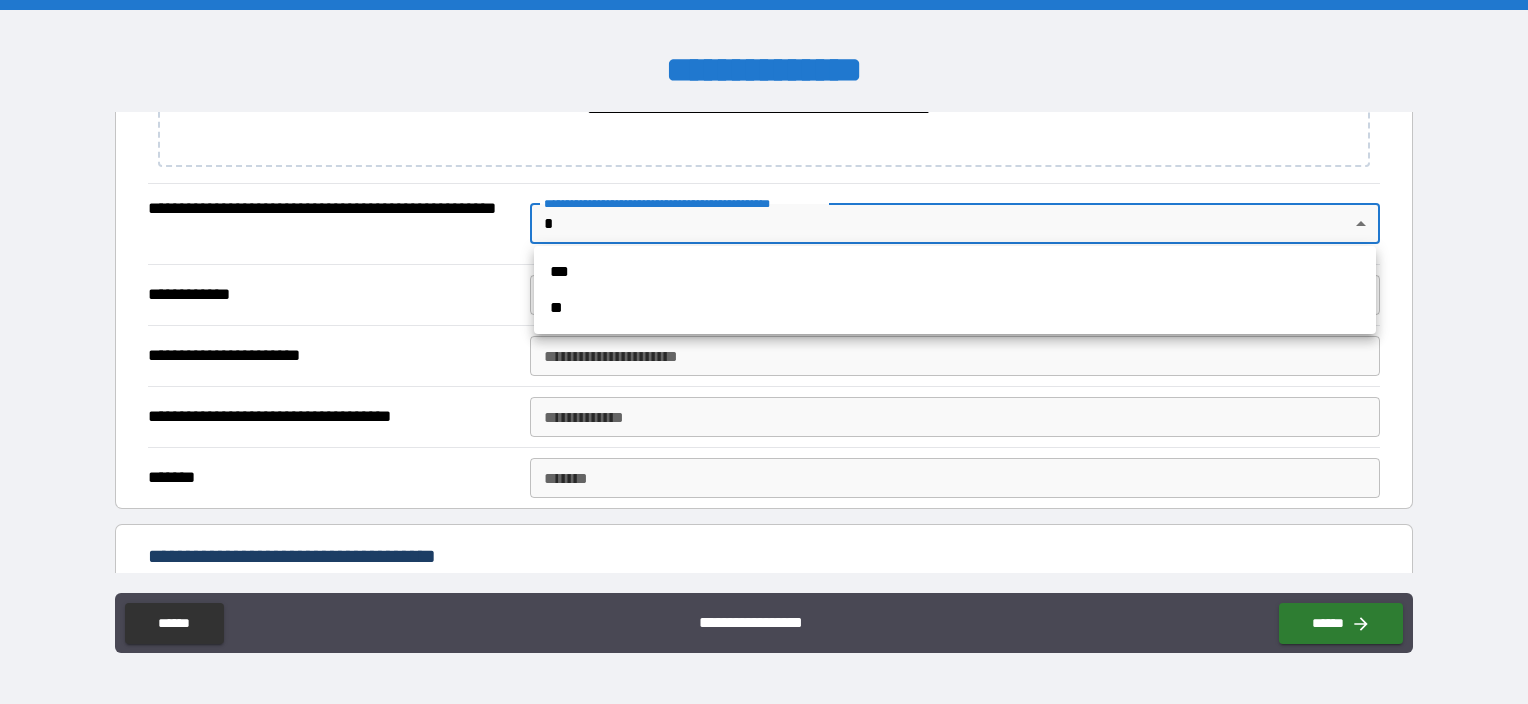 click on "**" at bounding box center (955, 308) 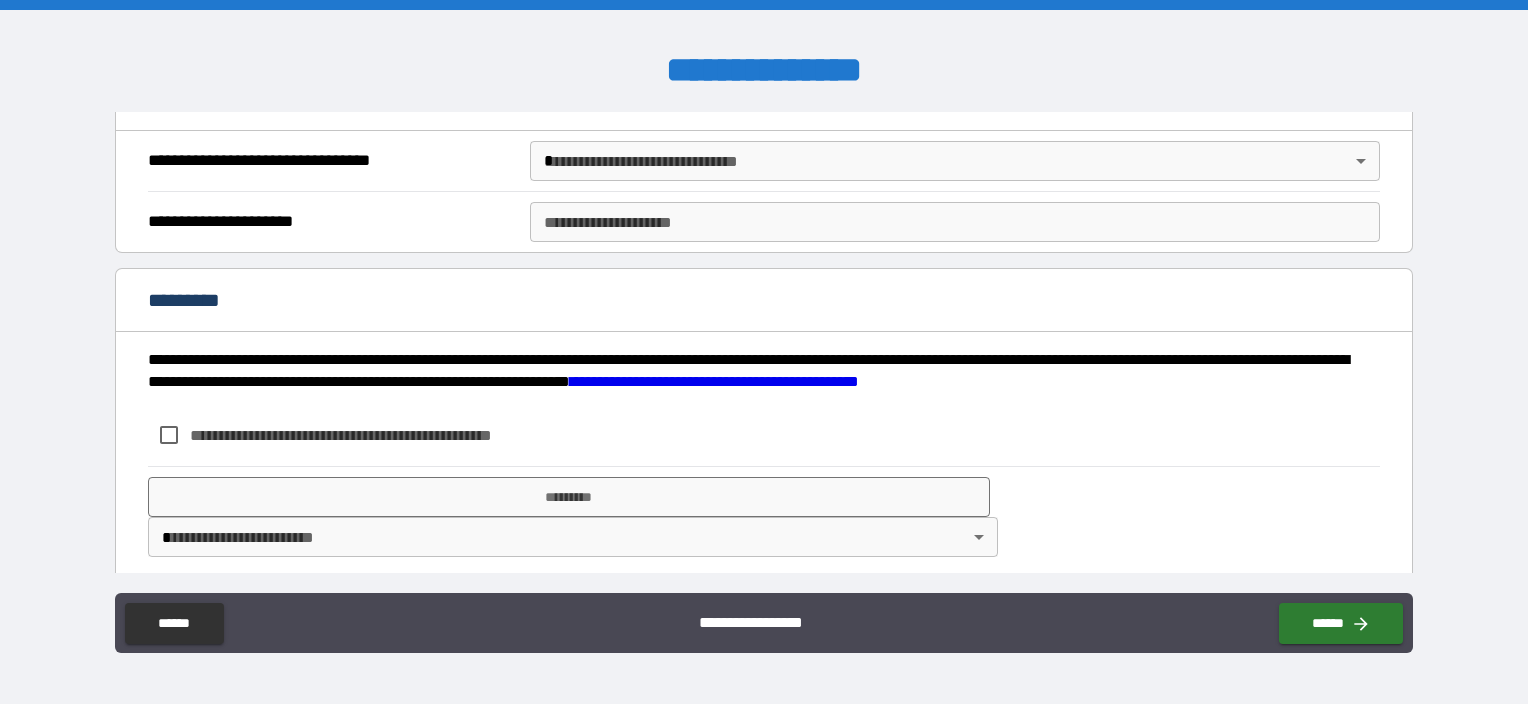 scroll, scrollTop: 3088, scrollLeft: 0, axis: vertical 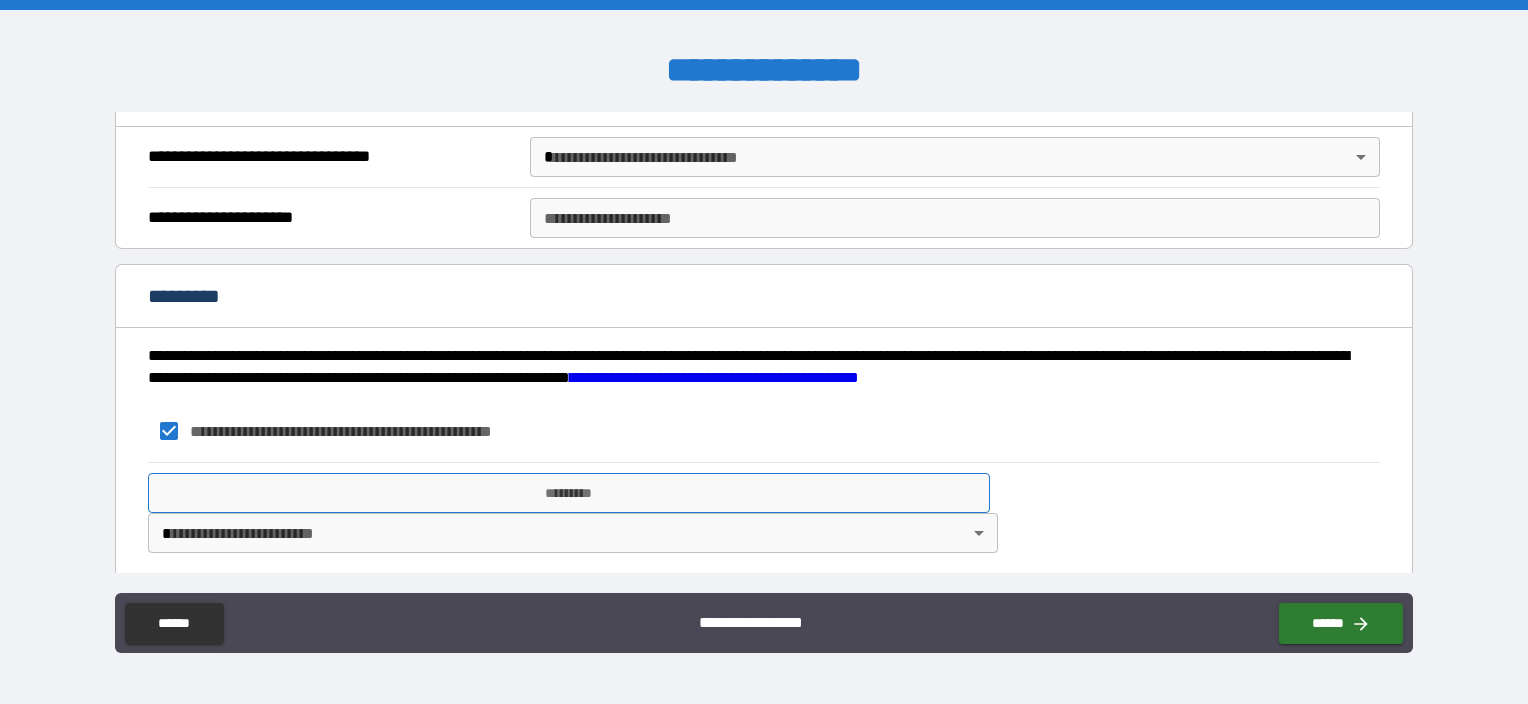 click on "*********" at bounding box center (569, 493) 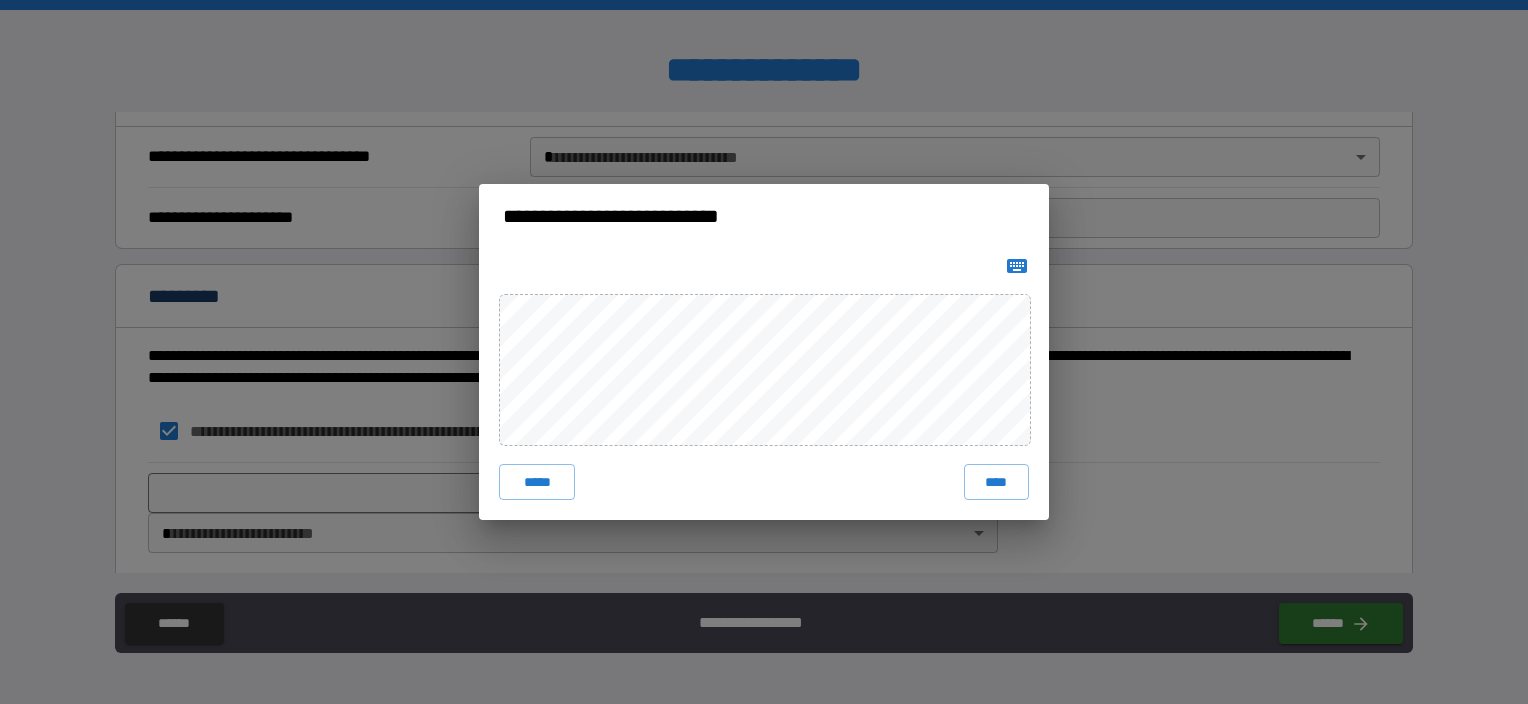 click on "****" at bounding box center (996, 482) 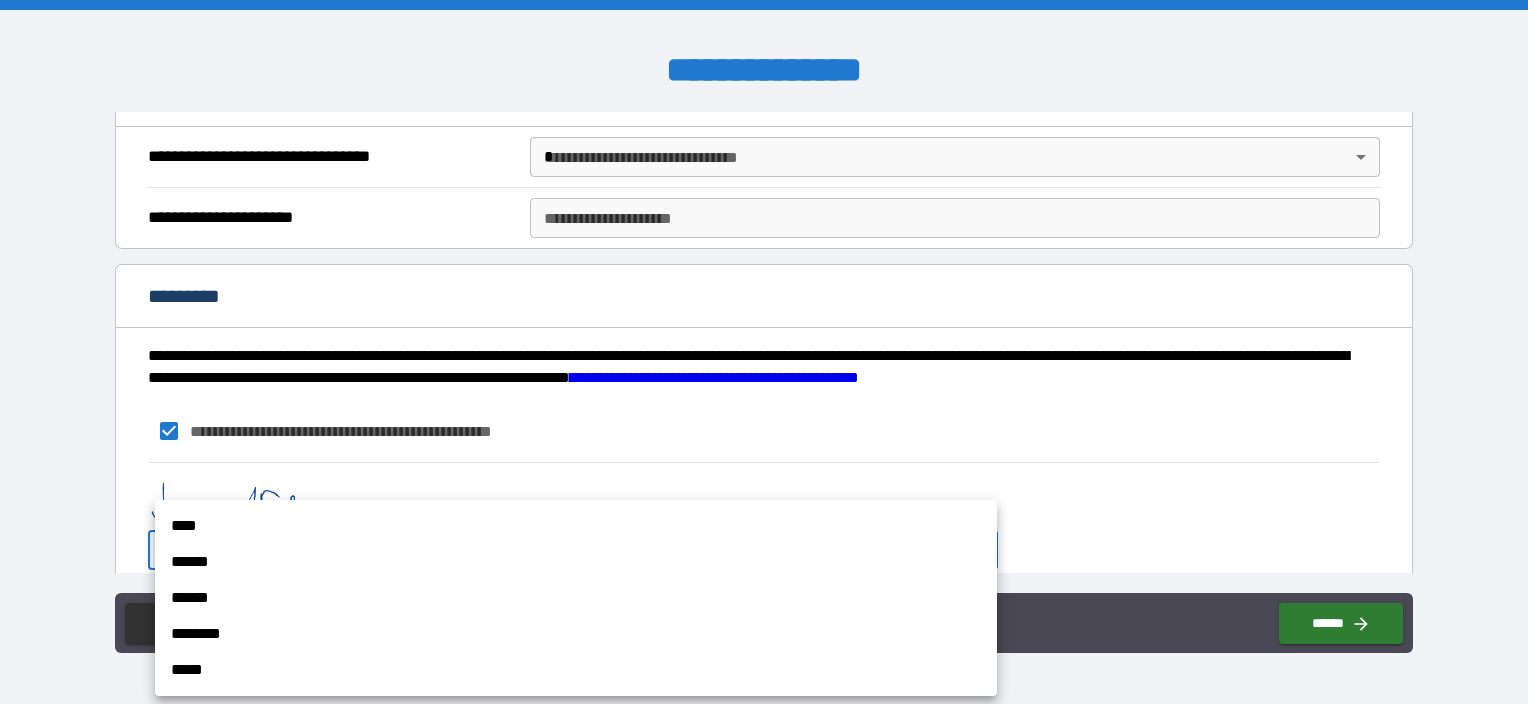 click on "**********" at bounding box center (764, 352) 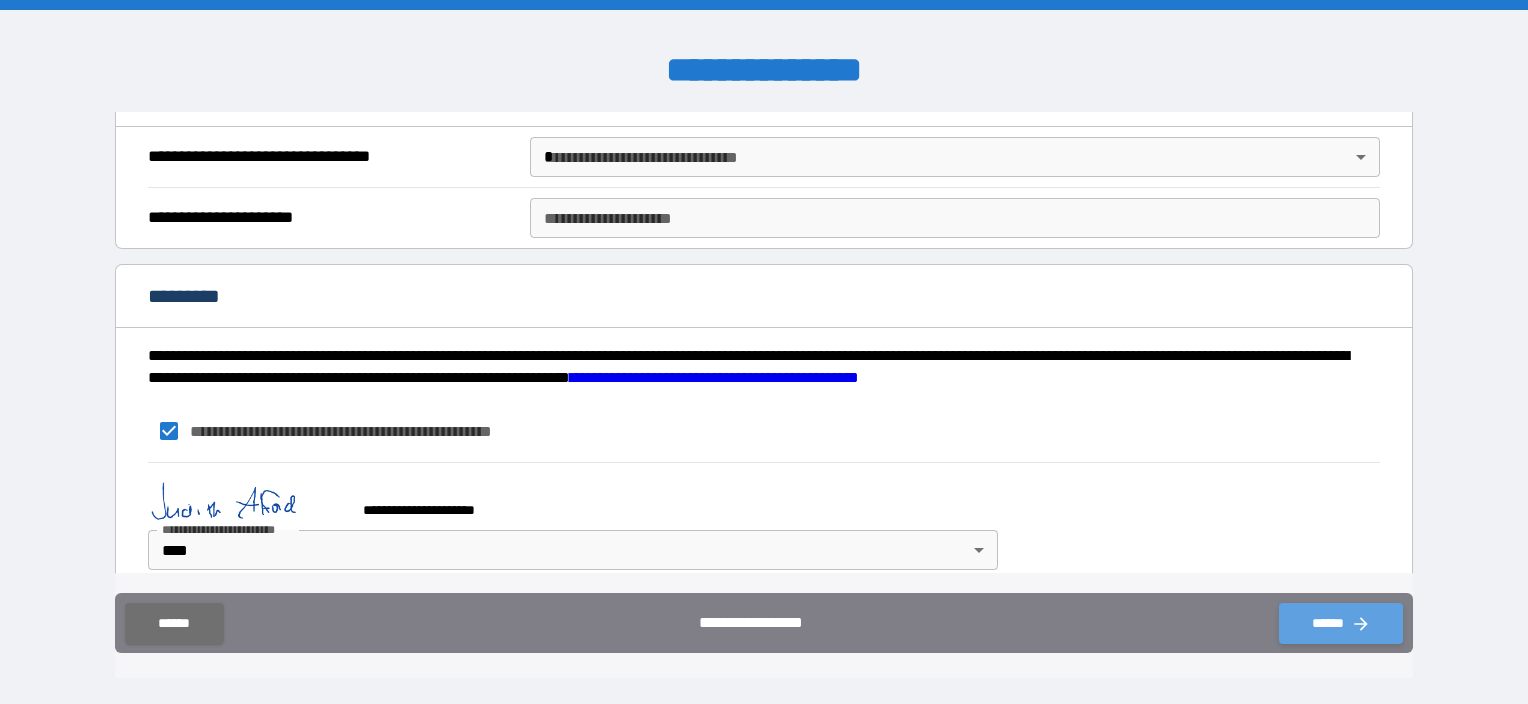 click on "******" at bounding box center [1341, 623] 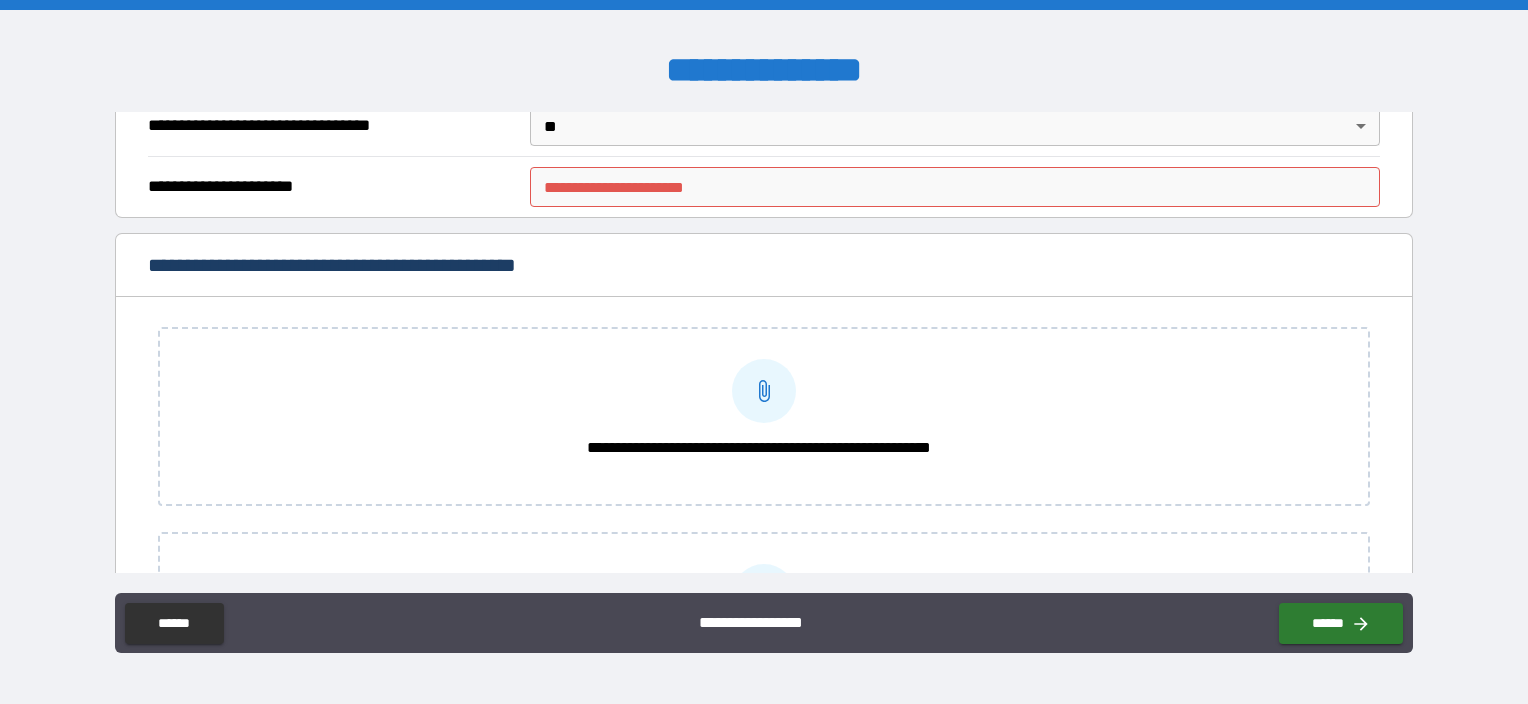 scroll, scrollTop: 1505, scrollLeft: 0, axis: vertical 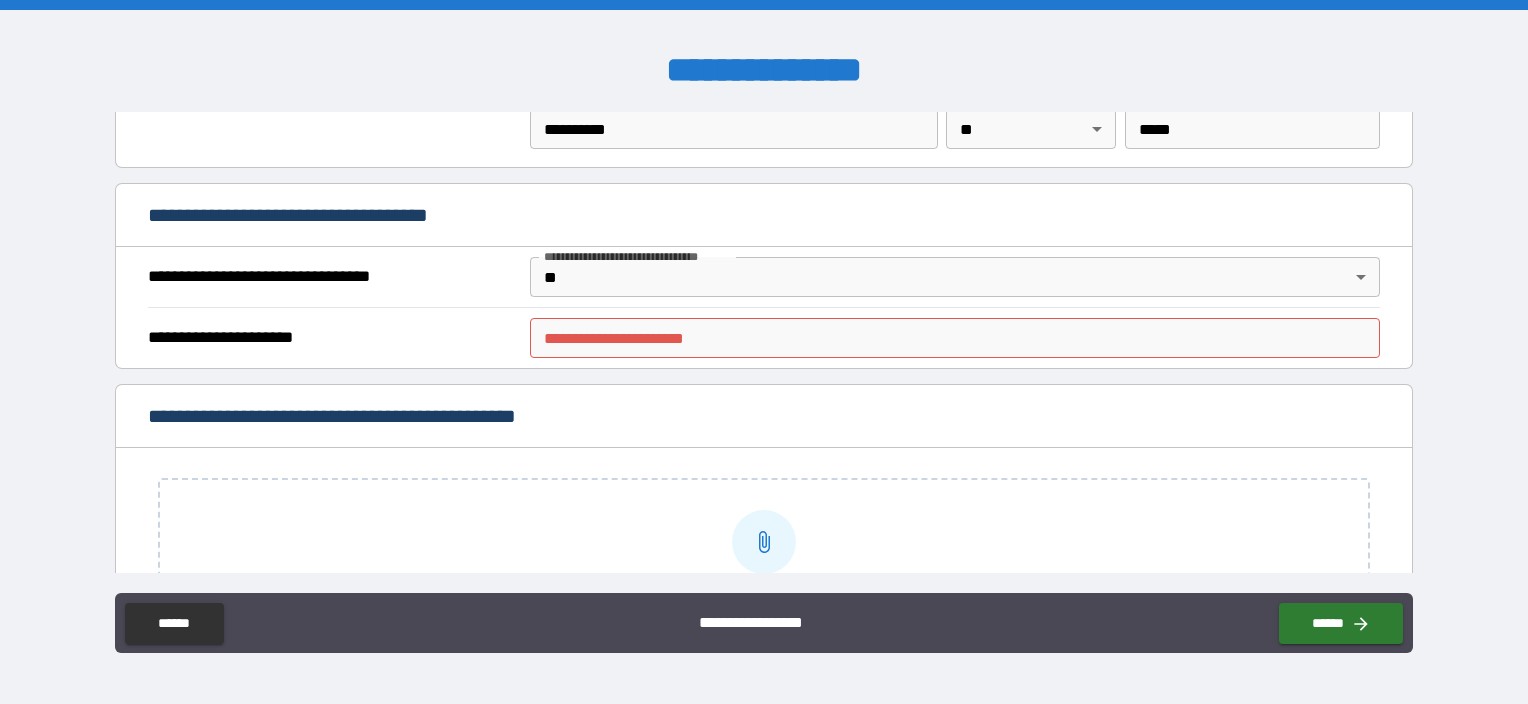 click on "**********" at bounding box center [955, 338] 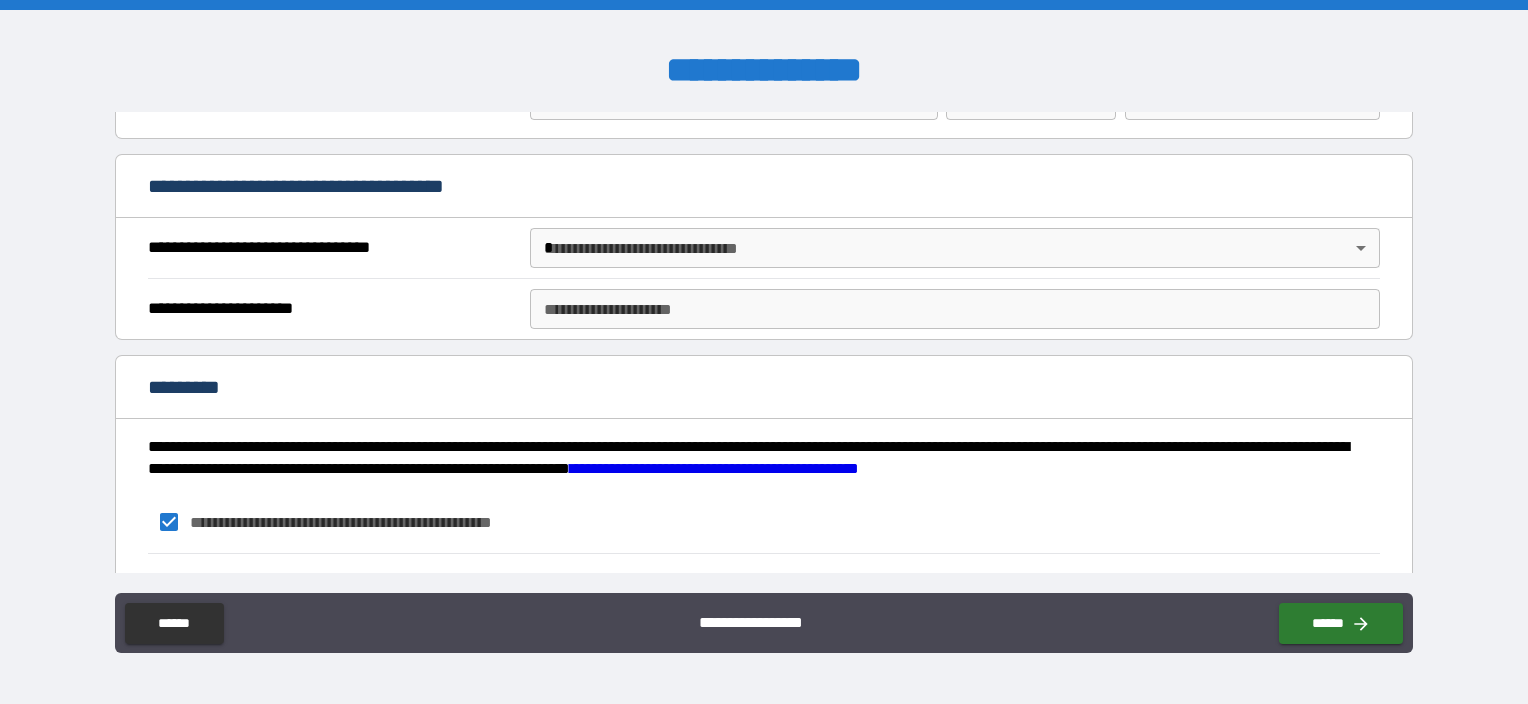 scroll, scrollTop: 3105, scrollLeft: 0, axis: vertical 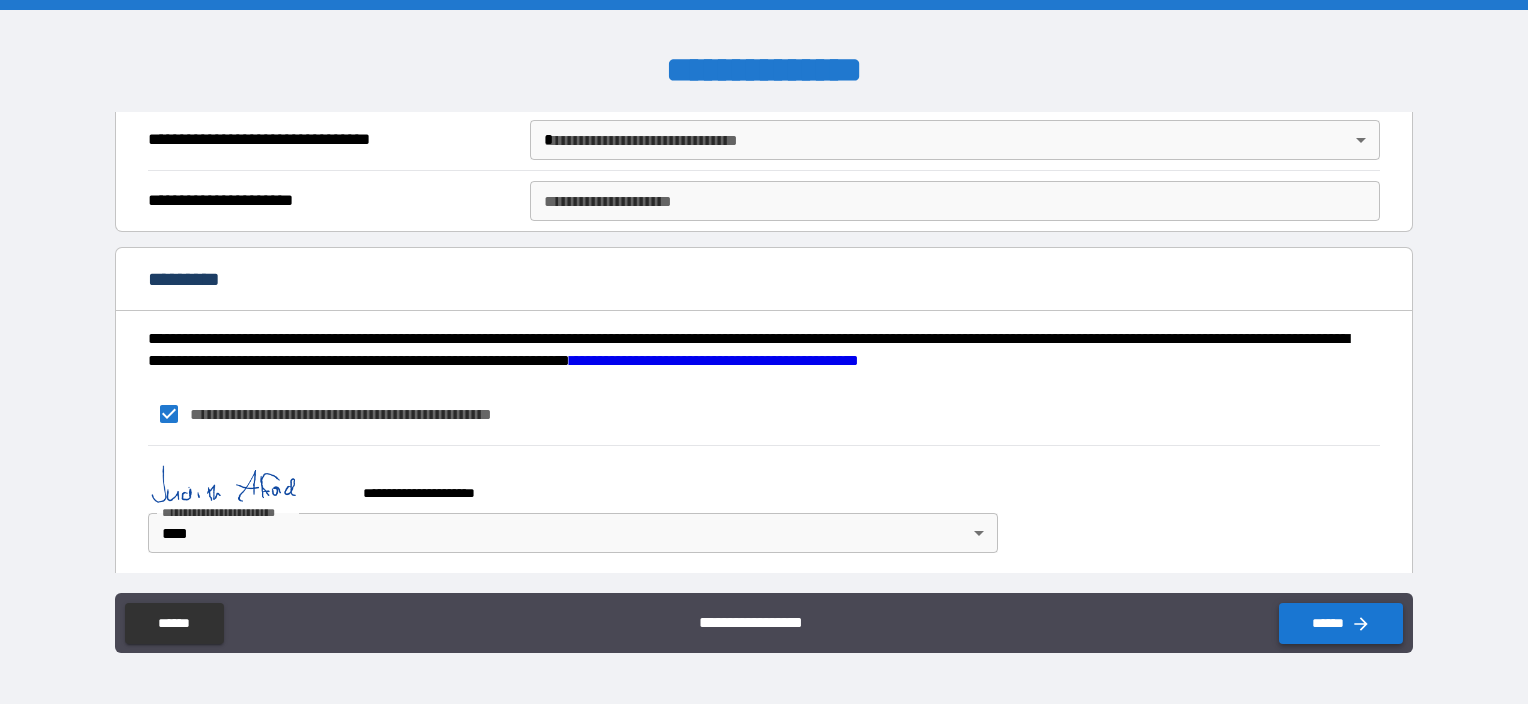 click on "******" at bounding box center [1341, 623] 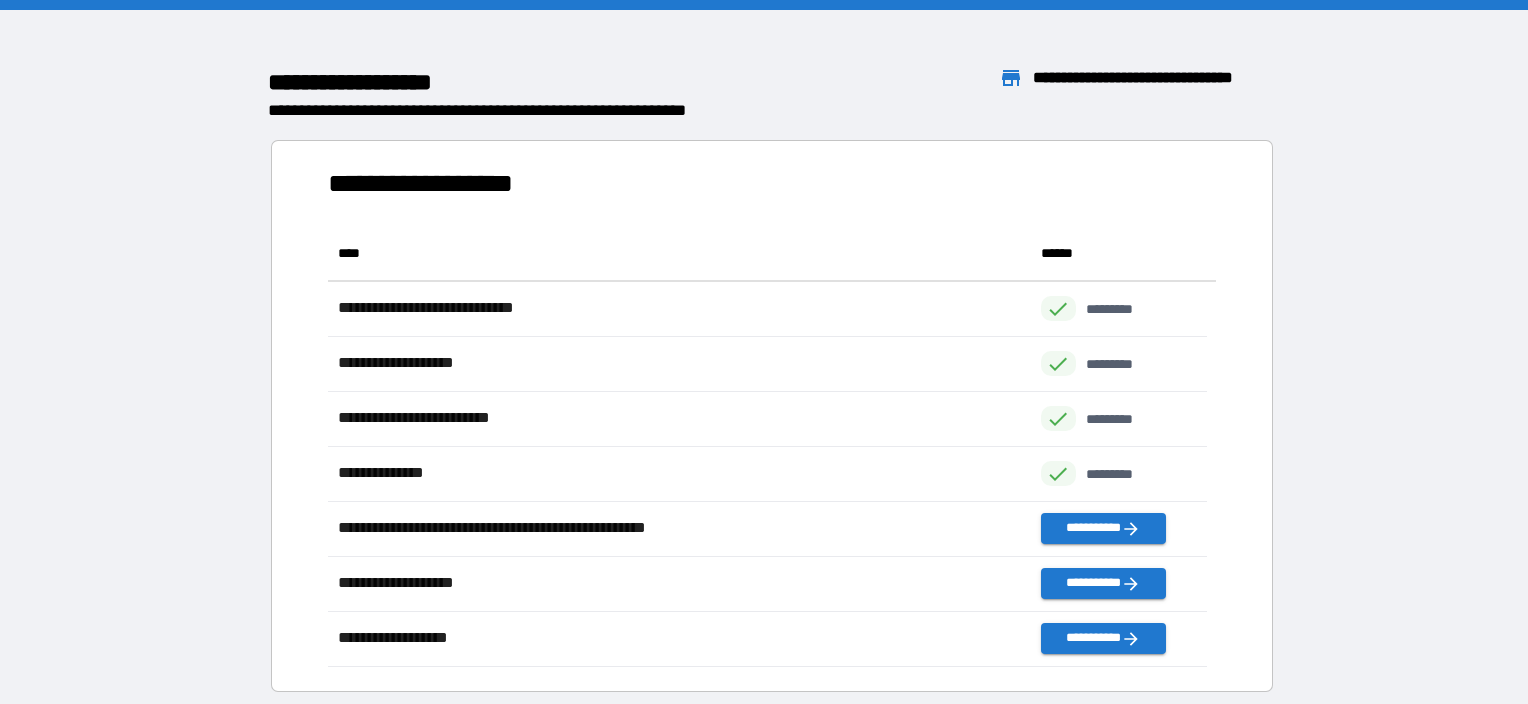 scroll, scrollTop: 16, scrollLeft: 16, axis: both 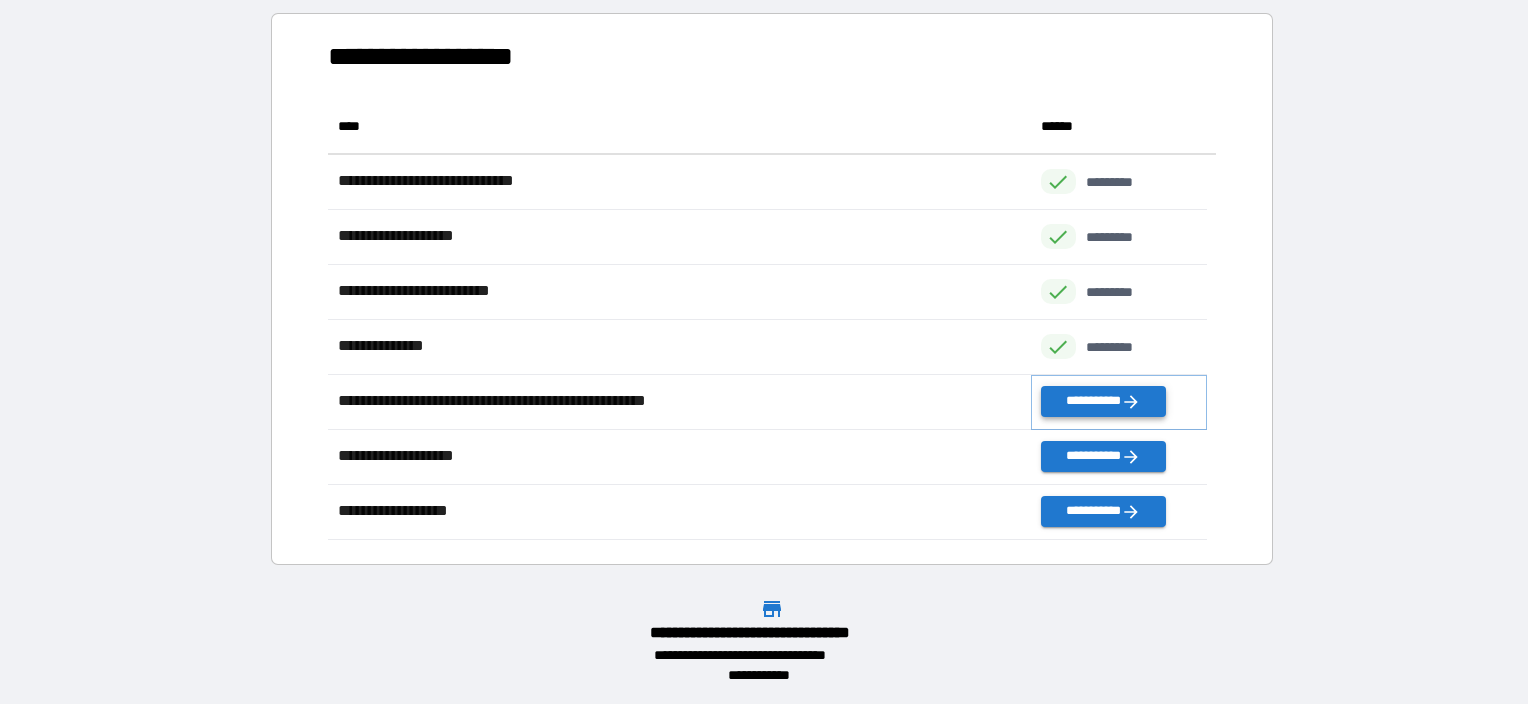 click on "**********" at bounding box center (1103, 401) 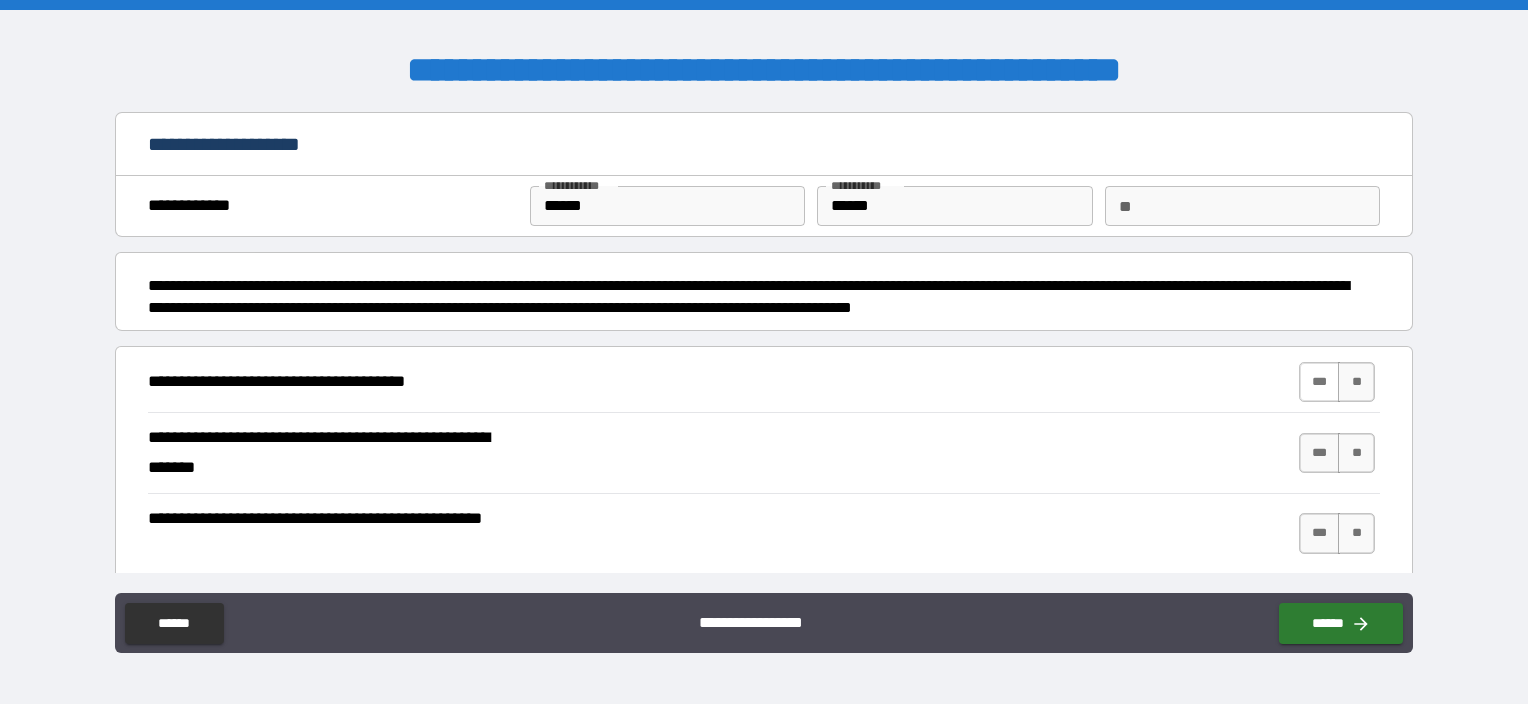 click on "***" at bounding box center [1320, 382] 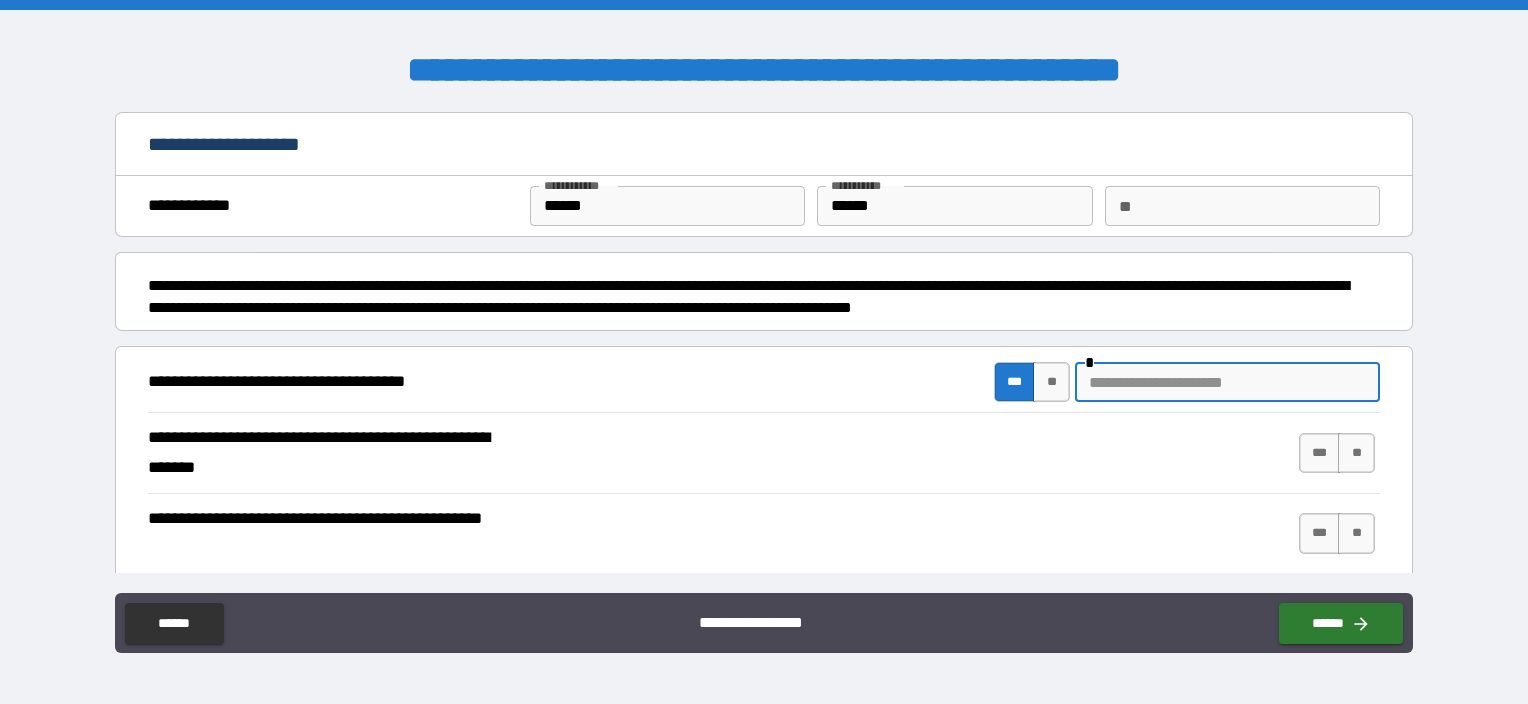 click at bounding box center (1227, 382) 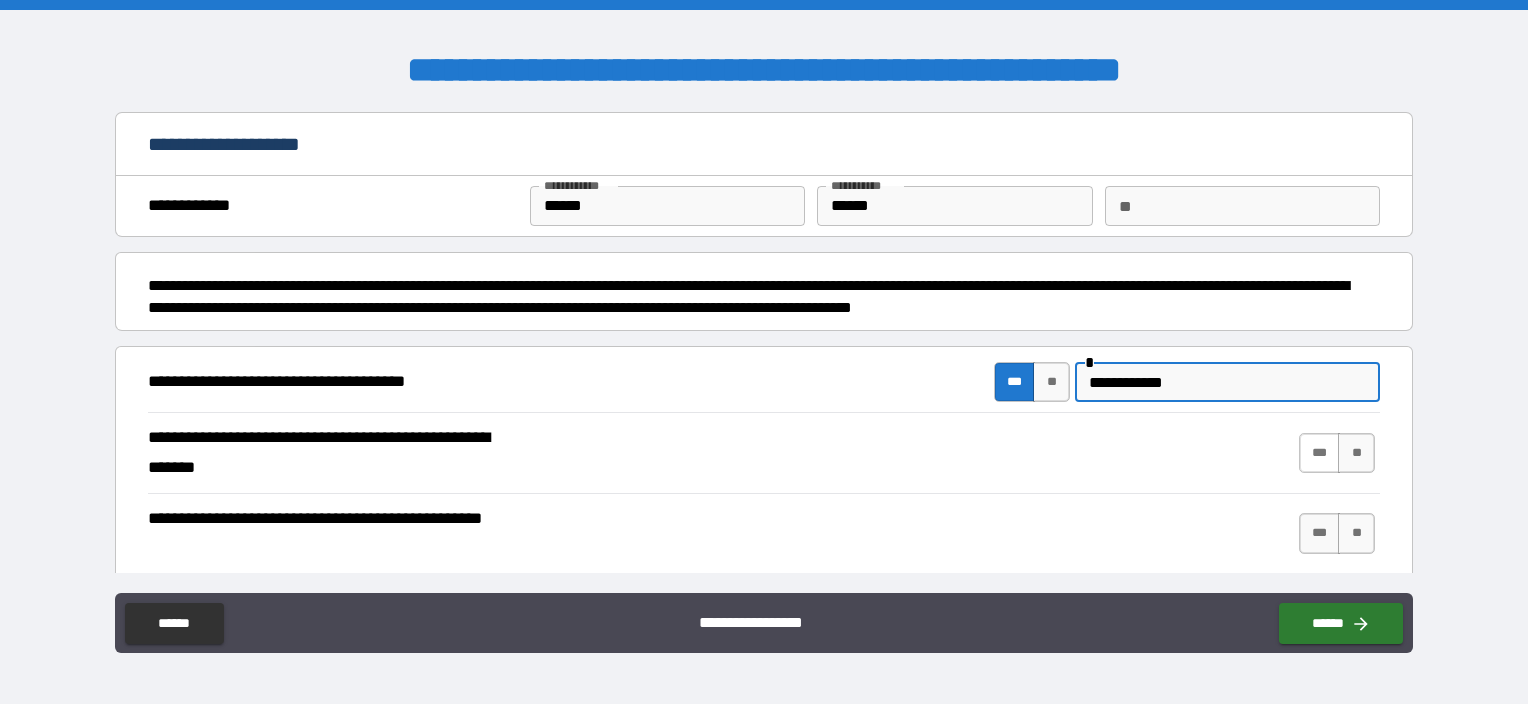 click on "***" at bounding box center [1320, 453] 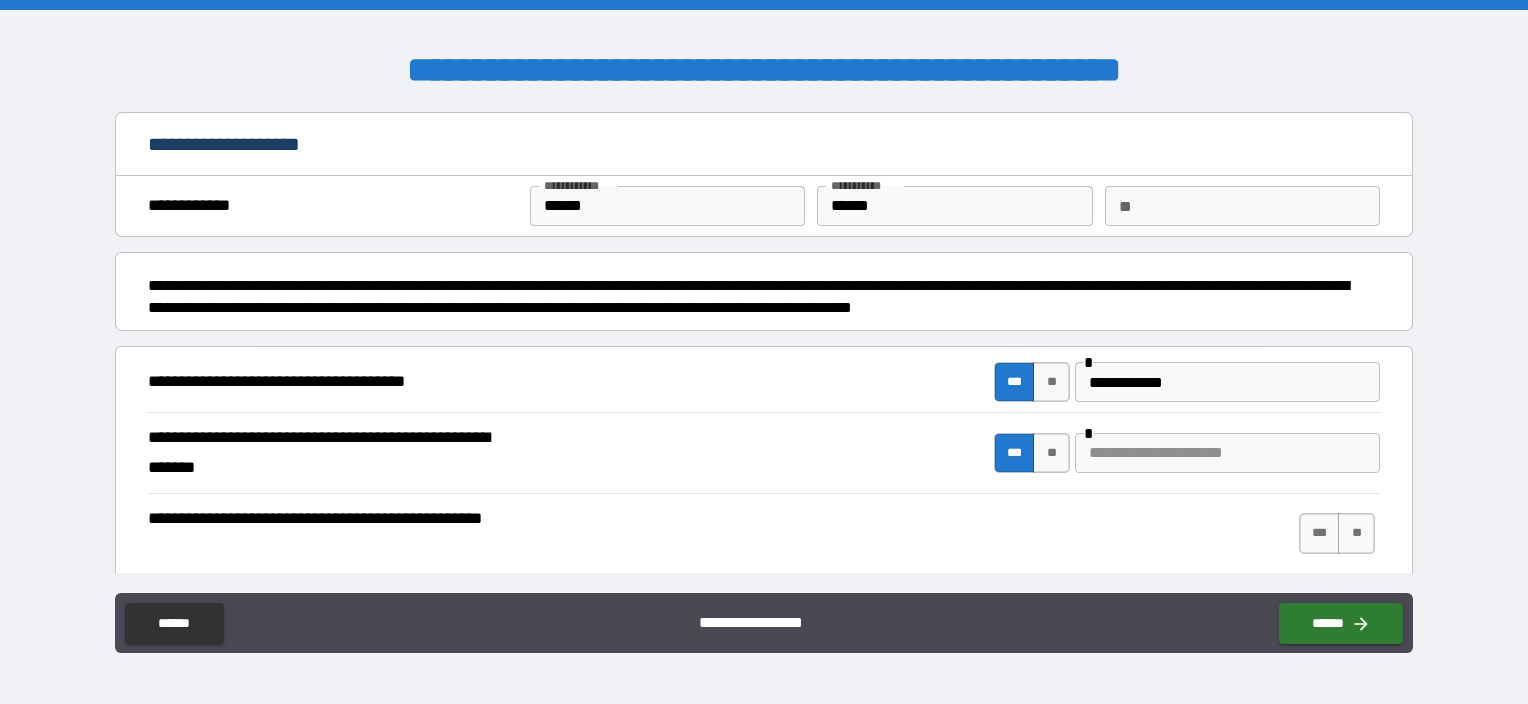 click at bounding box center [1227, 453] 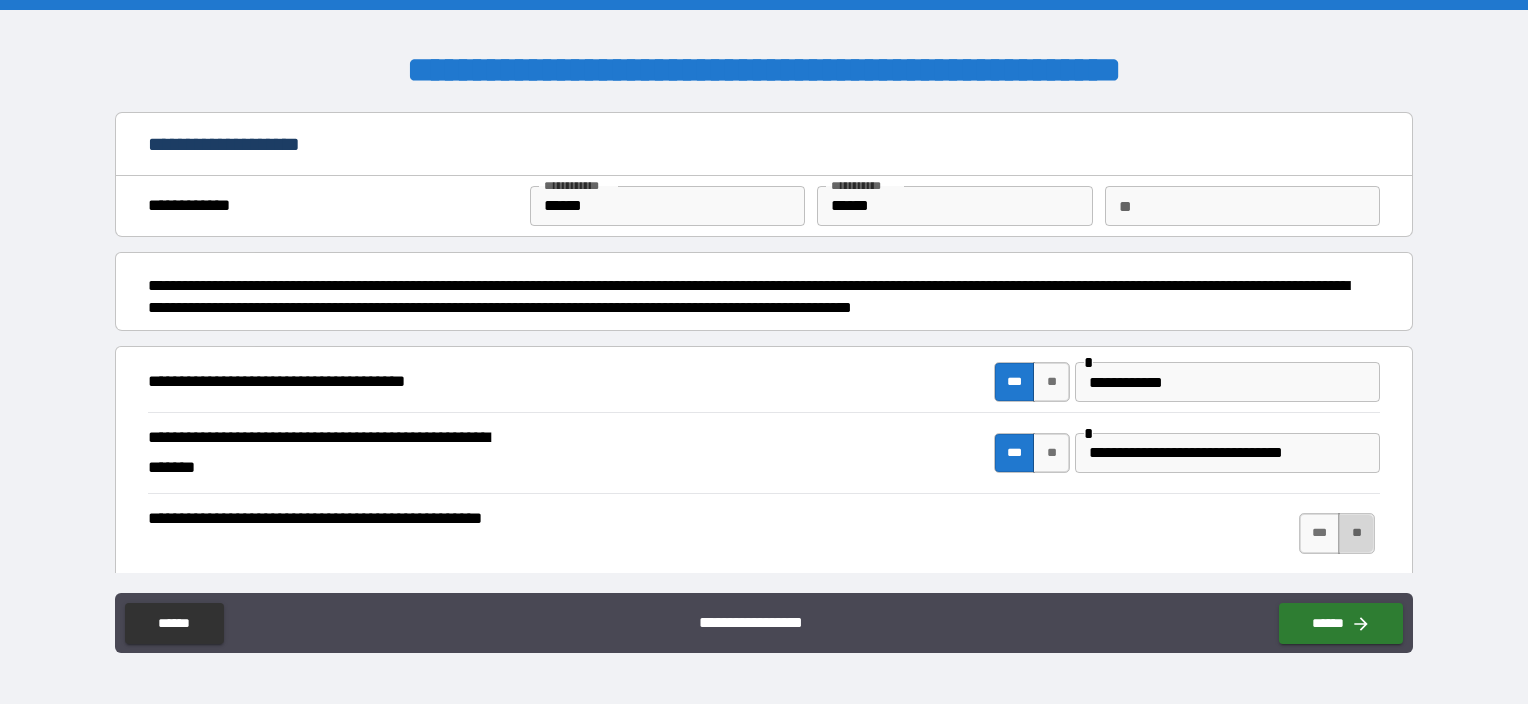click on "**" at bounding box center (1356, 533) 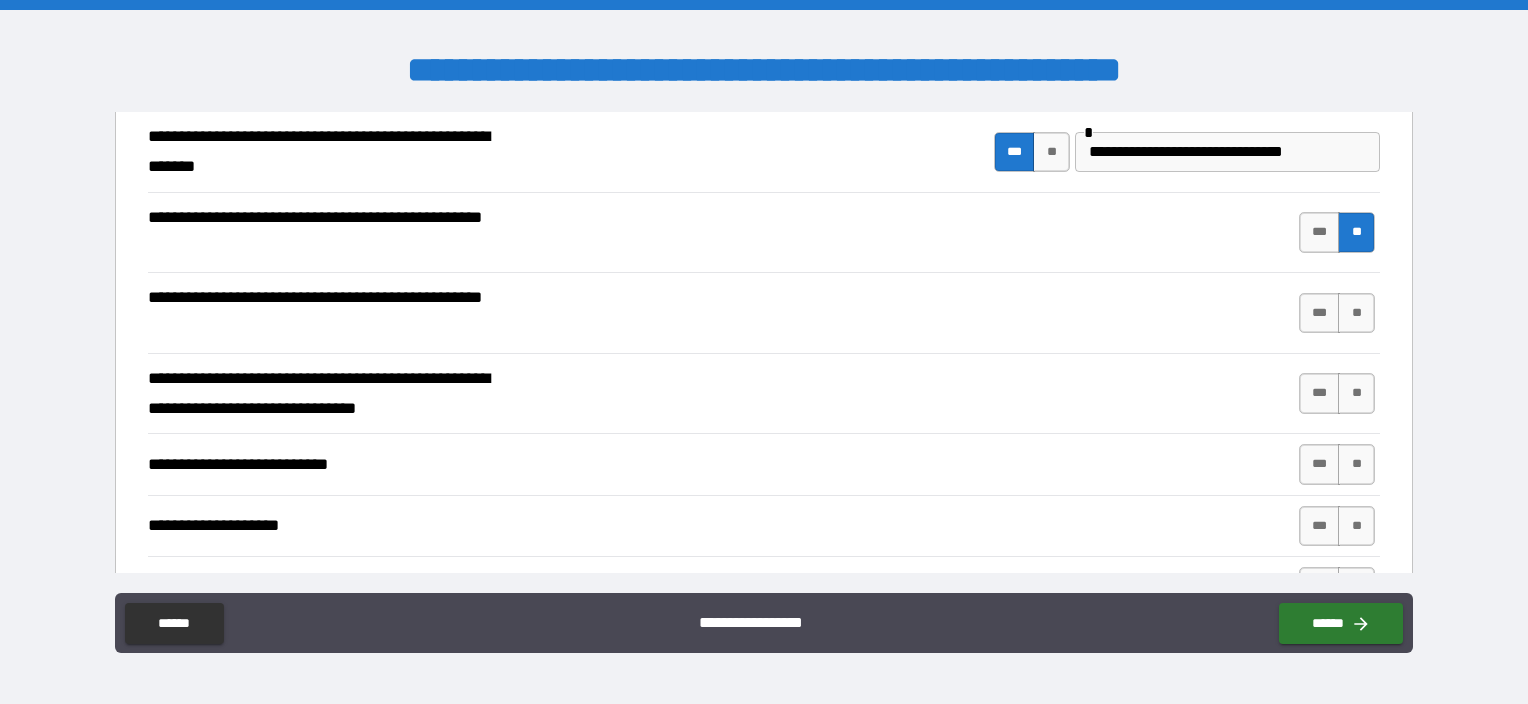 scroll, scrollTop: 300, scrollLeft: 0, axis: vertical 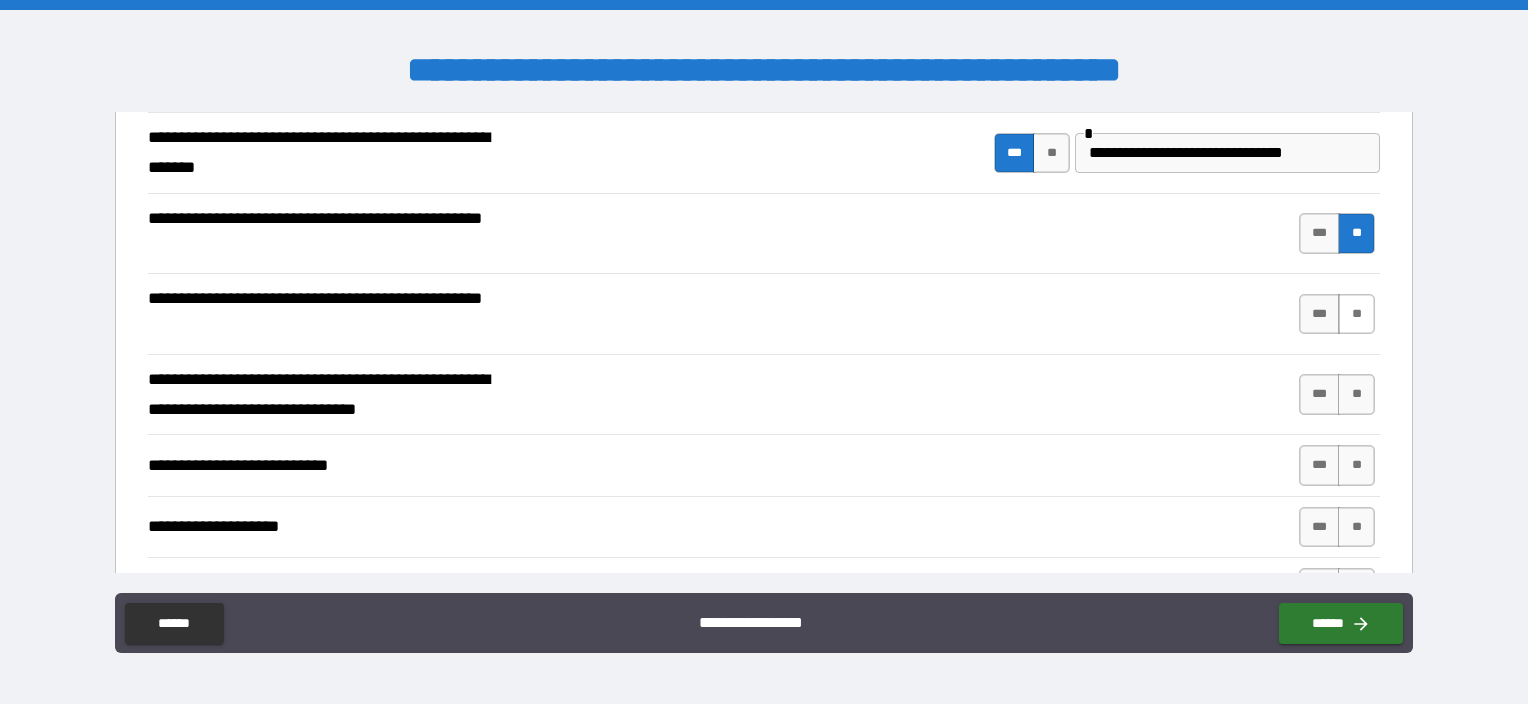 click on "**" at bounding box center (1356, 314) 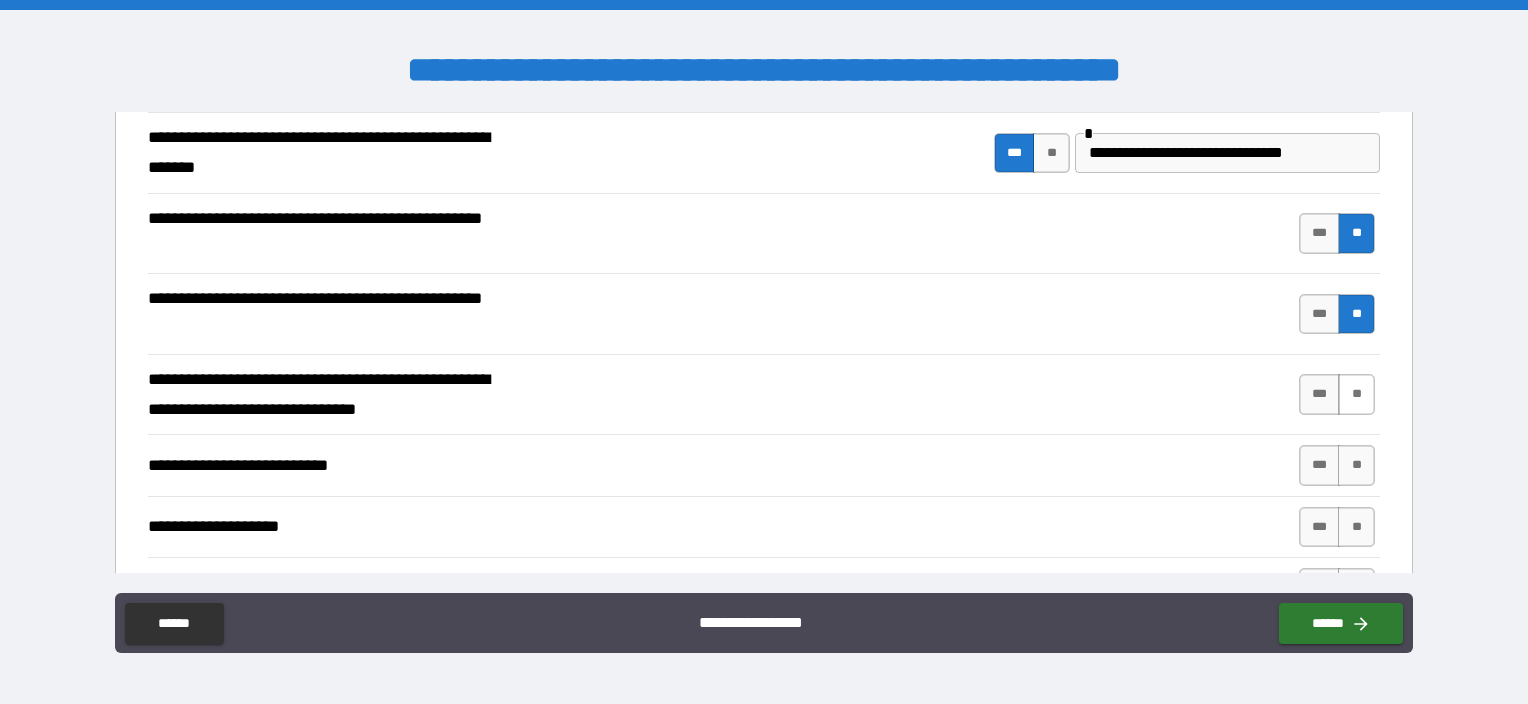 click on "**" at bounding box center (1356, 394) 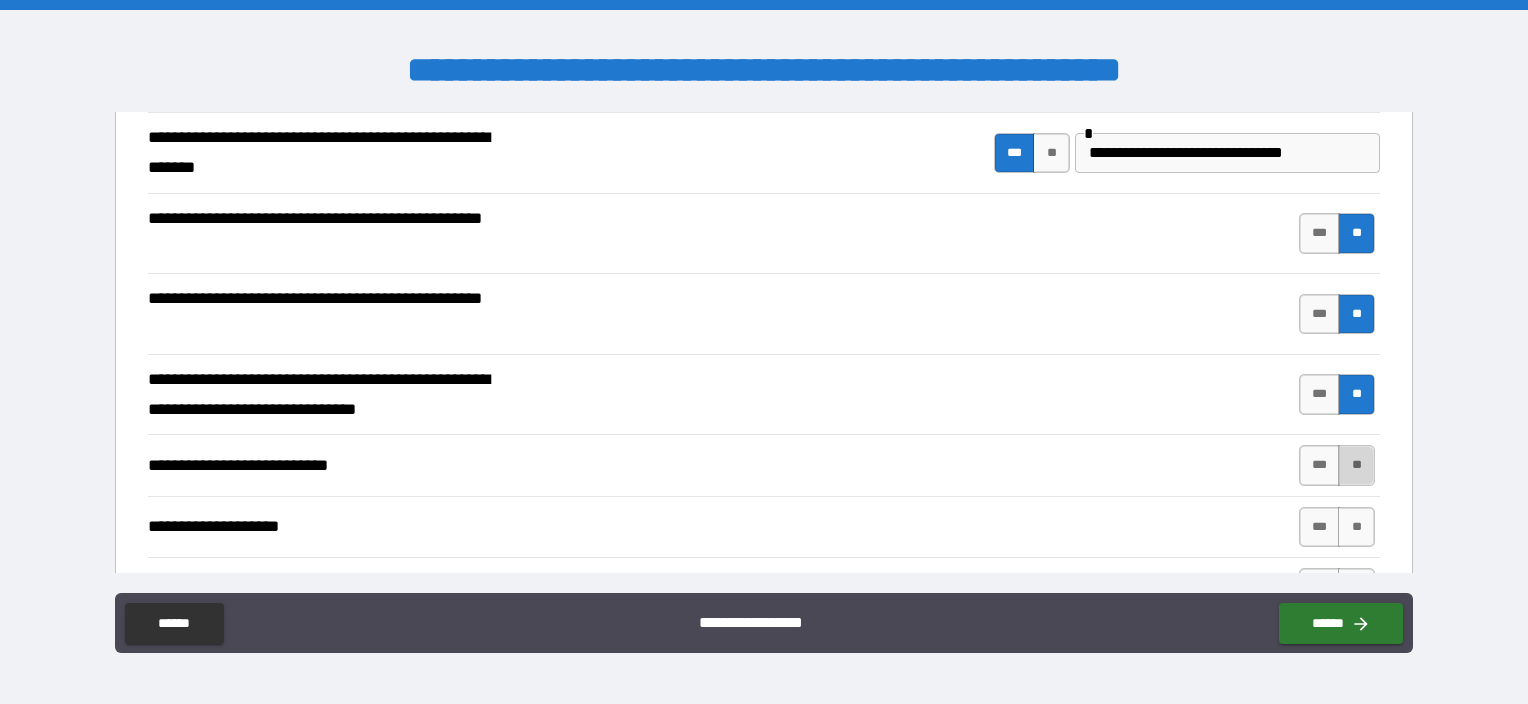 click on "**" at bounding box center (1356, 465) 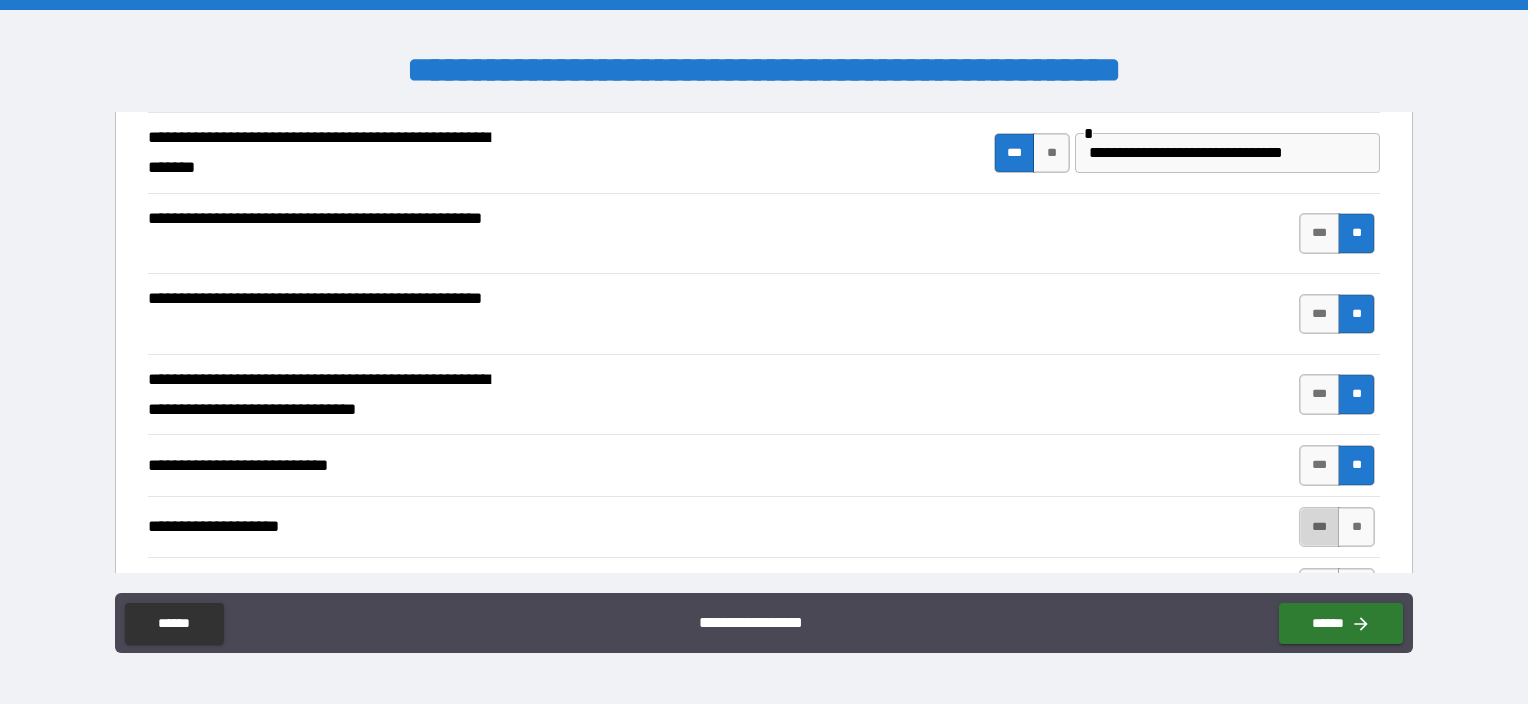 click on "***" at bounding box center [1320, 527] 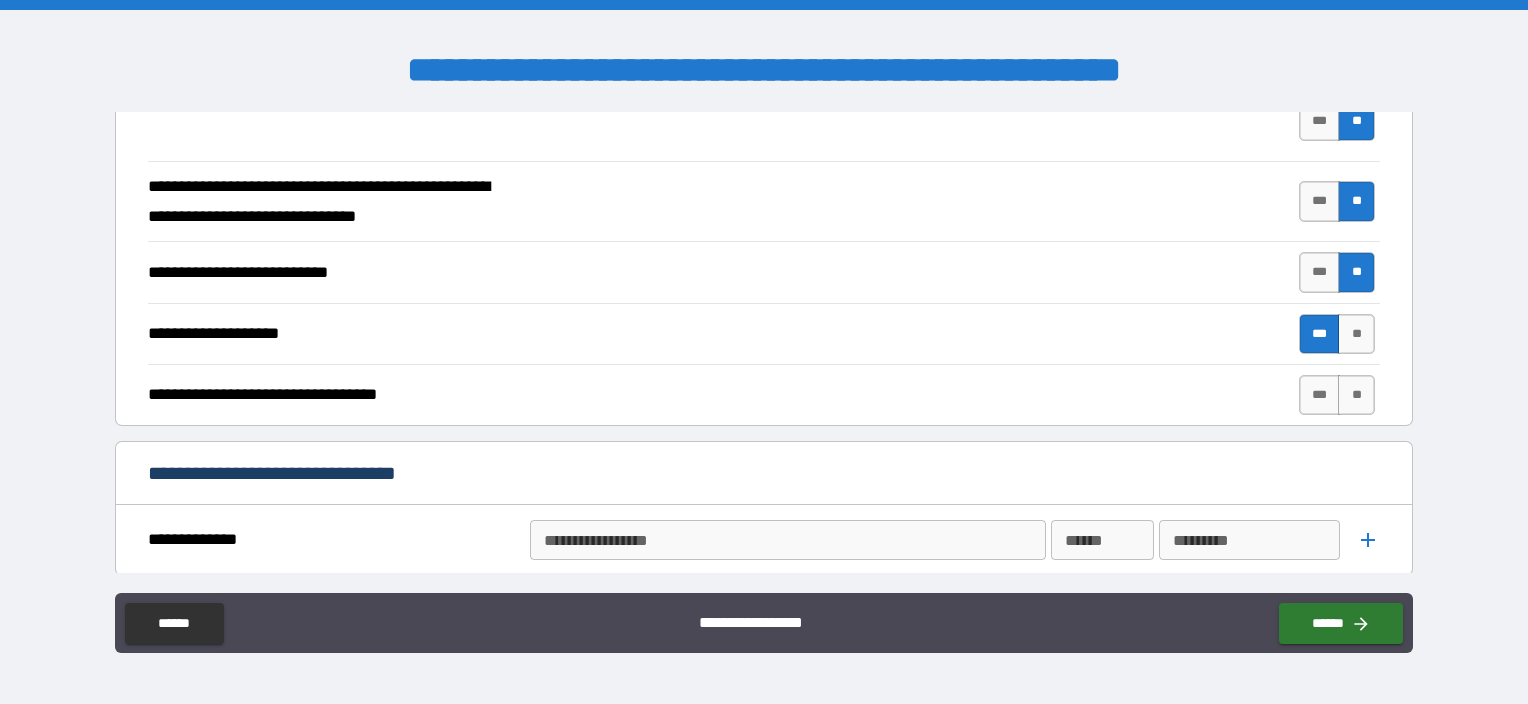 scroll, scrollTop: 600, scrollLeft: 0, axis: vertical 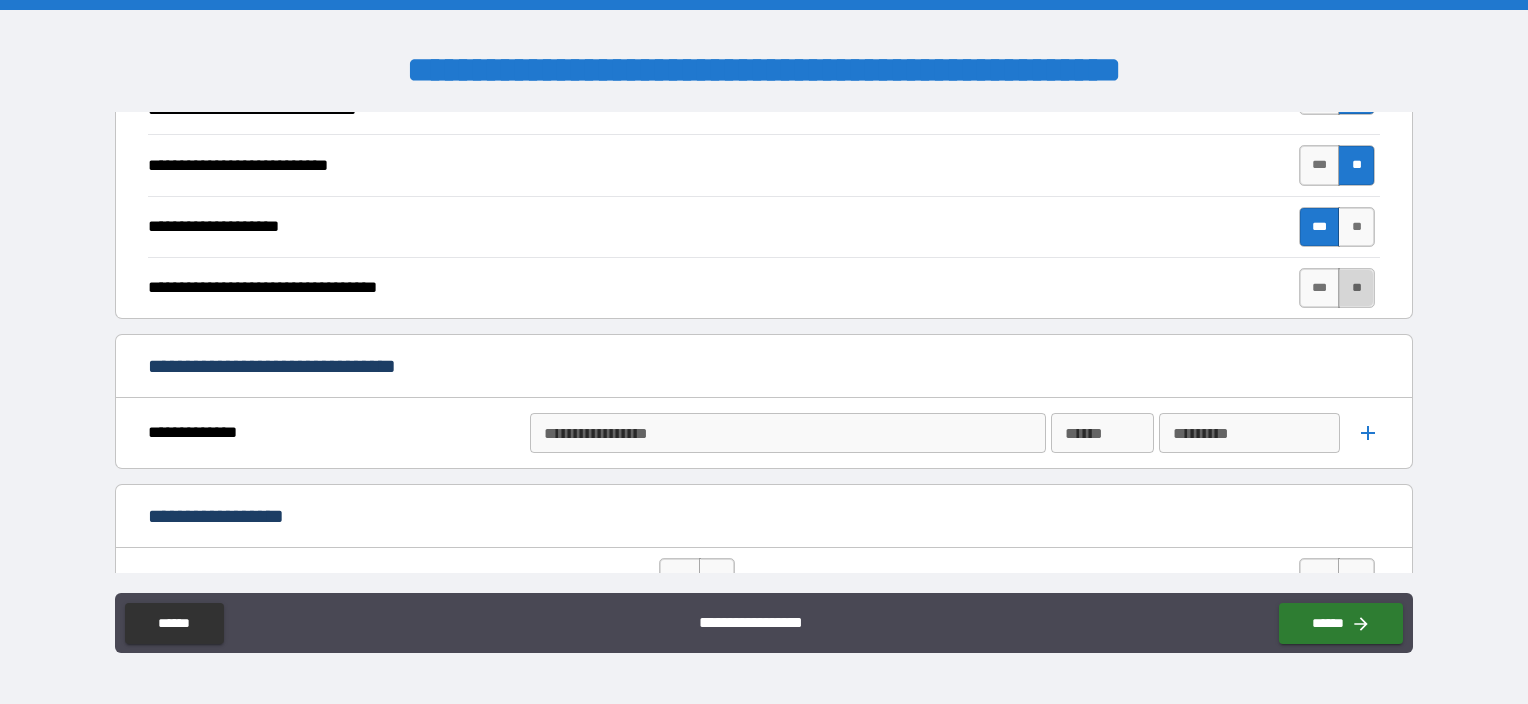 click on "**" at bounding box center (1356, 288) 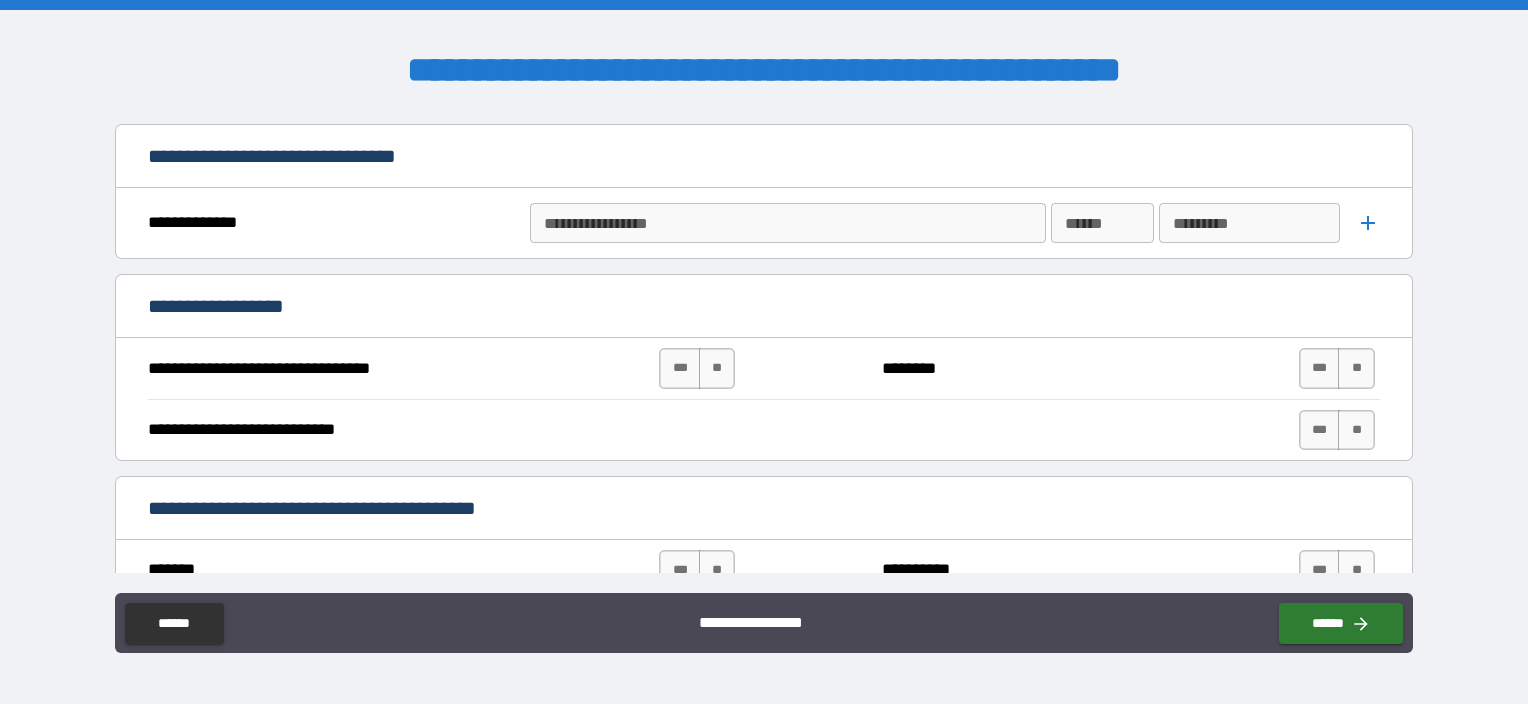 scroll, scrollTop: 700, scrollLeft: 0, axis: vertical 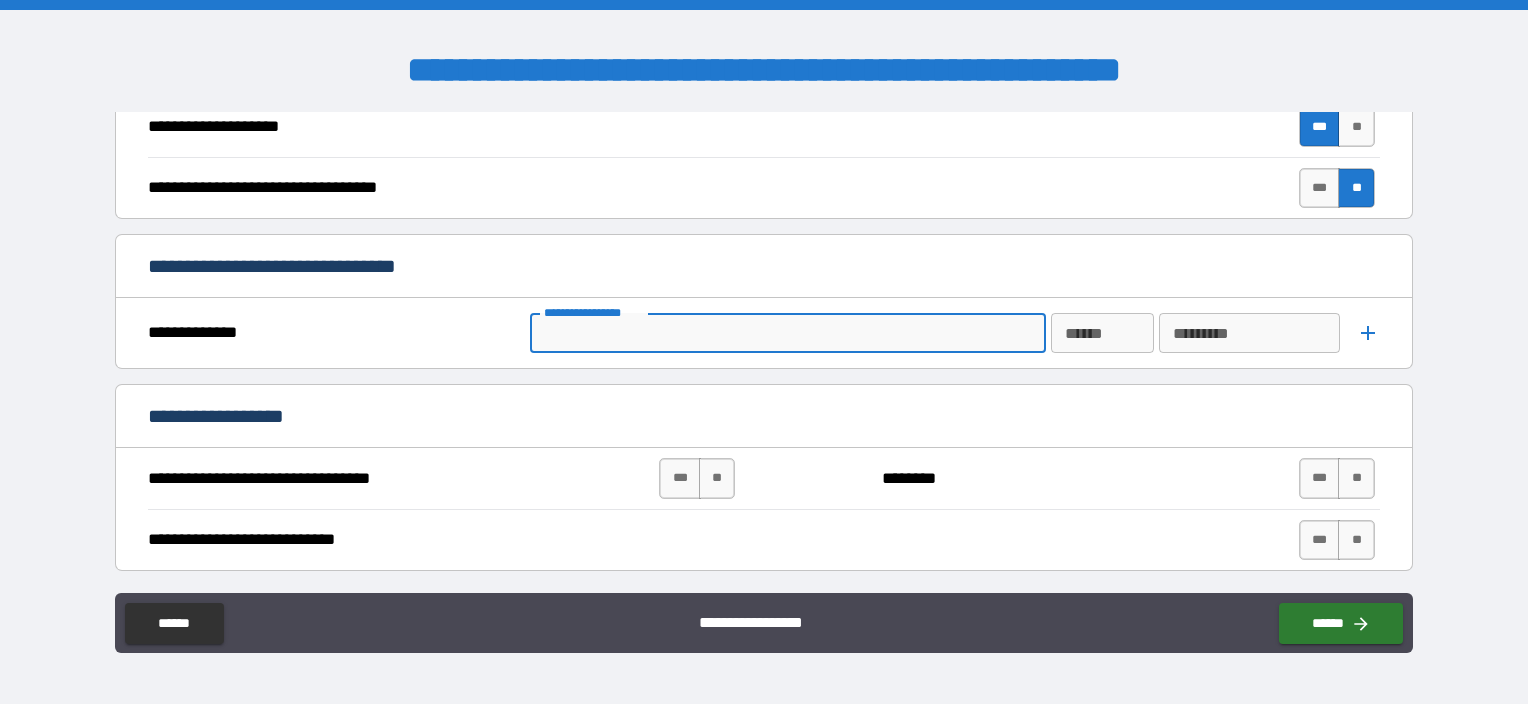 click on "**********" at bounding box center [786, 333] 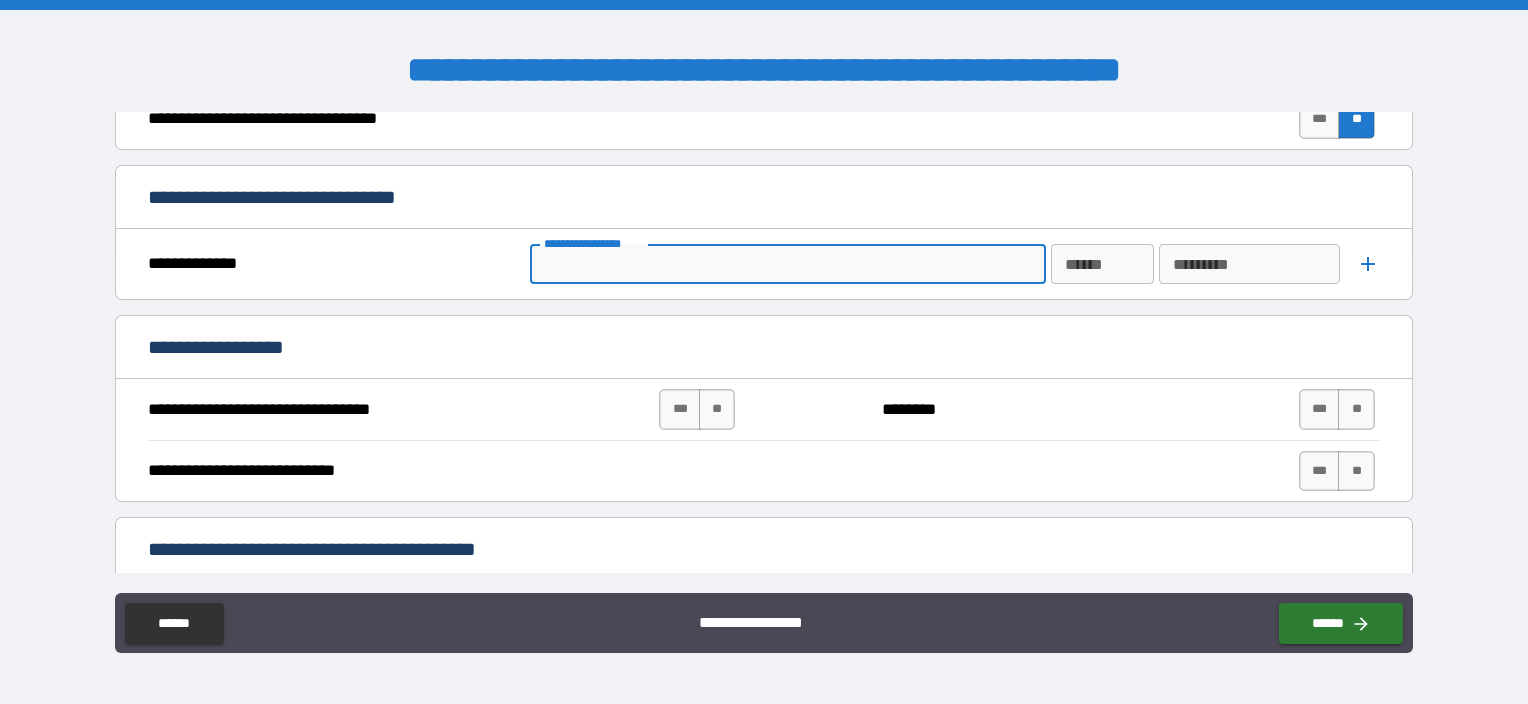 scroll, scrollTop: 800, scrollLeft: 0, axis: vertical 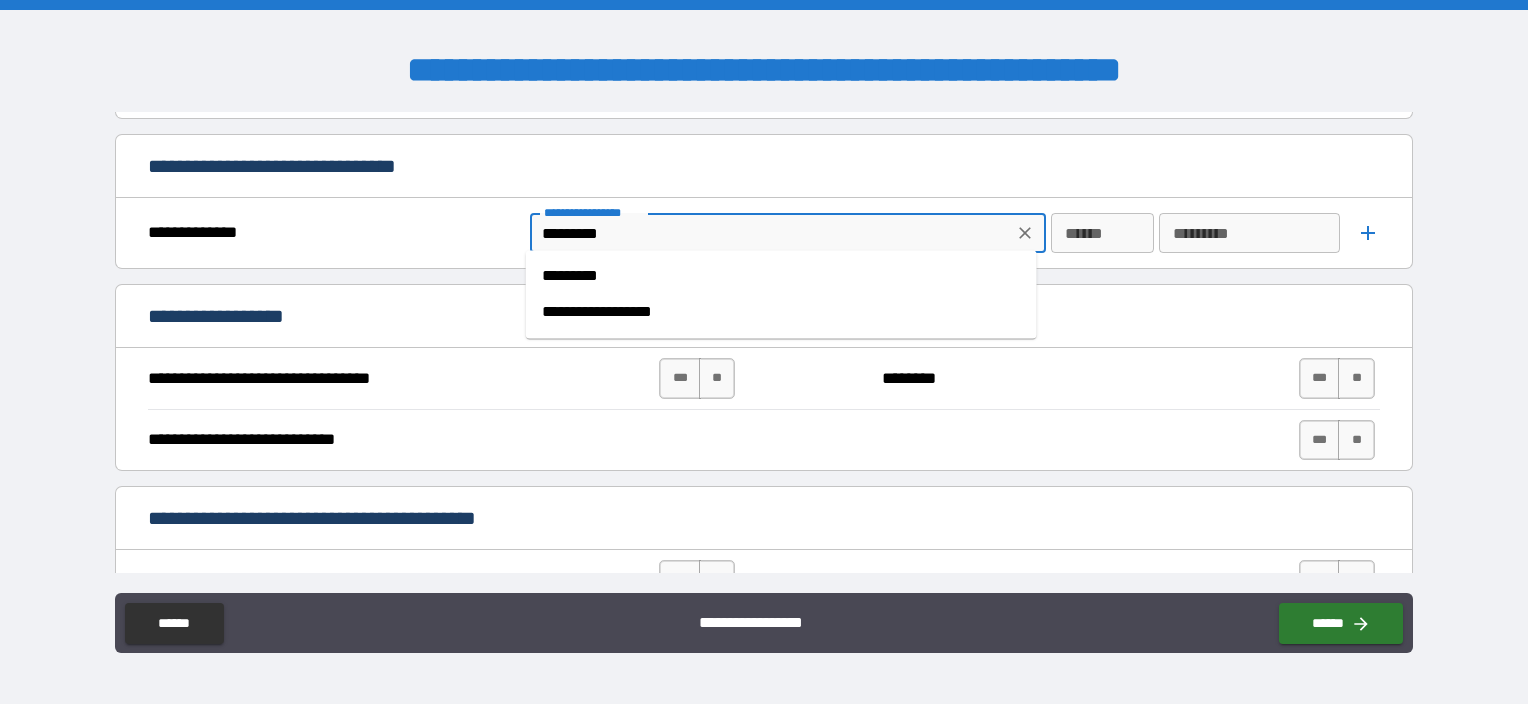 click on "*********" at bounding box center (781, 276) 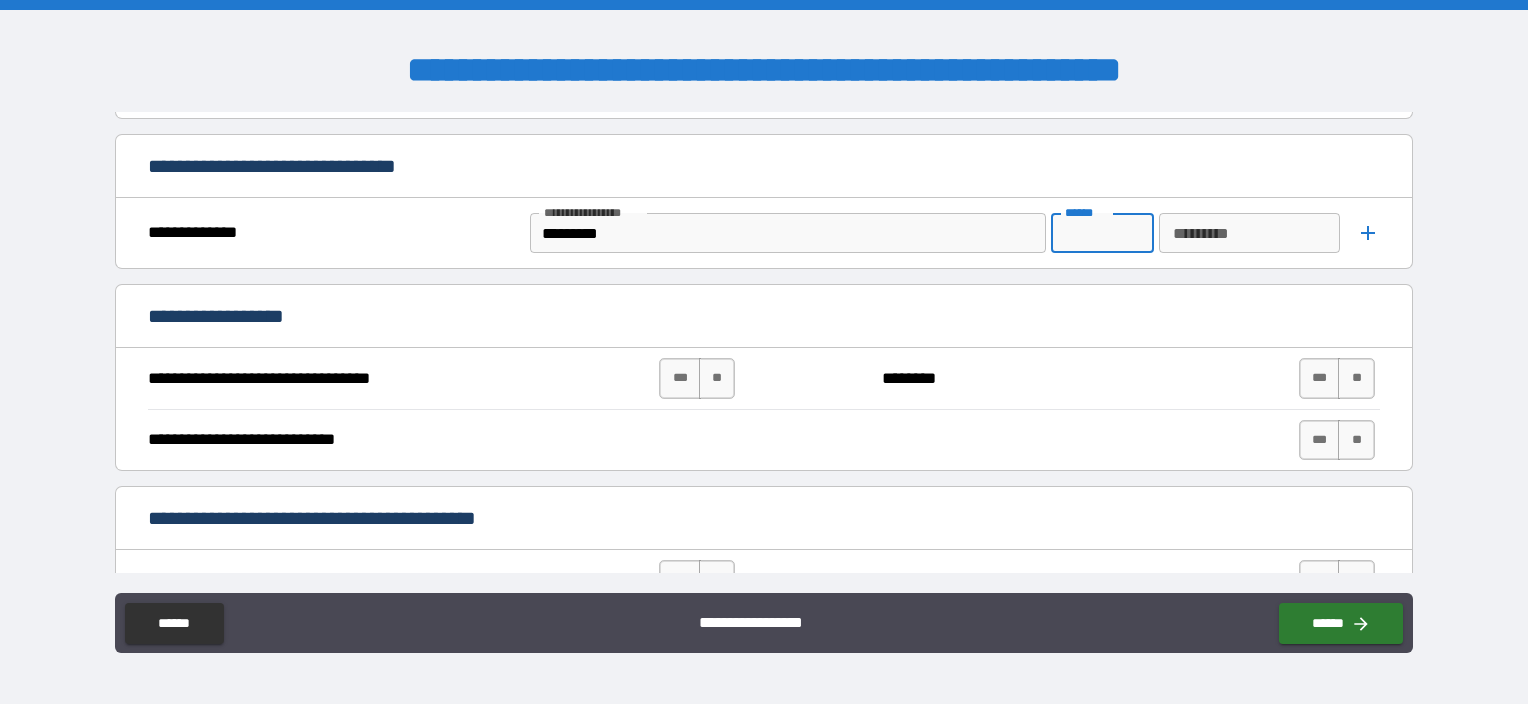 click on "******" at bounding box center (1102, 233) 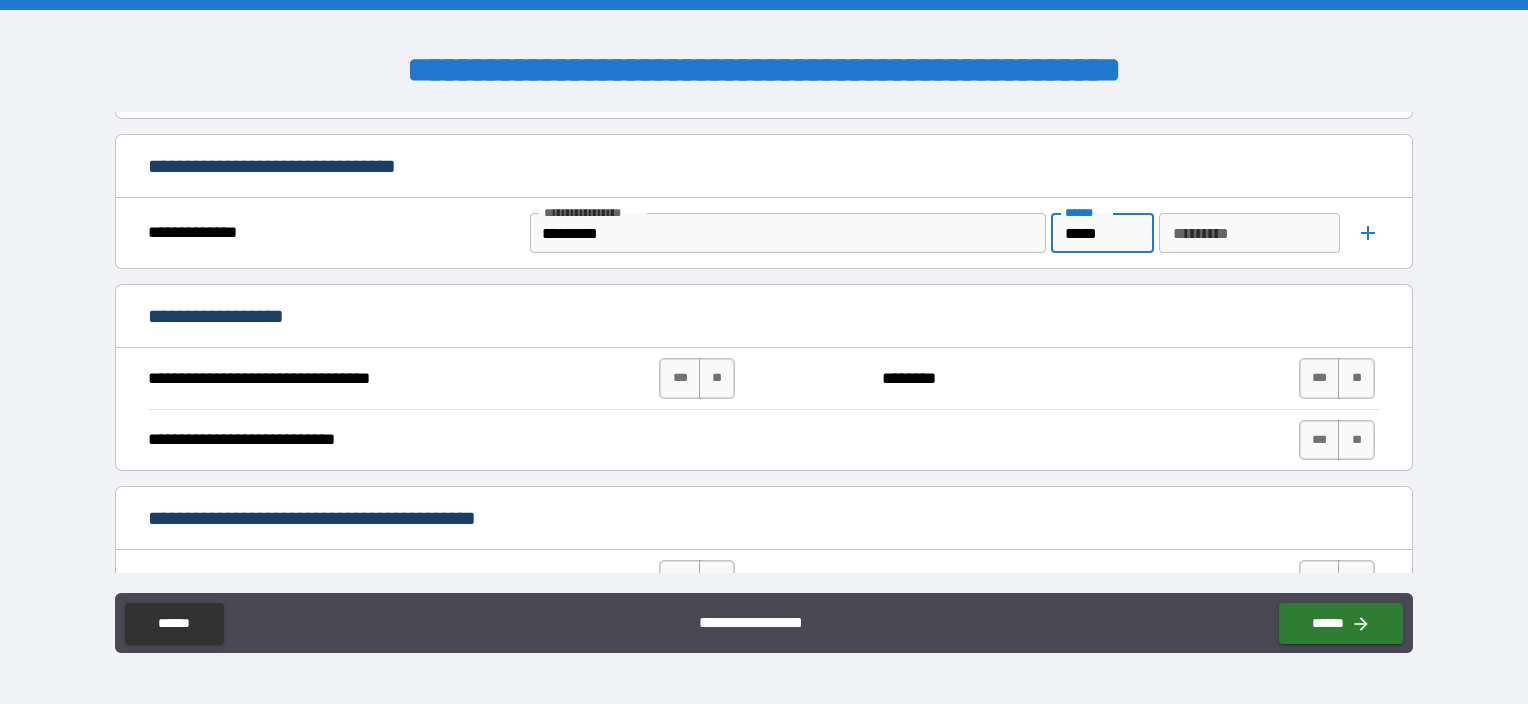 click 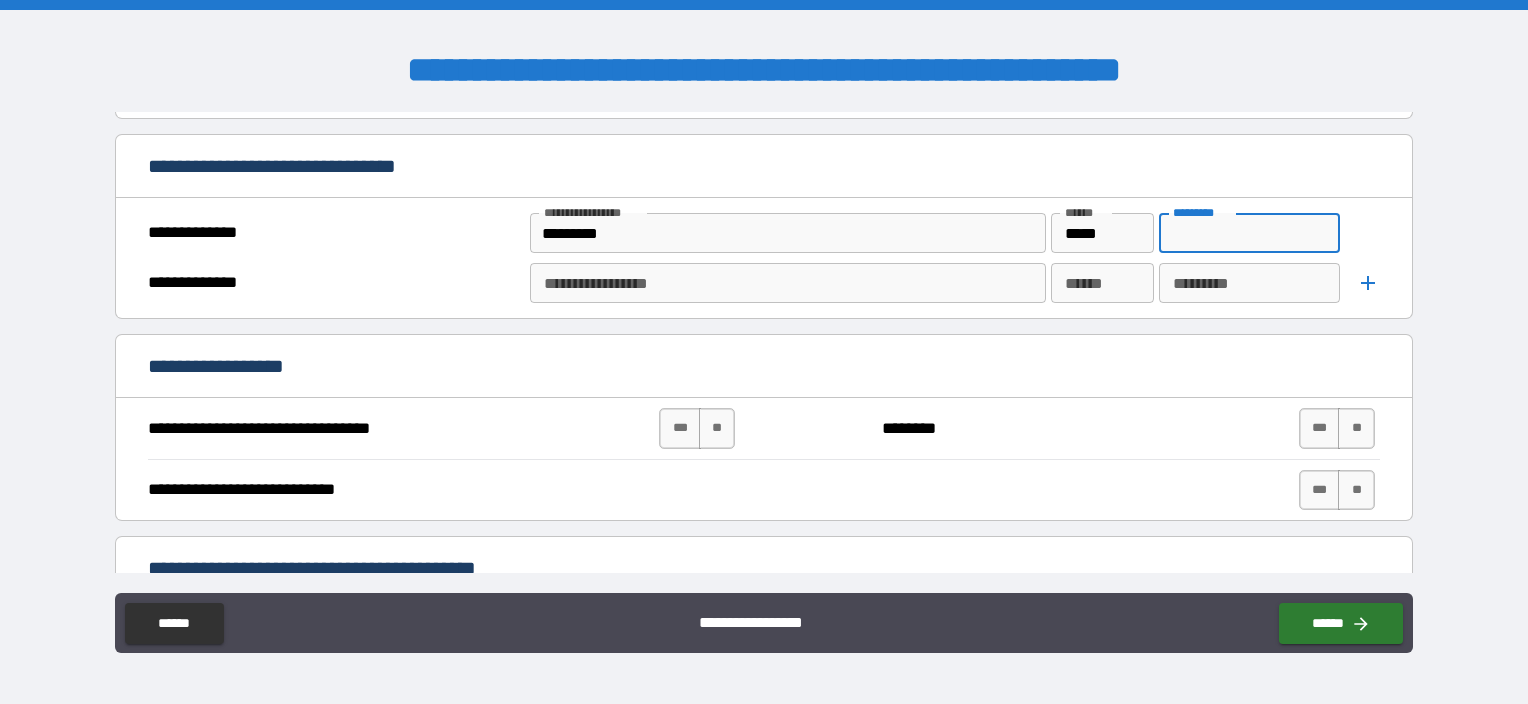 click on "*********" at bounding box center (1249, 233) 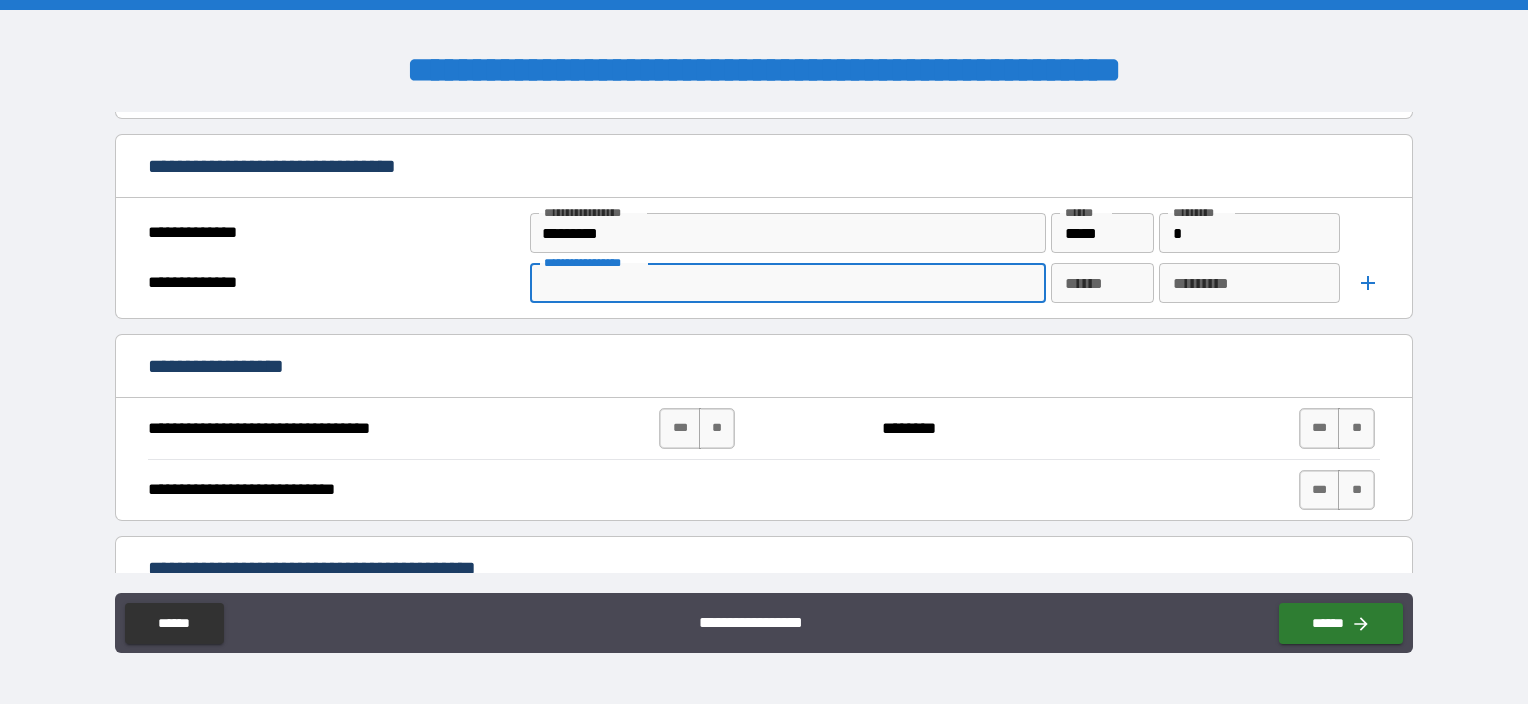 click on "**********" at bounding box center [788, 283] 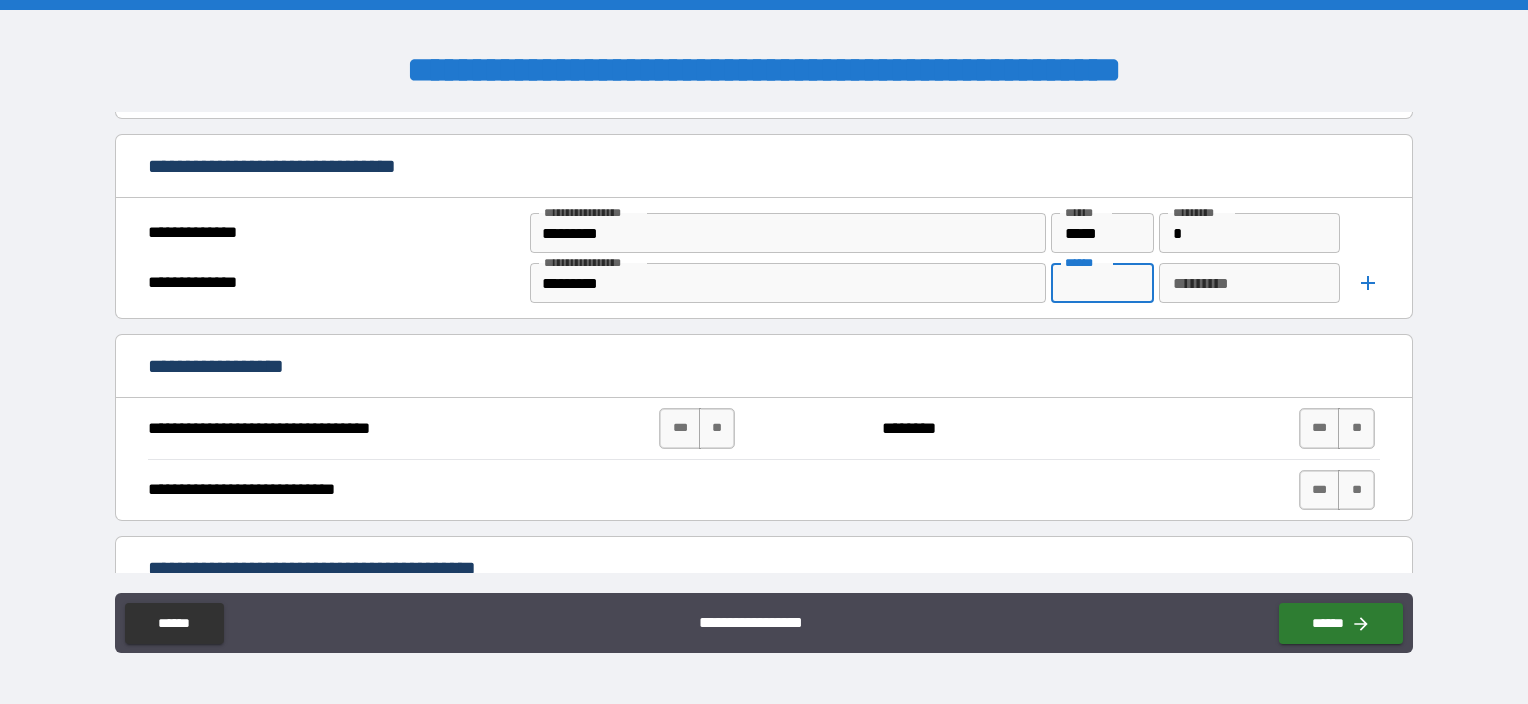 click on "******" at bounding box center [1102, 283] 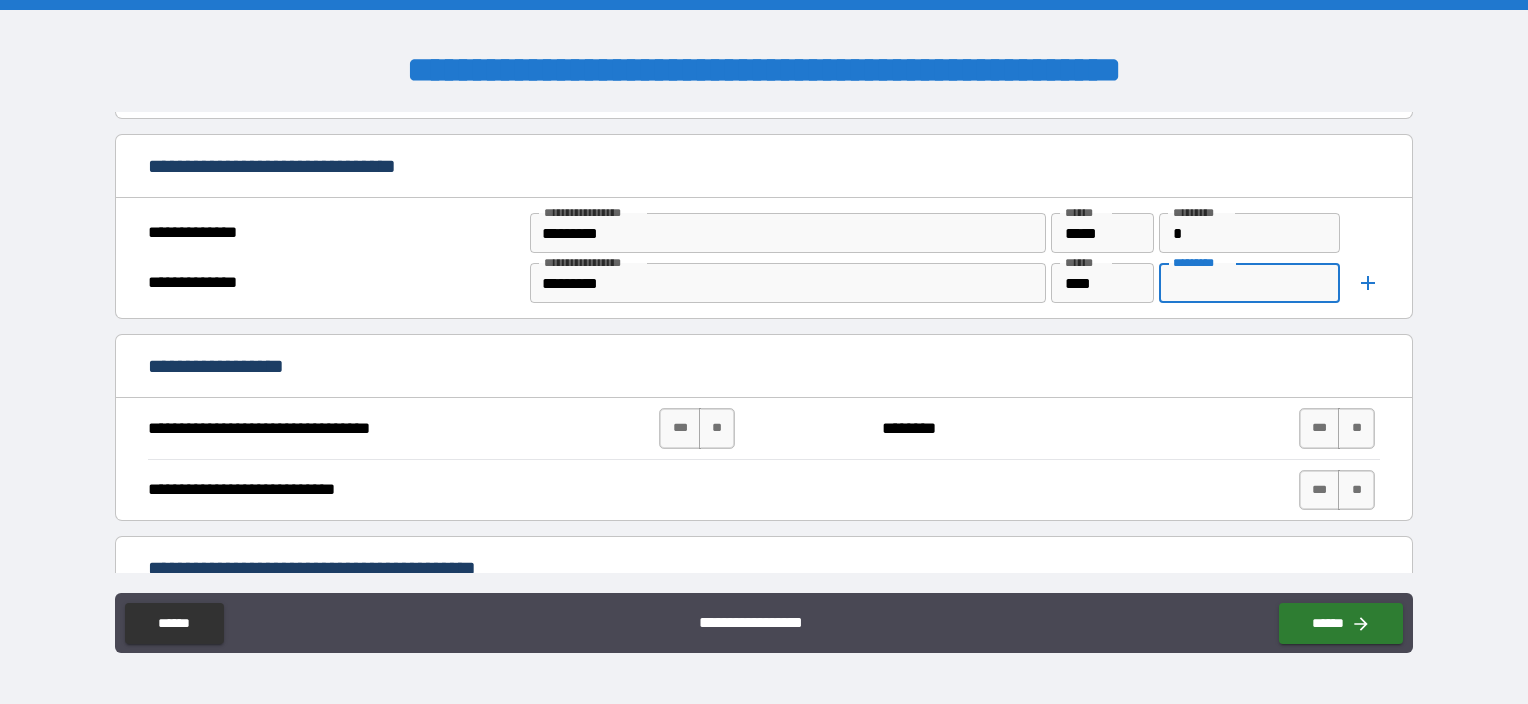 click on "*********" at bounding box center (1249, 283) 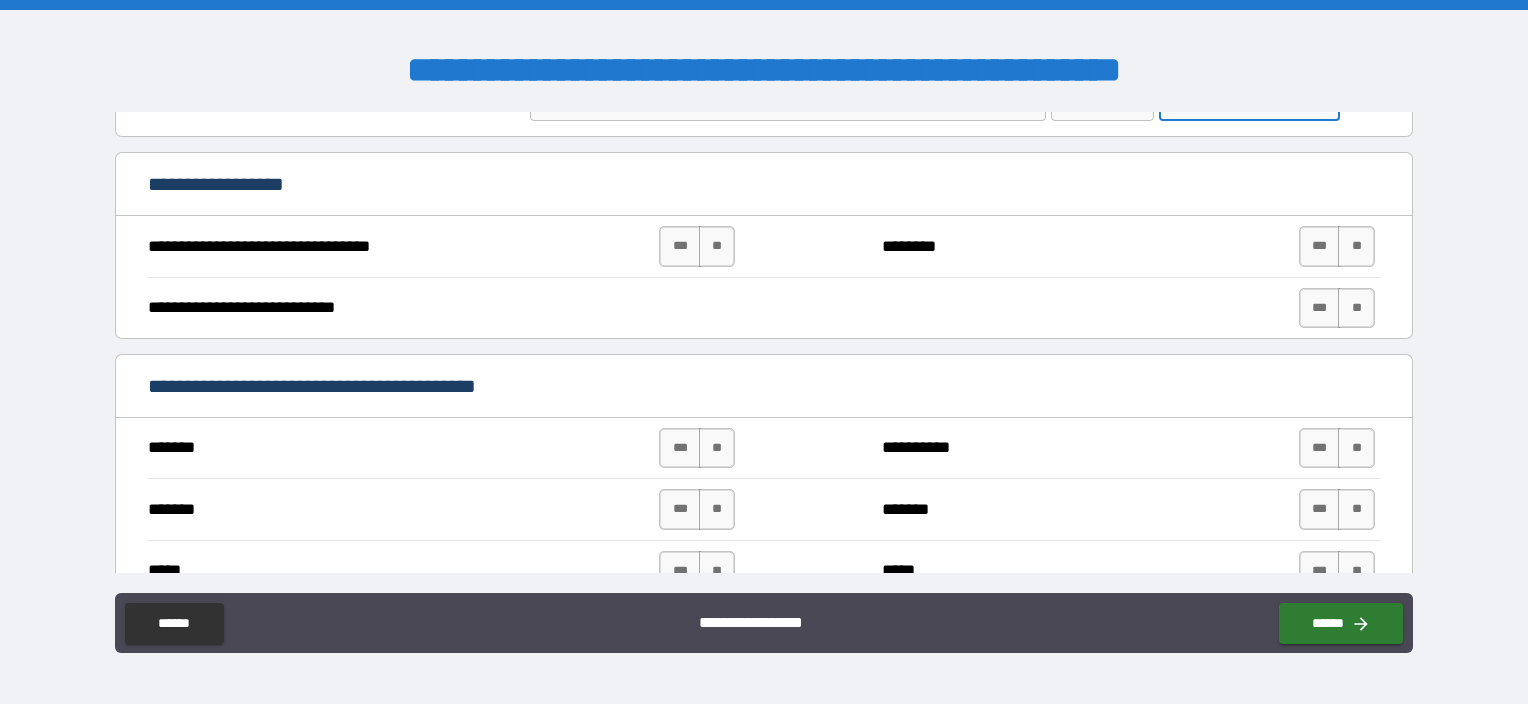 scroll, scrollTop: 1000, scrollLeft: 0, axis: vertical 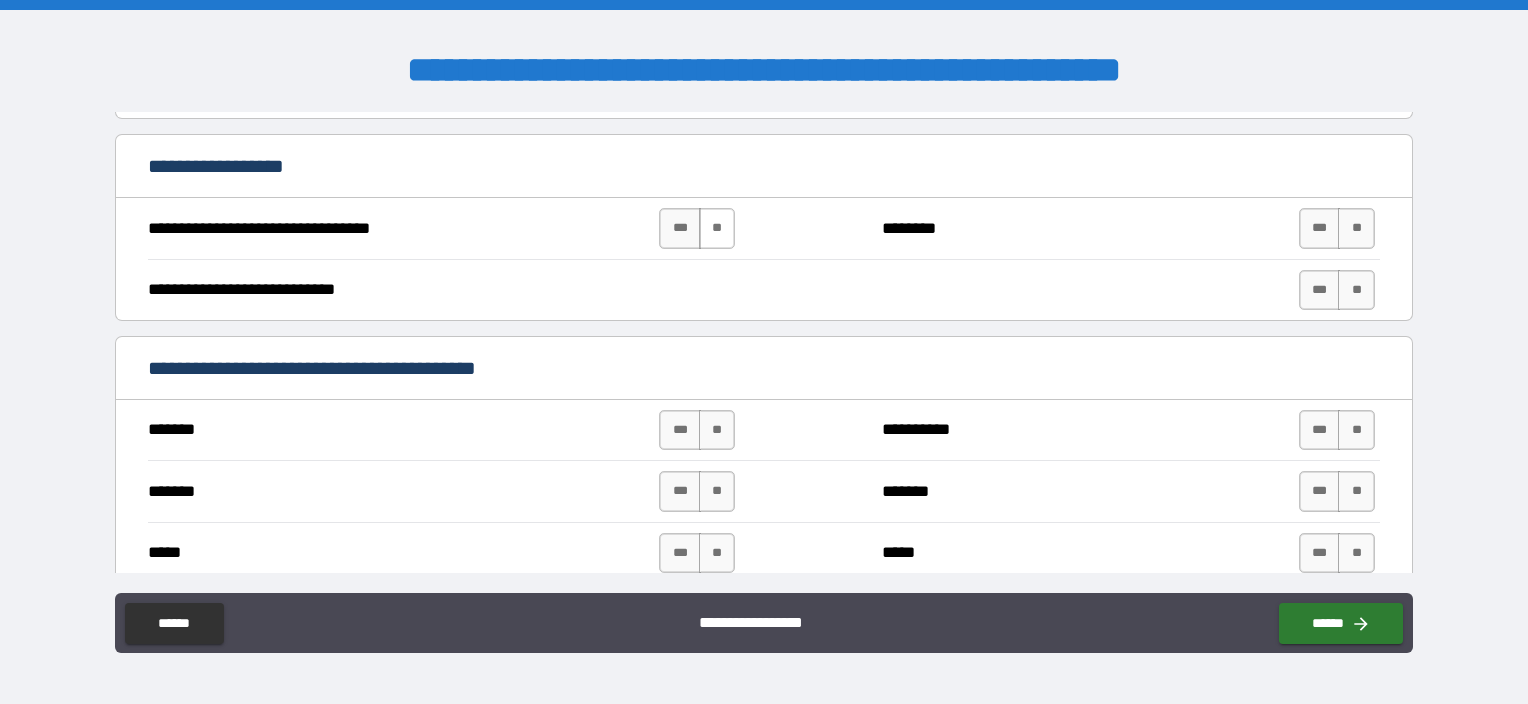 click on "**" at bounding box center (717, 228) 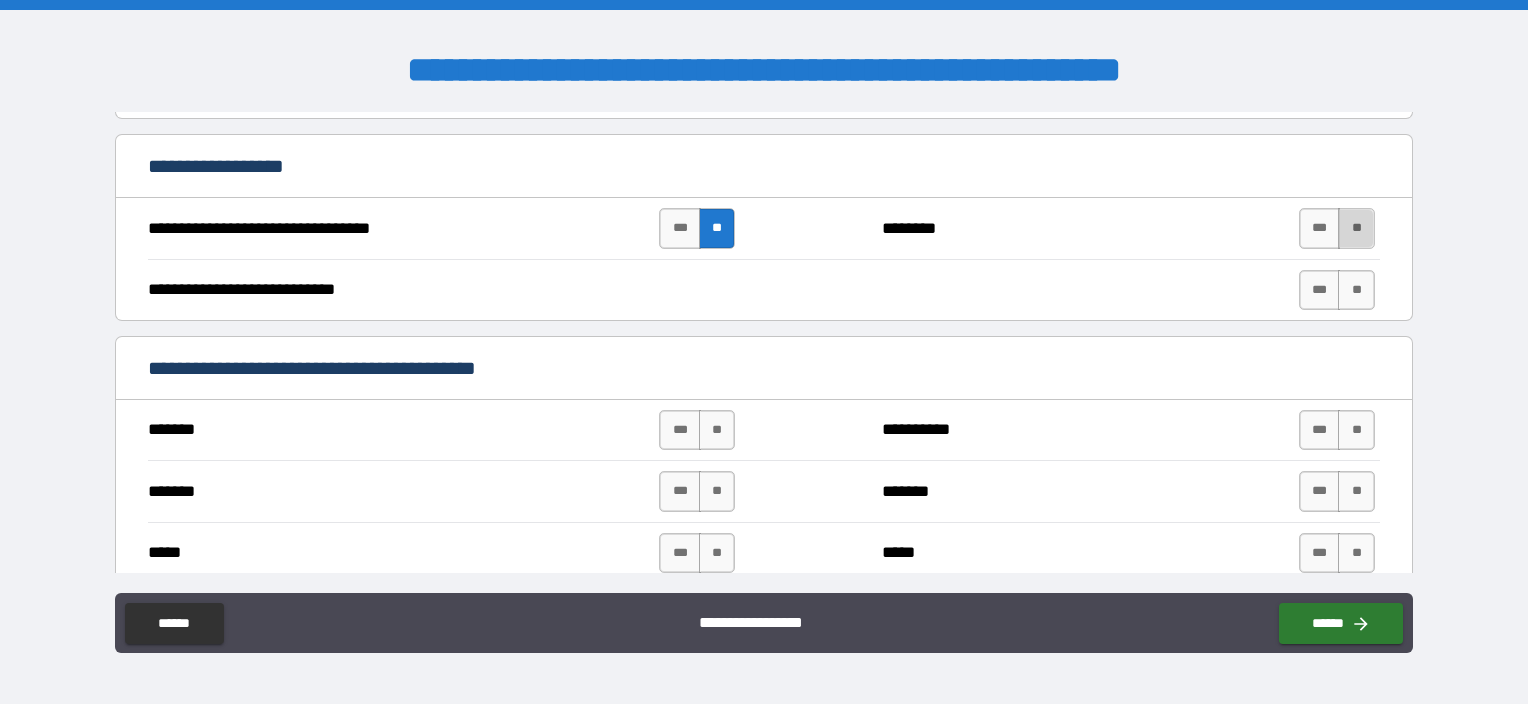 click on "**" at bounding box center [1356, 228] 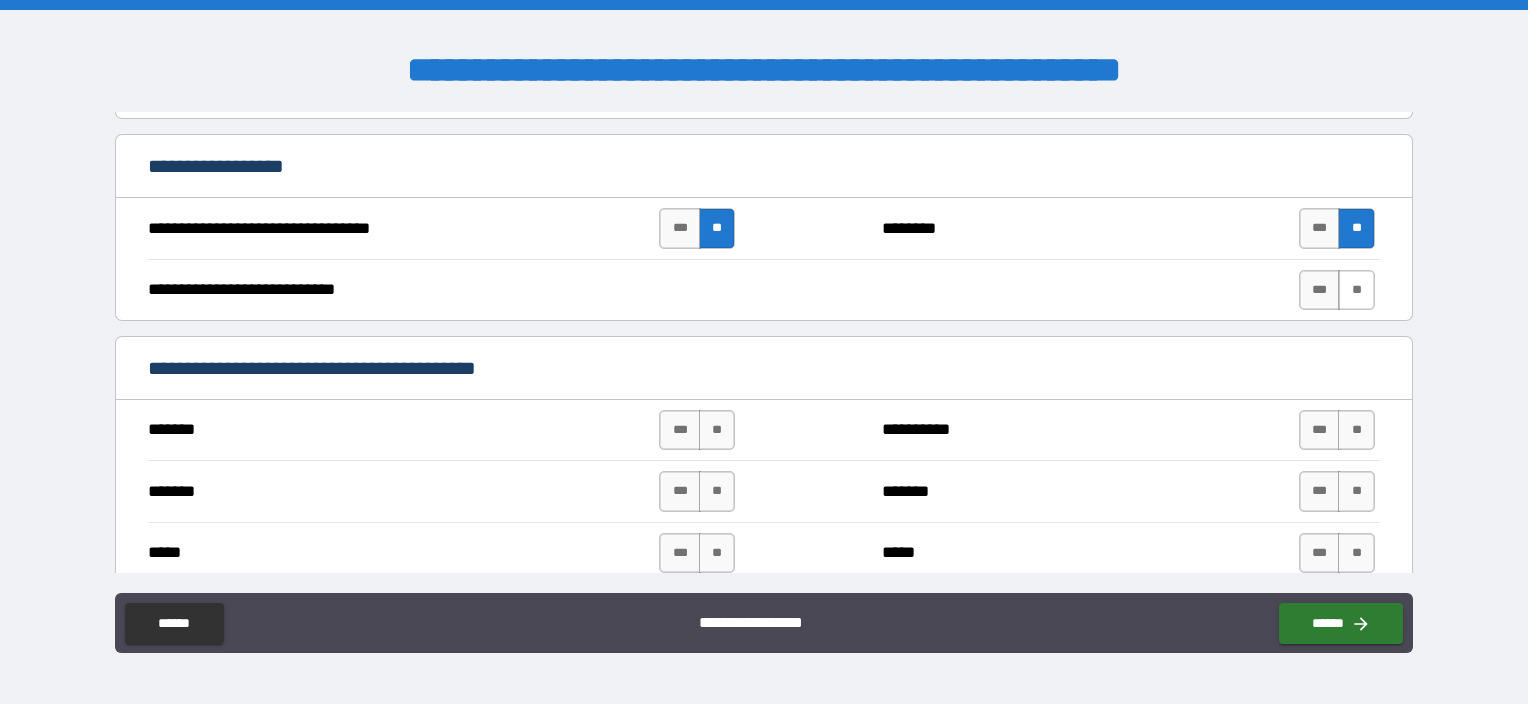 click on "**" at bounding box center (1356, 290) 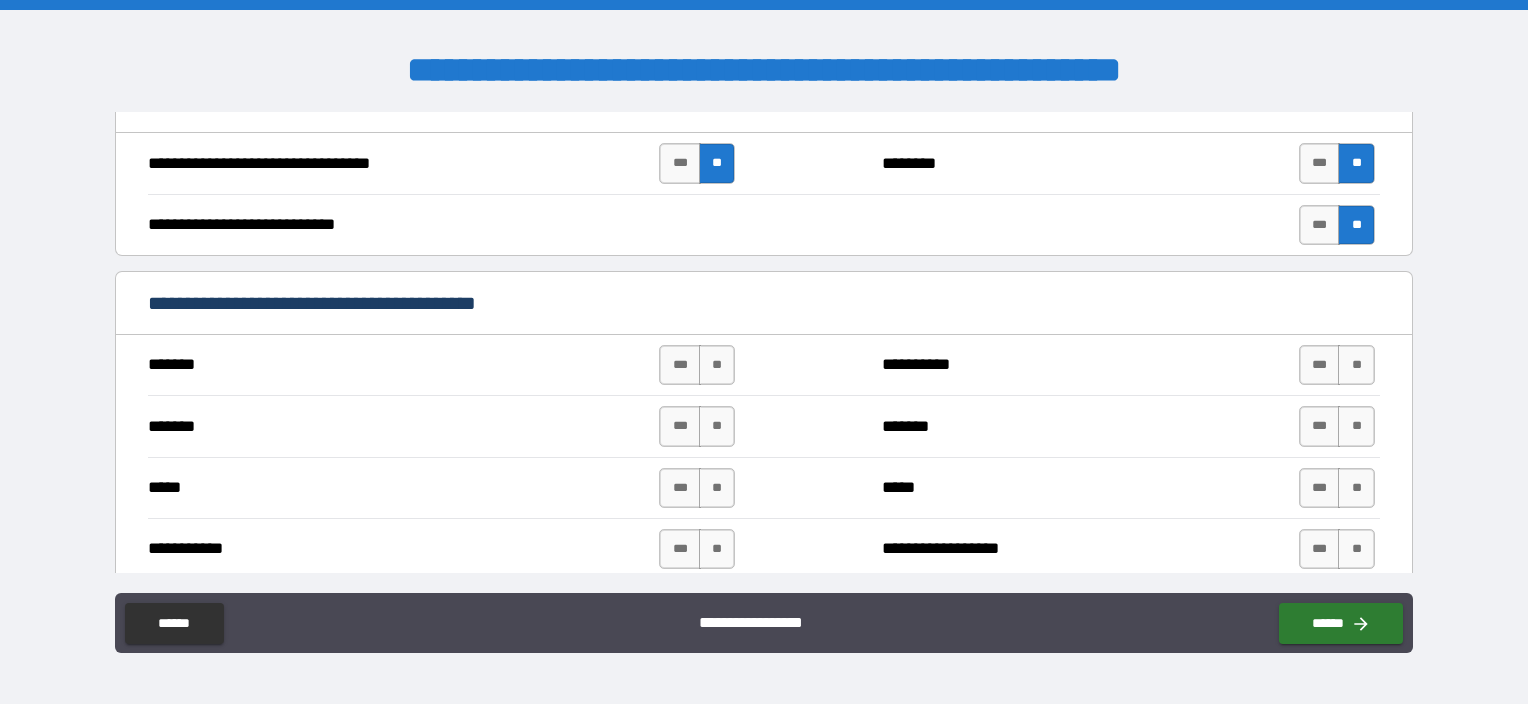 scroll, scrollTop: 1200, scrollLeft: 0, axis: vertical 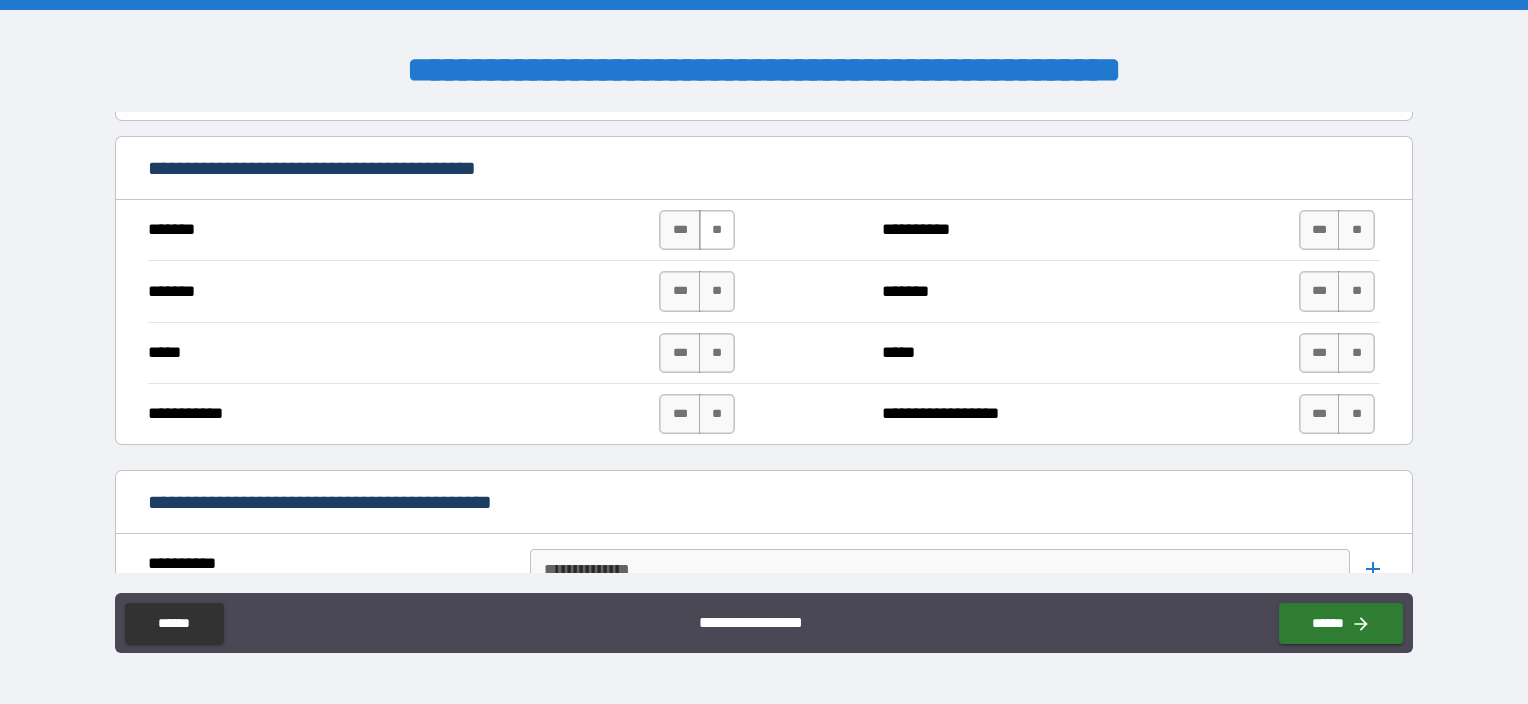 click on "**" at bounding box center (717, 230) 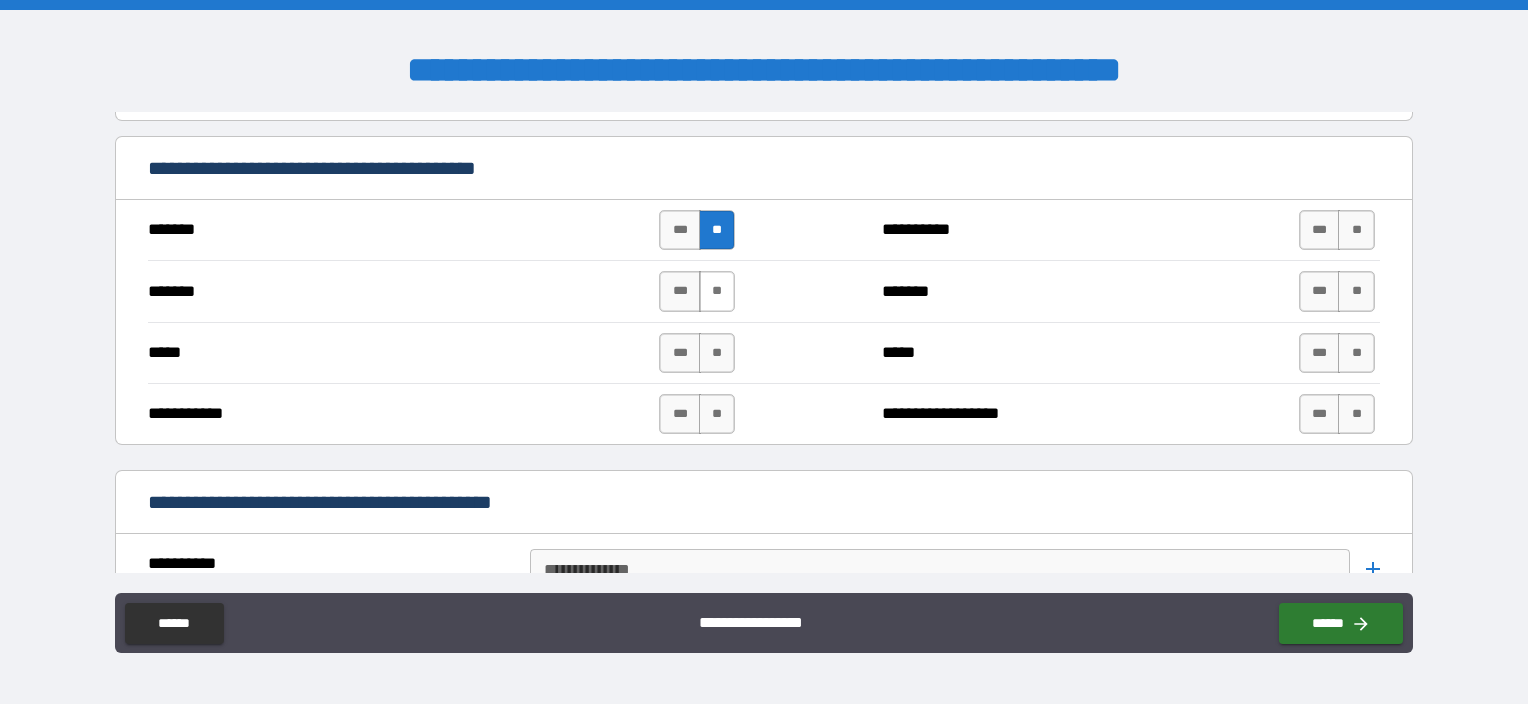 drag, startPoint x: 713, startPoint y: 276, endPoint x: 712, endPoint y: 295, distance: 19.026299 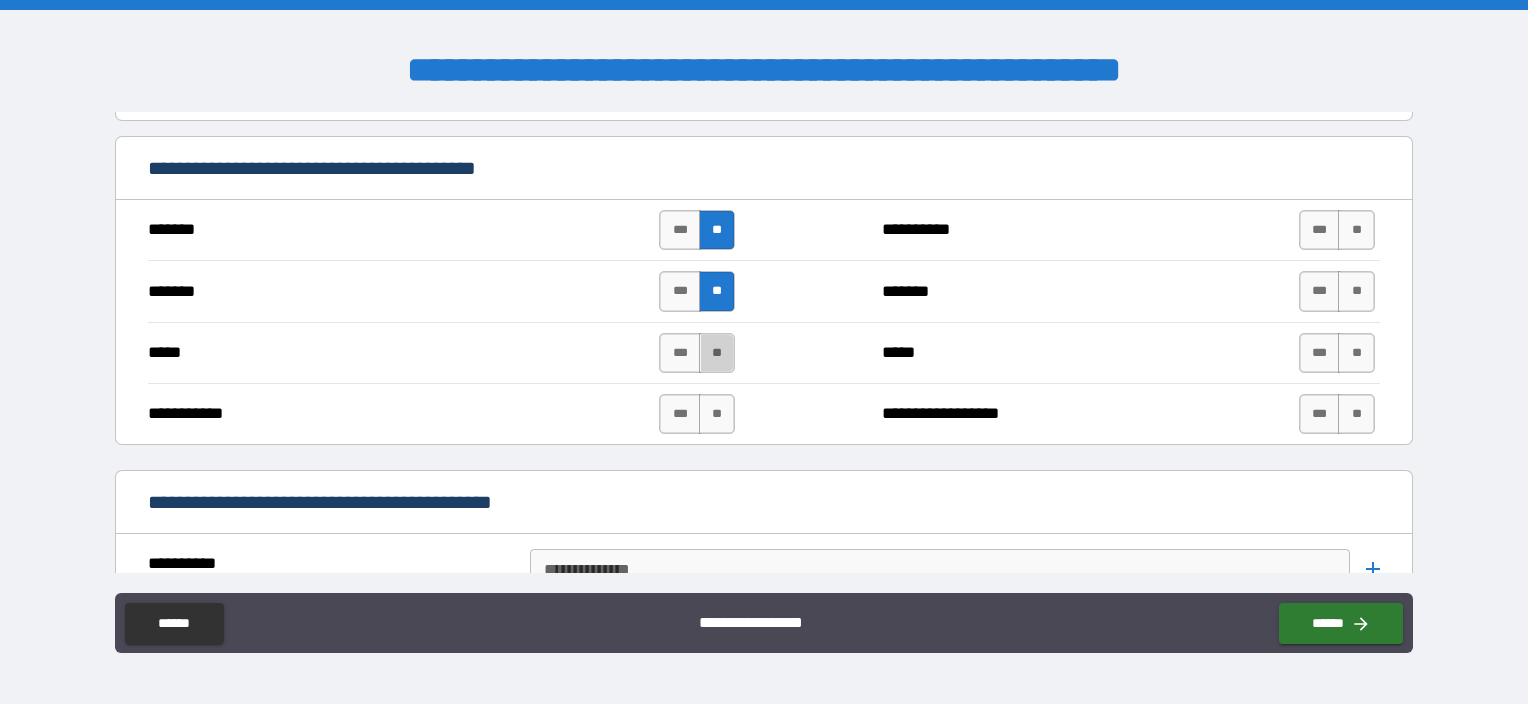 drag, startPoint x: 710, startPoint y: 344, endPoint x: 712, endPoint y: 385, distance: 41.04875 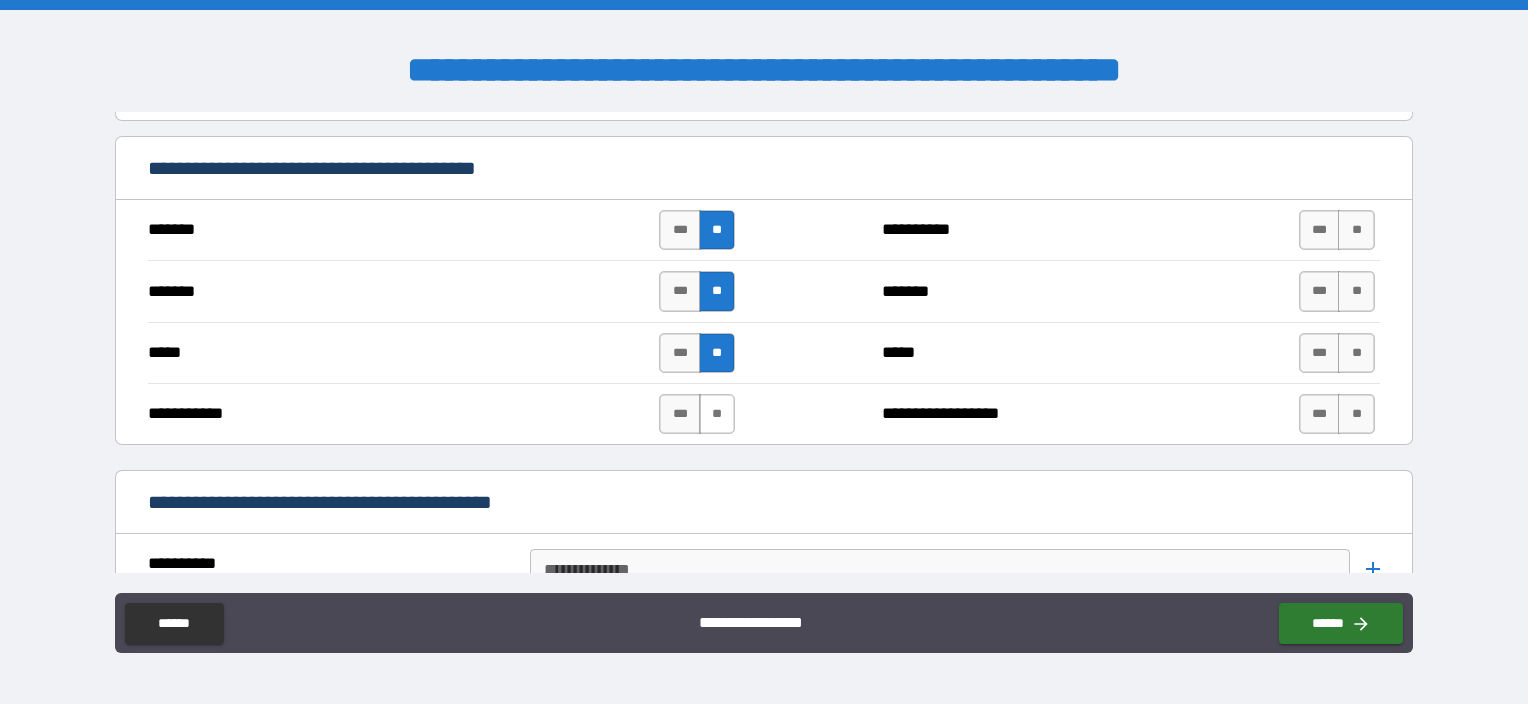 click on "**" at bounding box center (717, 414) 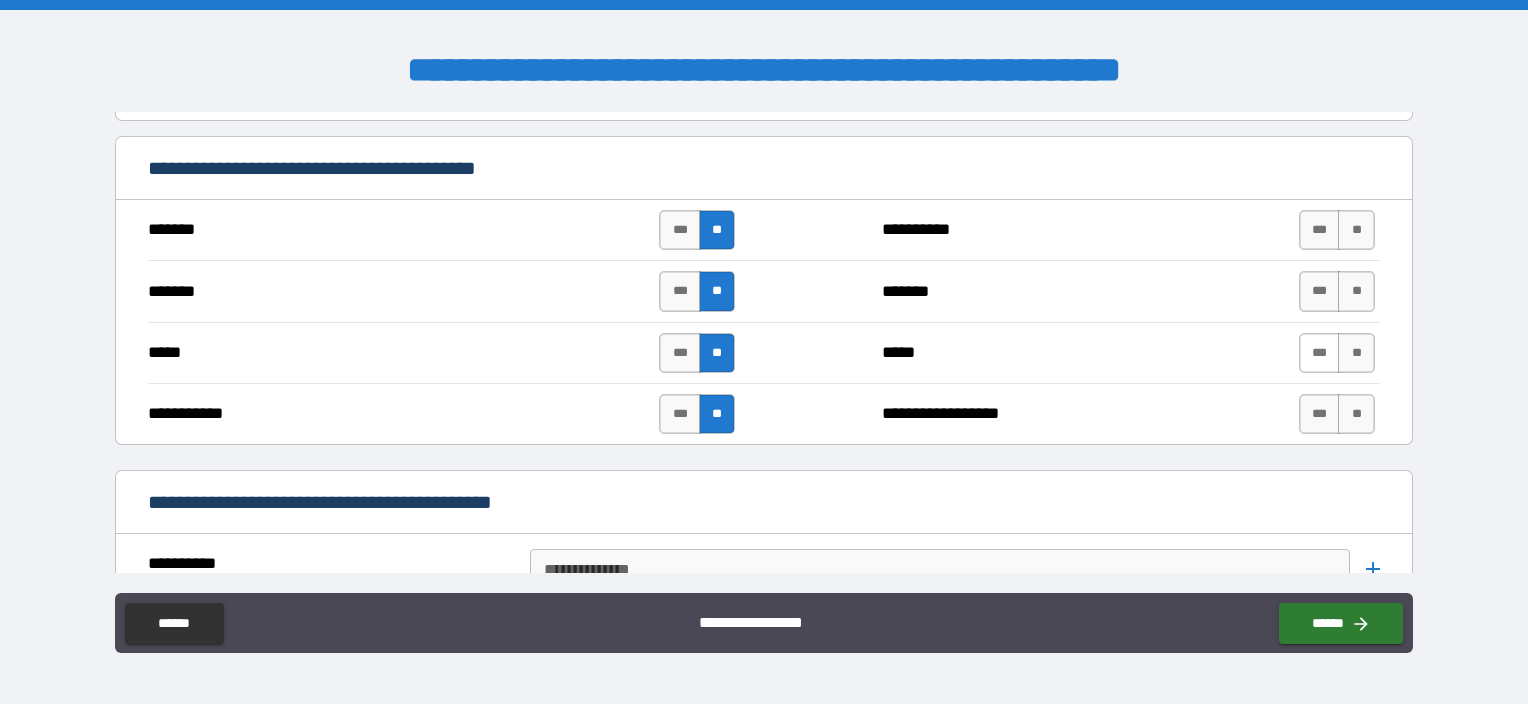 click on "***" at bounding box center [1320, 353] 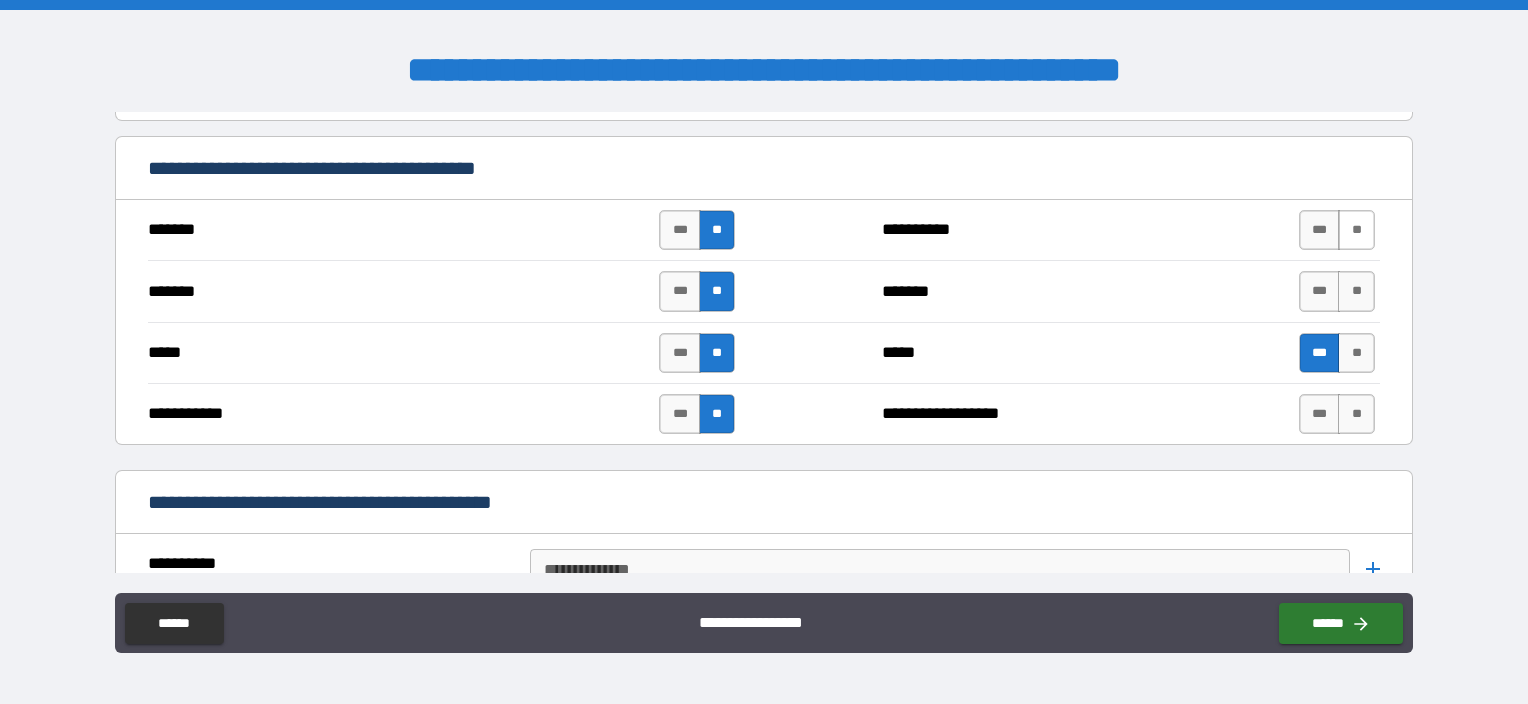 click on "**" at bounding box center [1356, 230] 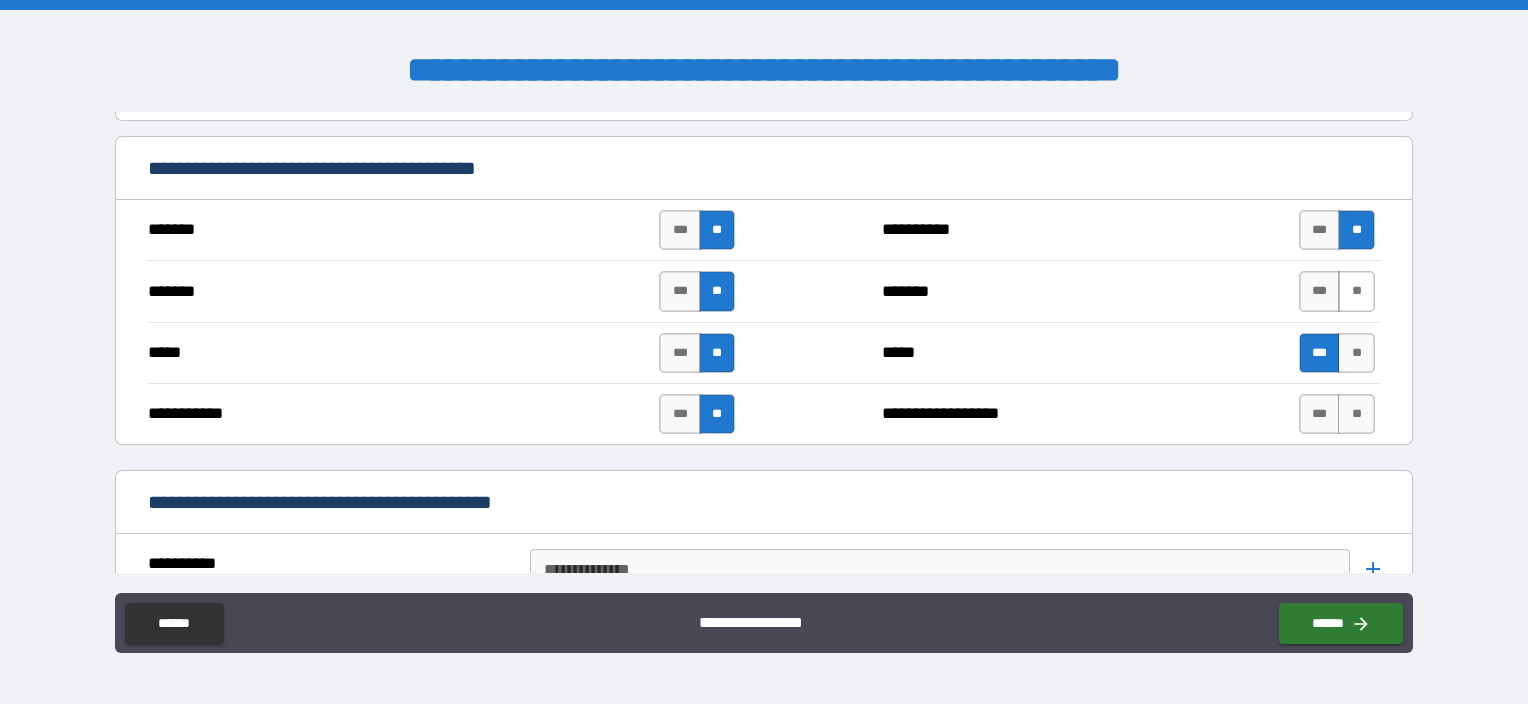 click on "**" at bounding box center (1356, 291) 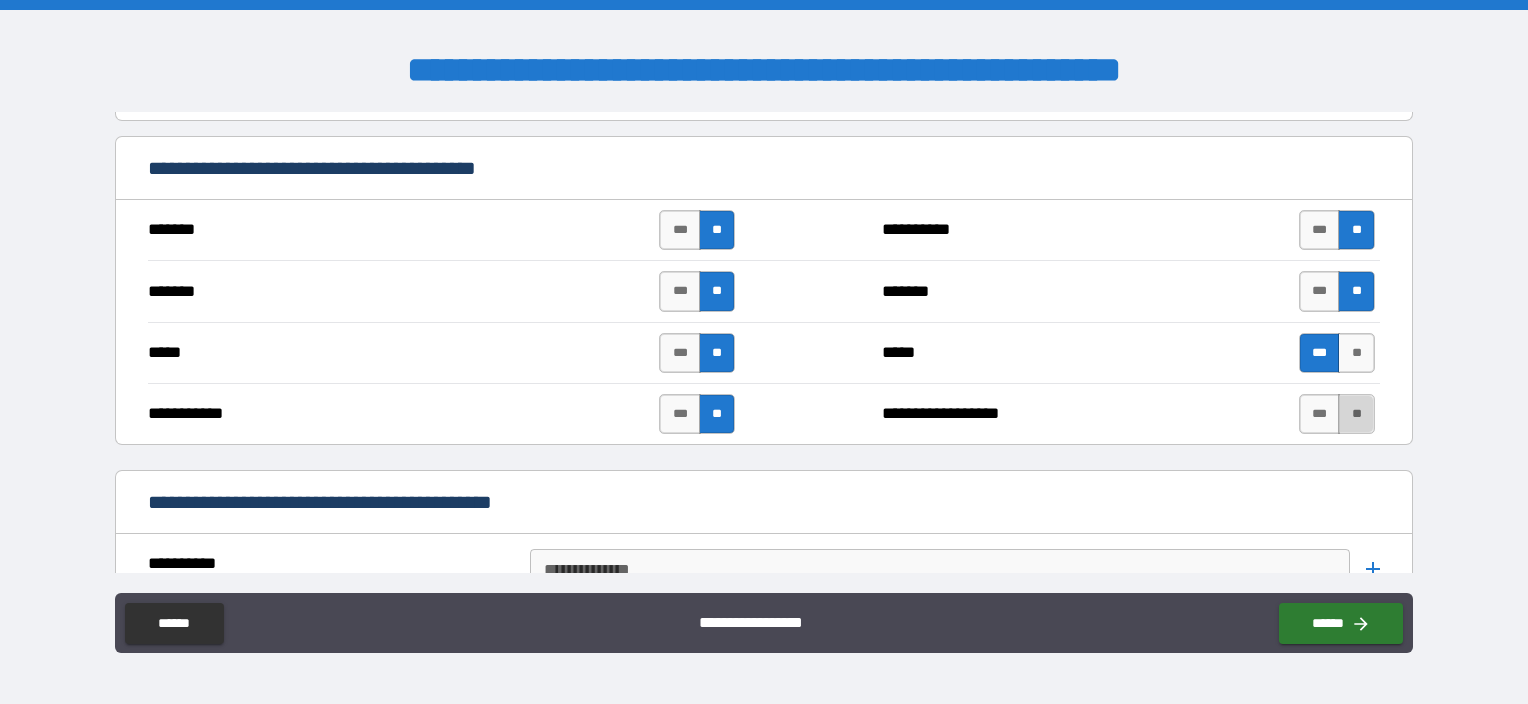 click on "**" at bounding box center [1356, 414] 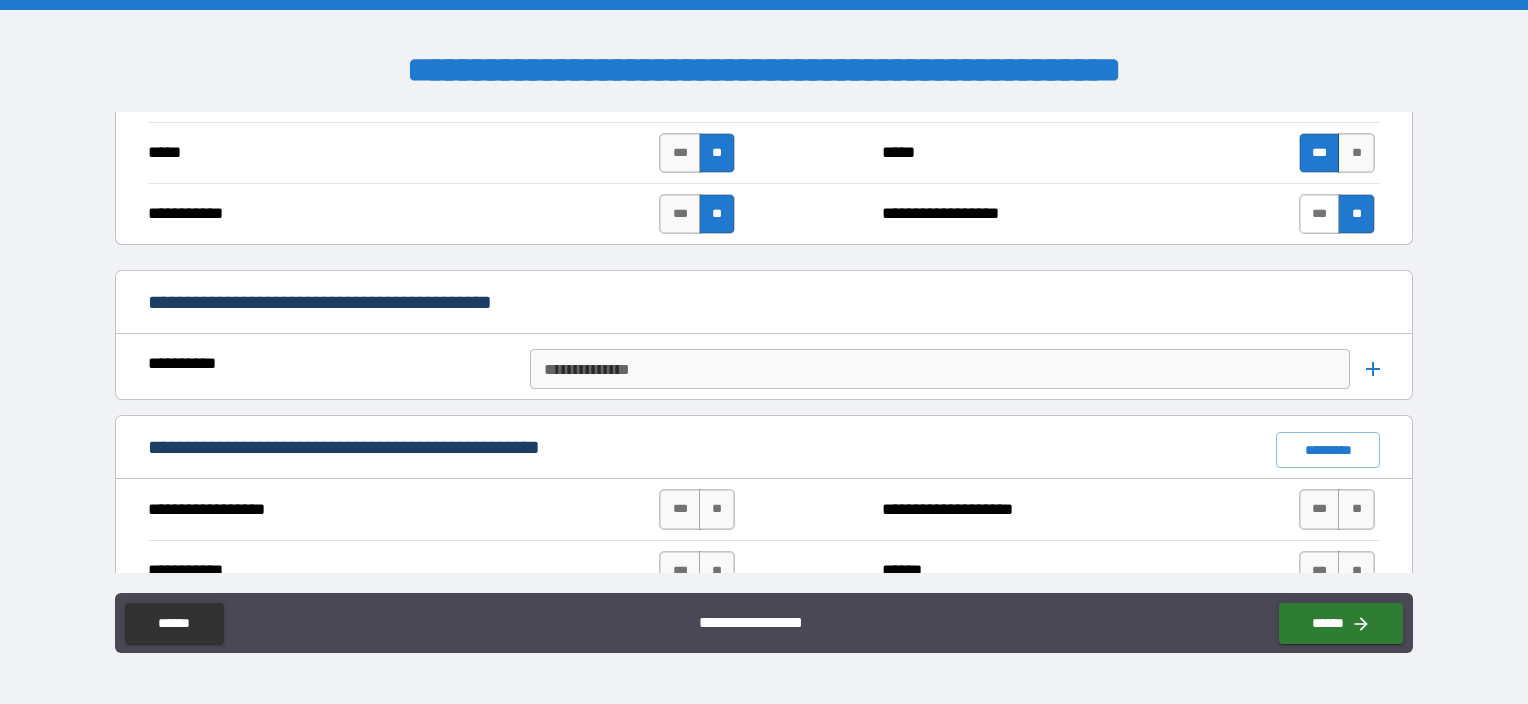 scroll, scrollTop: 1500, scrollLeft: 0, axis: vertical 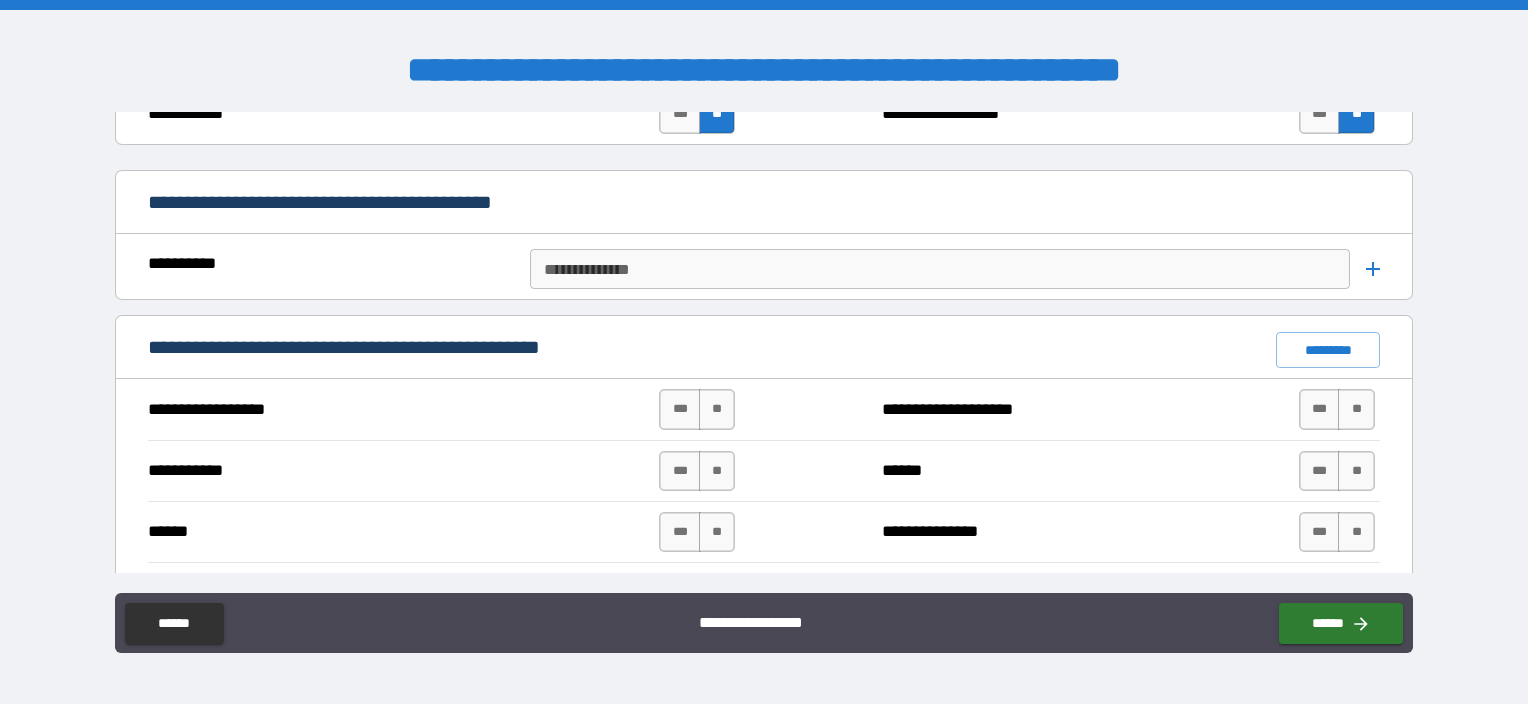 click on "**********" at bounding box center [938, 269] 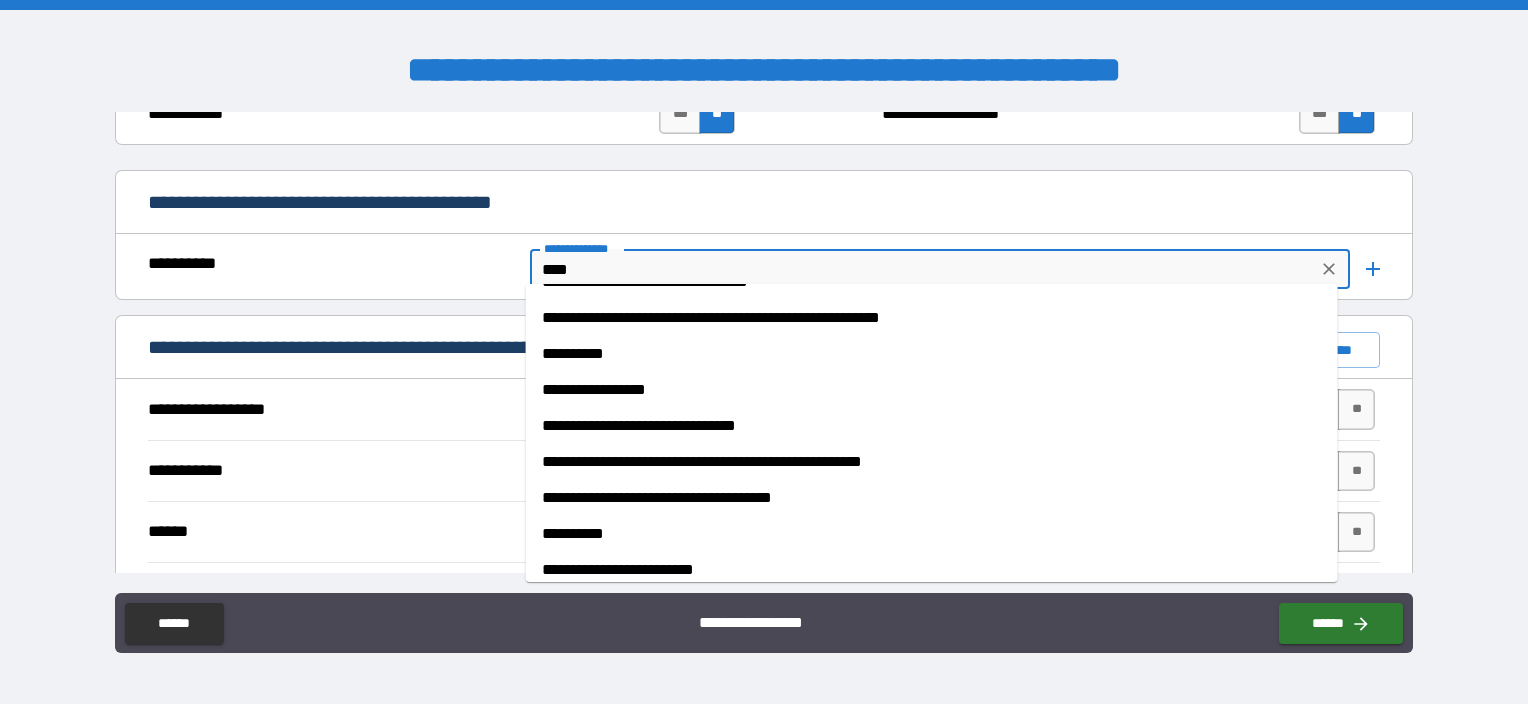 scroll, scrollTop: 150, scrollLeft: 0, axis: vertical 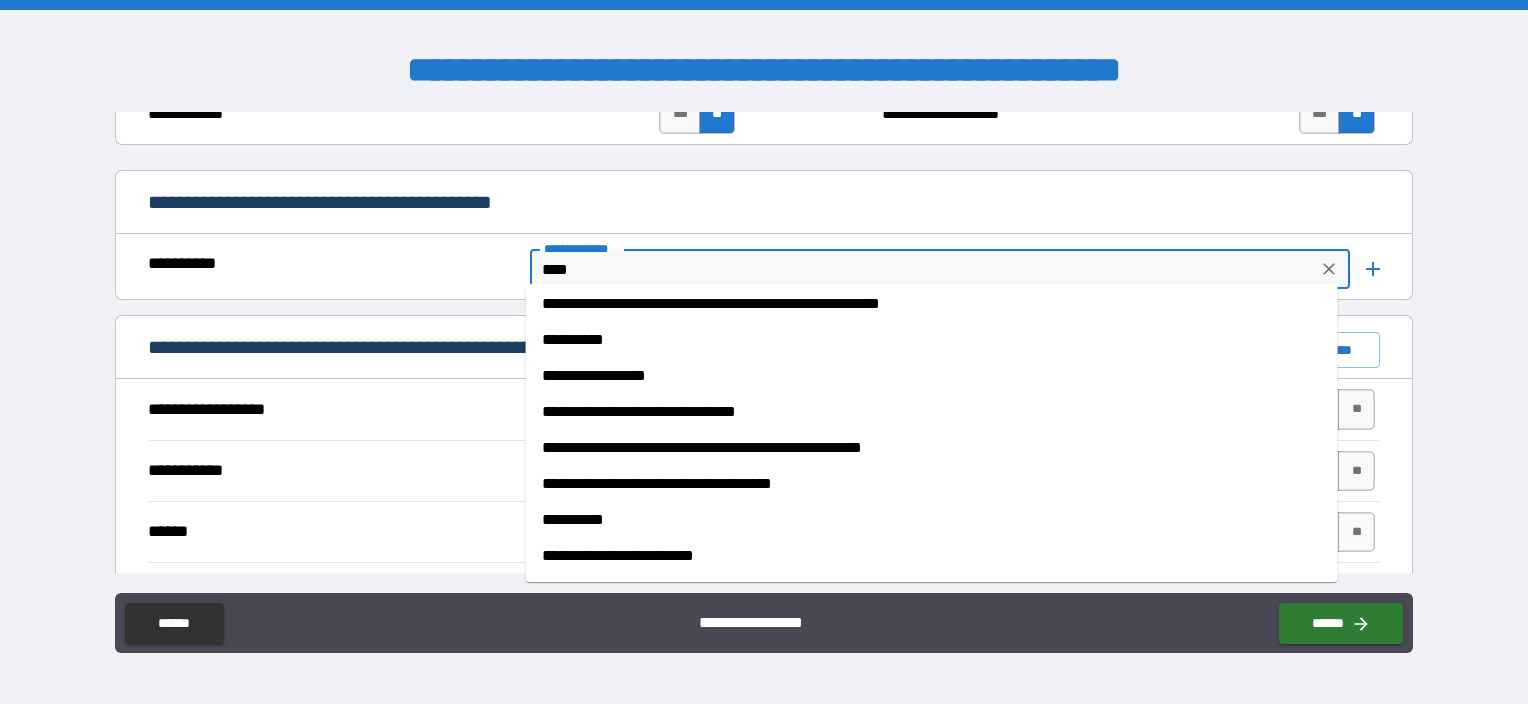 click on "****" at bounding box center (923, 269) 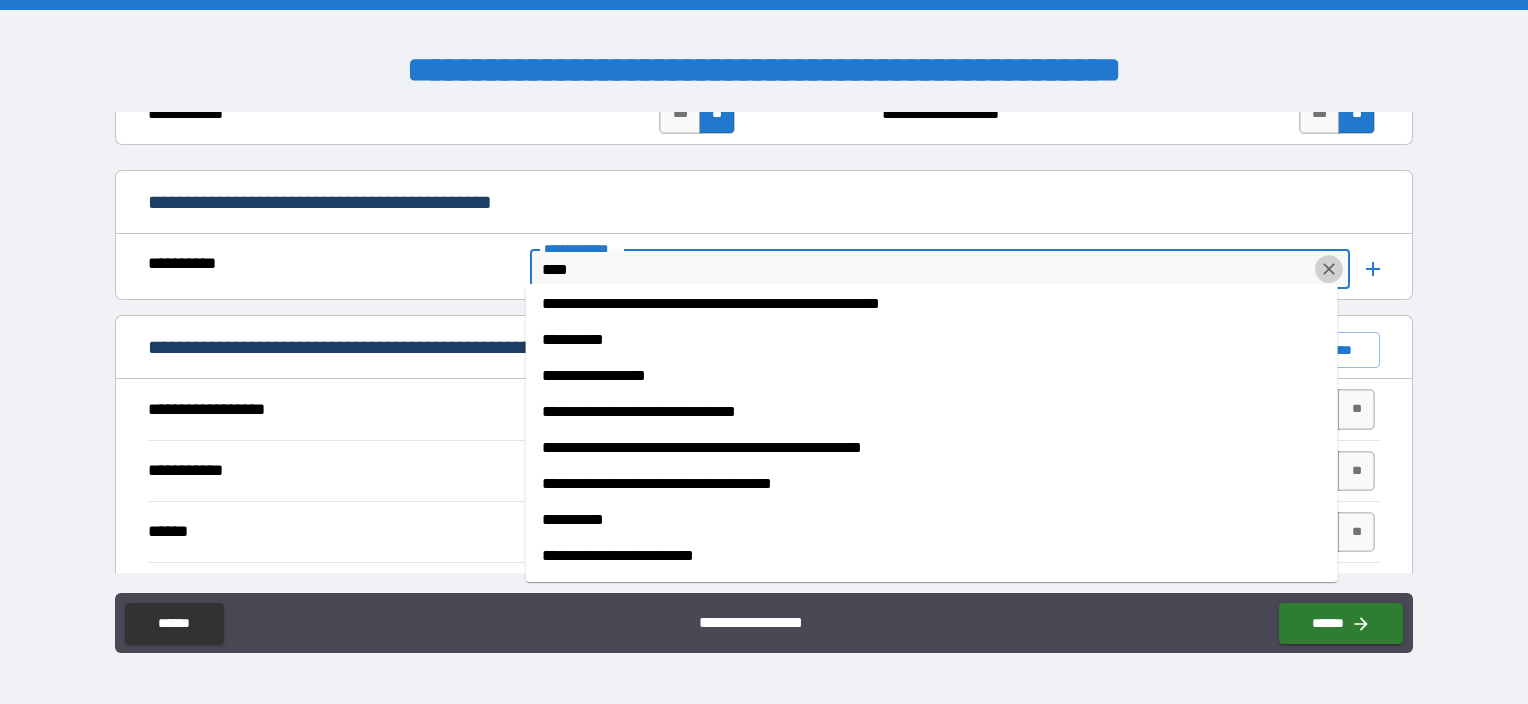 click 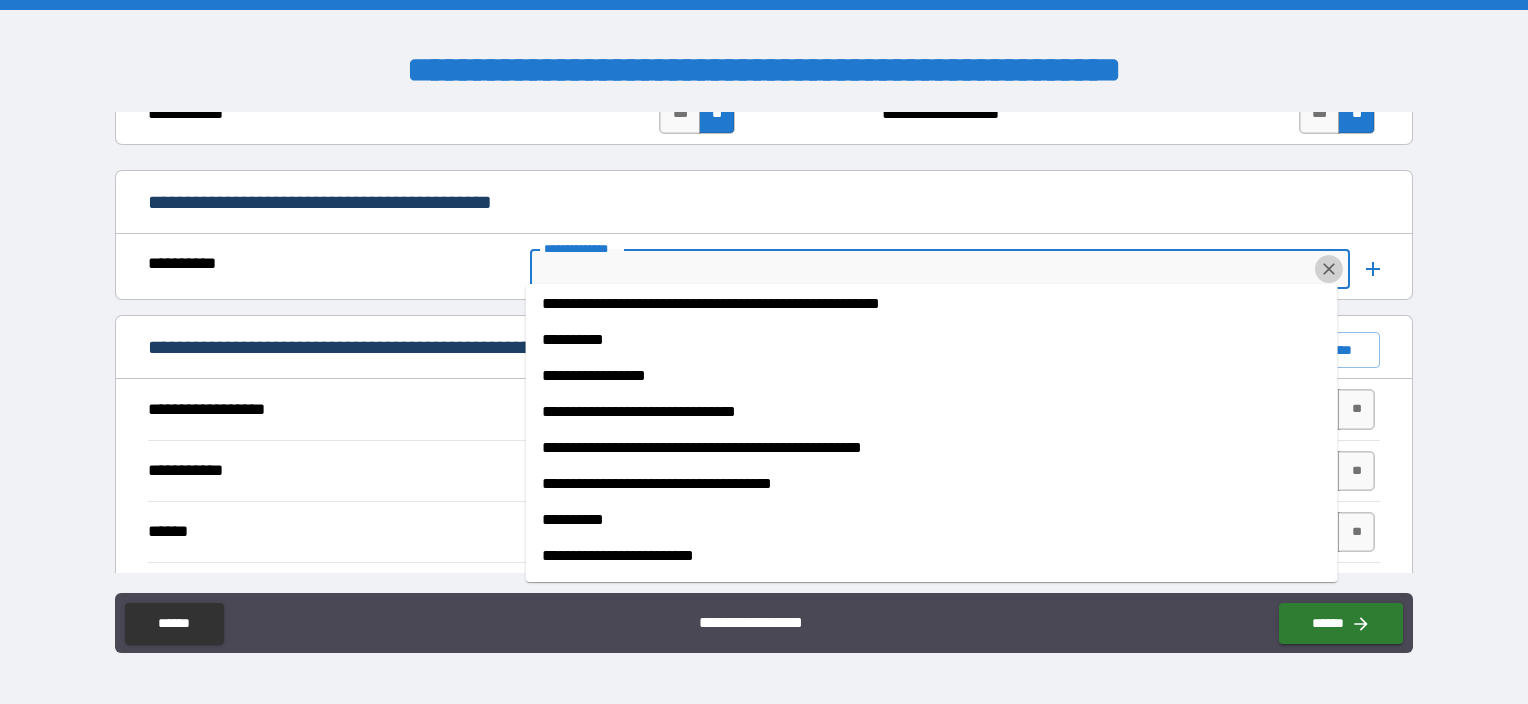 scroll, scrollTop: 0, scrollLeft: 0, axis: both 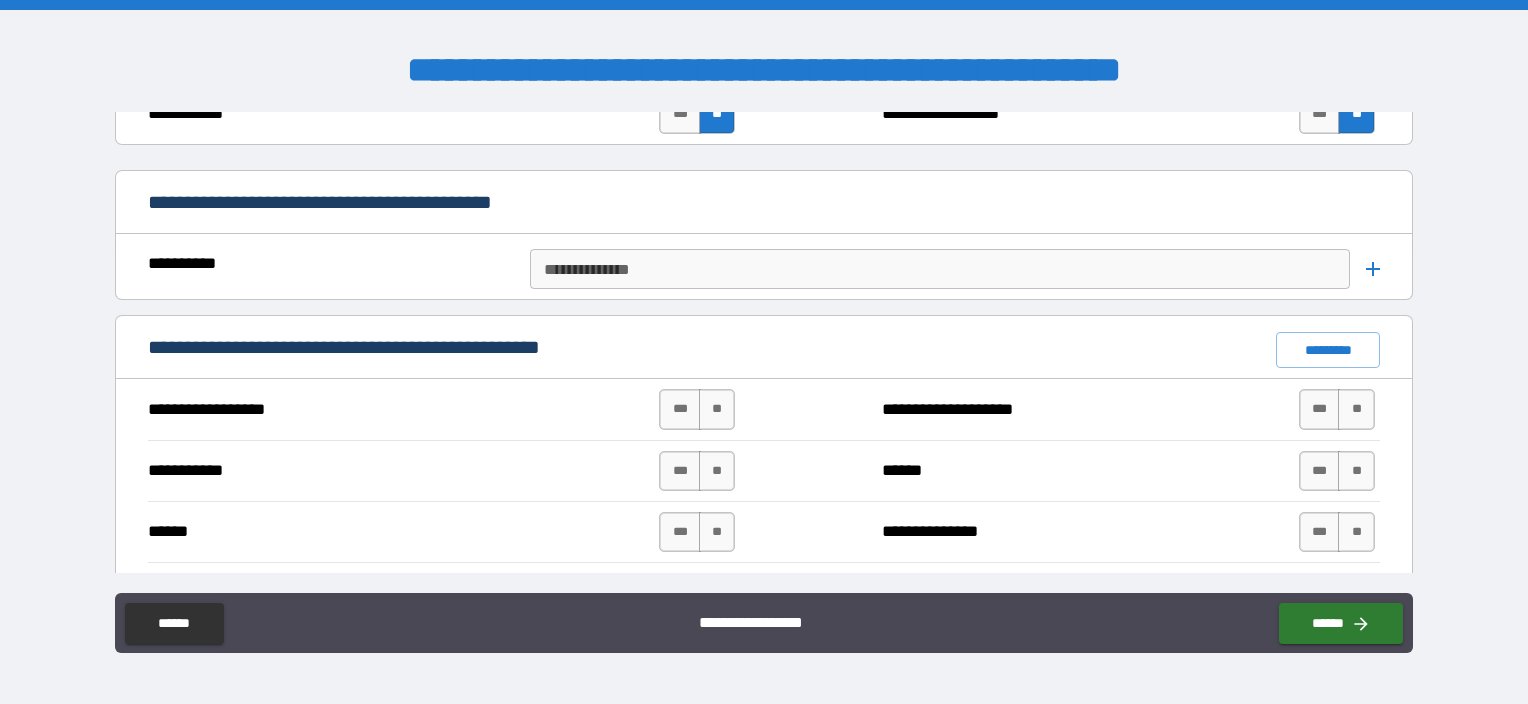 click on "******" at bounding box center [333, 532] 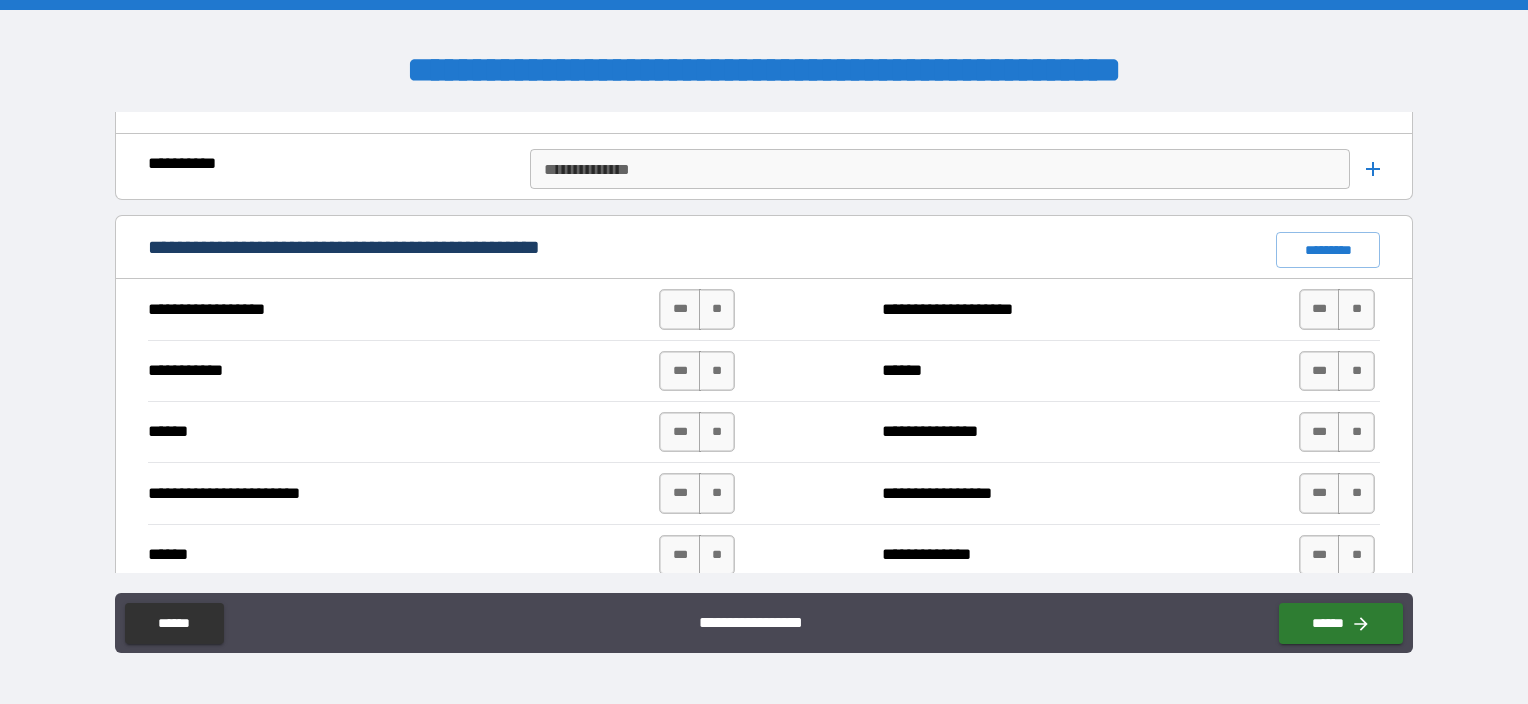 scroll, scrollTop: 1700, scrollLeft: 0, axis: vertical 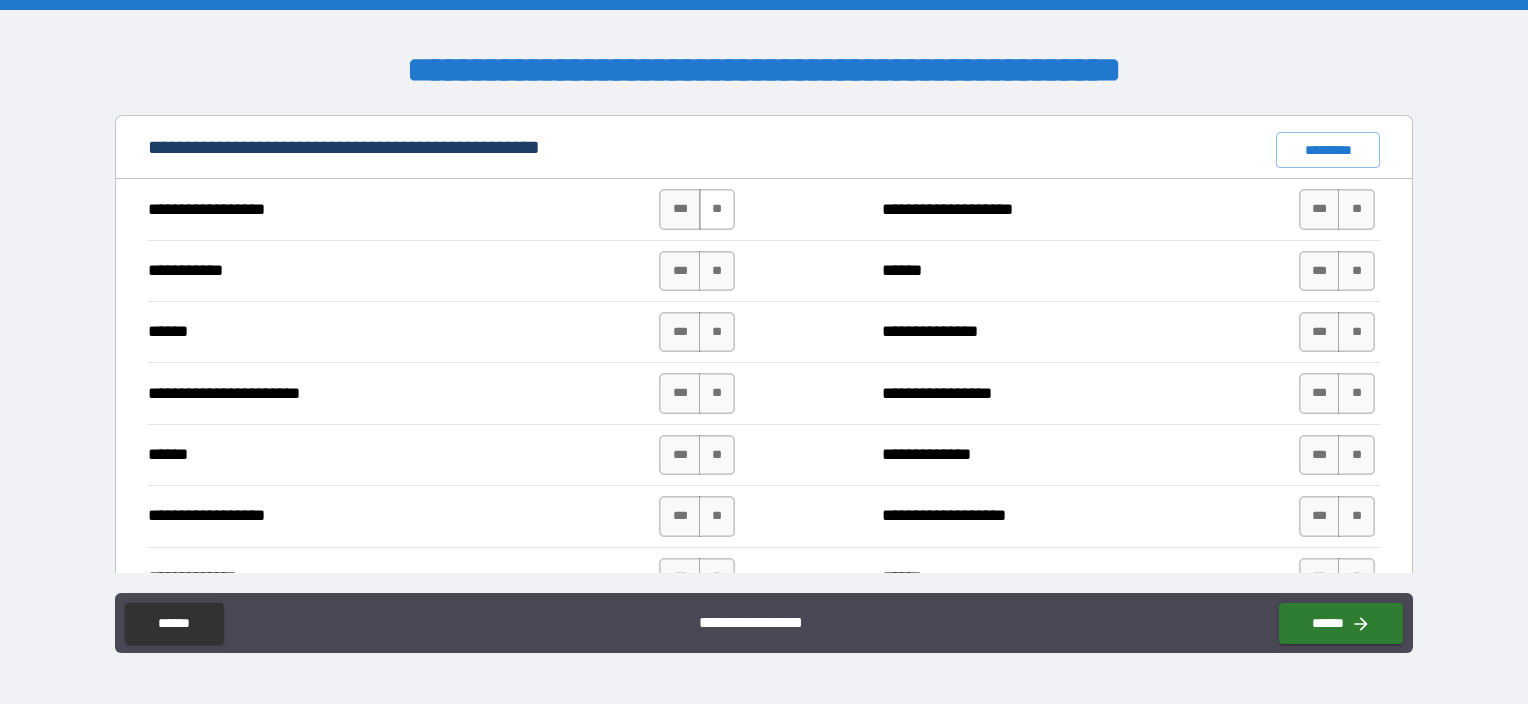 click on "**" at bounding box center (717, 209) 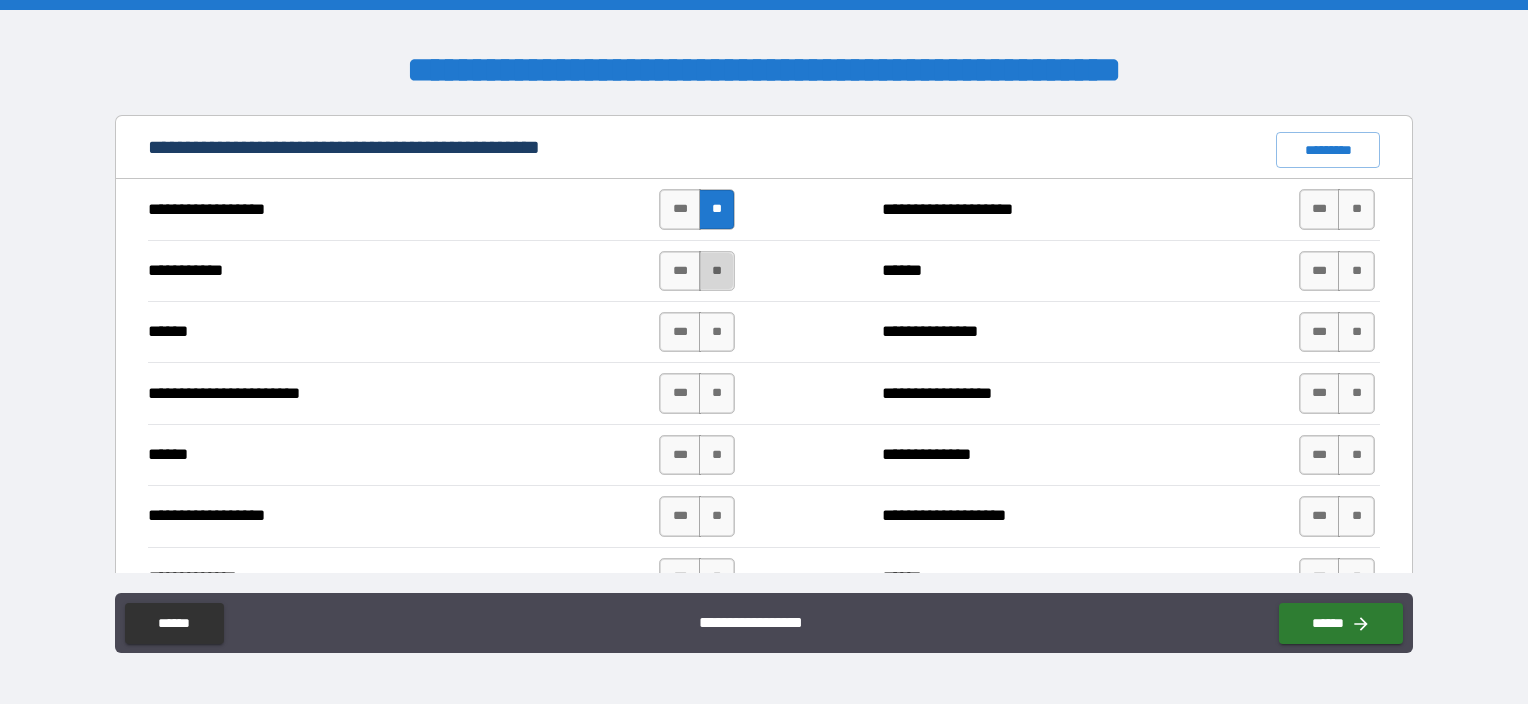 click on "**" at bounding box center (717, 271) 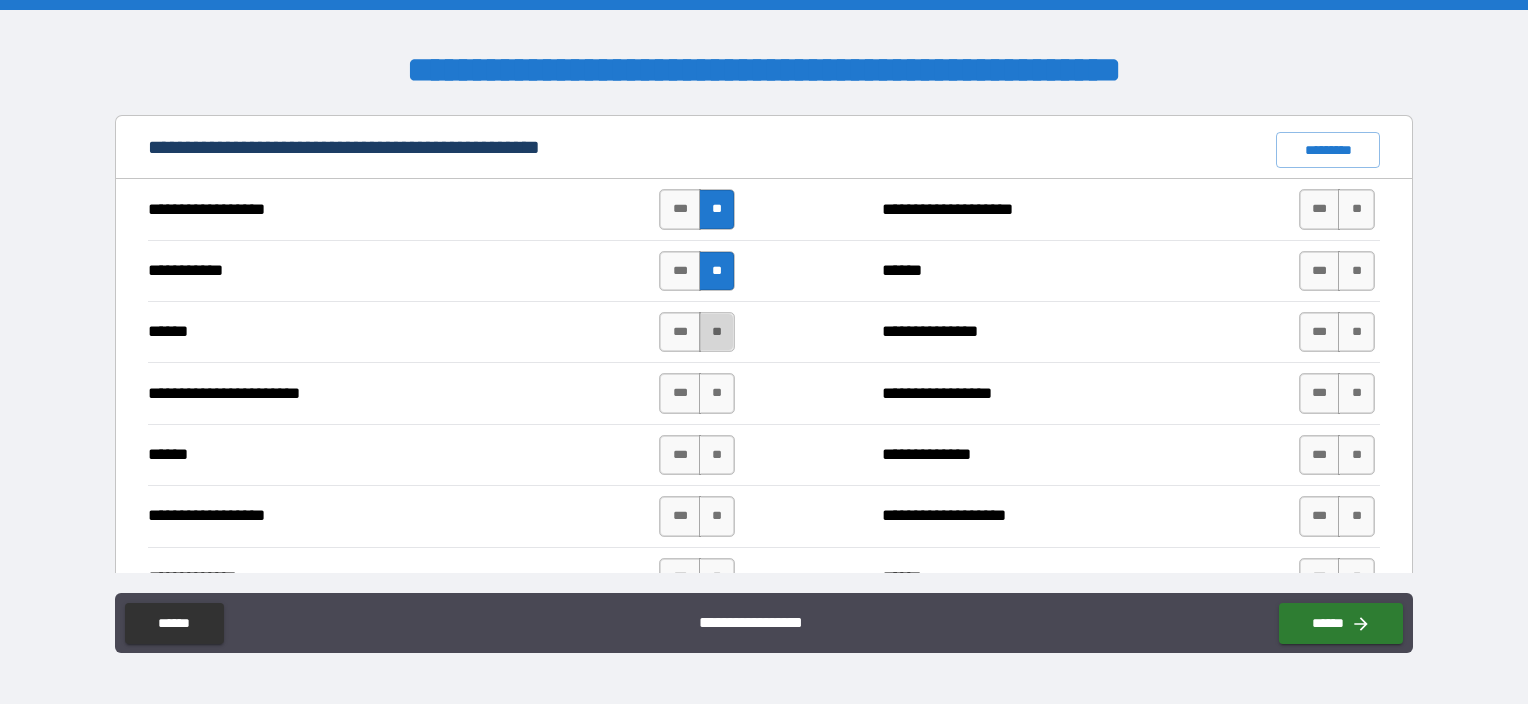 click on "**" at bounding box center [717, 332] 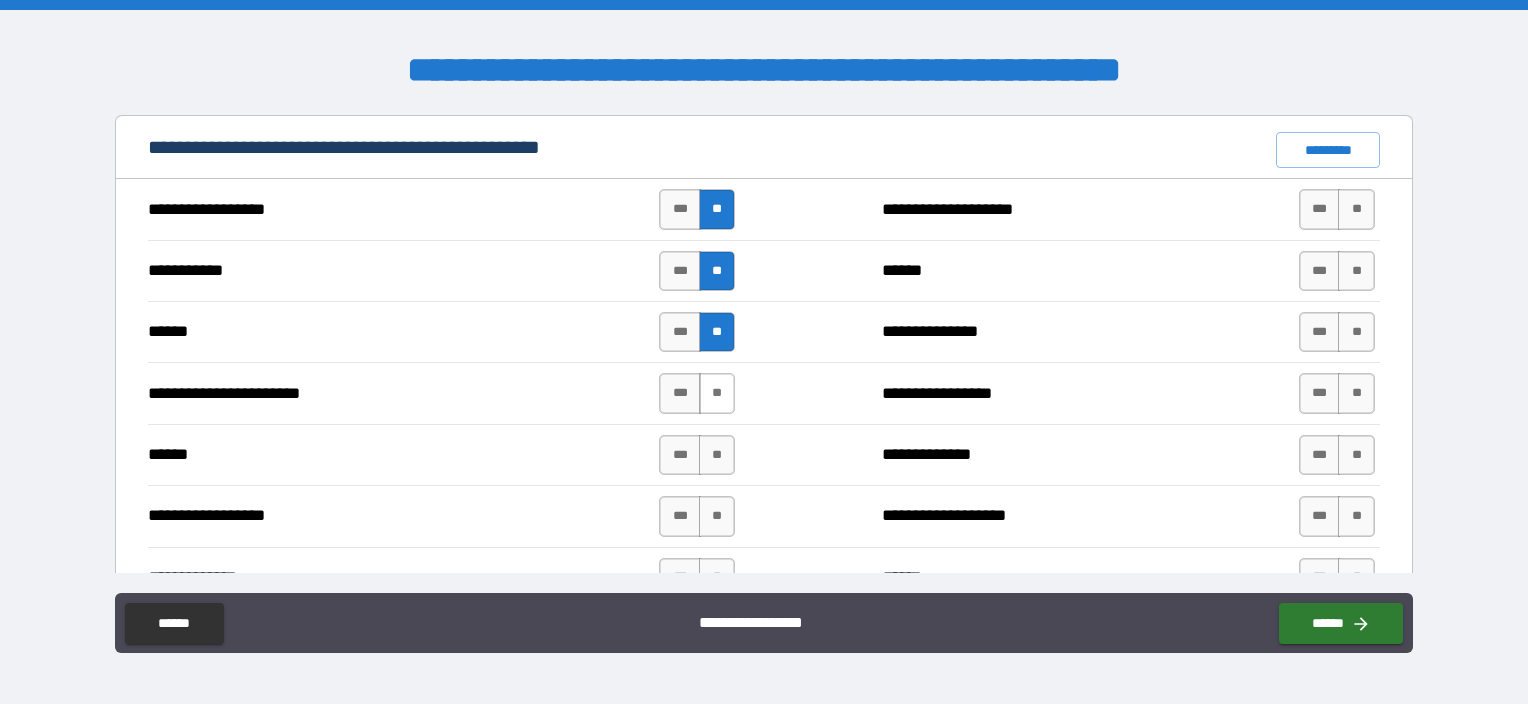 click on "**" at bounding box center [717, 393] 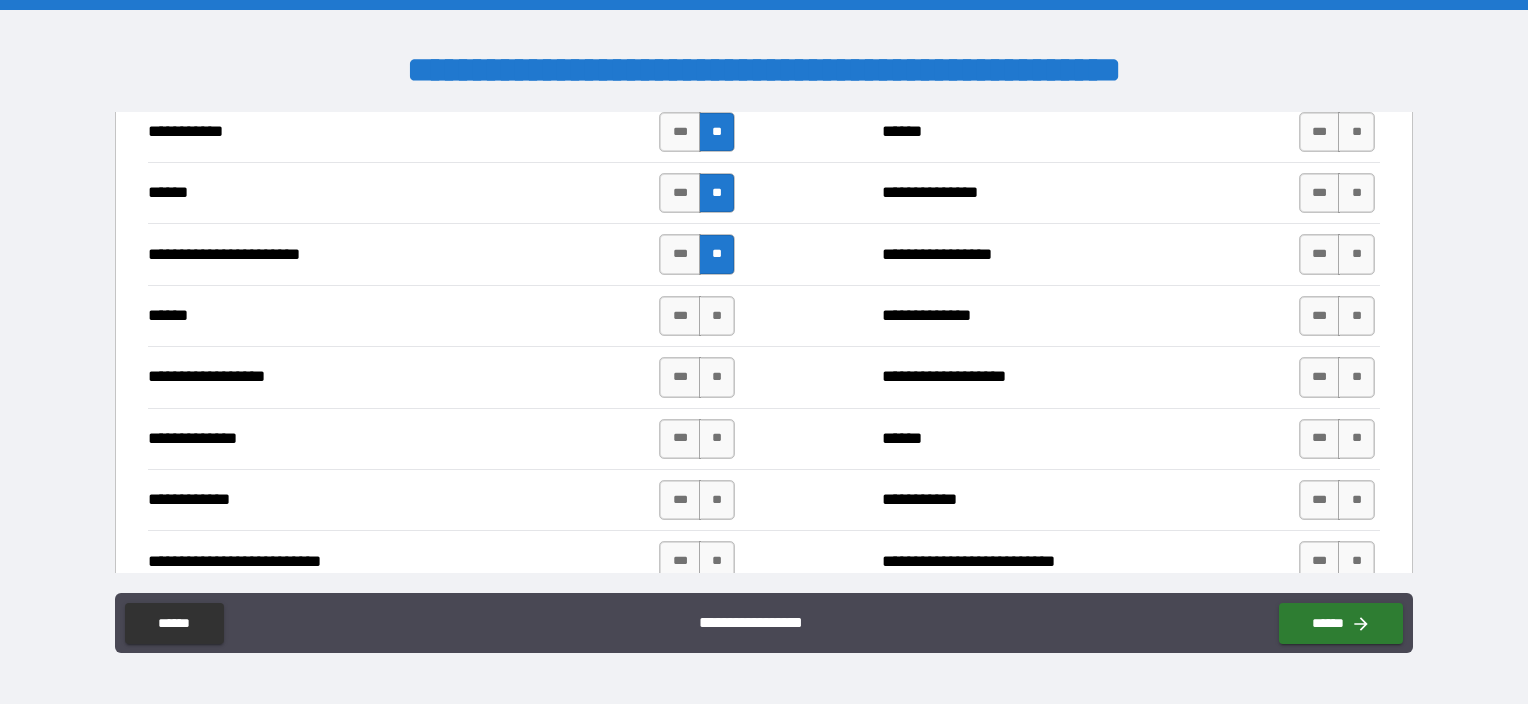 scroll, scrollTop: 1900, scrollLeft: 0, axis: vertical 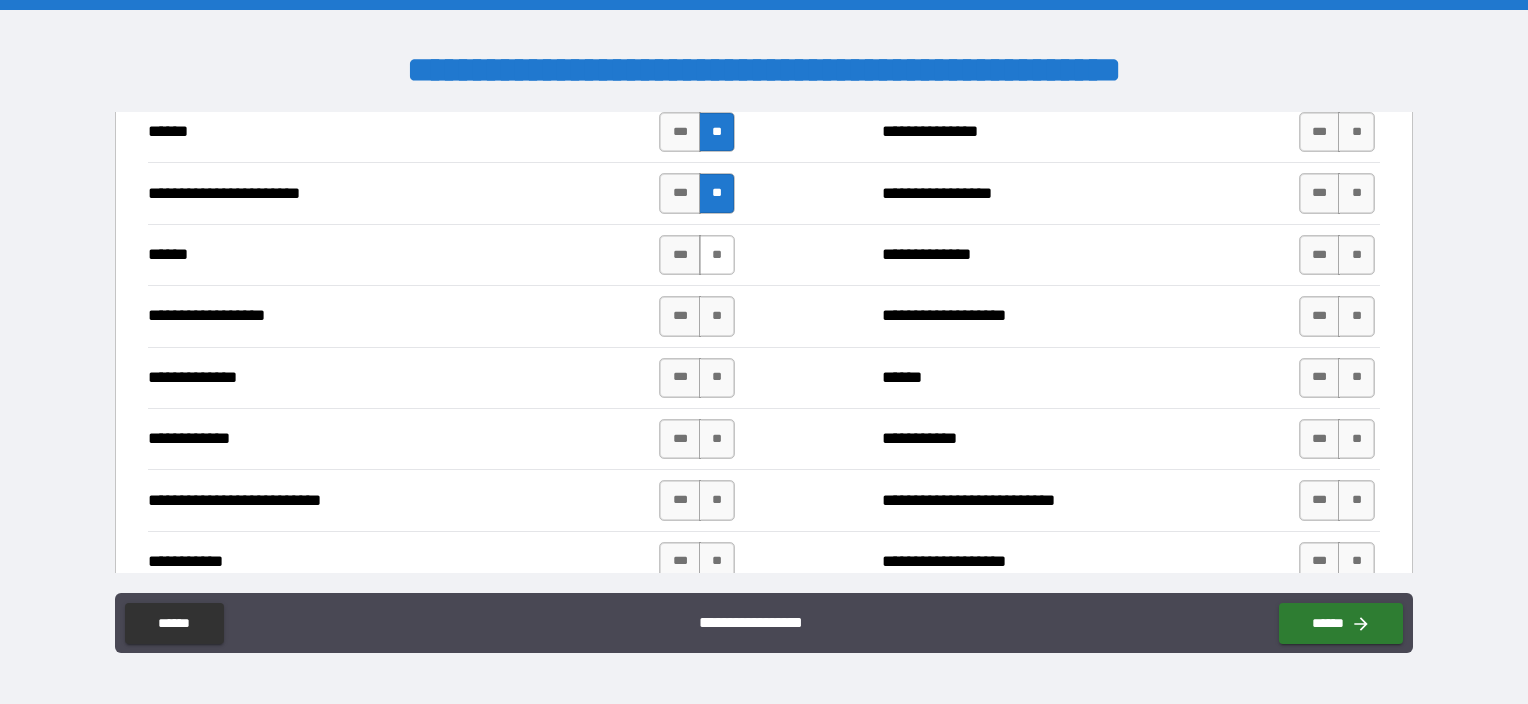 click on "**" at bounding box center (717, 255) 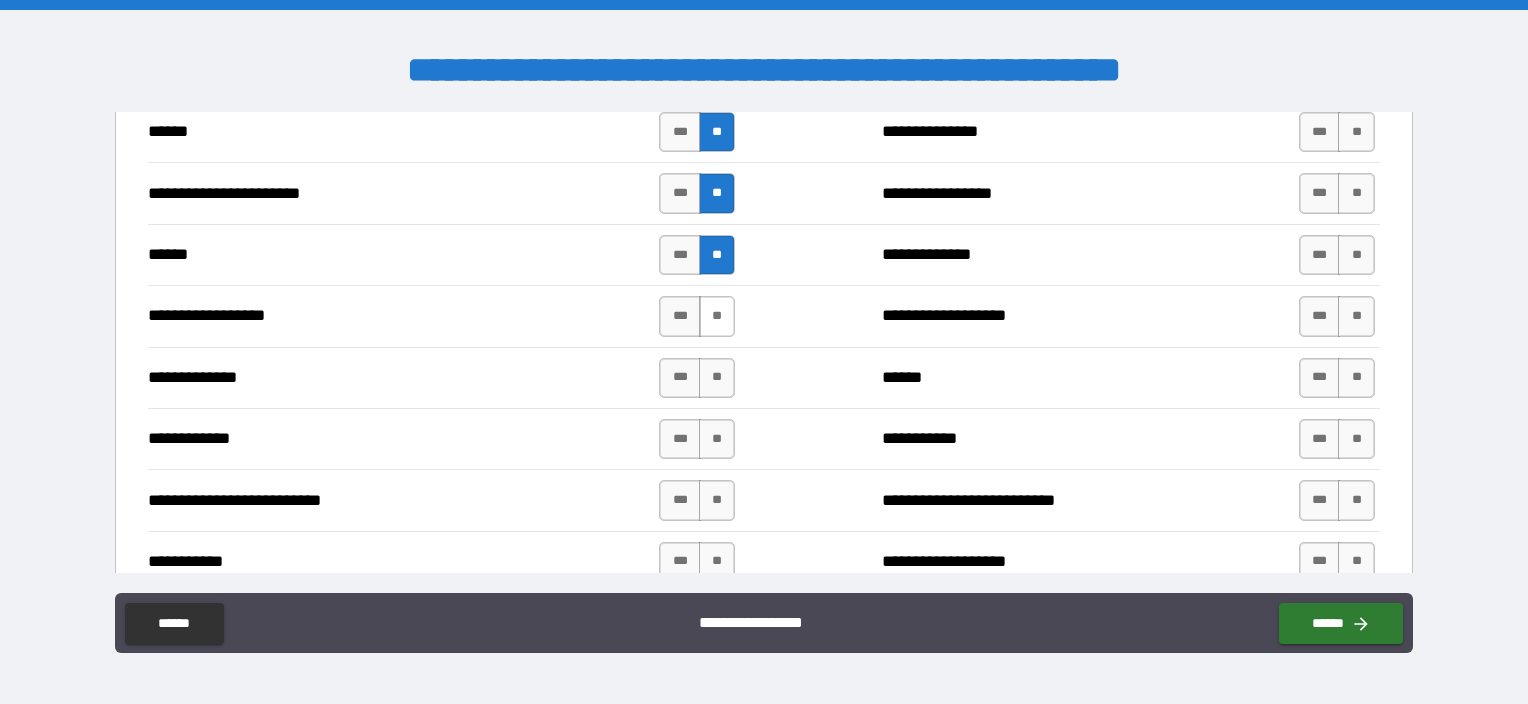 click on "**" at bounding box center [717, 316] 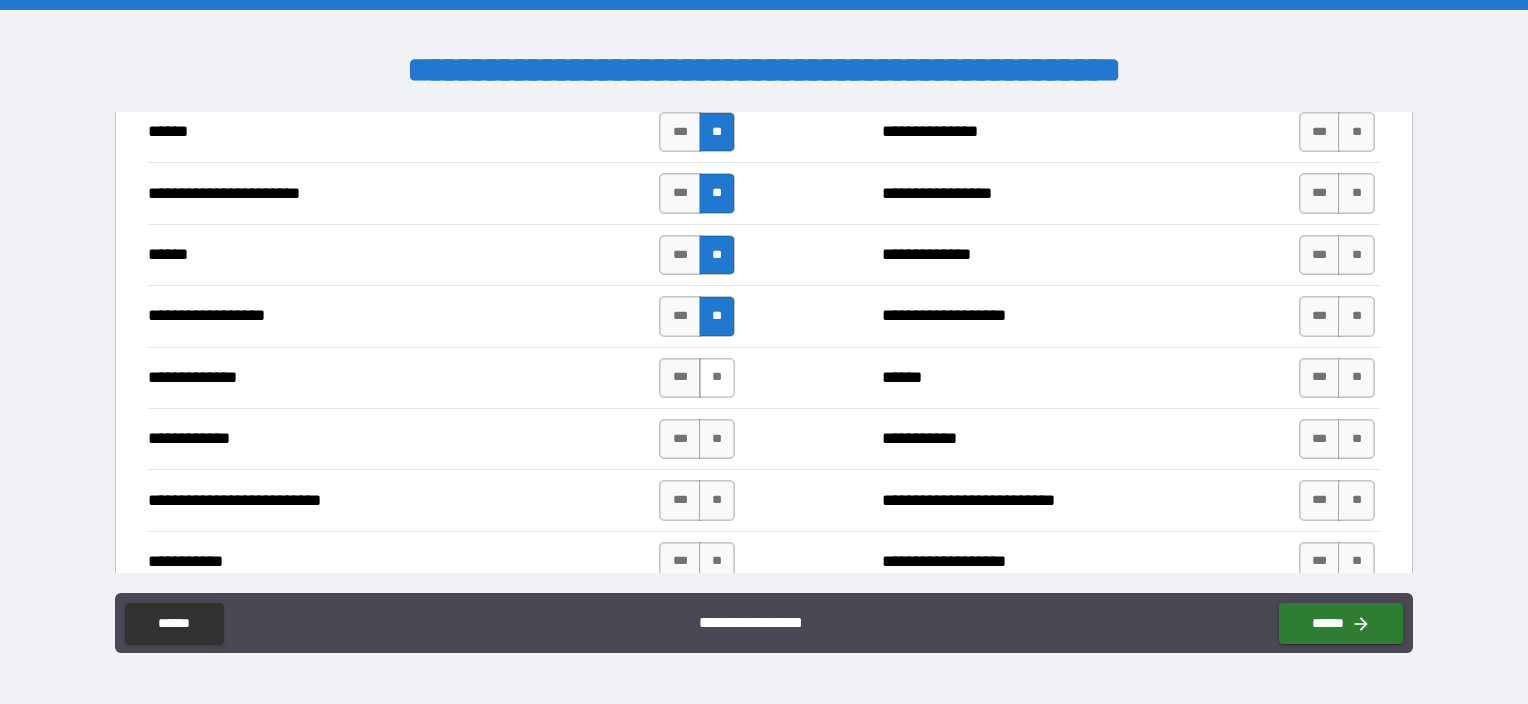 click on "**" at bounding box center (717, 378) 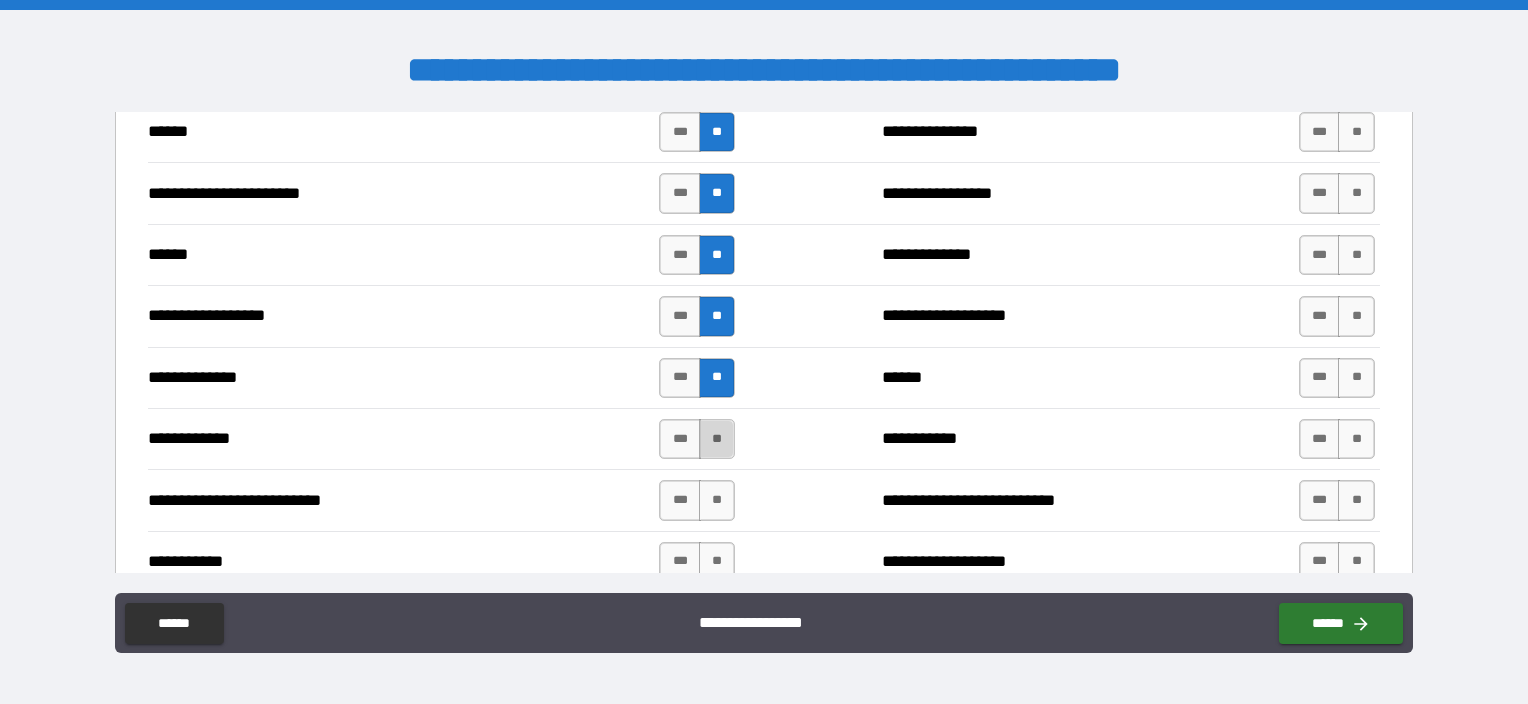 click on "**" at bounding box center (717, 439) 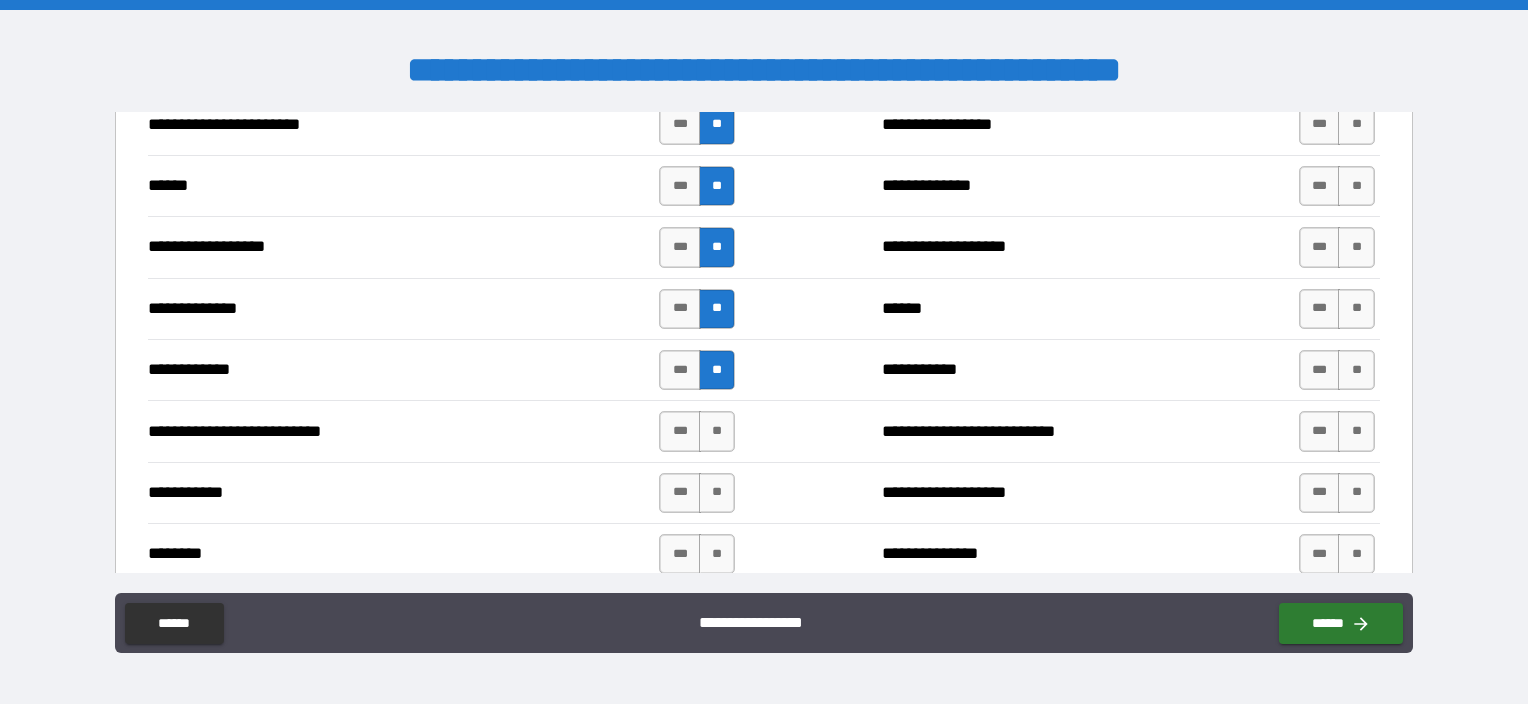 scroll, scrollTop: 2100, scrollLeft: 0, axis: vertical 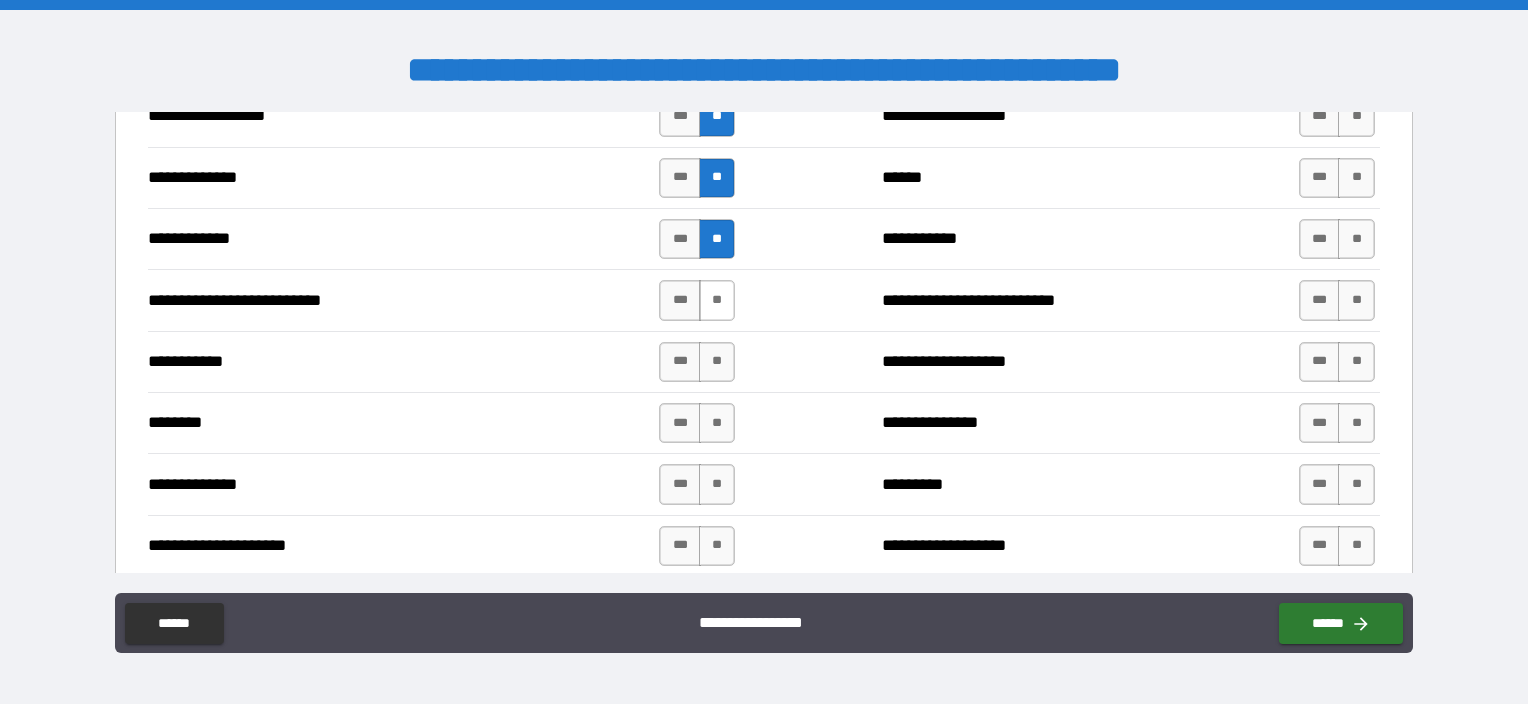 click on "**" at bounding box center [717, 300] 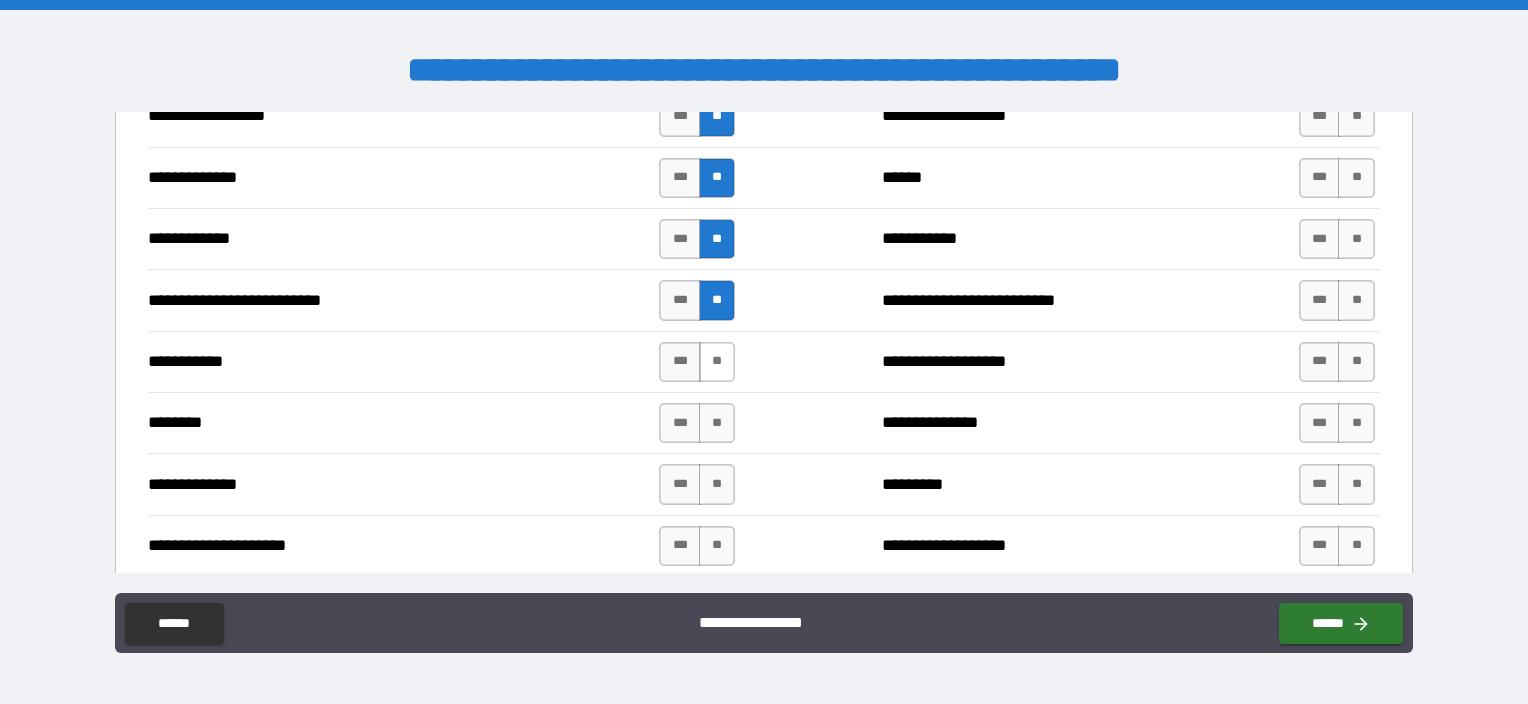 click on "**" at bounding box center [717, 362] 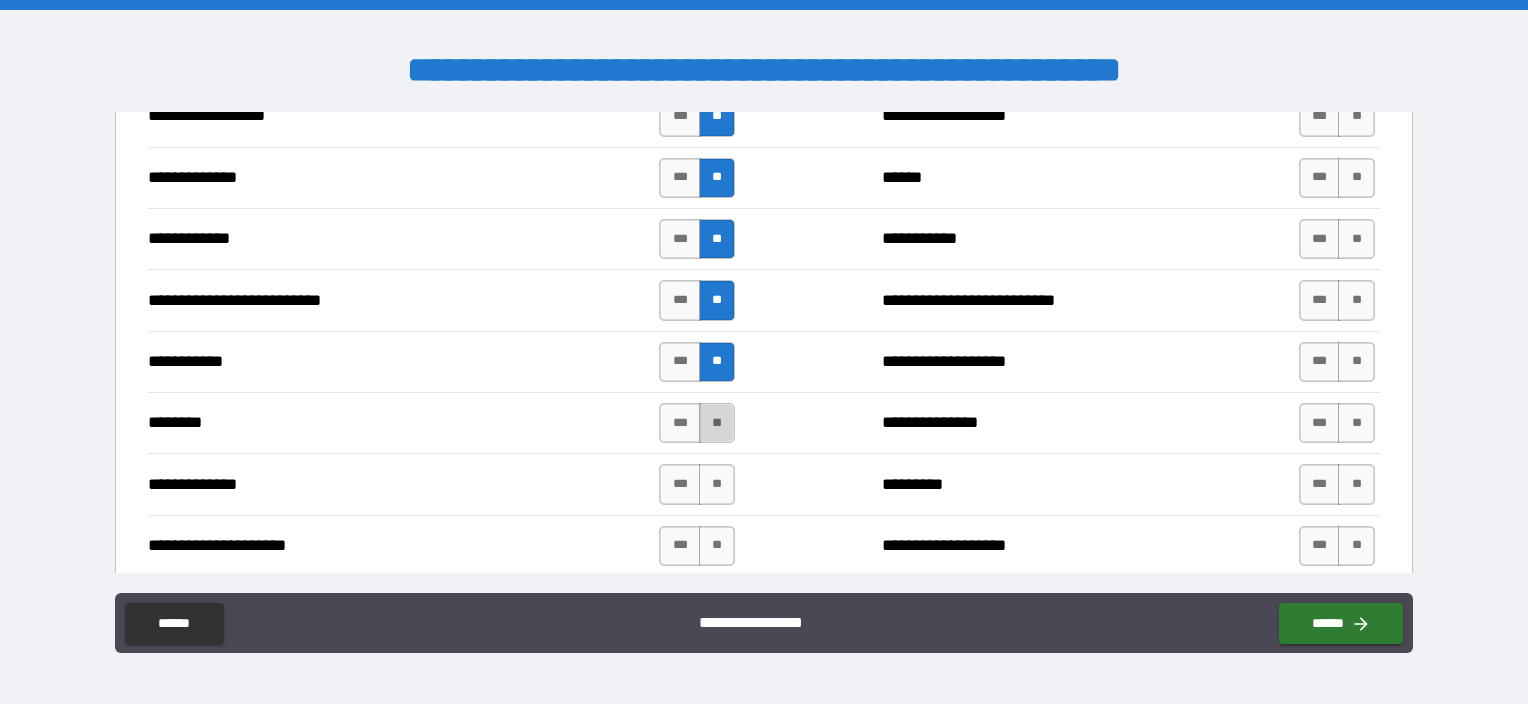 click on "**" at bounding box center (717, 423) 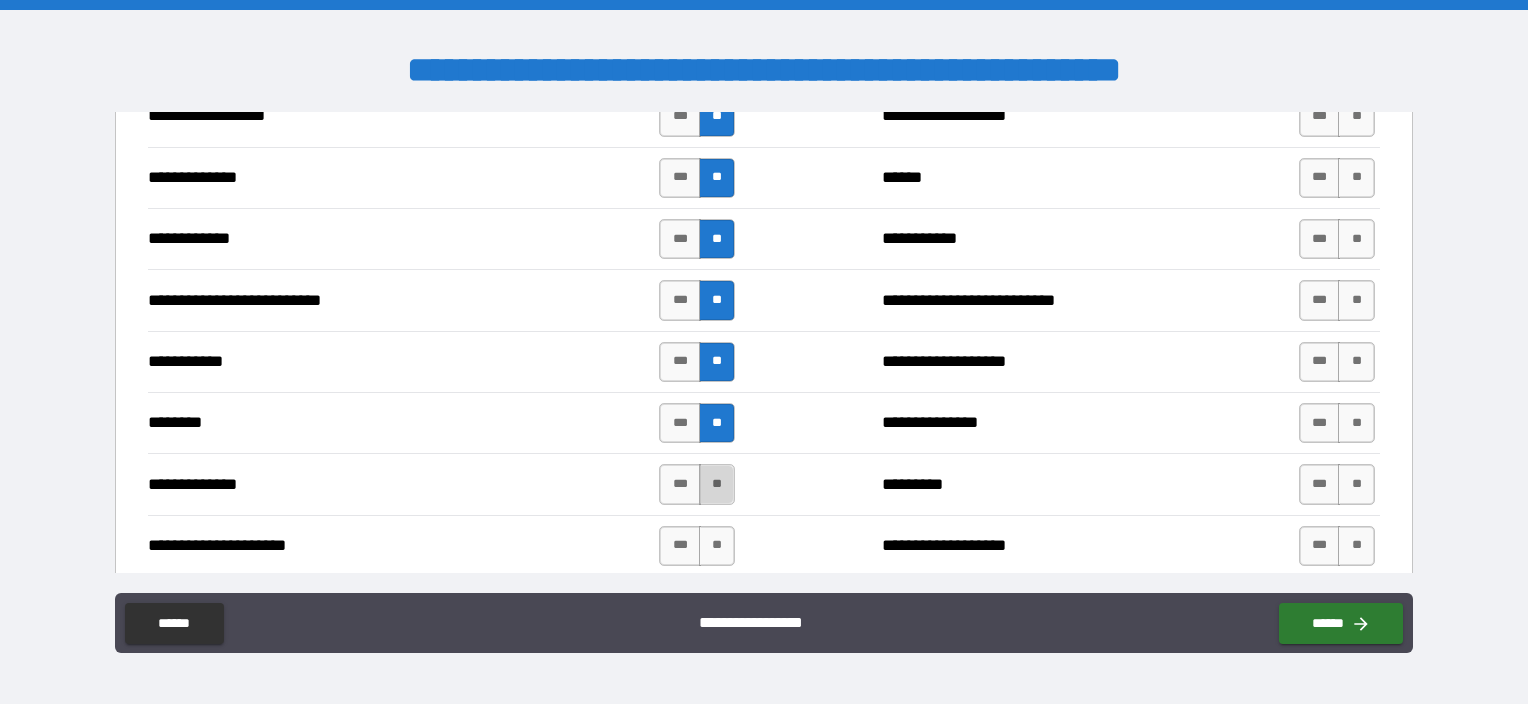click on "**" at bounding box center (717, 484) 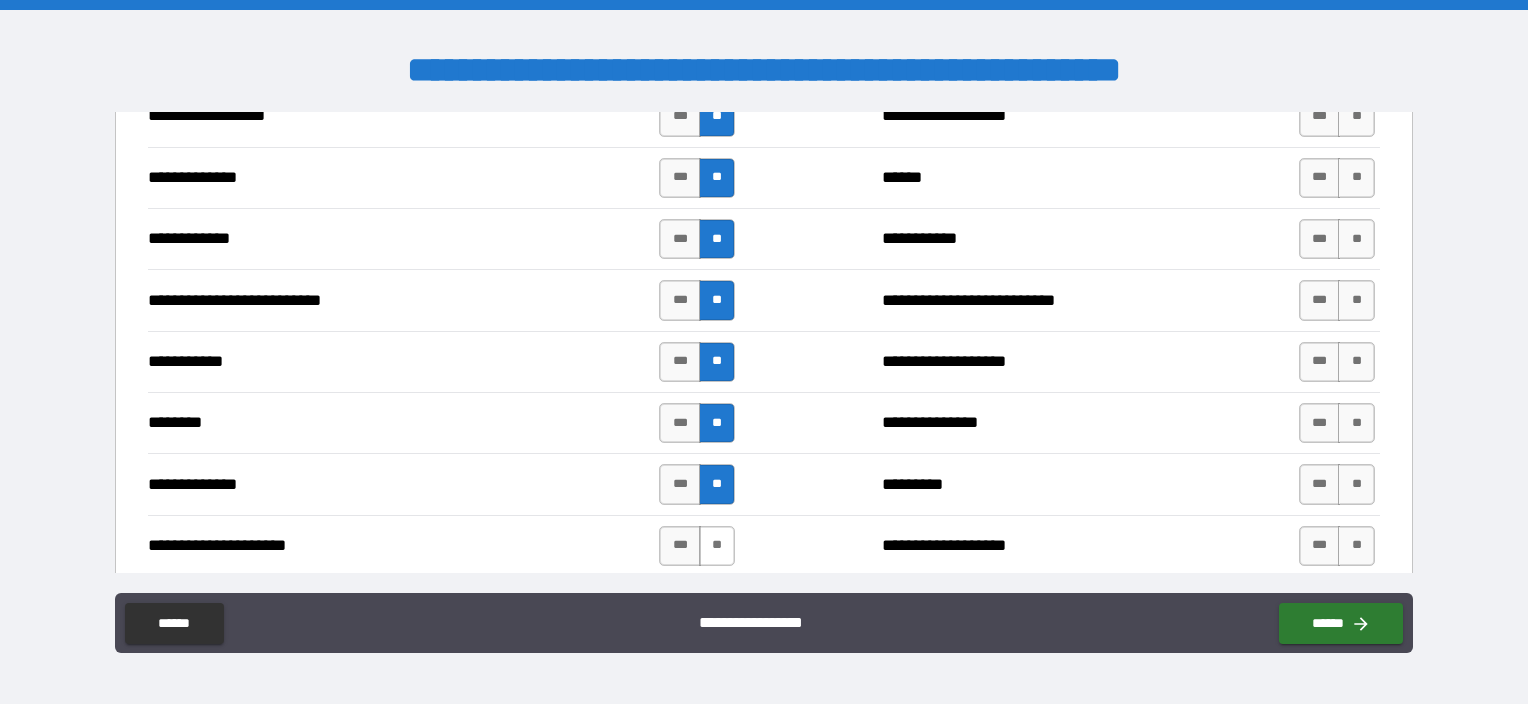click on "**" at bounding box center [717, 546] 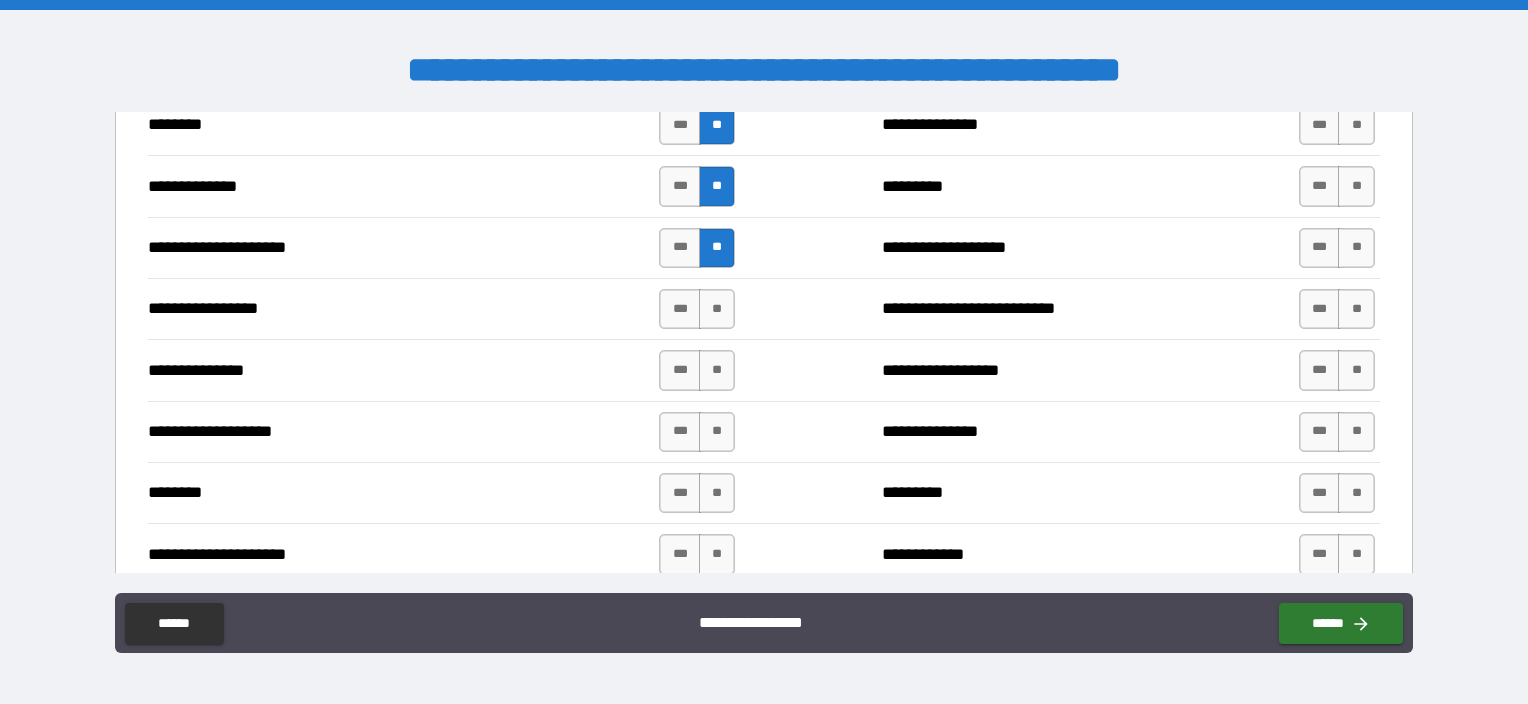 scroll, scrollTop: 2400, scrollLeft: 0, axis: vertical 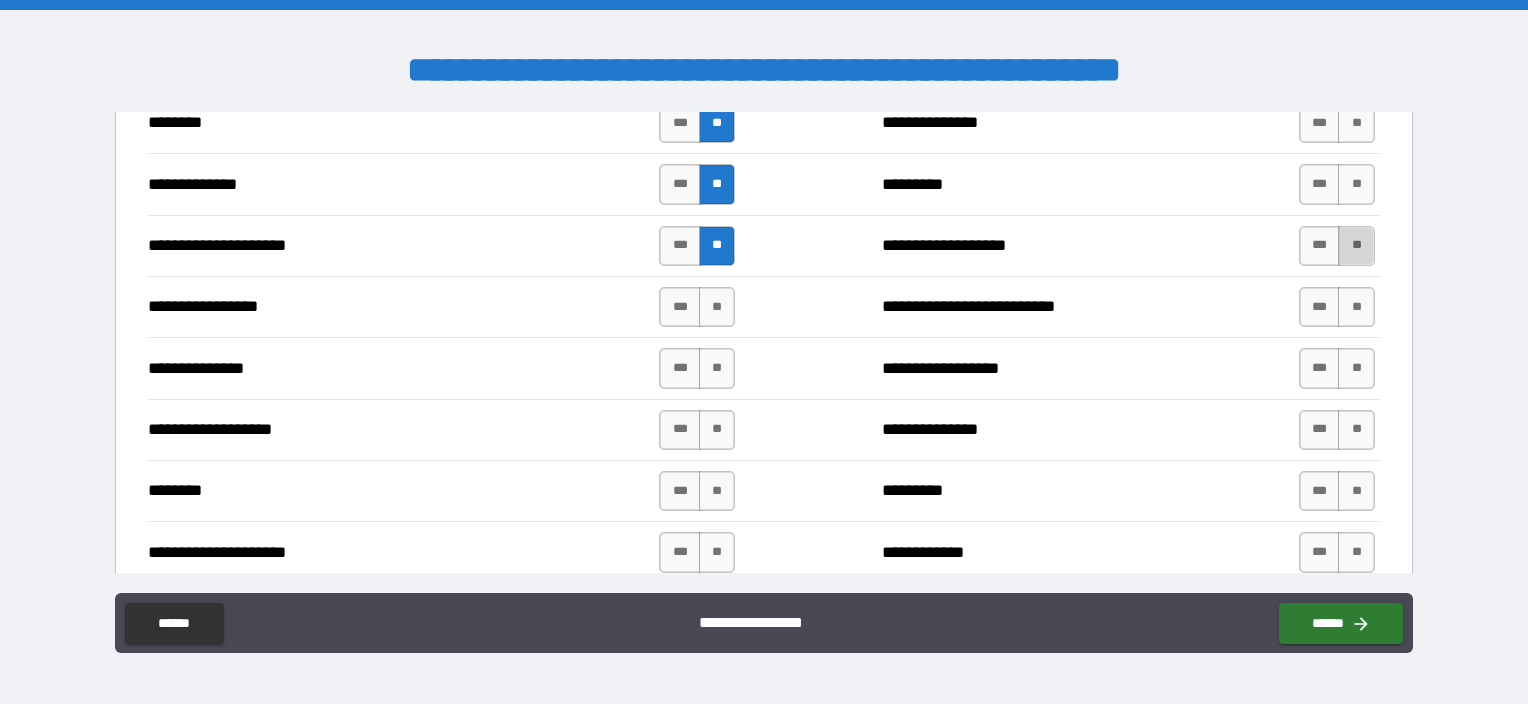 click on "**" at bounding box center (1356, 246) 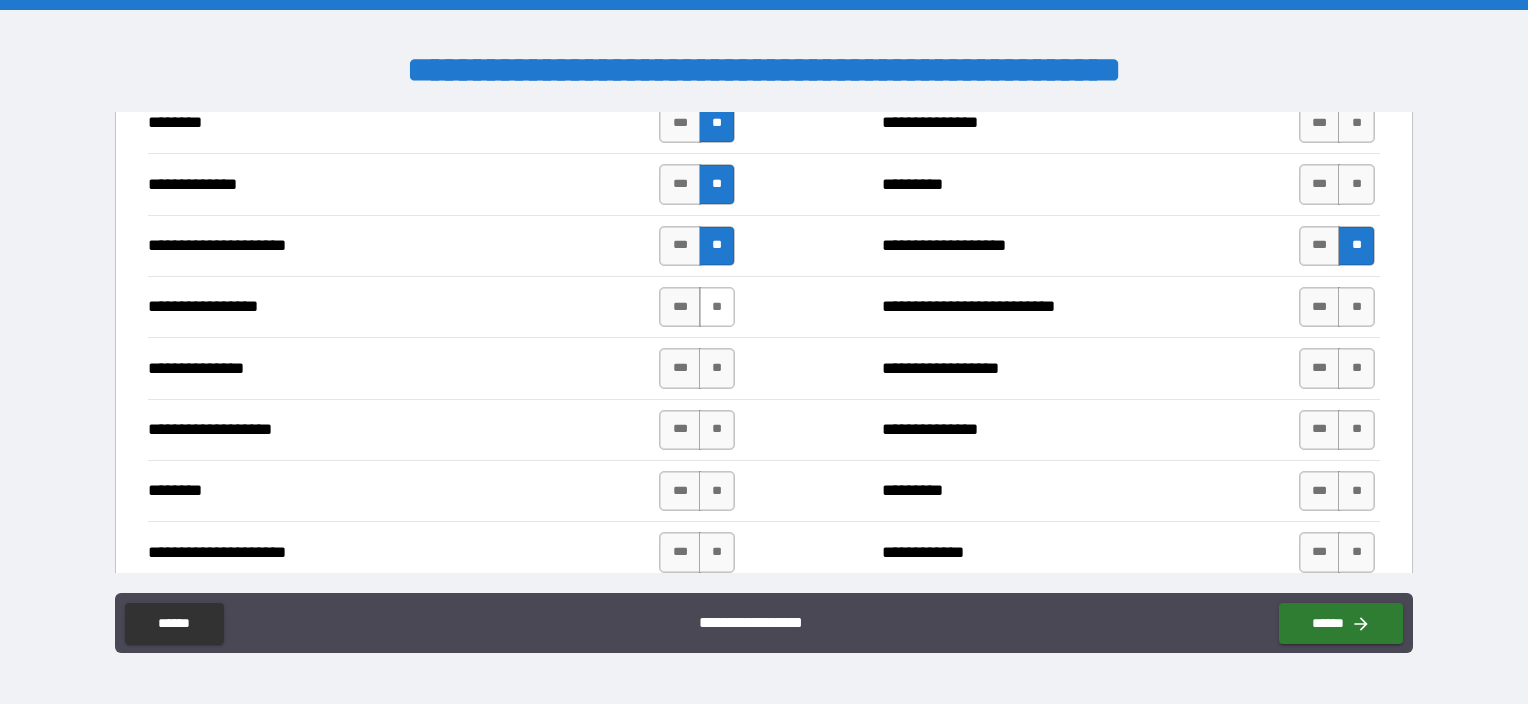 click on "**" at bounding box center (717, 307) 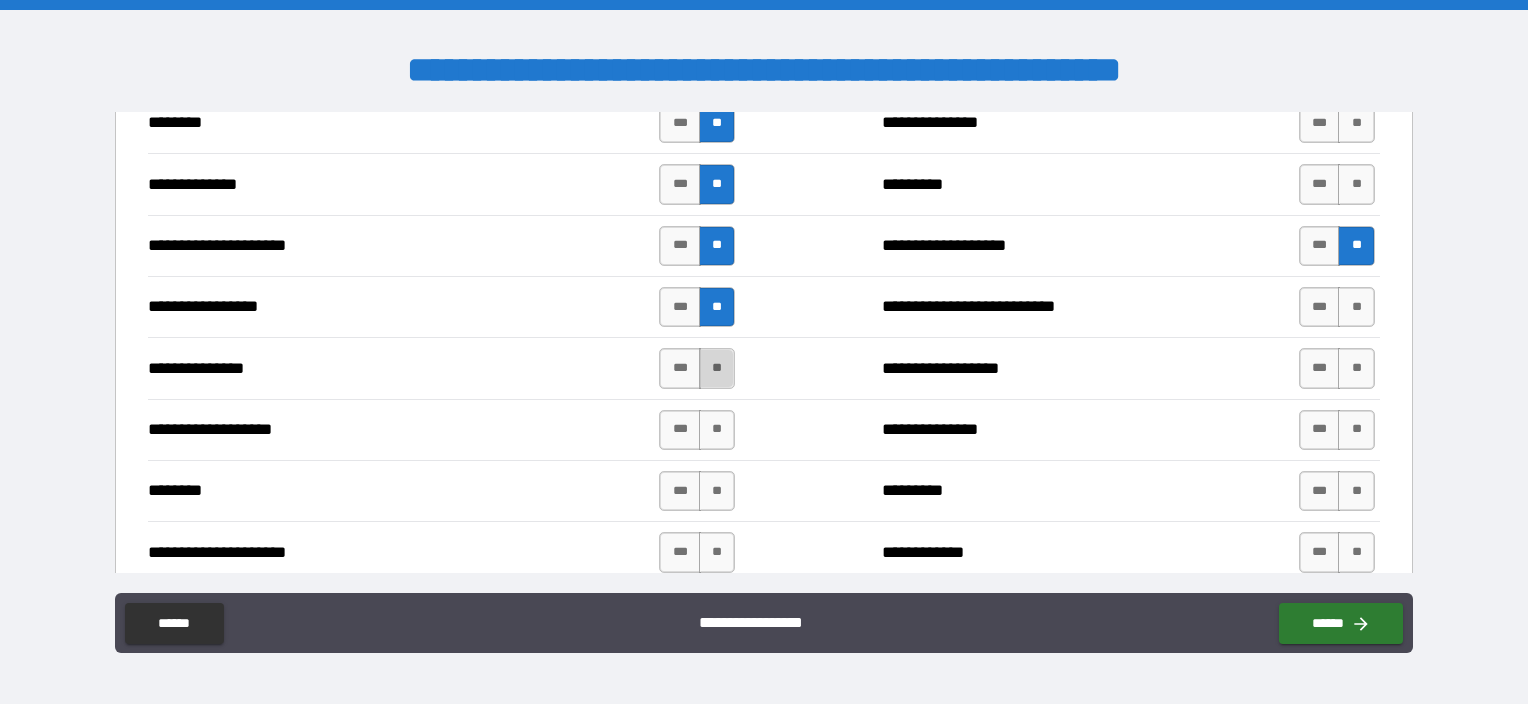 click on "**" at bounding box center [717, 368] 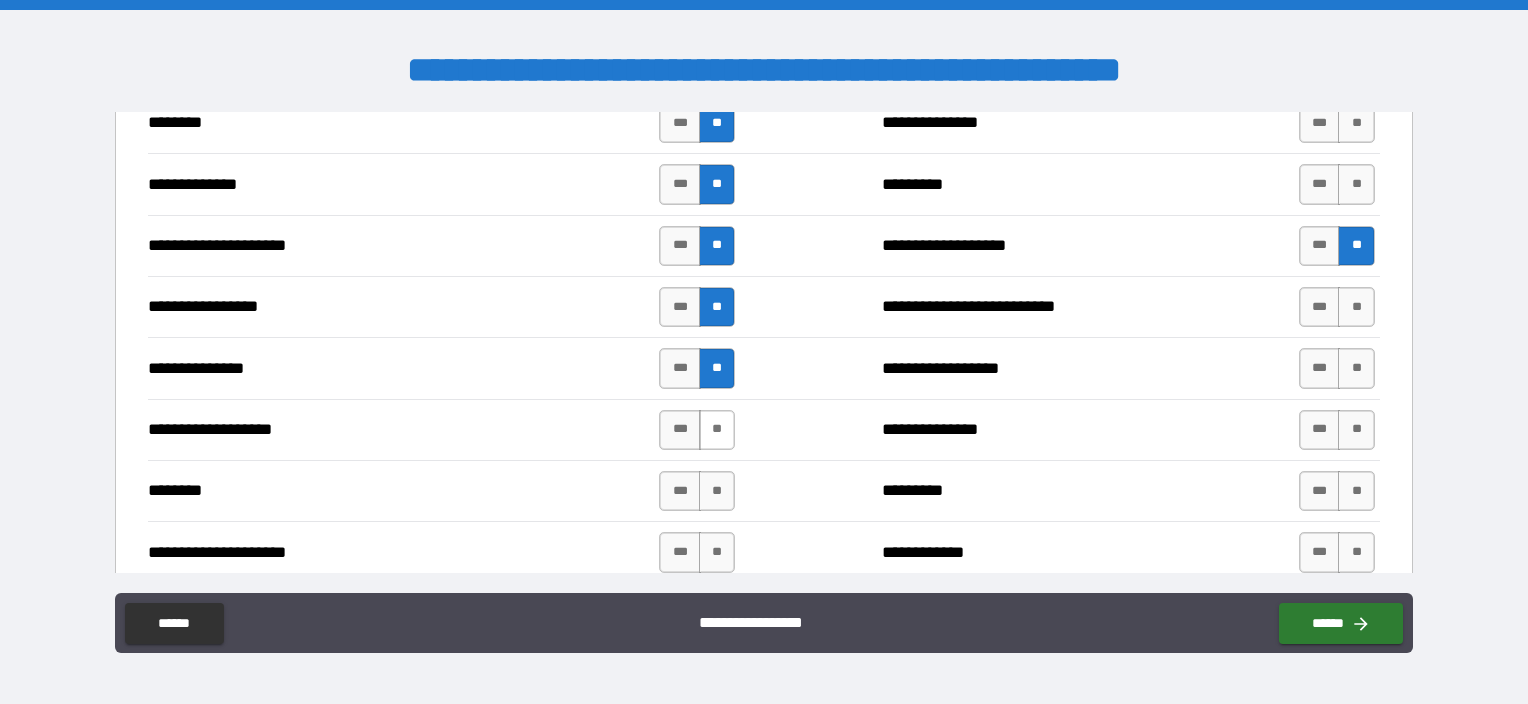 click on "**" at bounding box center (717, 430) 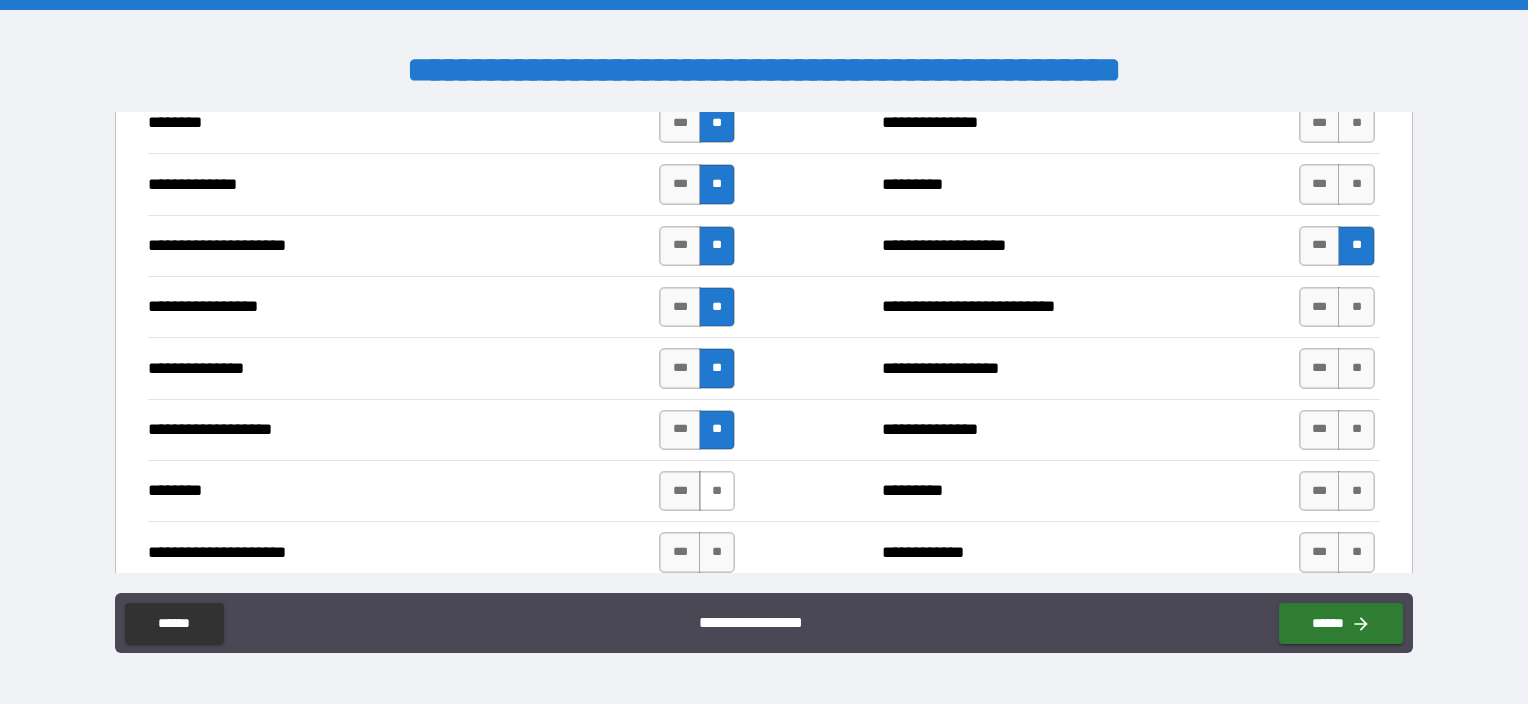 click on "**" at bounding box center [717, 491] 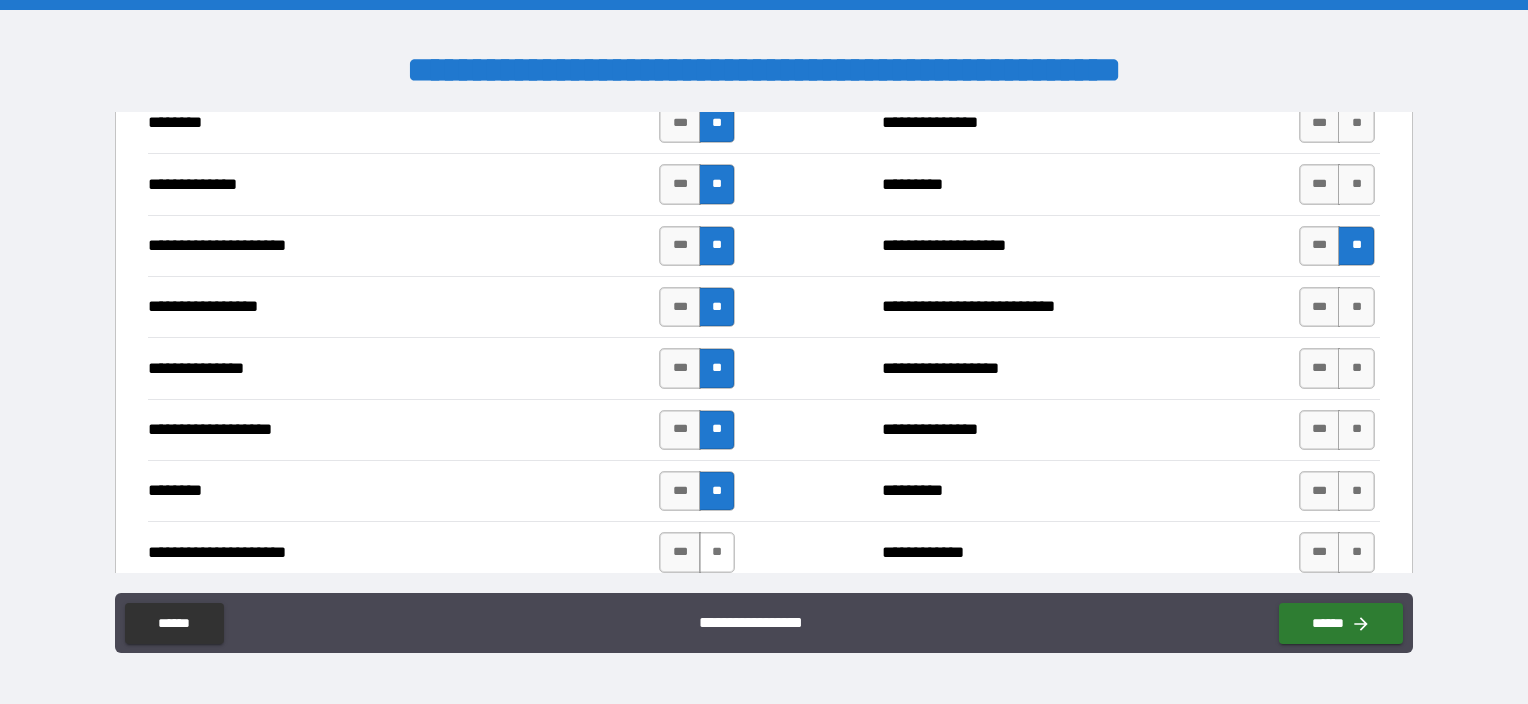 click on "**" at bounding box center [717, 552] 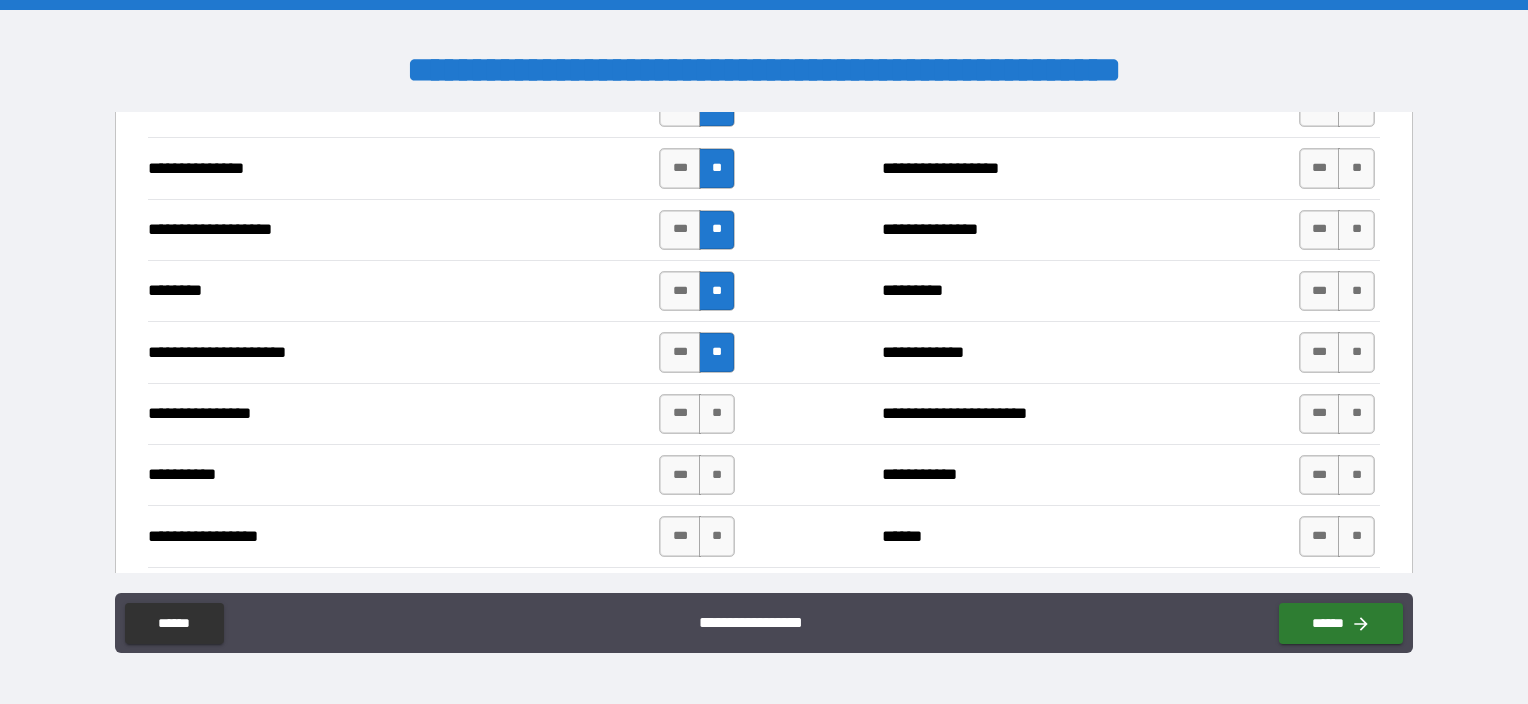 scroll, scrollTop: 2700, scrollLeft: 0, axis: vertical 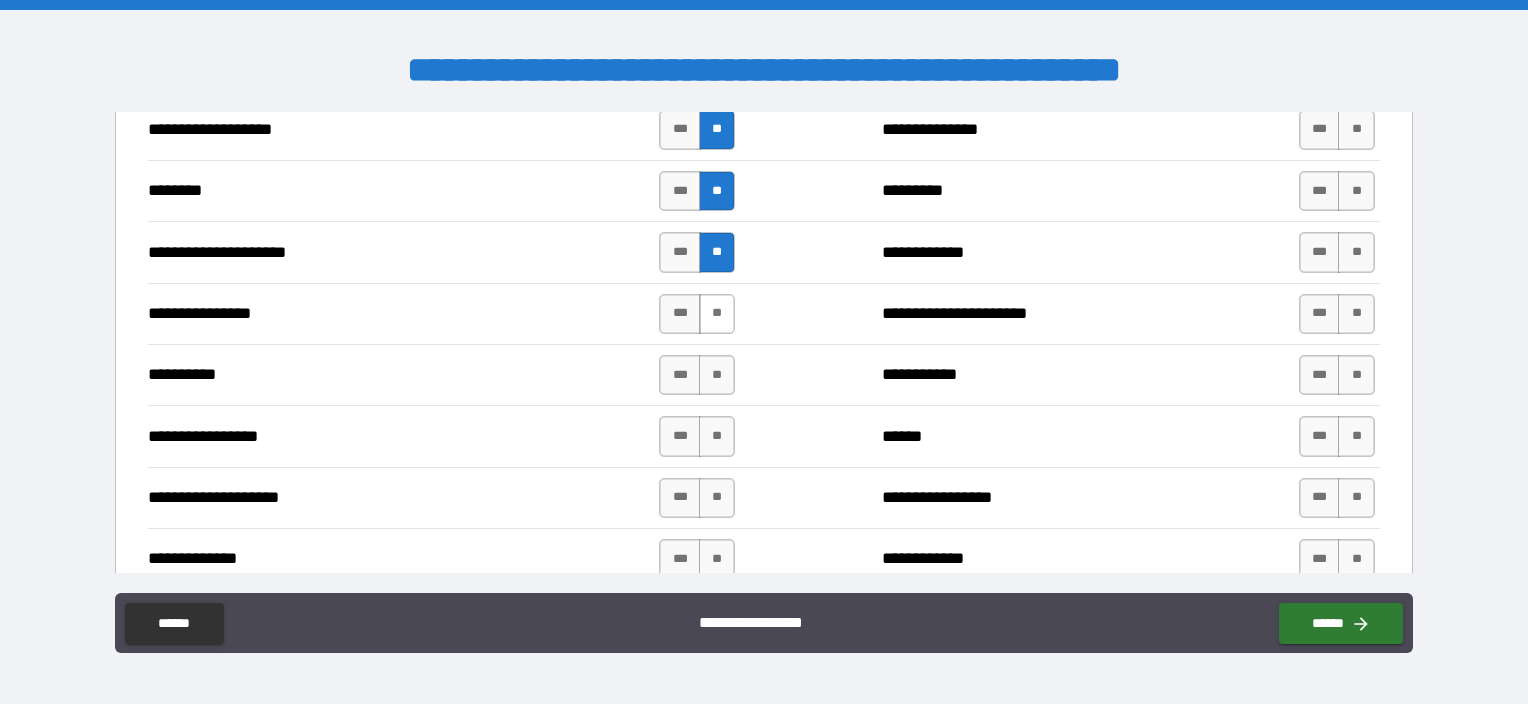 click on "**" at bounding box center [717, 314] 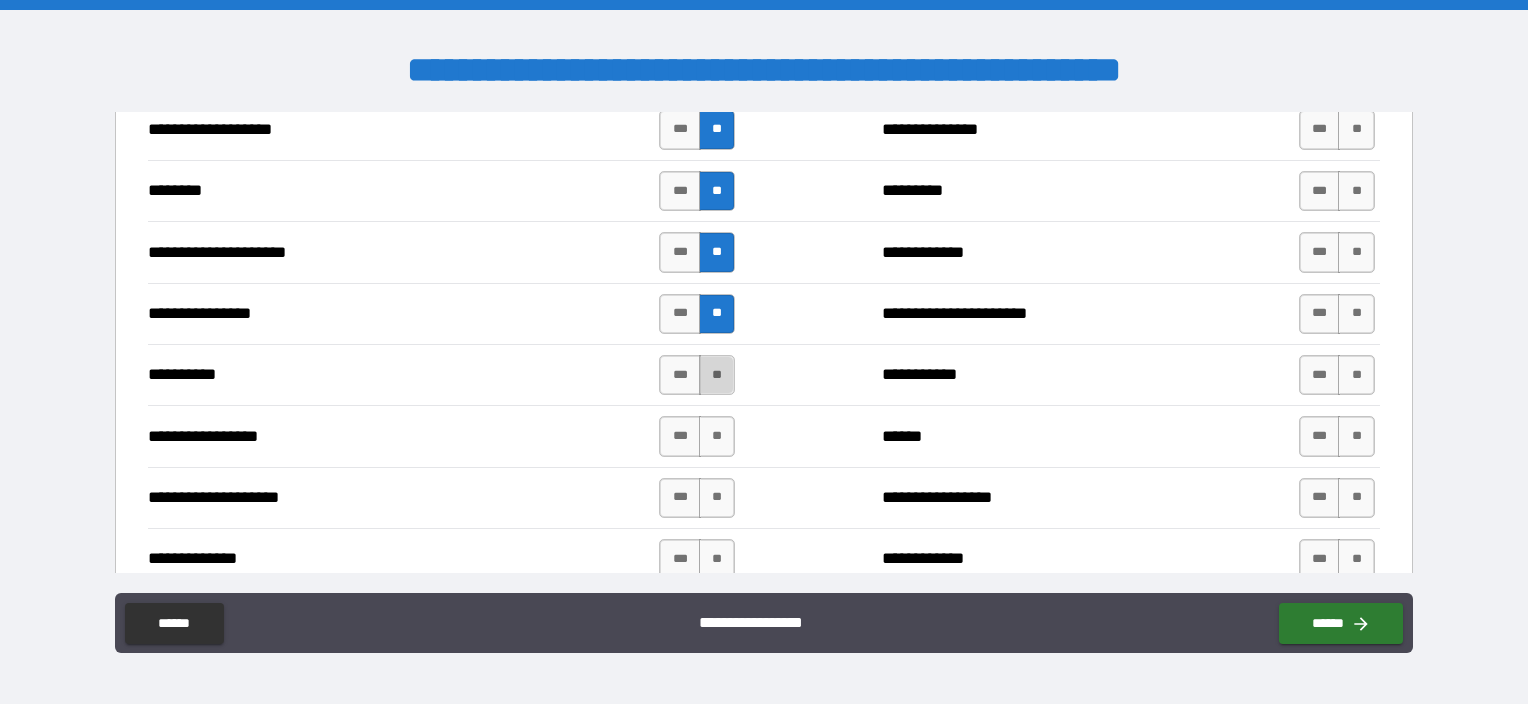 click on "**" at bounding box center (717, 375) 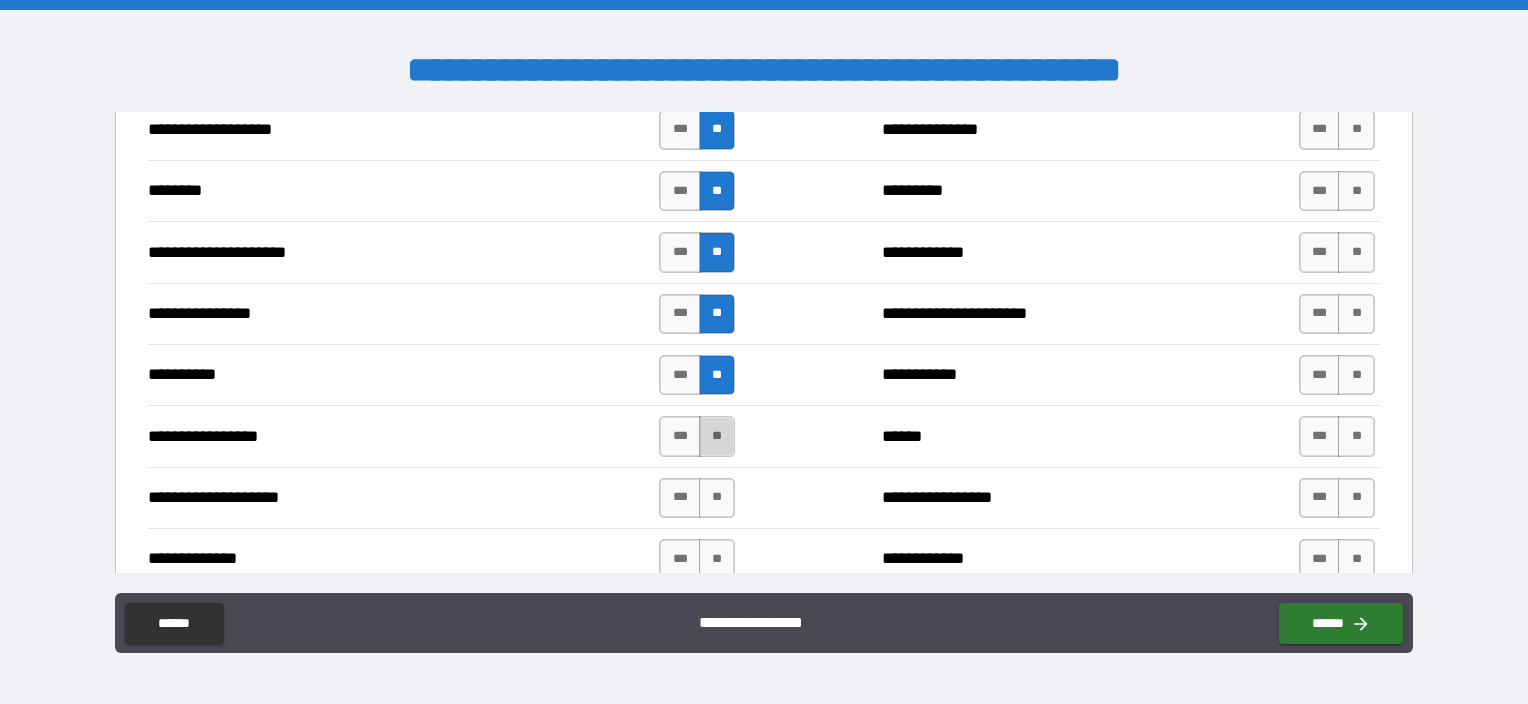 click on "**" at bounding box center (717, 436) 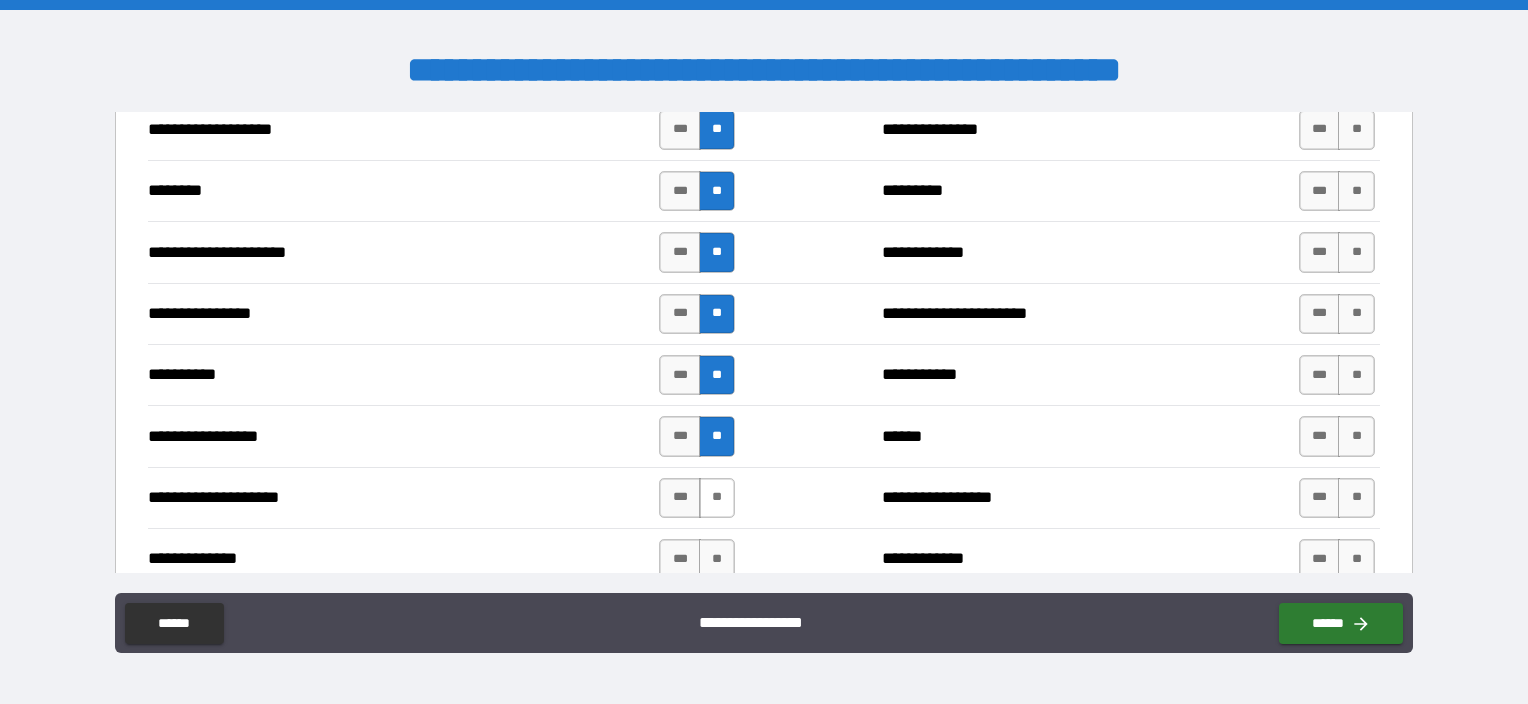 click on "**" at bounding box center (717, 498) 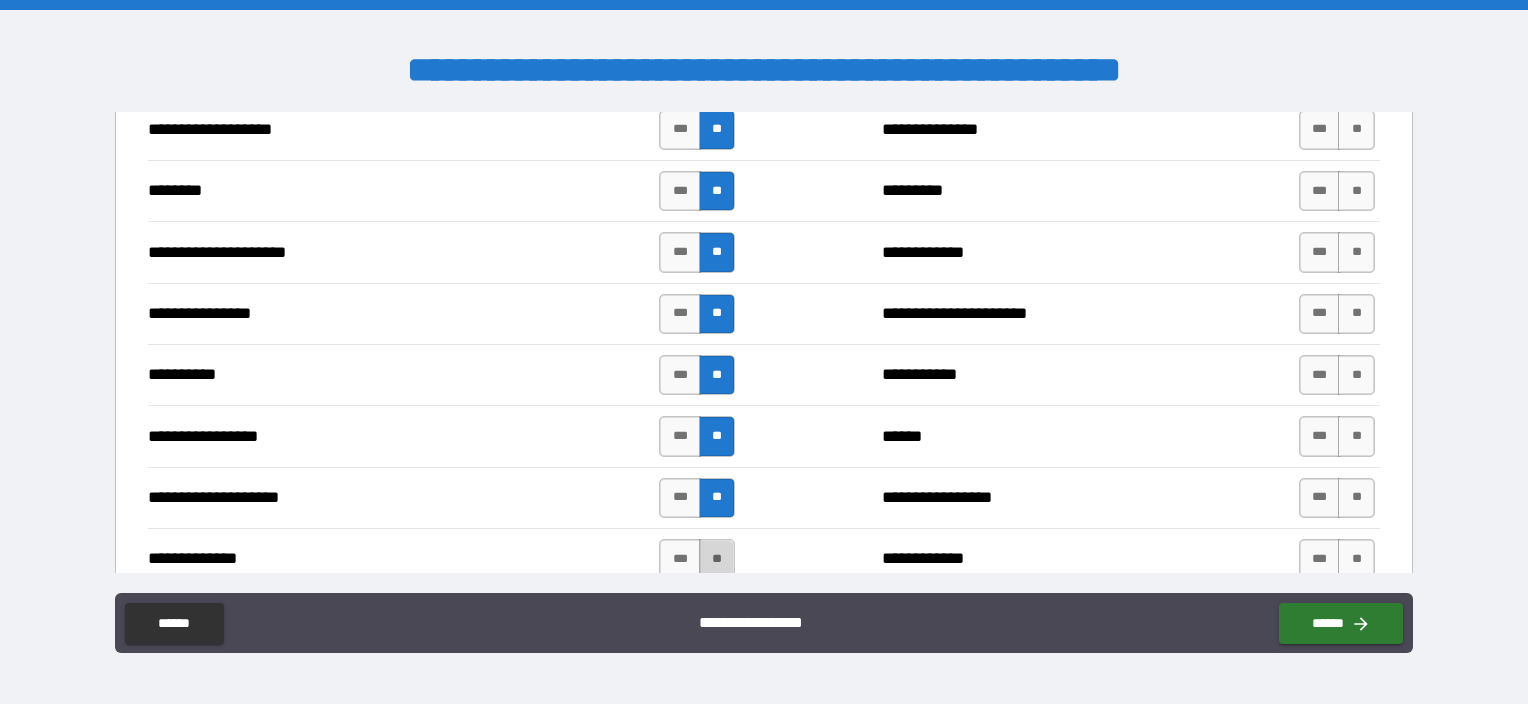 click on "**" at bounding box center [717, 559] 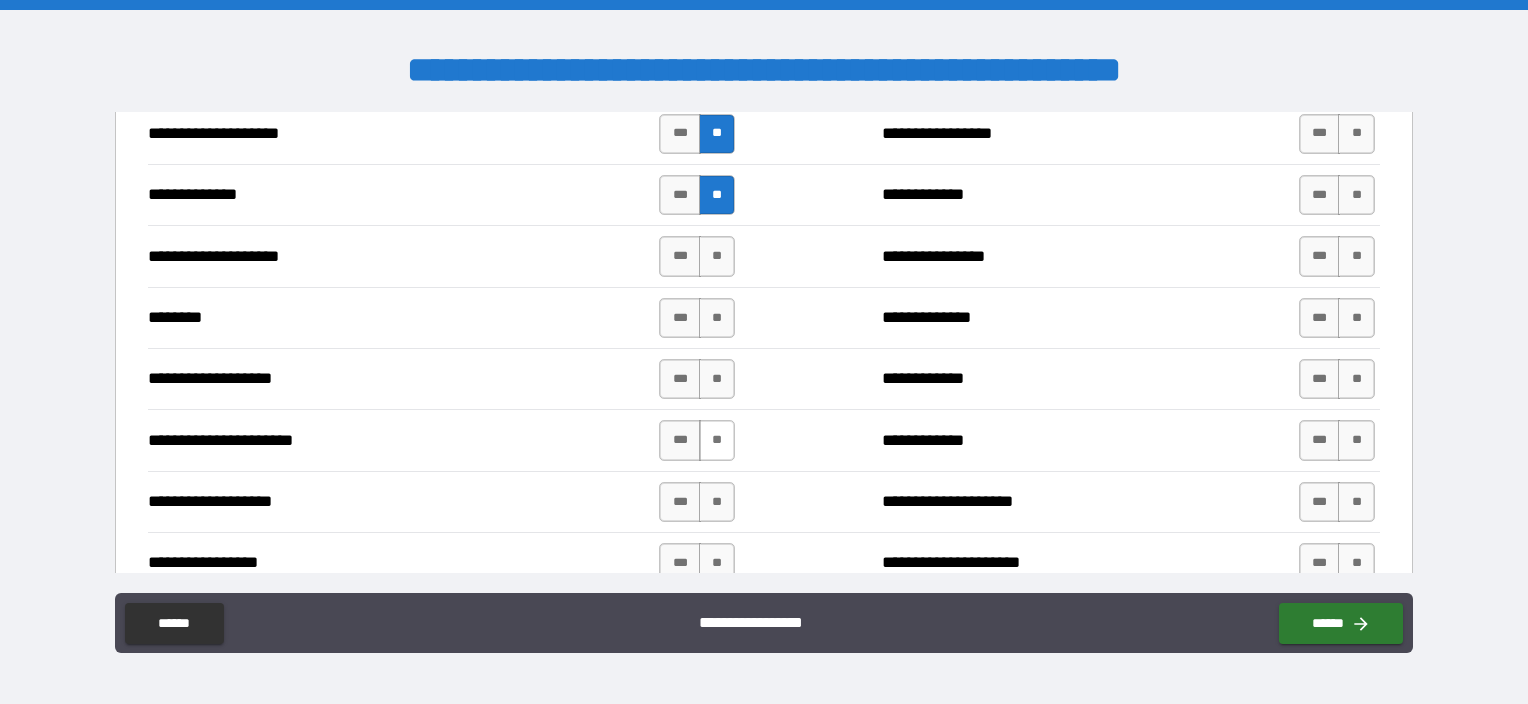 scroll, scrollTop: 3100, scrollLeft: 0, axis: vertical 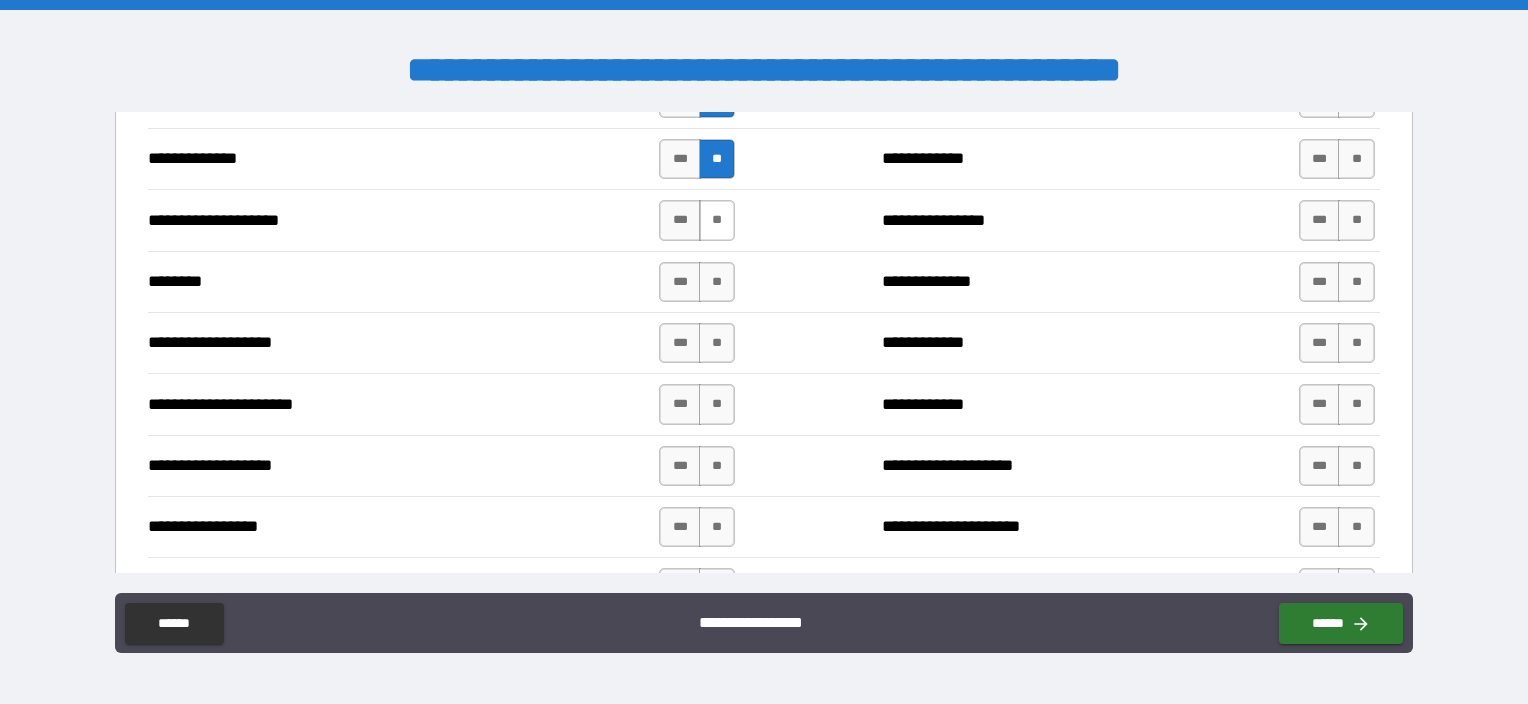 click on "**" at bounding box center (717, 220) 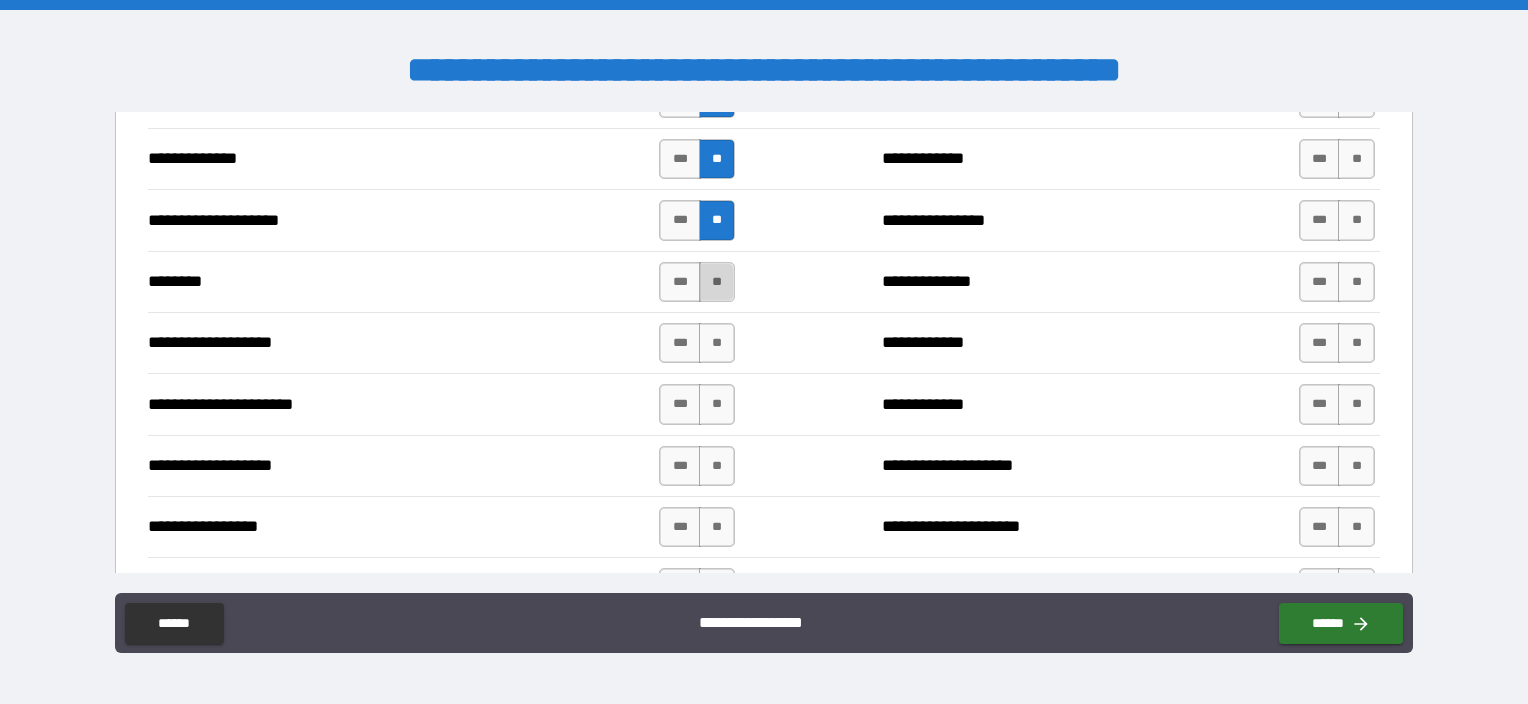 click on "**" at bounding box center [717, 282] 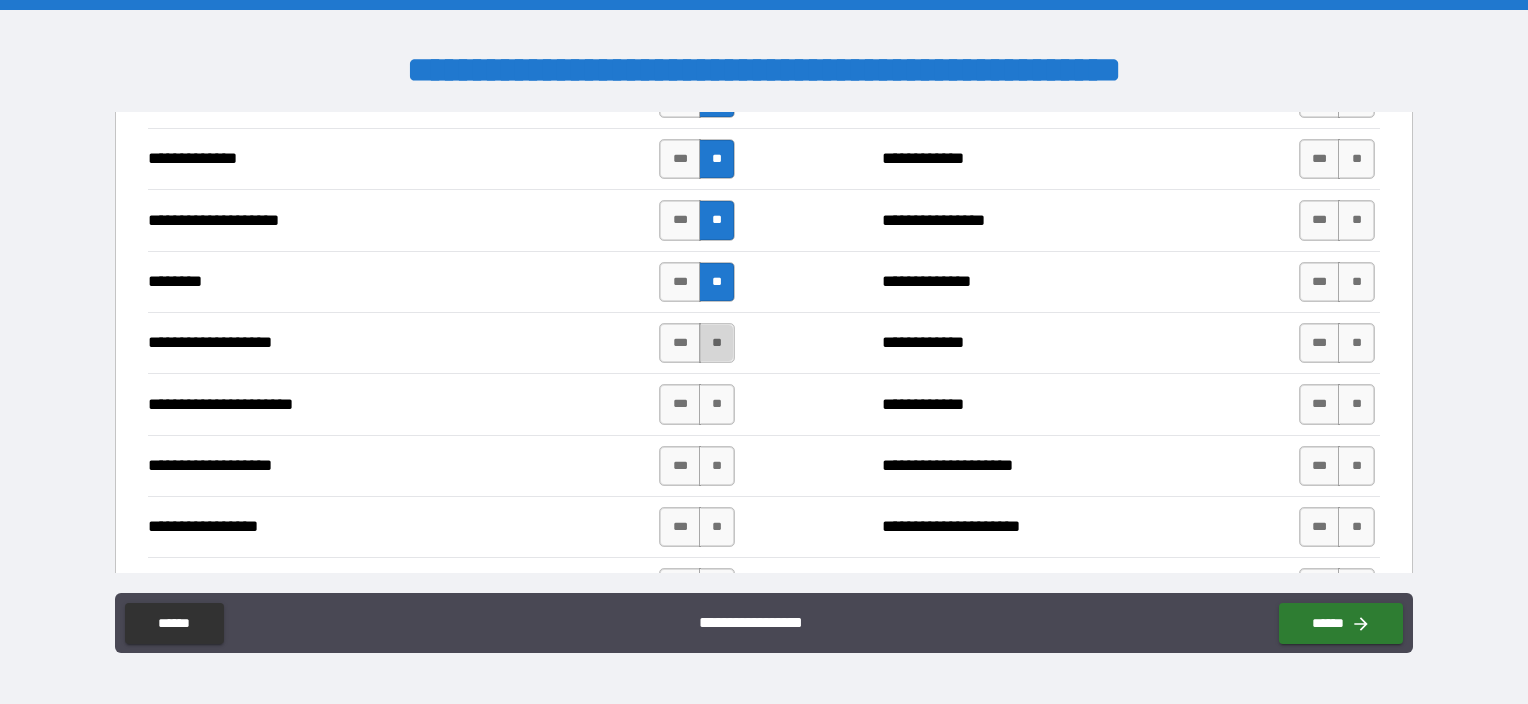 click on "**" at bounding box center (717, 343) 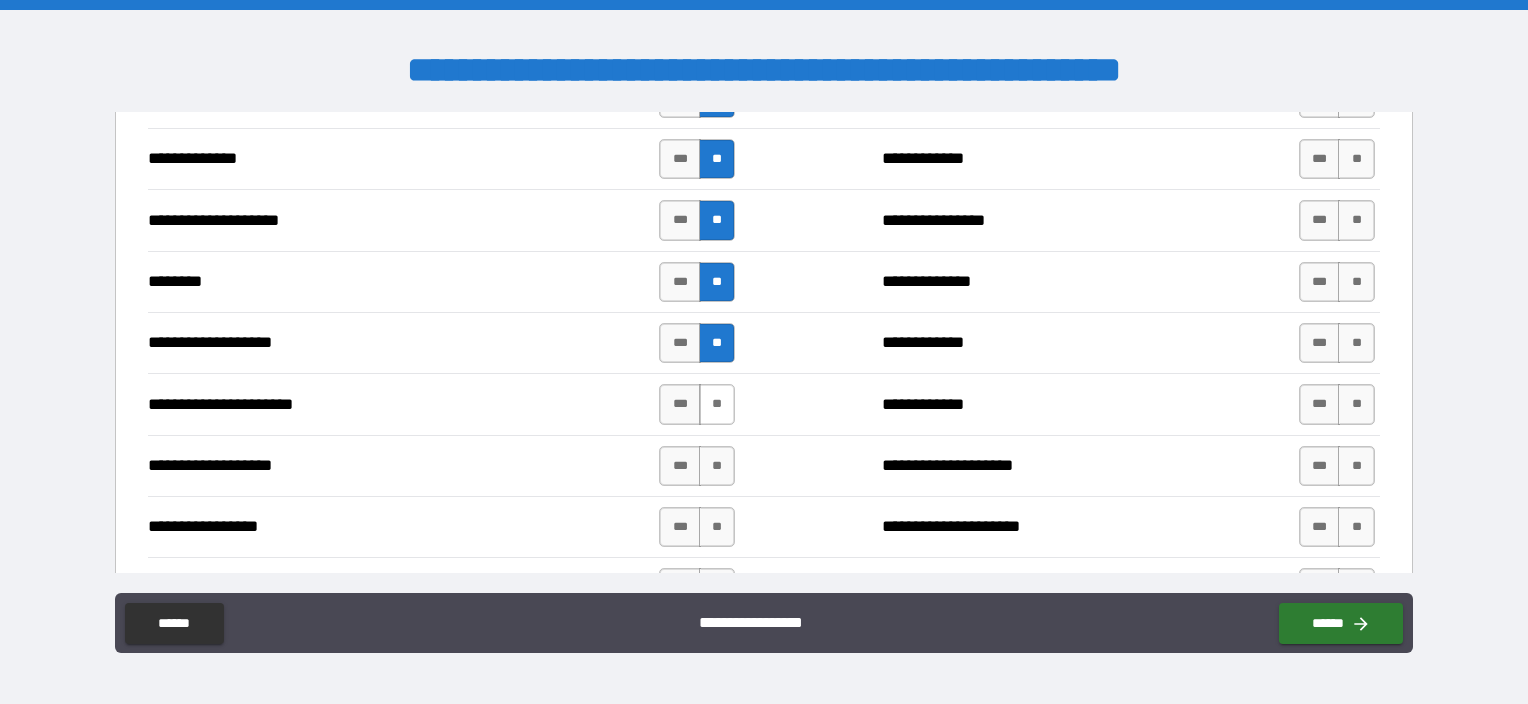 click on "**" at bounding box center (717, 404) 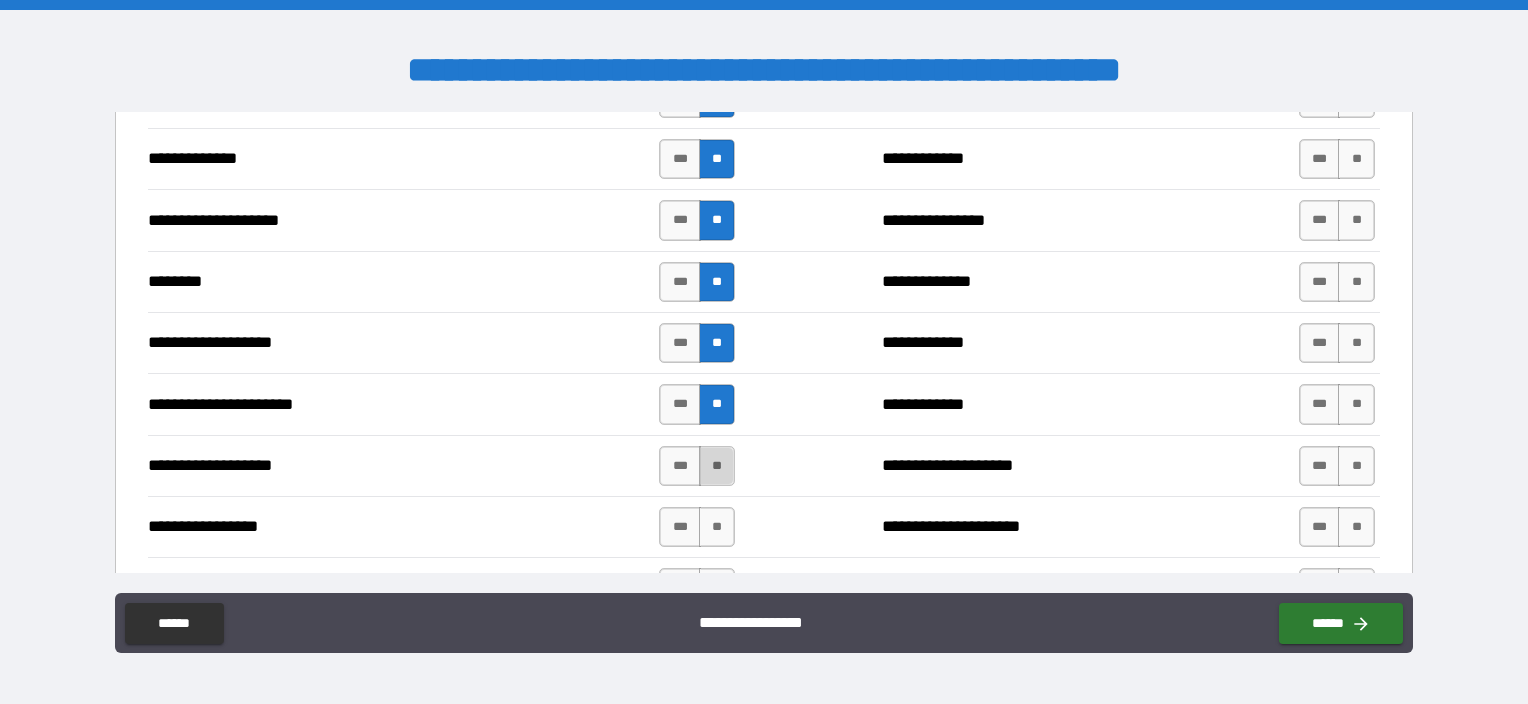 click on "**" at bounding box center (717, 466) 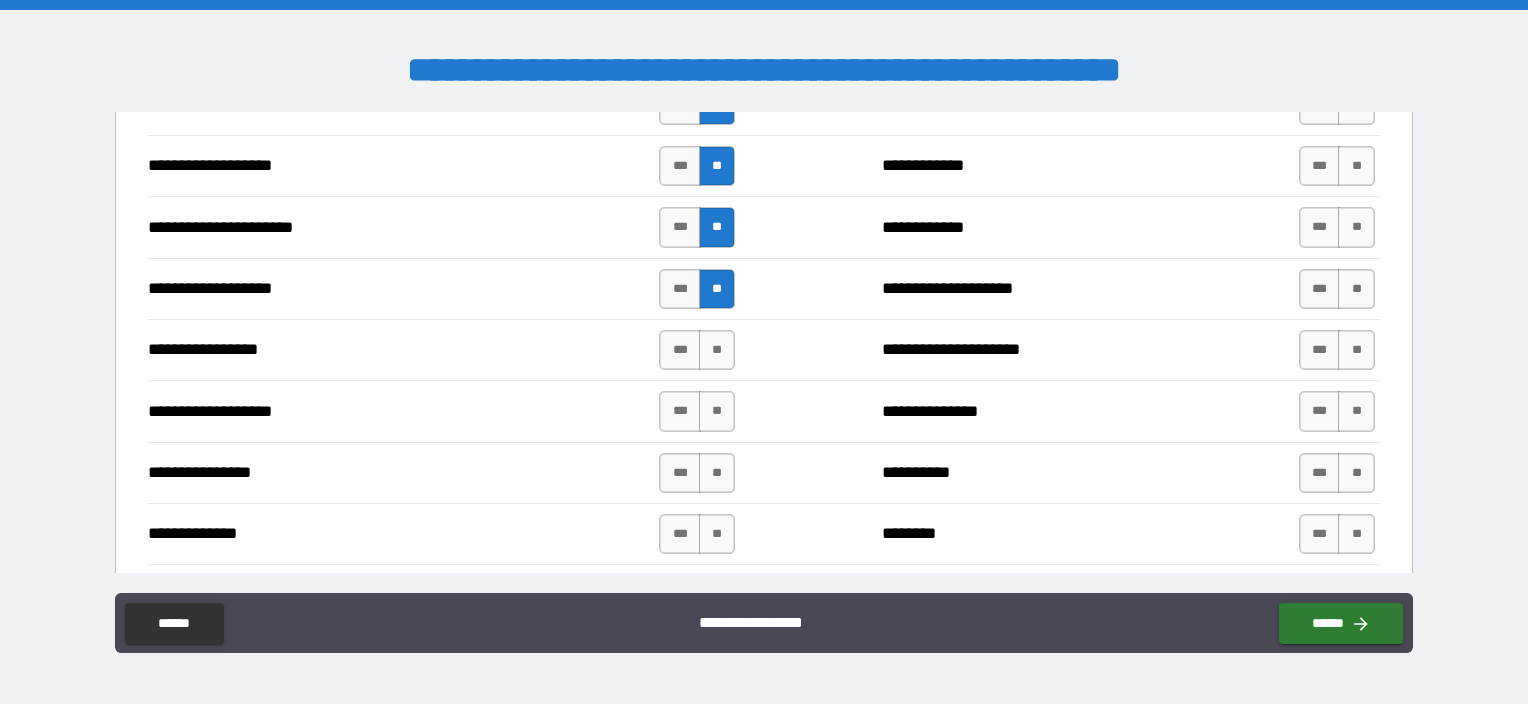 scroll, scrollTop: 3300, scrollLeft: 0, axis: vertical 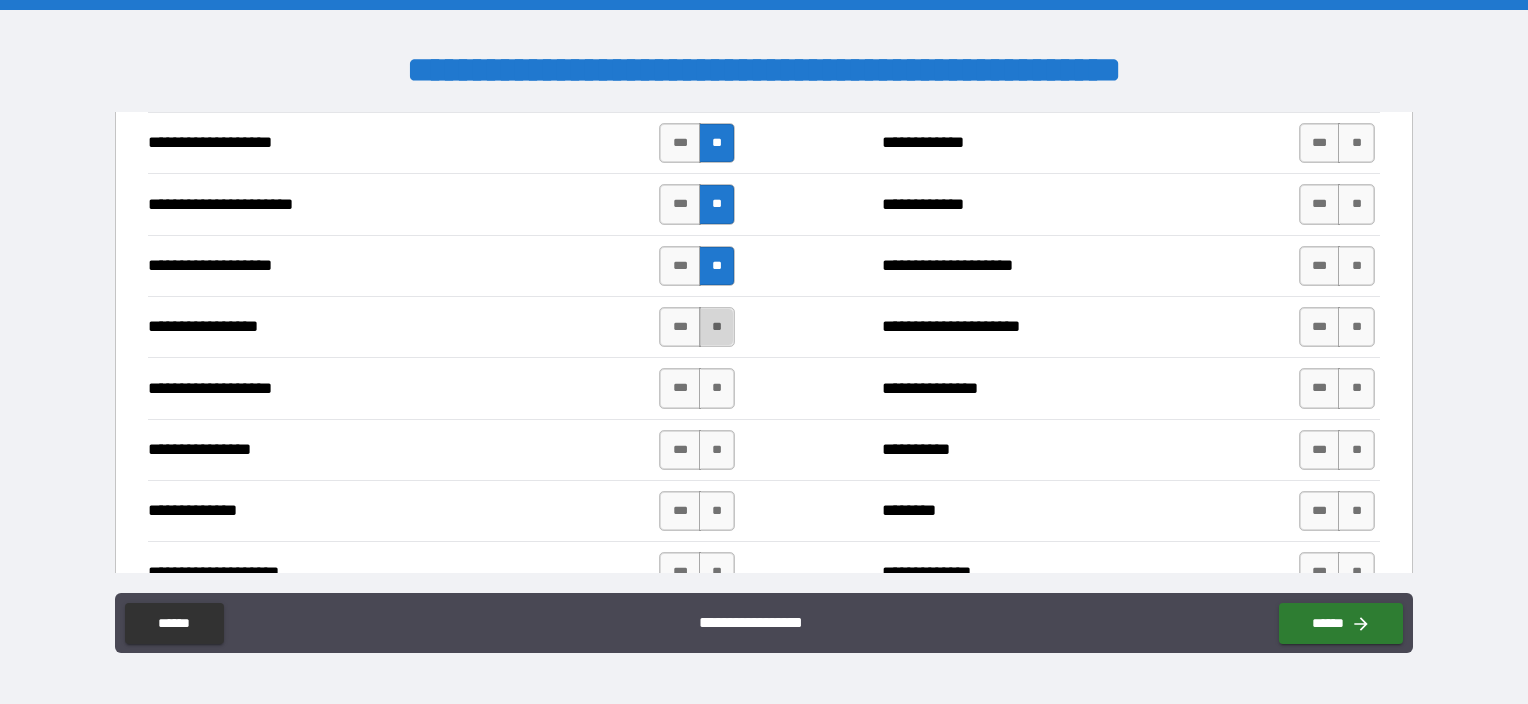 click on "**" at bounding box center (717, 327) 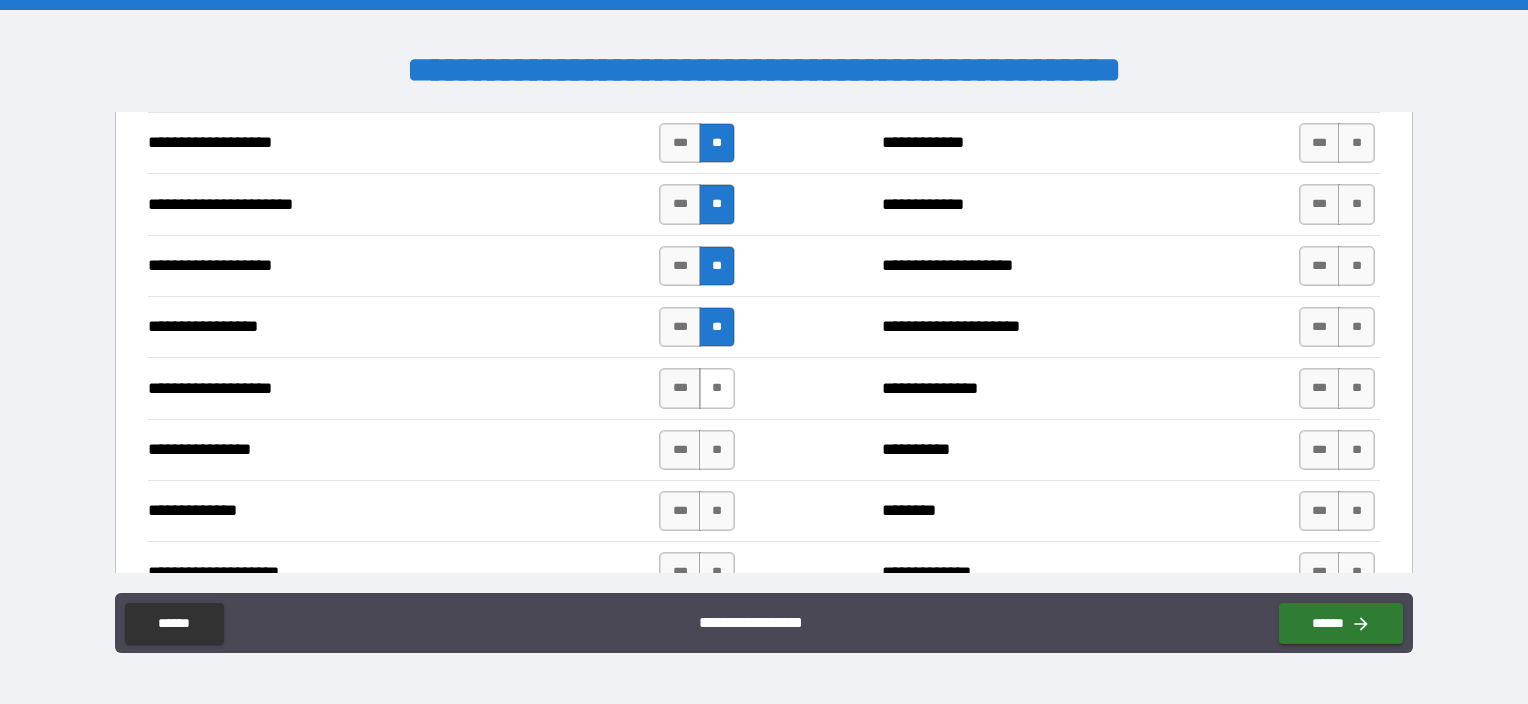 click on "**" at bounding box center (717, 388) 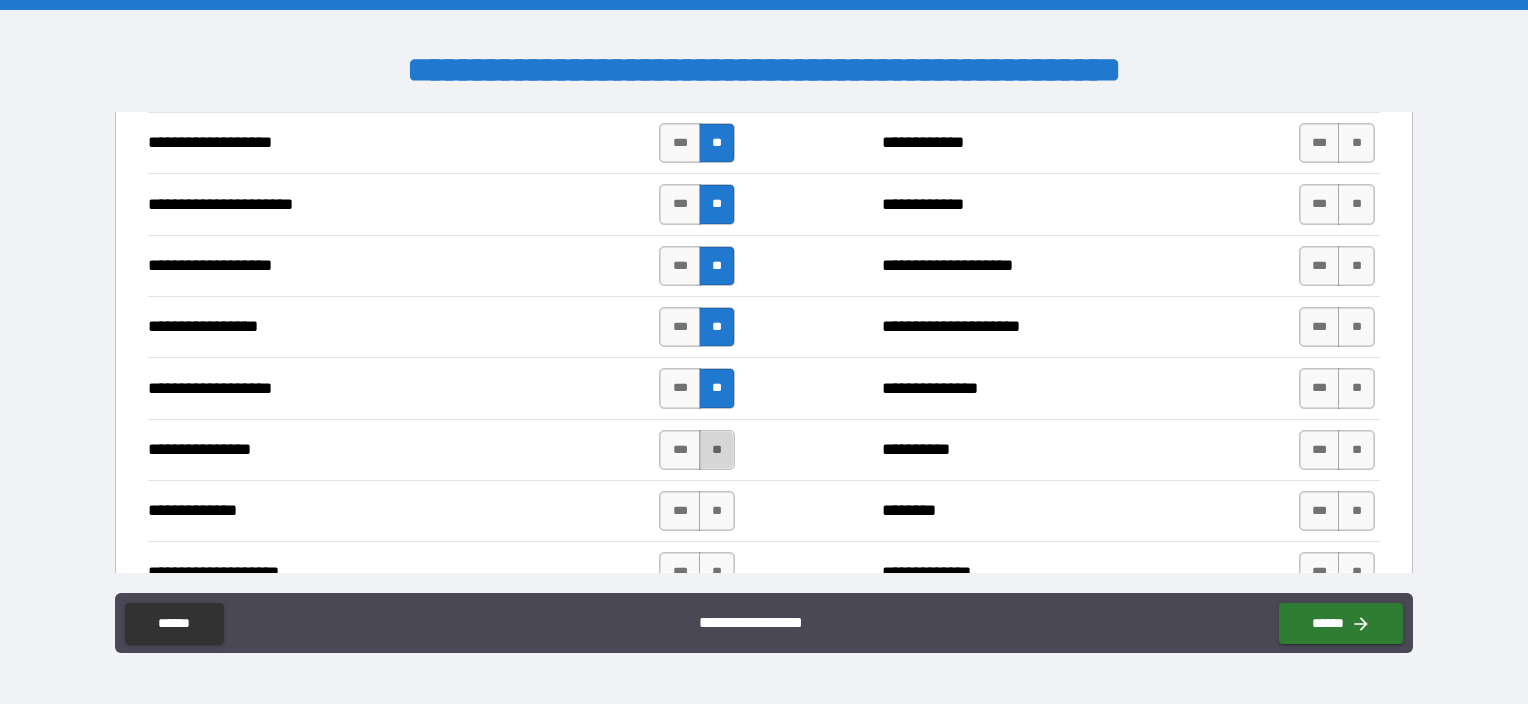 click on "**" at bounding box center [717, 450] 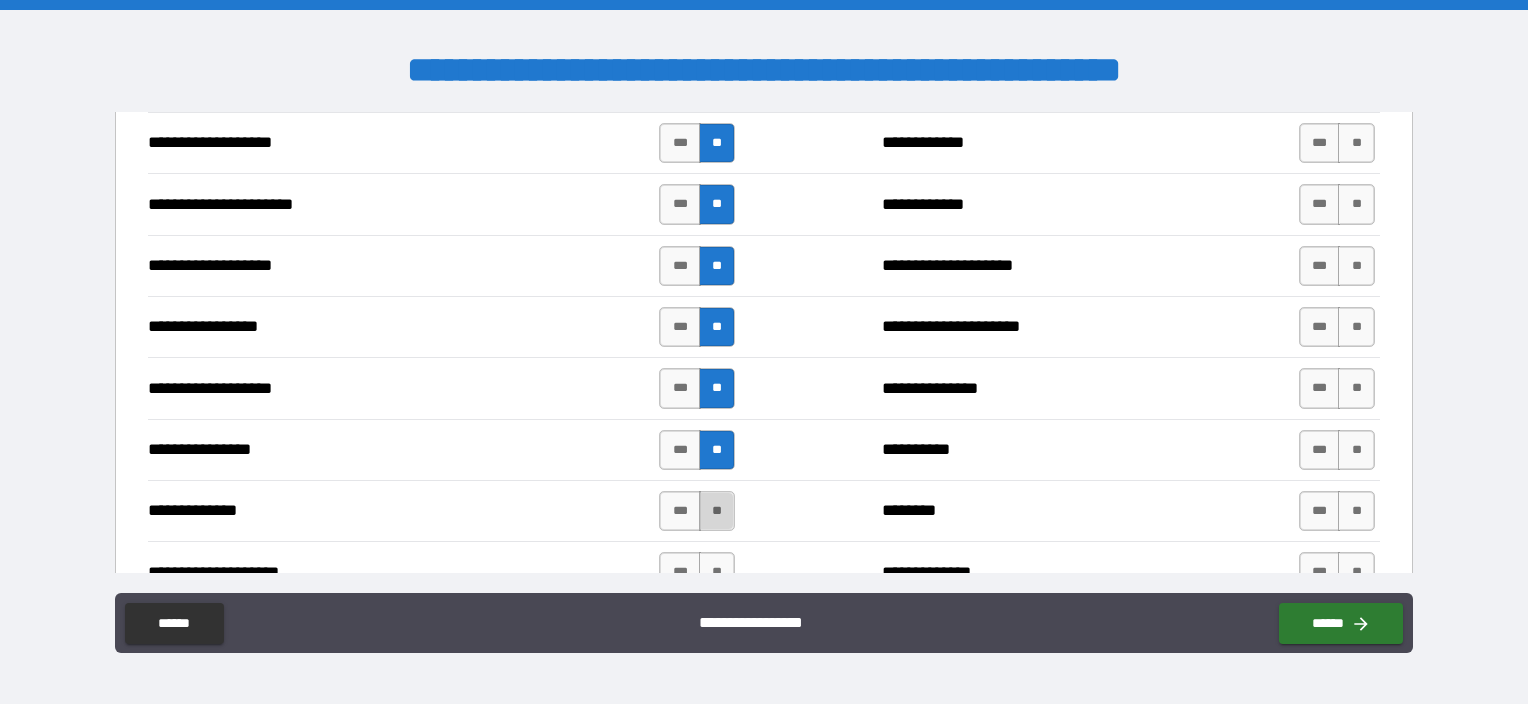 click on "**" at bounding box center (717, 511) 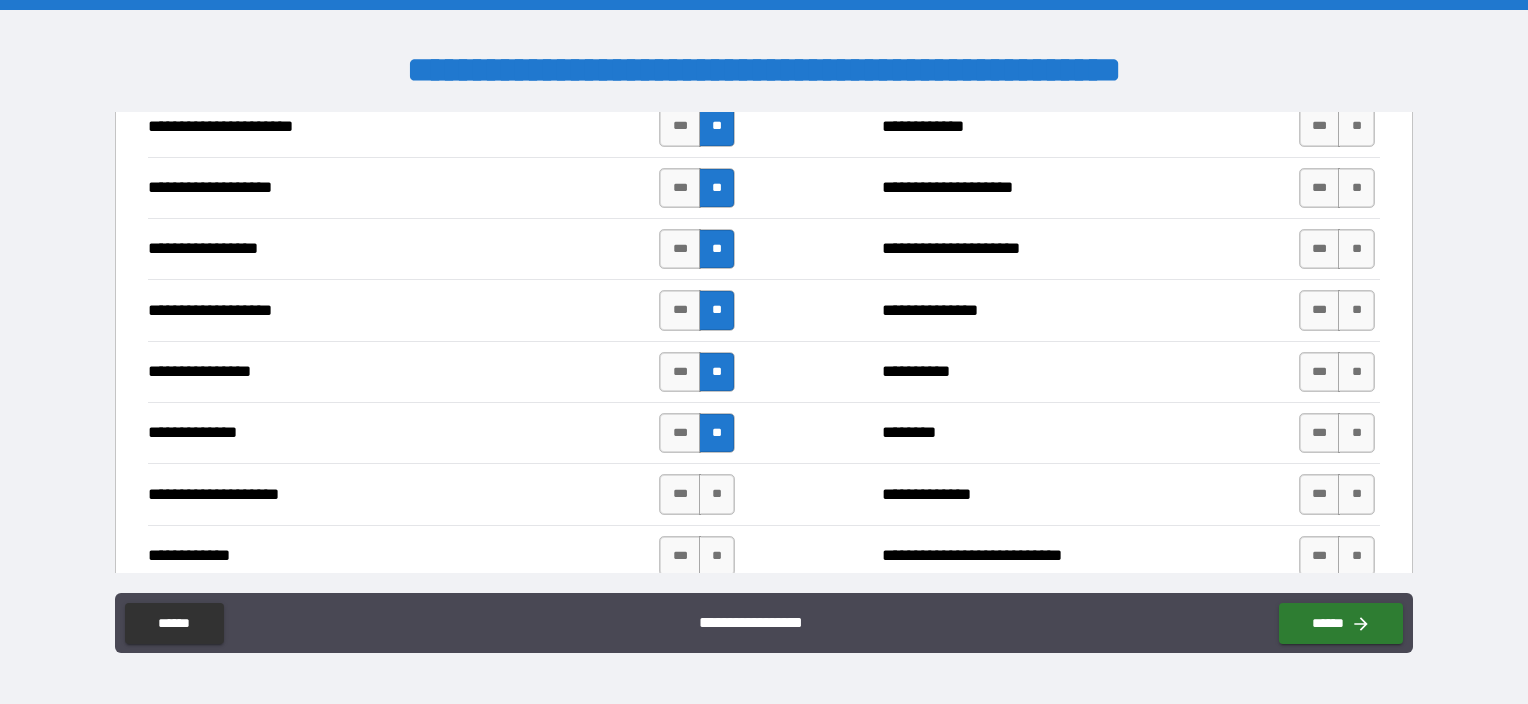 scroll, scrollTop: 3500, scrollLeft: 0, axis: vertical 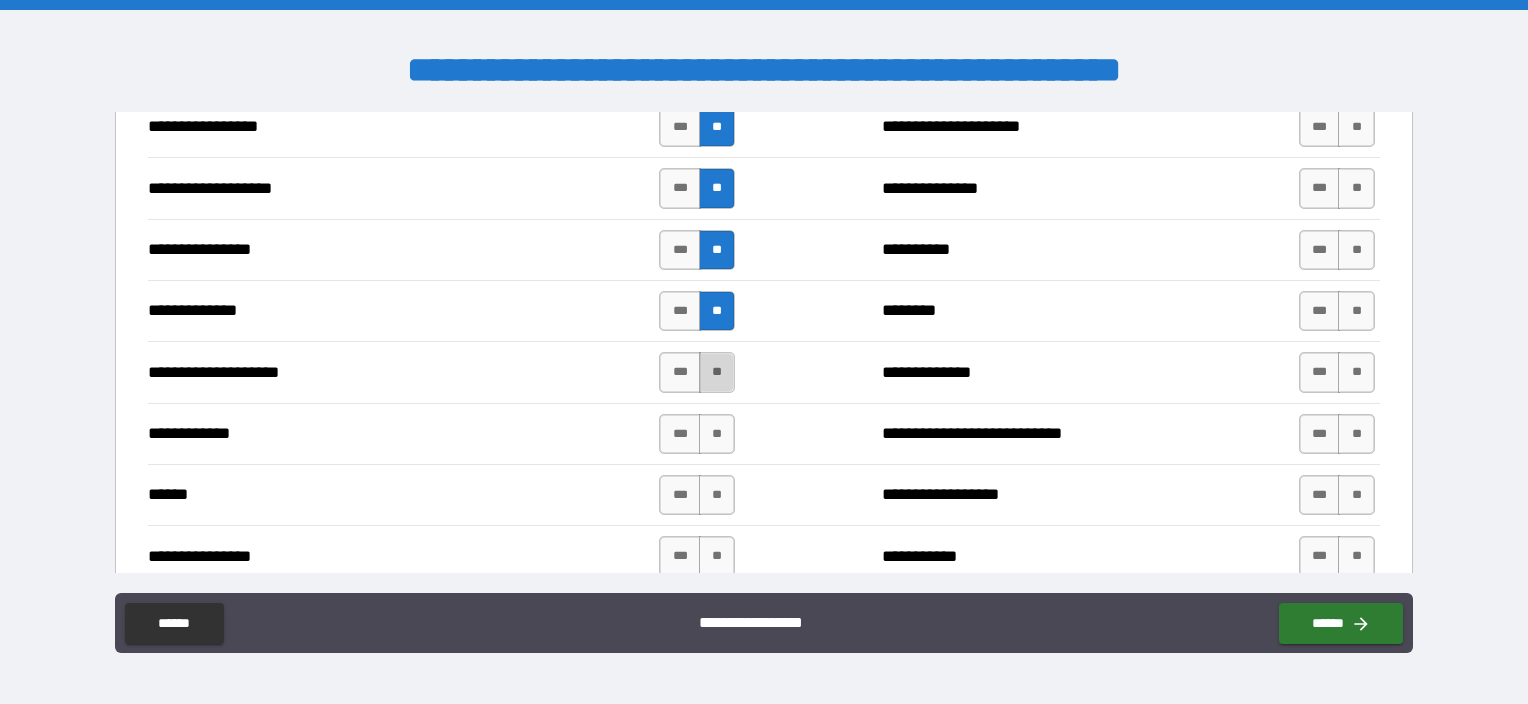 click on "**" at bounding box center (717, 372) 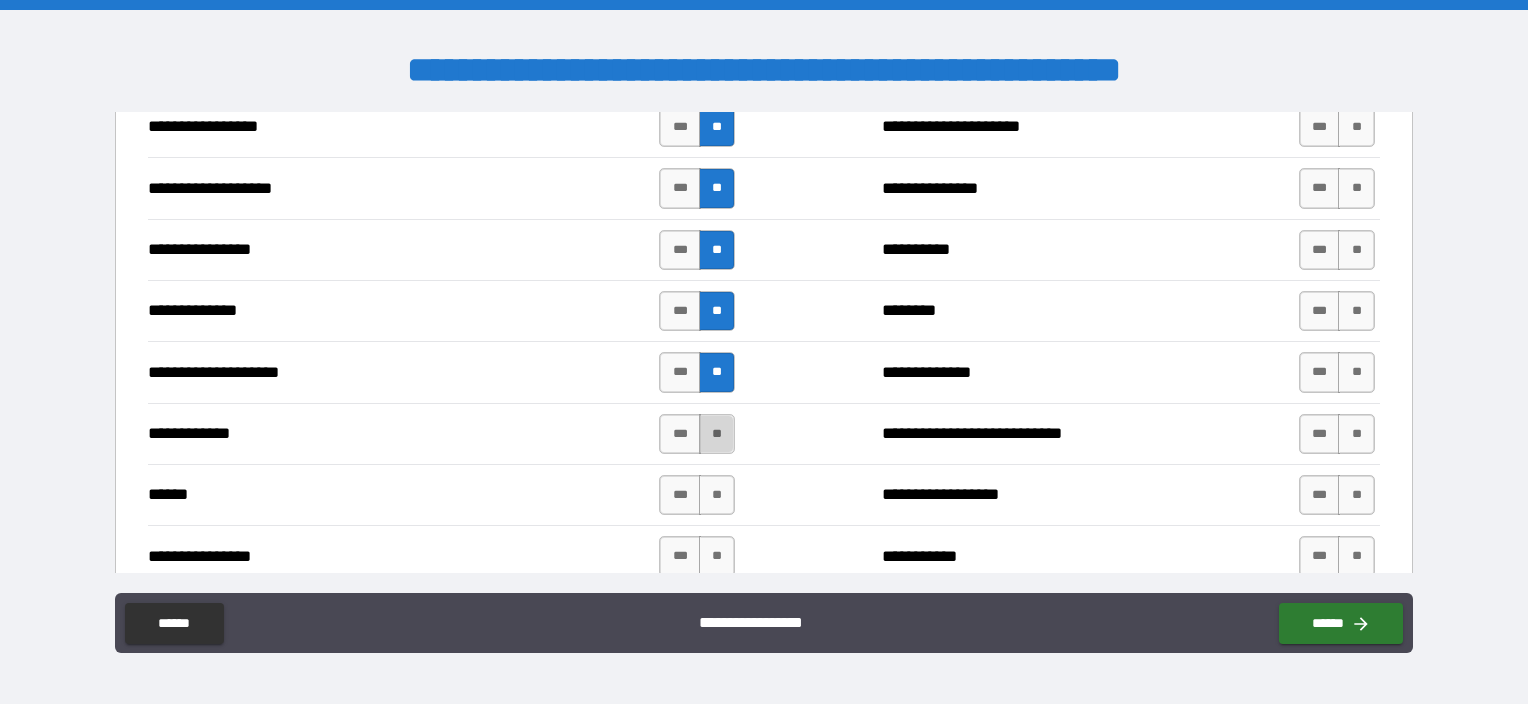 click on "**" at bounding box center (717, 434) 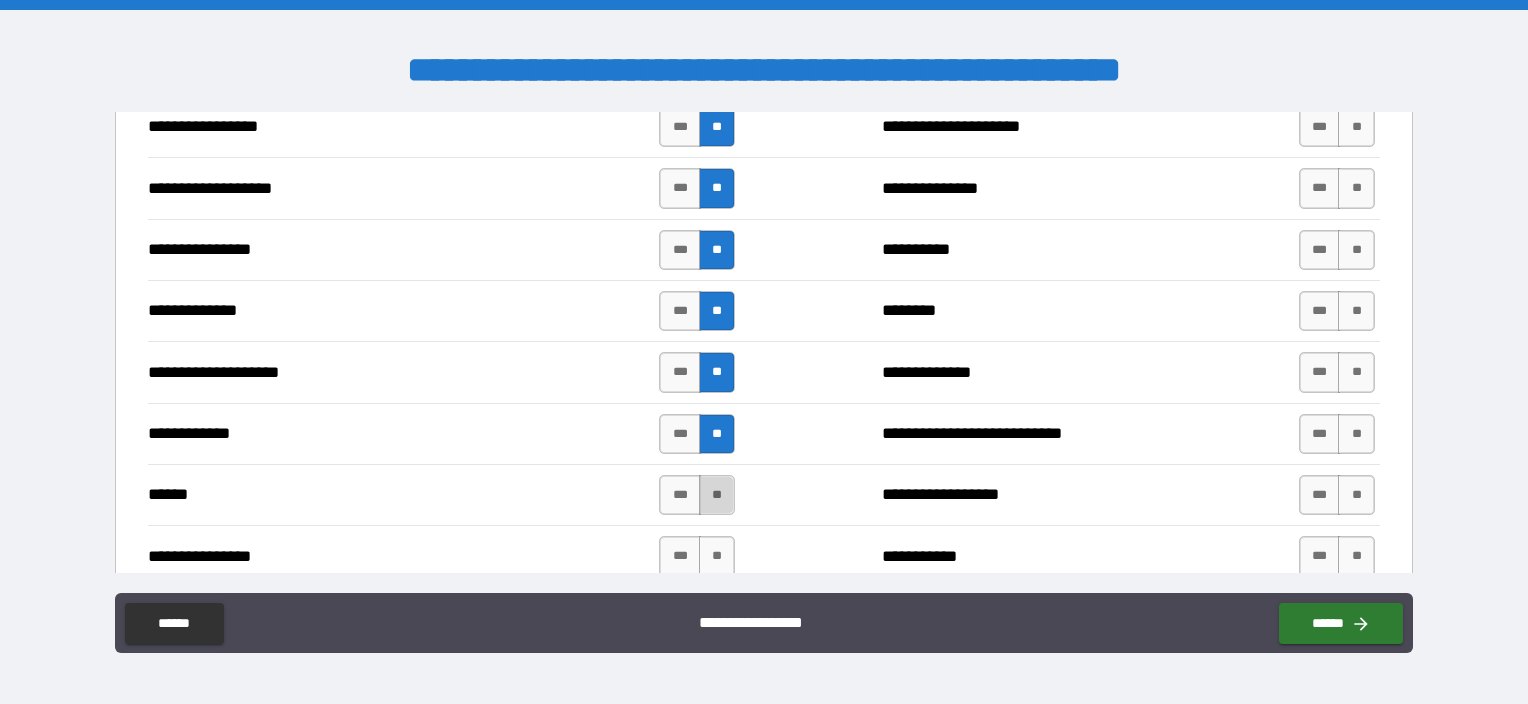 click on "**" at bounding box center (717, 495) 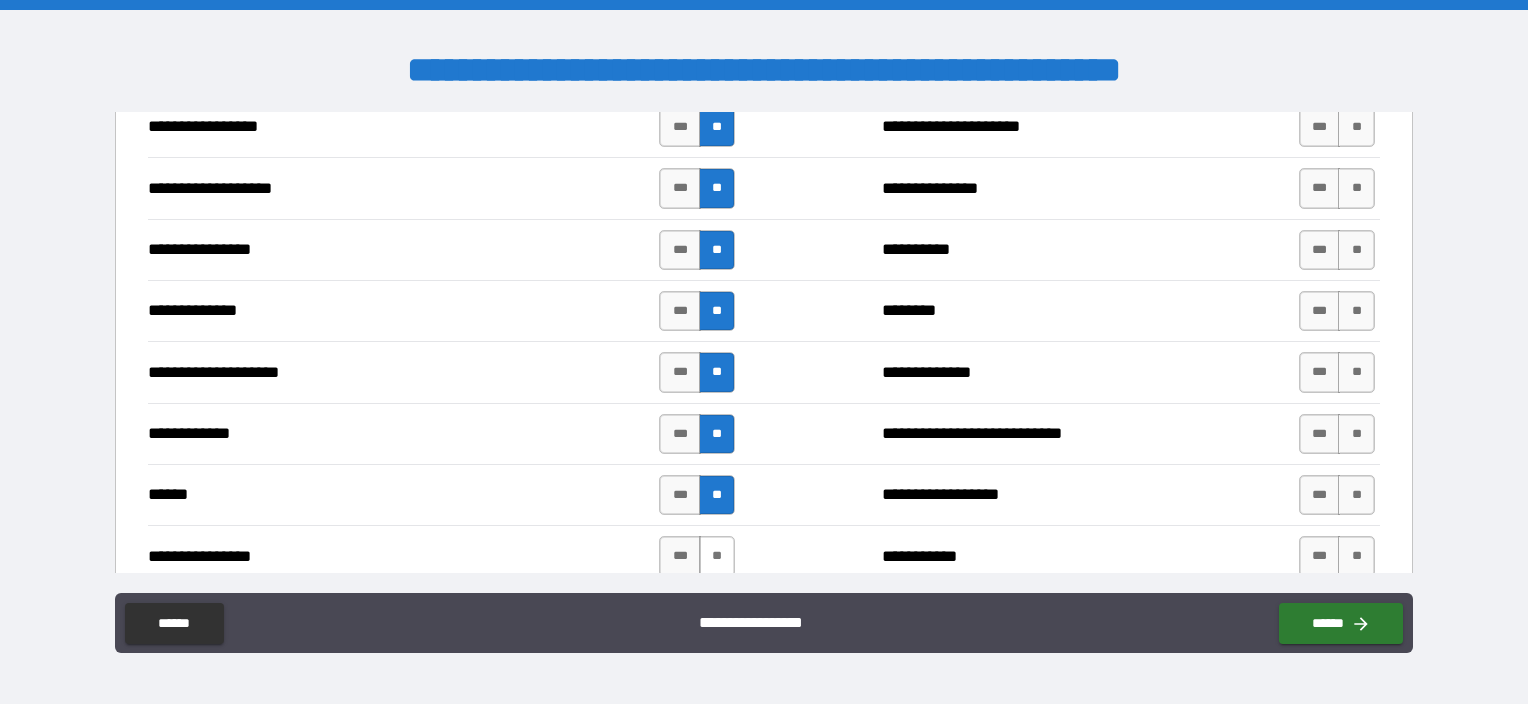 click on "**" at bounding box center [717, 556] 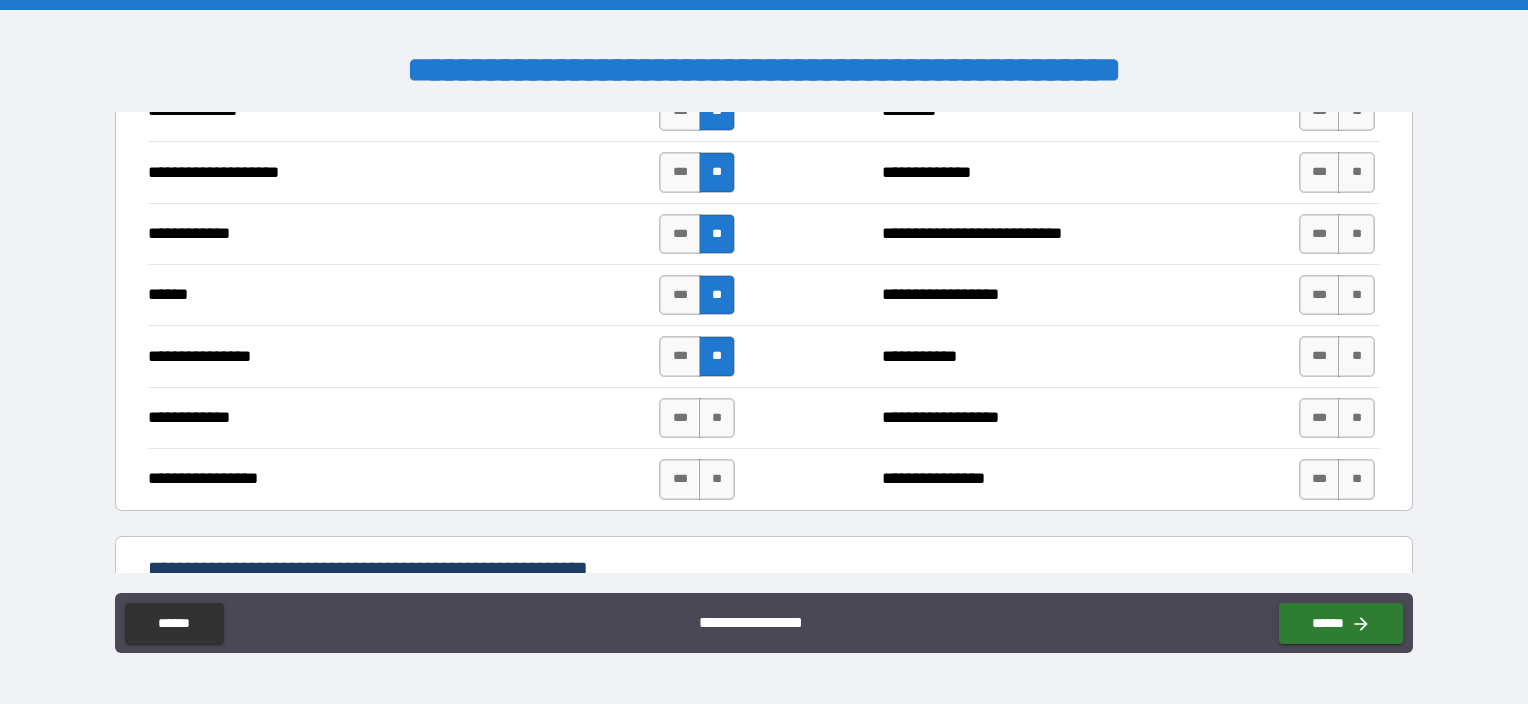 scroll, scrollTop: 3800, scrollLeft: 0, axis: vertical 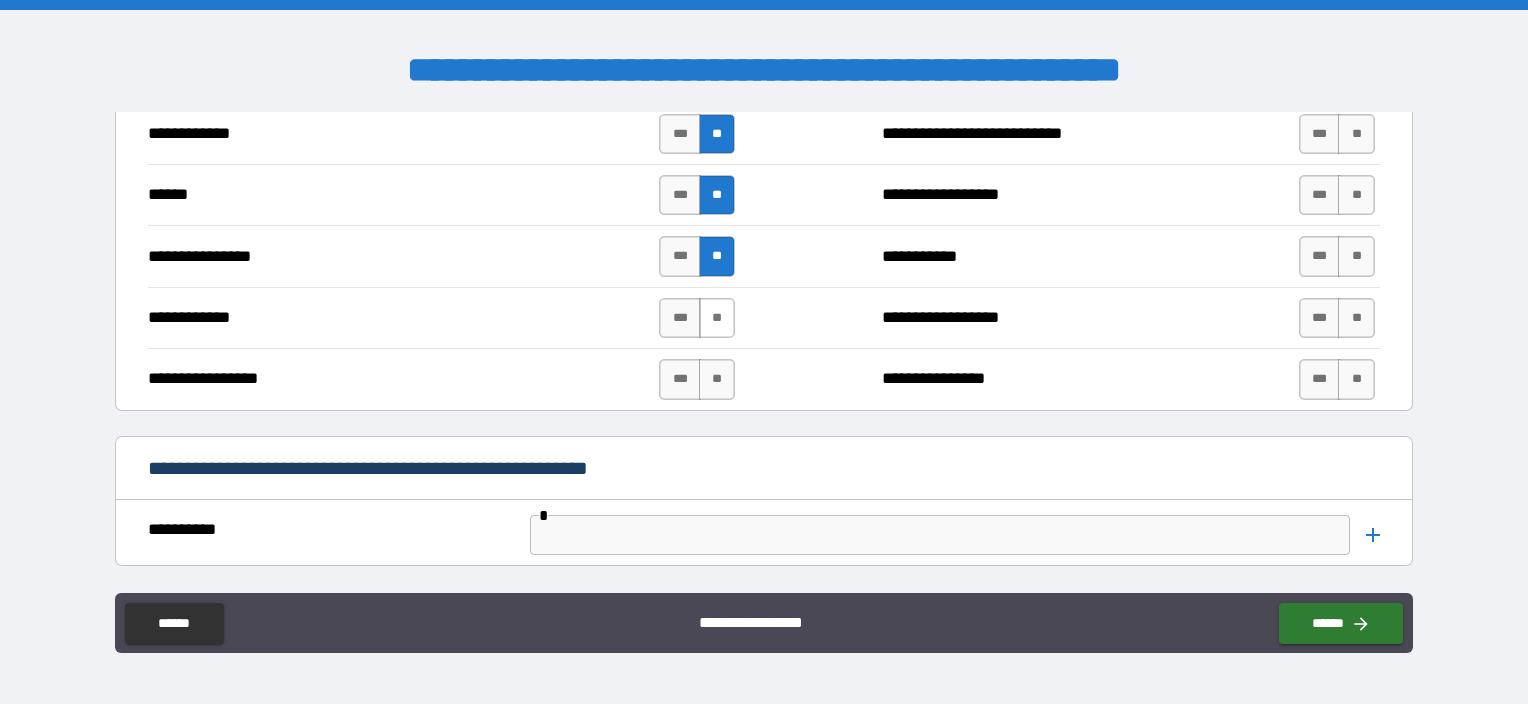 click on "**" at bounding box center (717, 318) 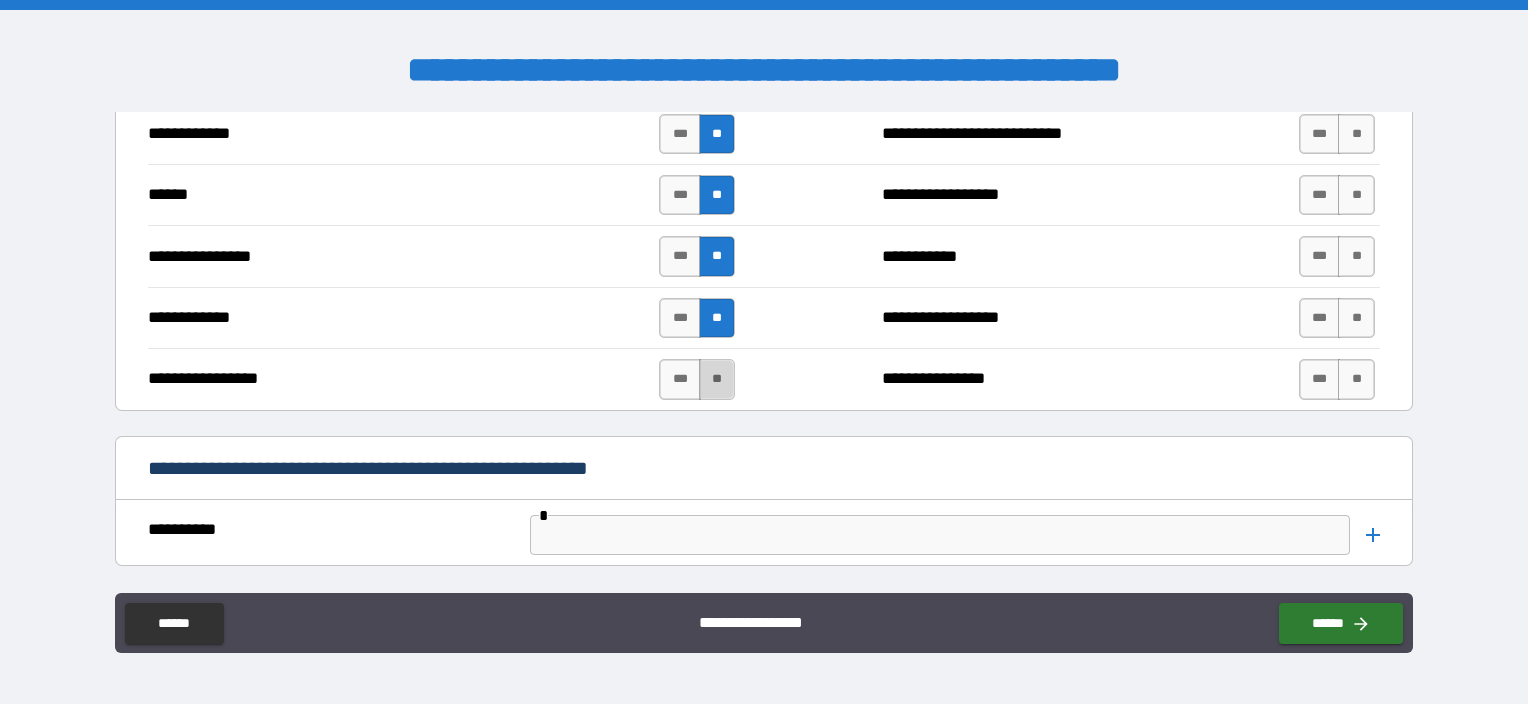click on "**" at bounding box center (717, 379) 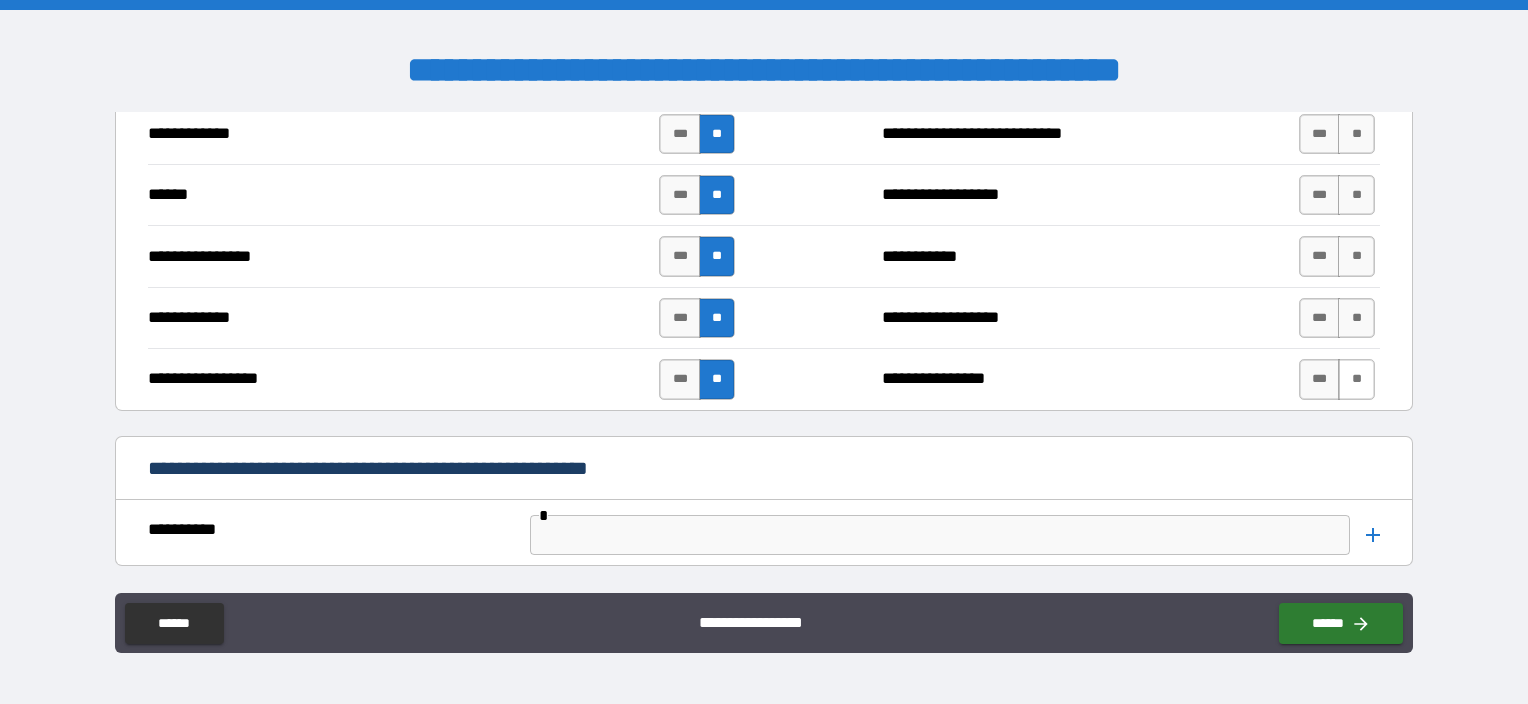 click on "**" at bounding box center [1356, 379] 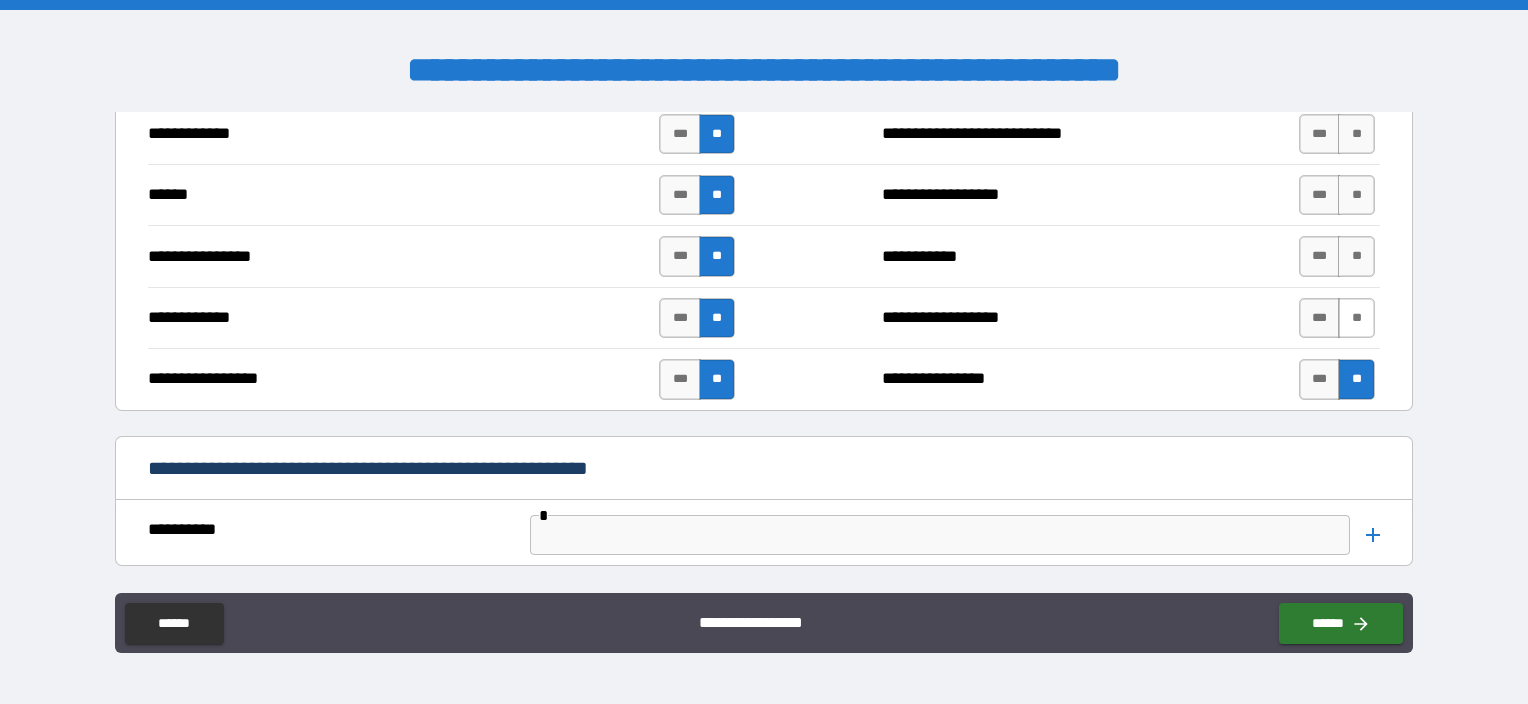 click on "**" at bounding box center (1356, 318) 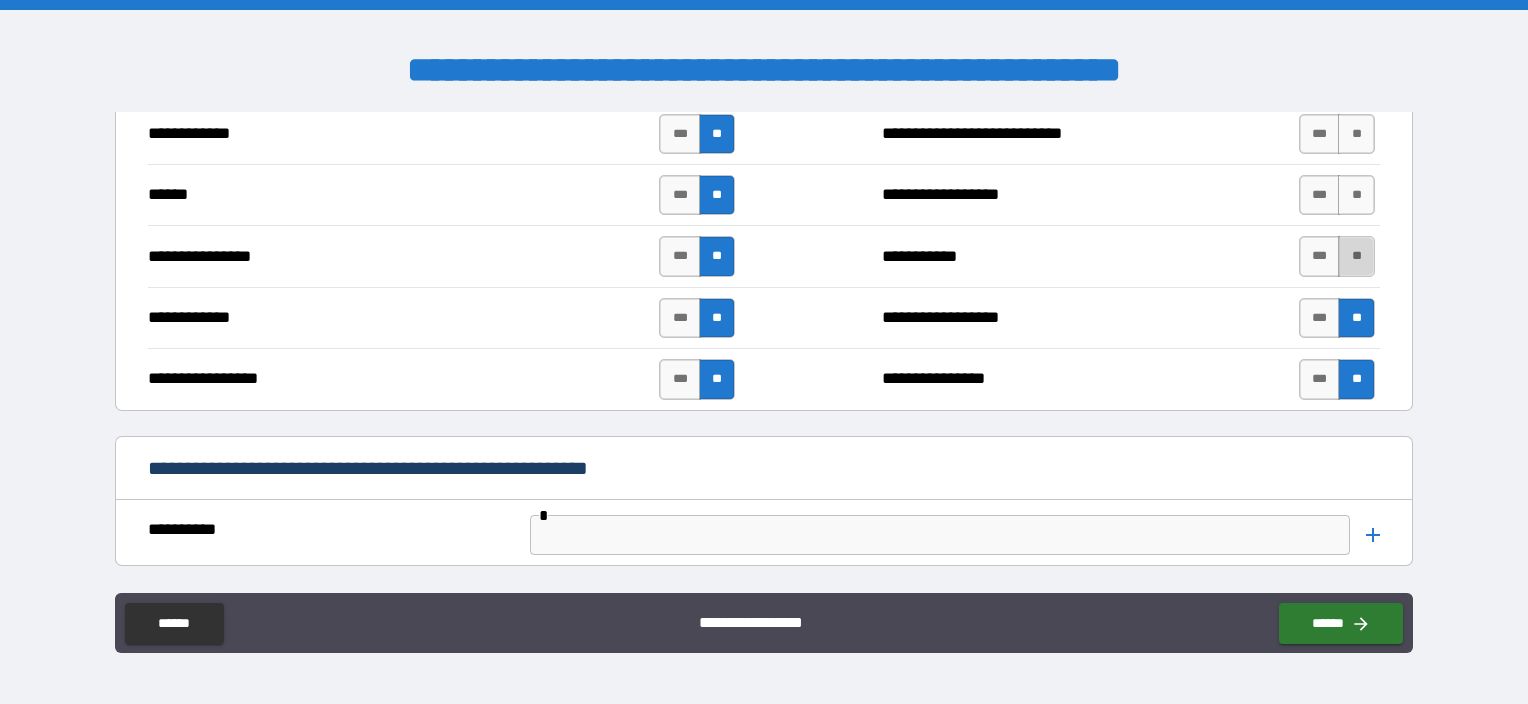 click on "**" at bounding box center (1356, 256) 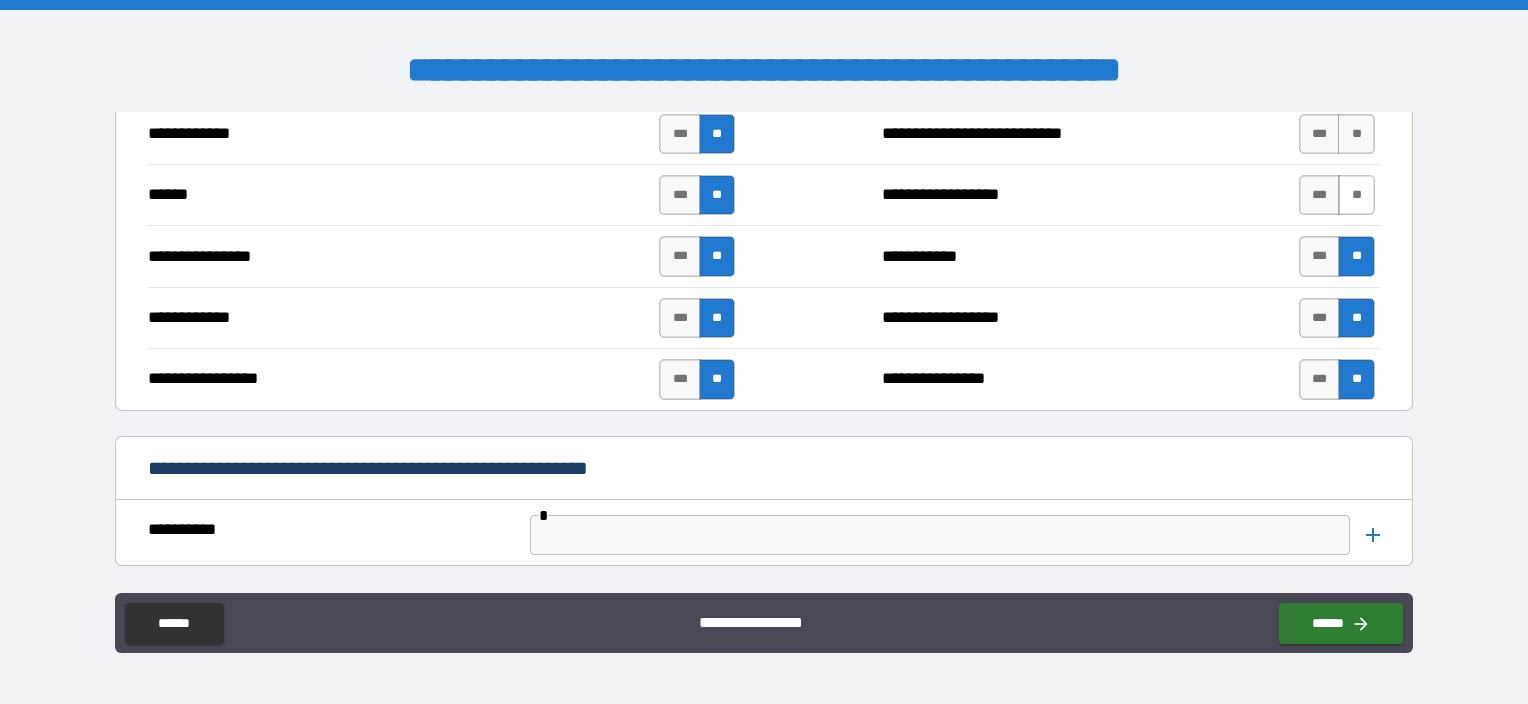 click on "**" at bounding box center (1356, 195) 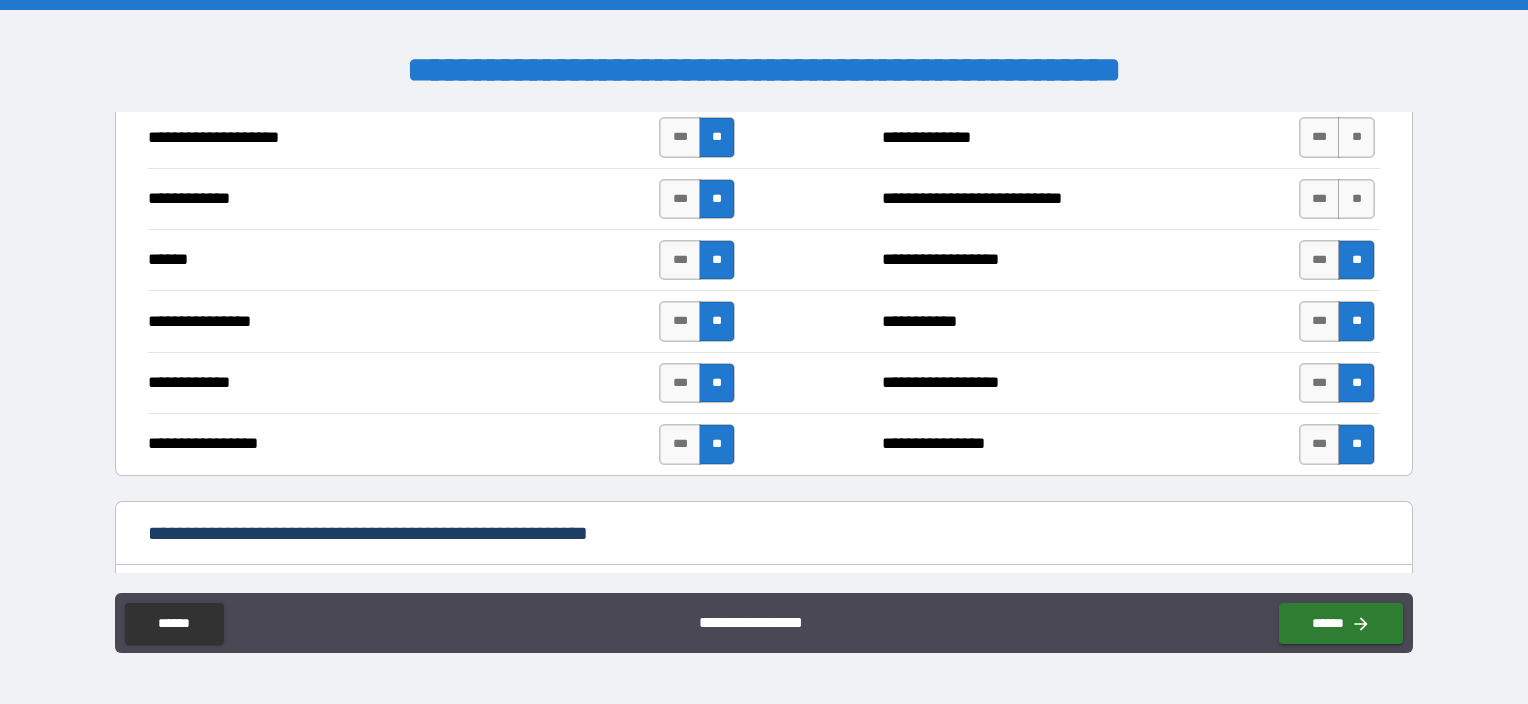 scroll, scrollTop: 3700, scrollLeft: 0, axis: vertical 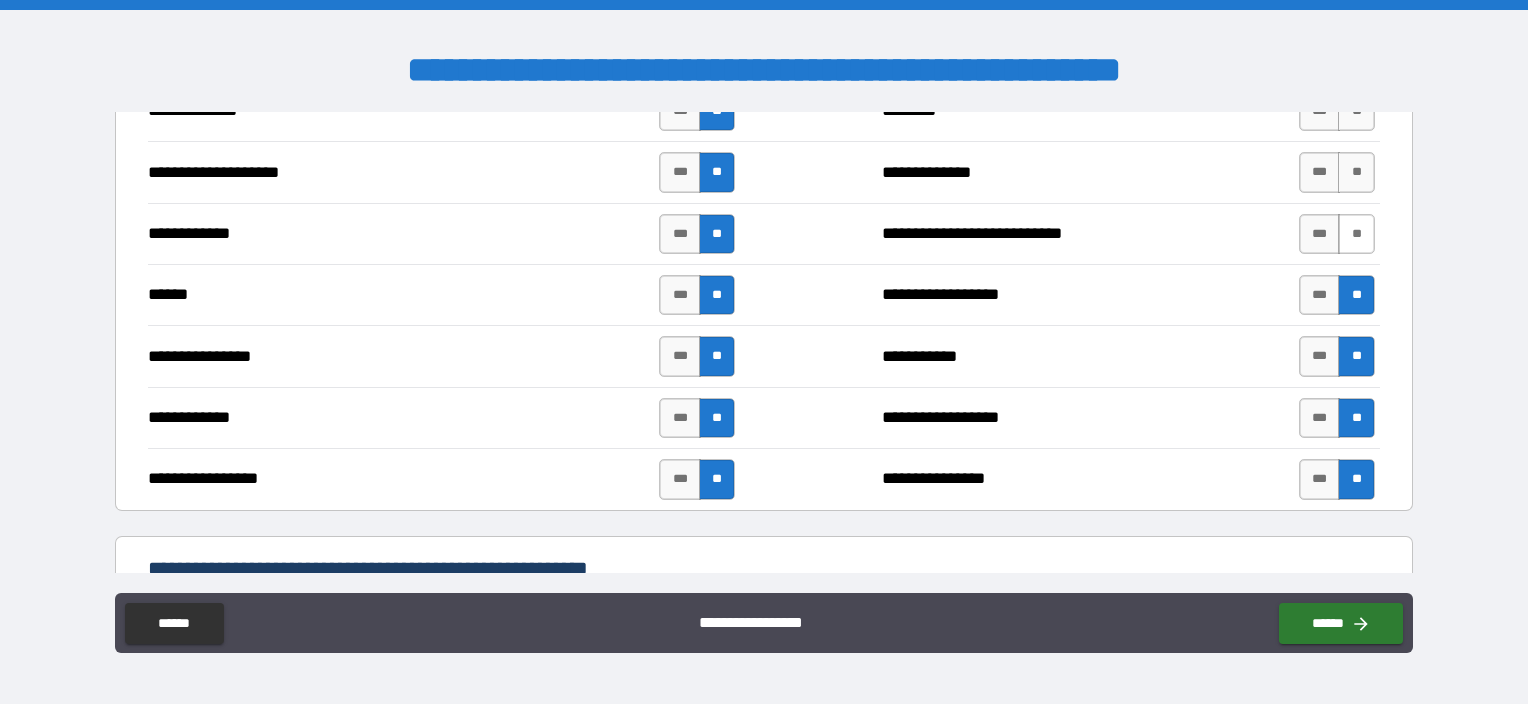 click on "**" at bounding box center [1356, 234] 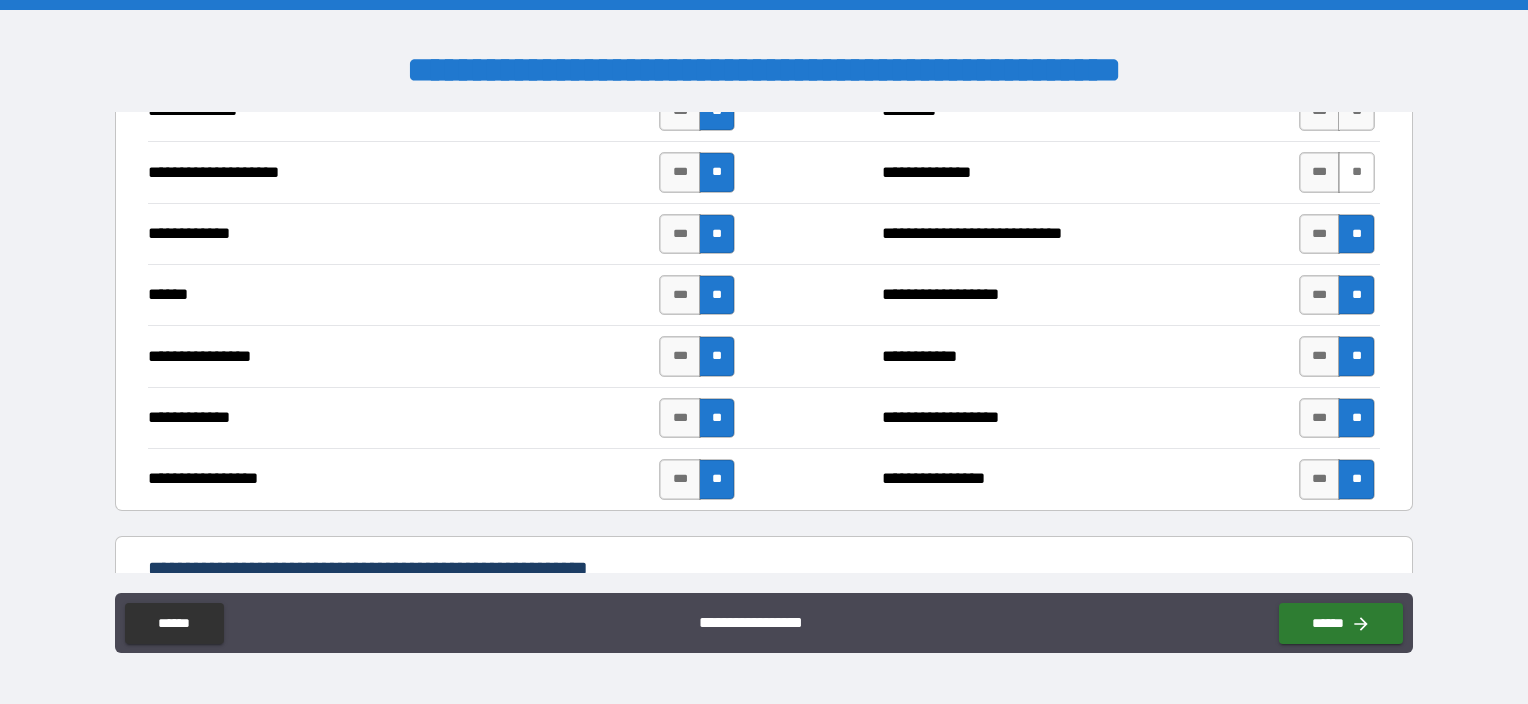 click on "**" at bounding box center (1356, 172) 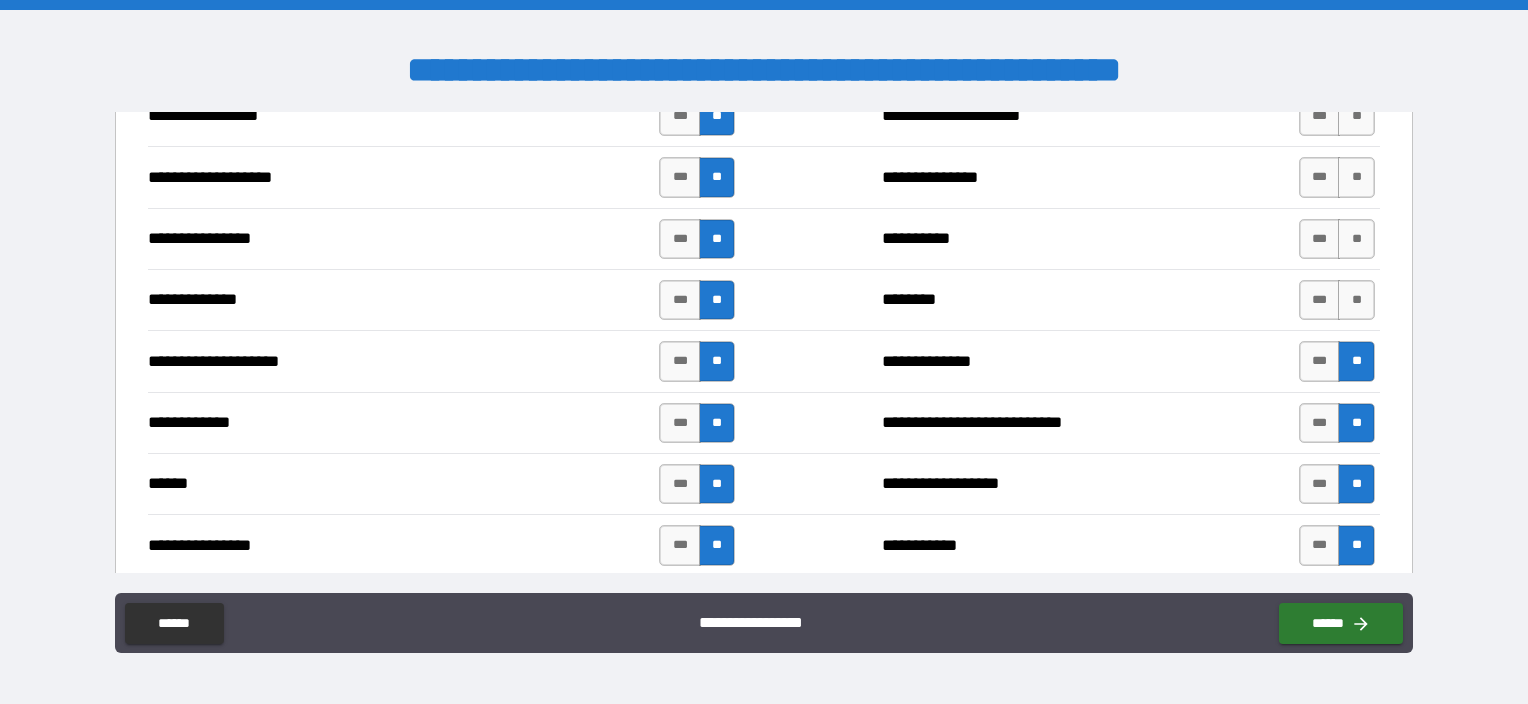 scroll, scrollTop: 3500, scrollLeft: 0, axis: vertical 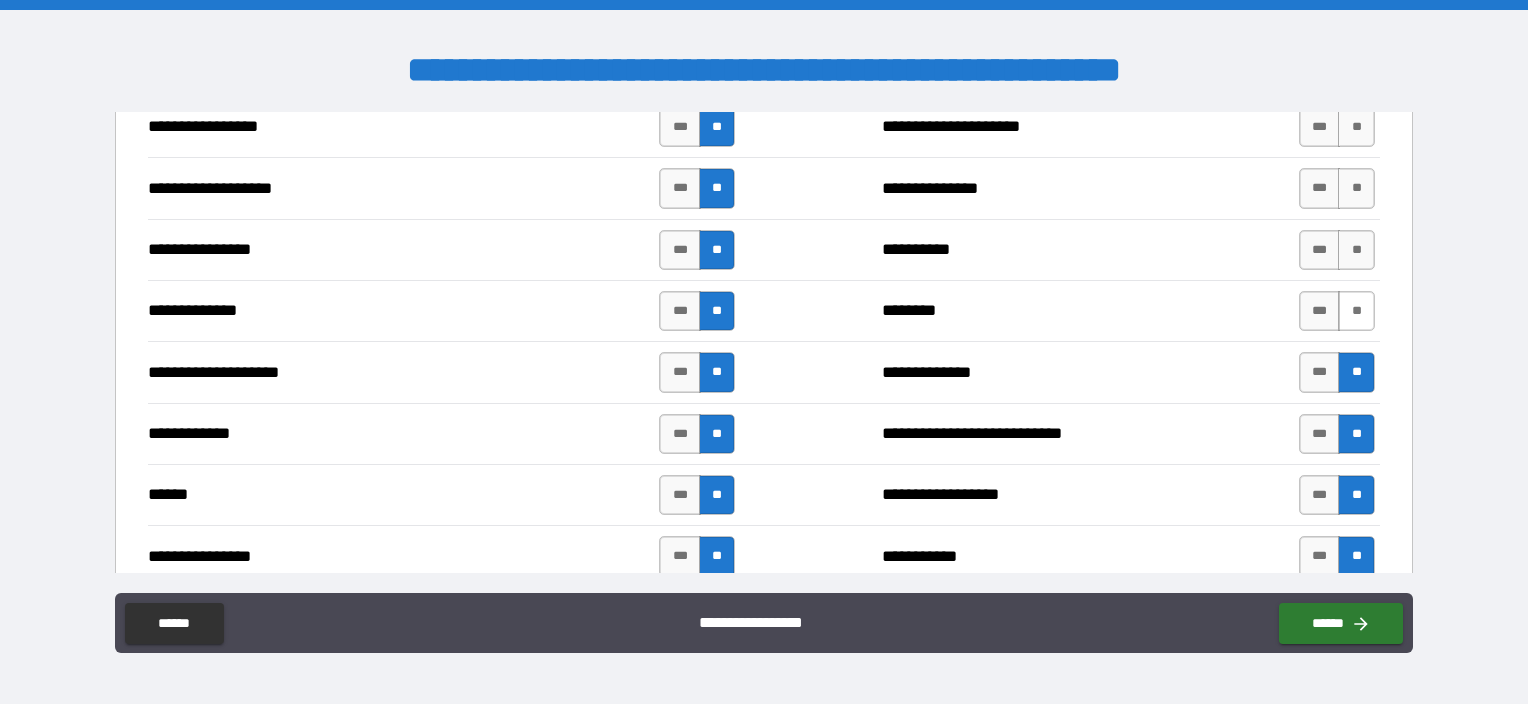 click on "**" at bounding box center (1356, 311) 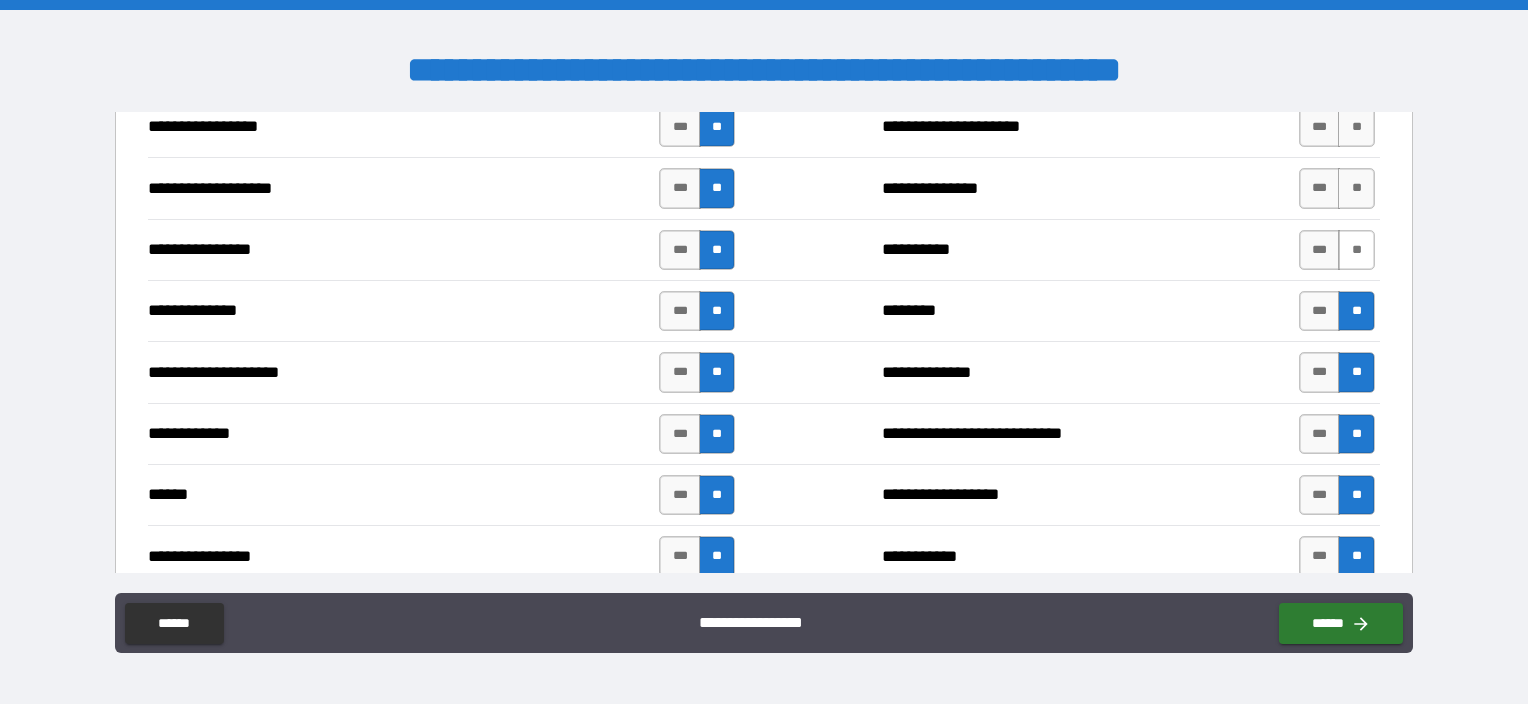 click on "**" at bounding box center (1356, 250) 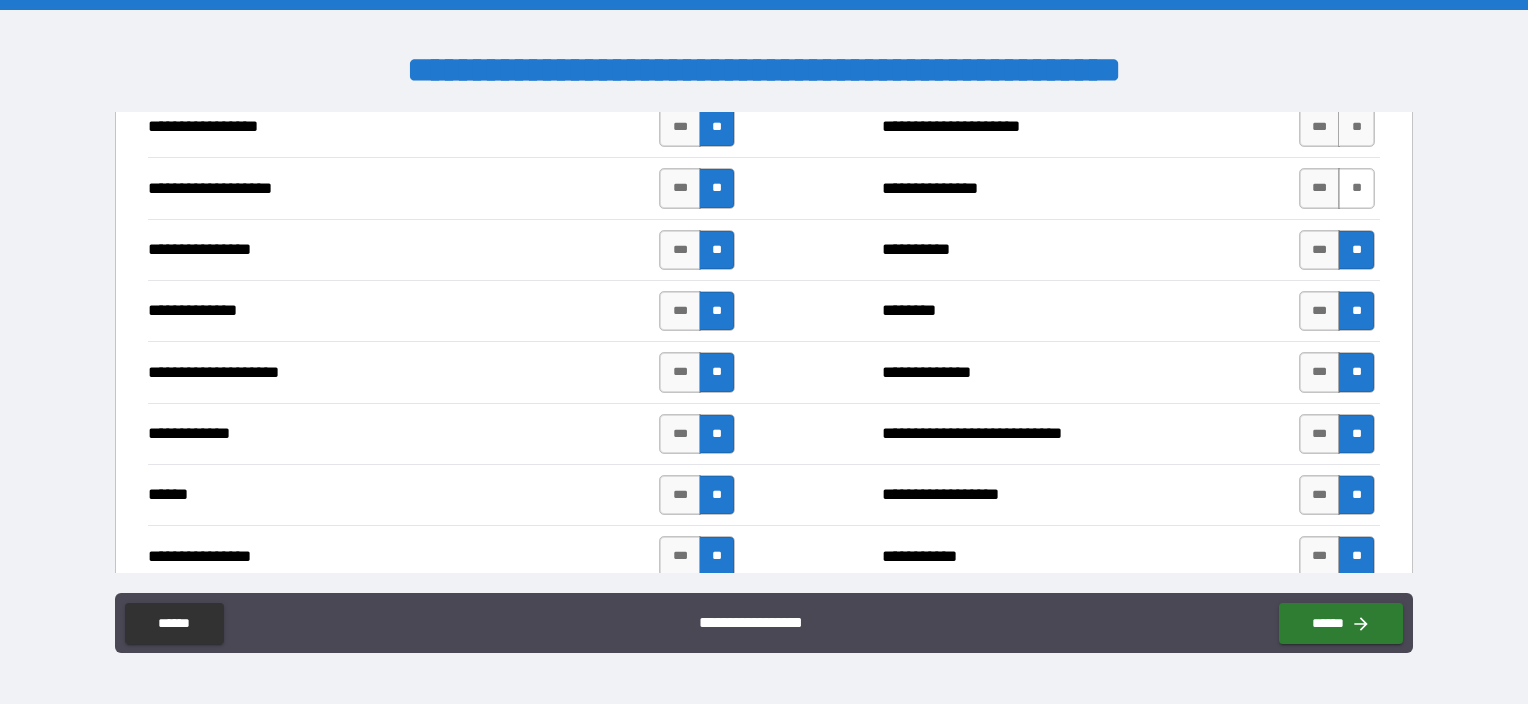 click on "**" at bounding box center (1356, 188) 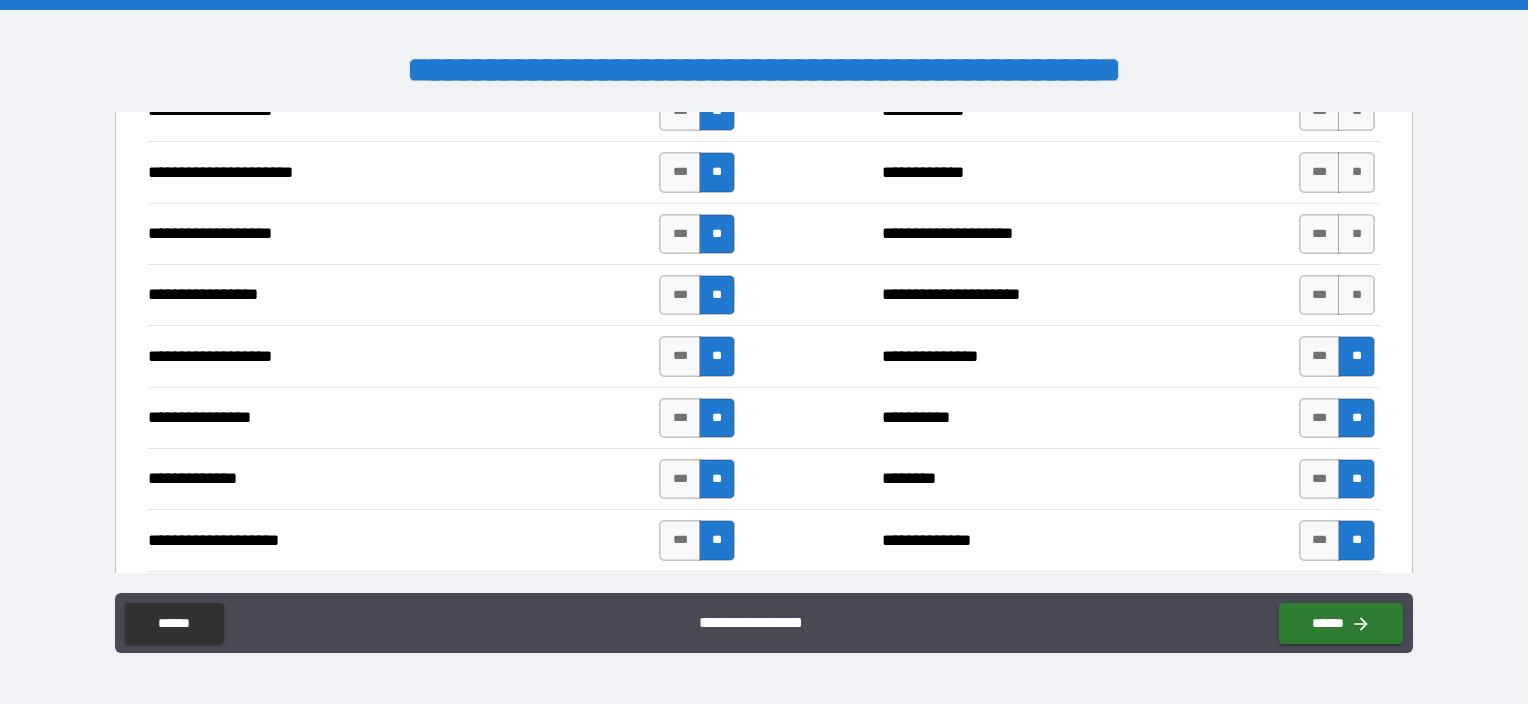 scroll, scrollTop: 3300, scrollLeft: 0, axis: vertical 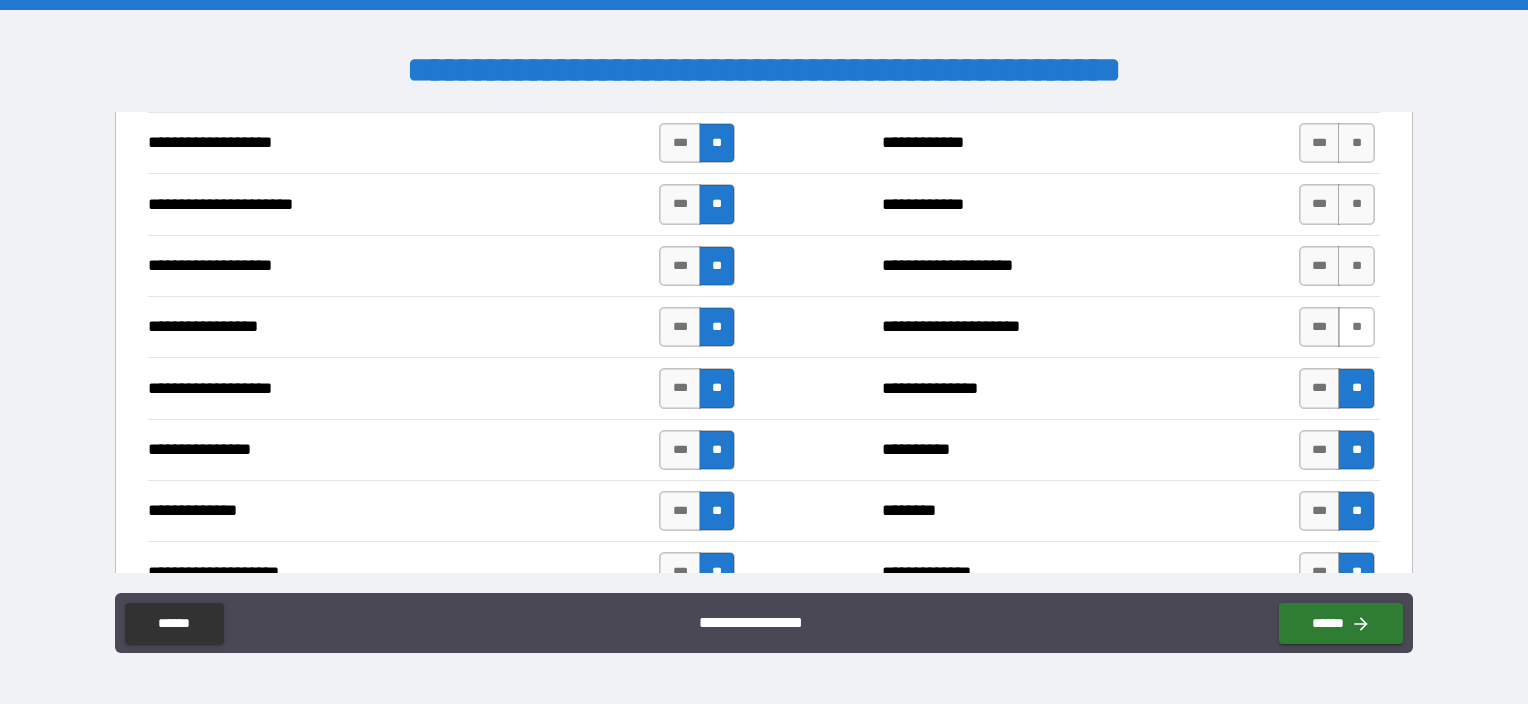 click on "**" at bounding box center (1356, 327) 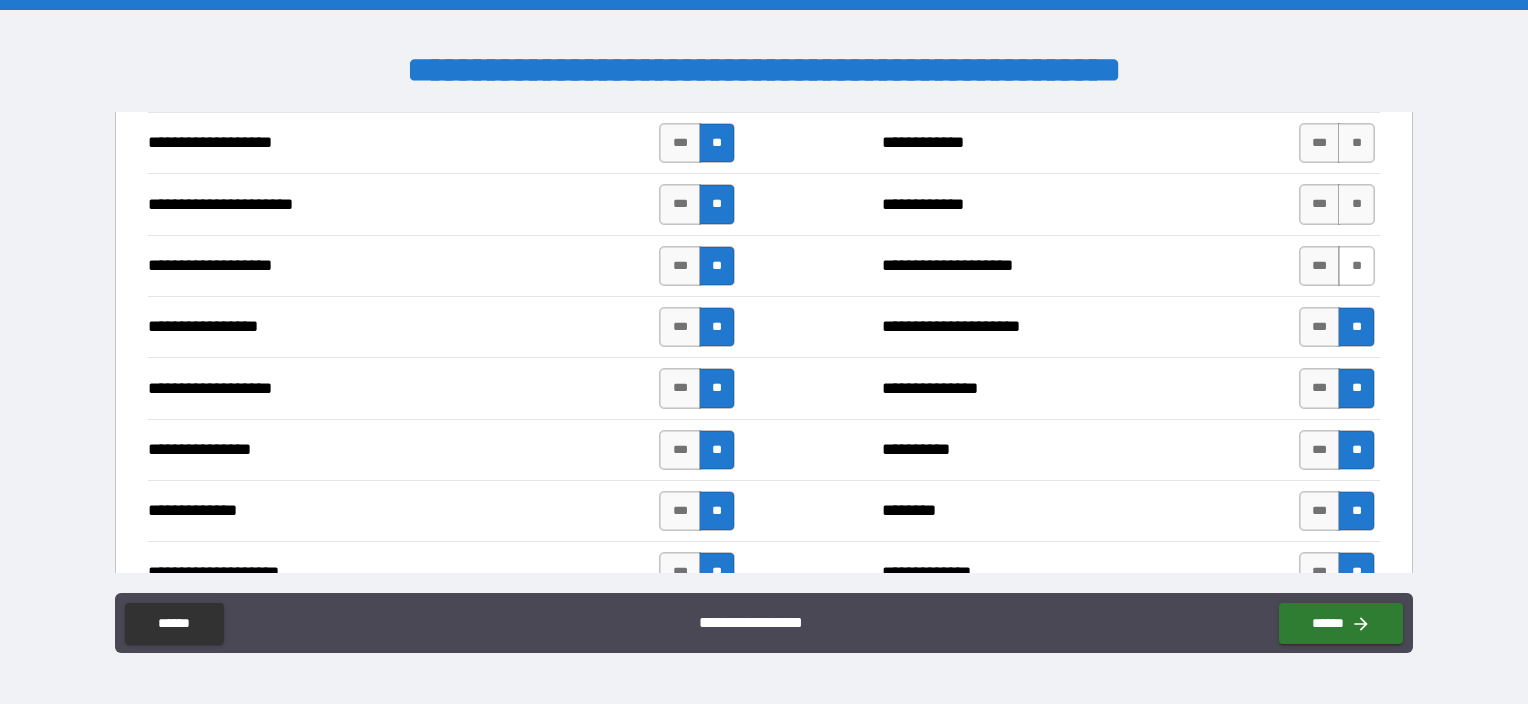 click on "**" at bounding box center (1356, 266) 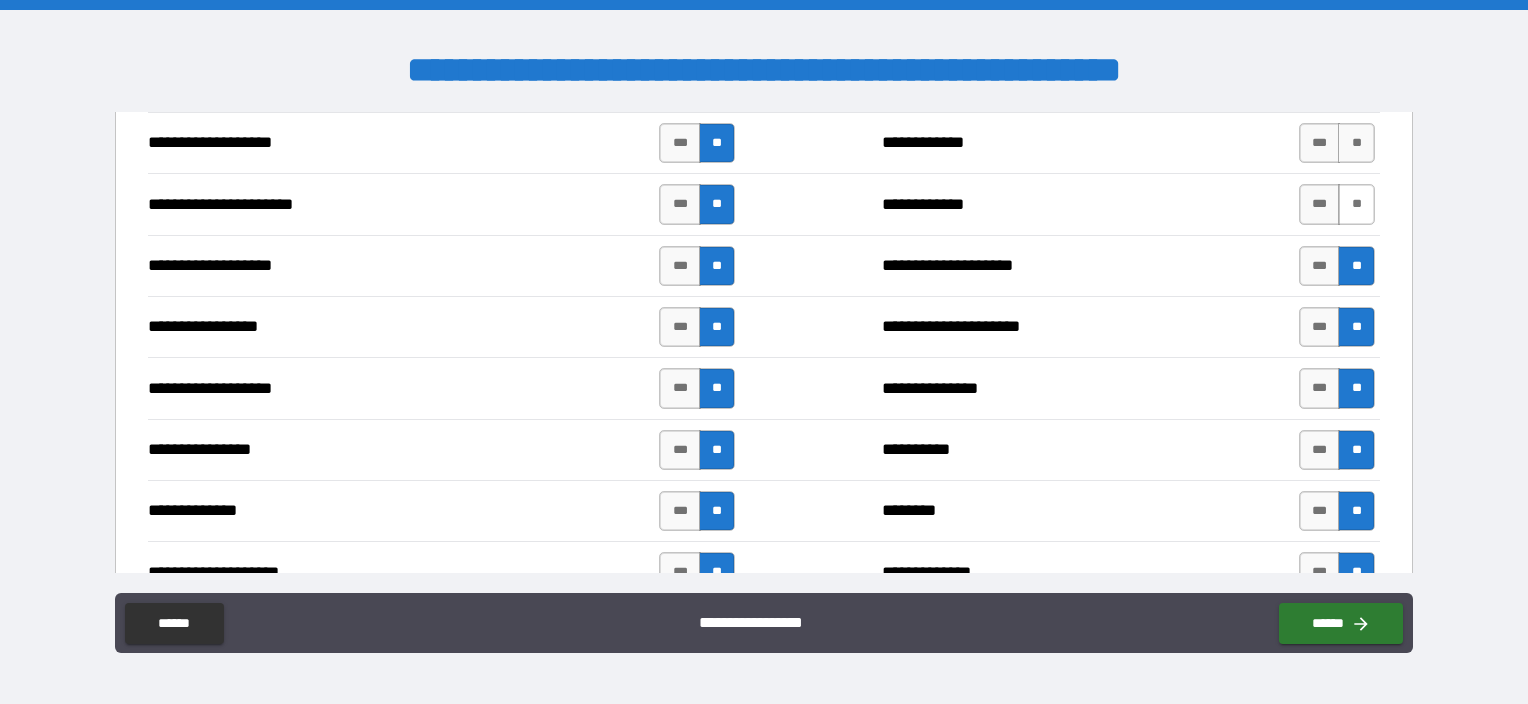 click on "**" at bounding box center [1356, 204] 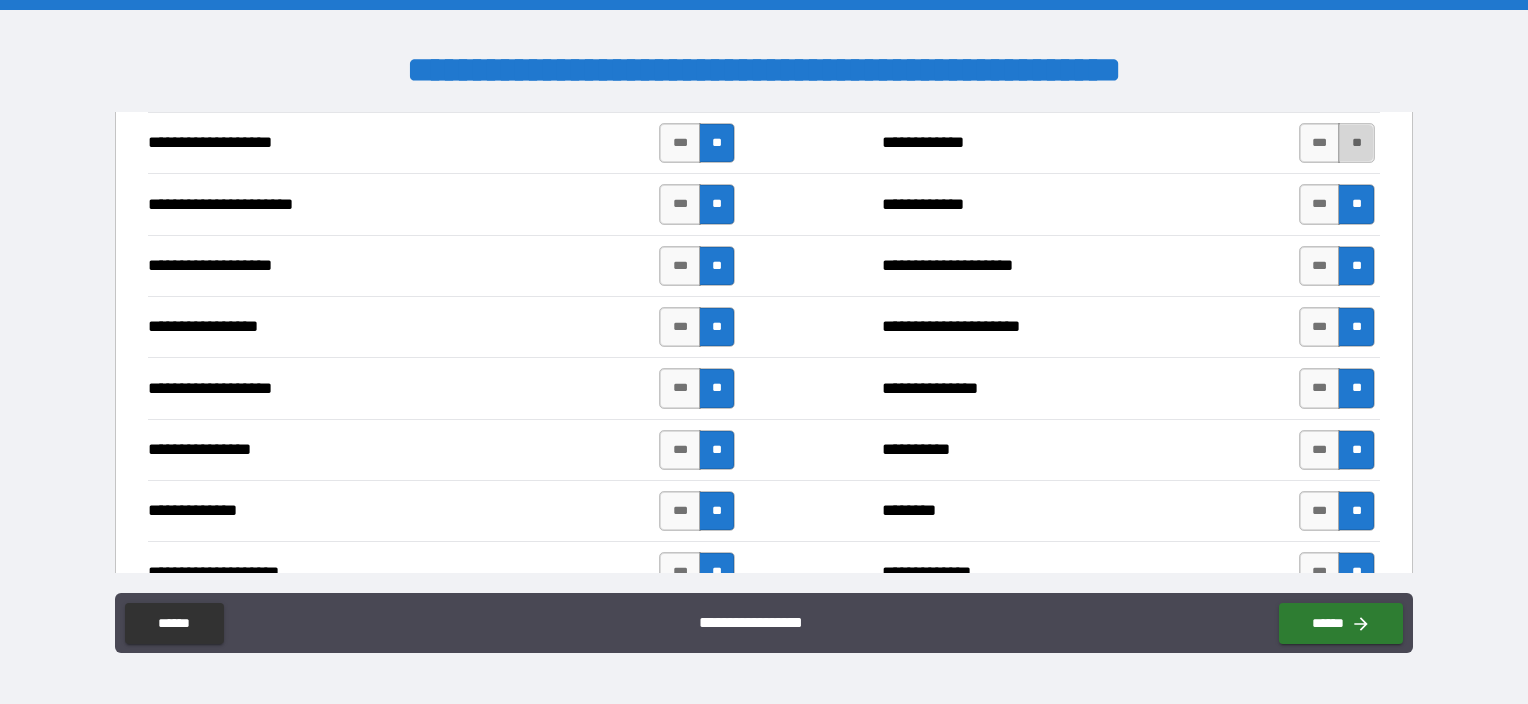 click on "**" at bounding box center [1356, 143] 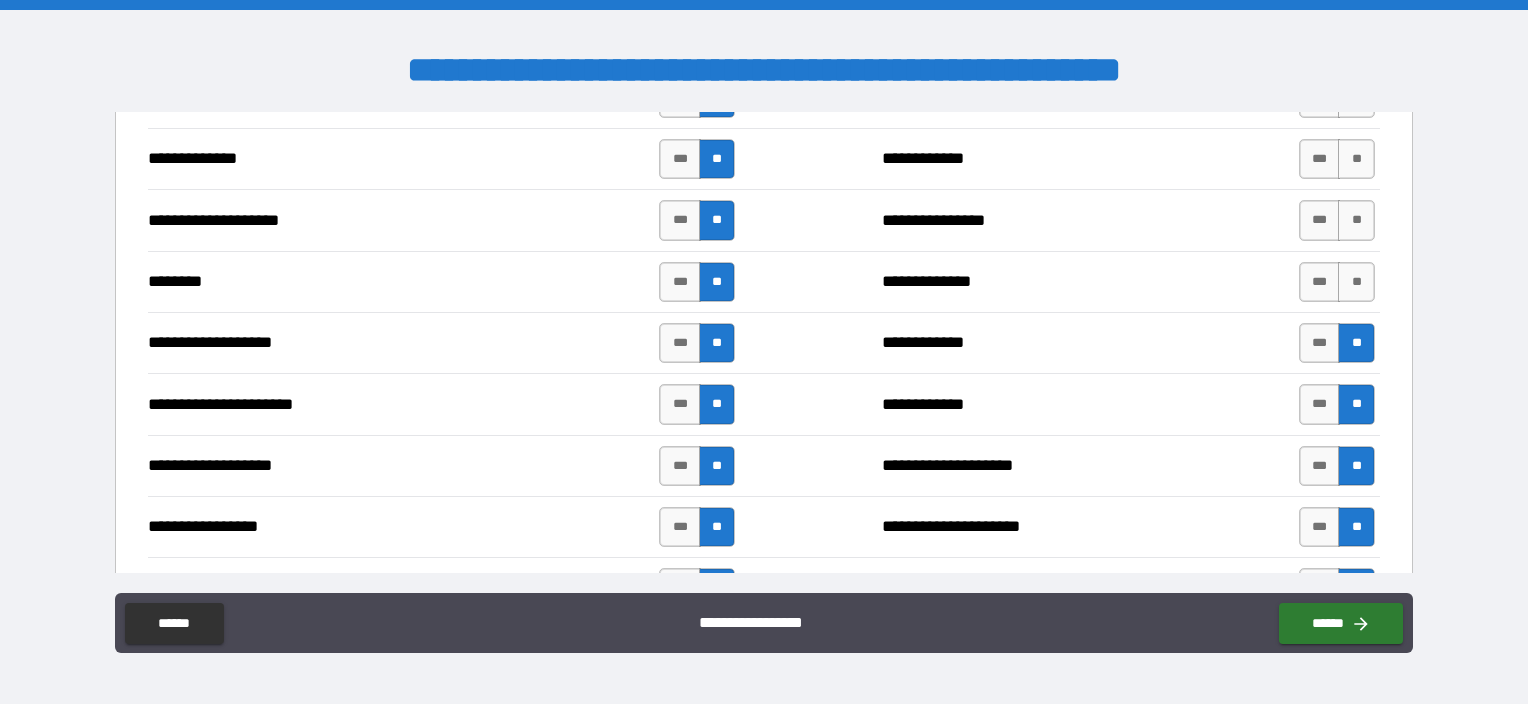 scroll, scrollTop: 3000, scrollLeft: 0, axis: vertical 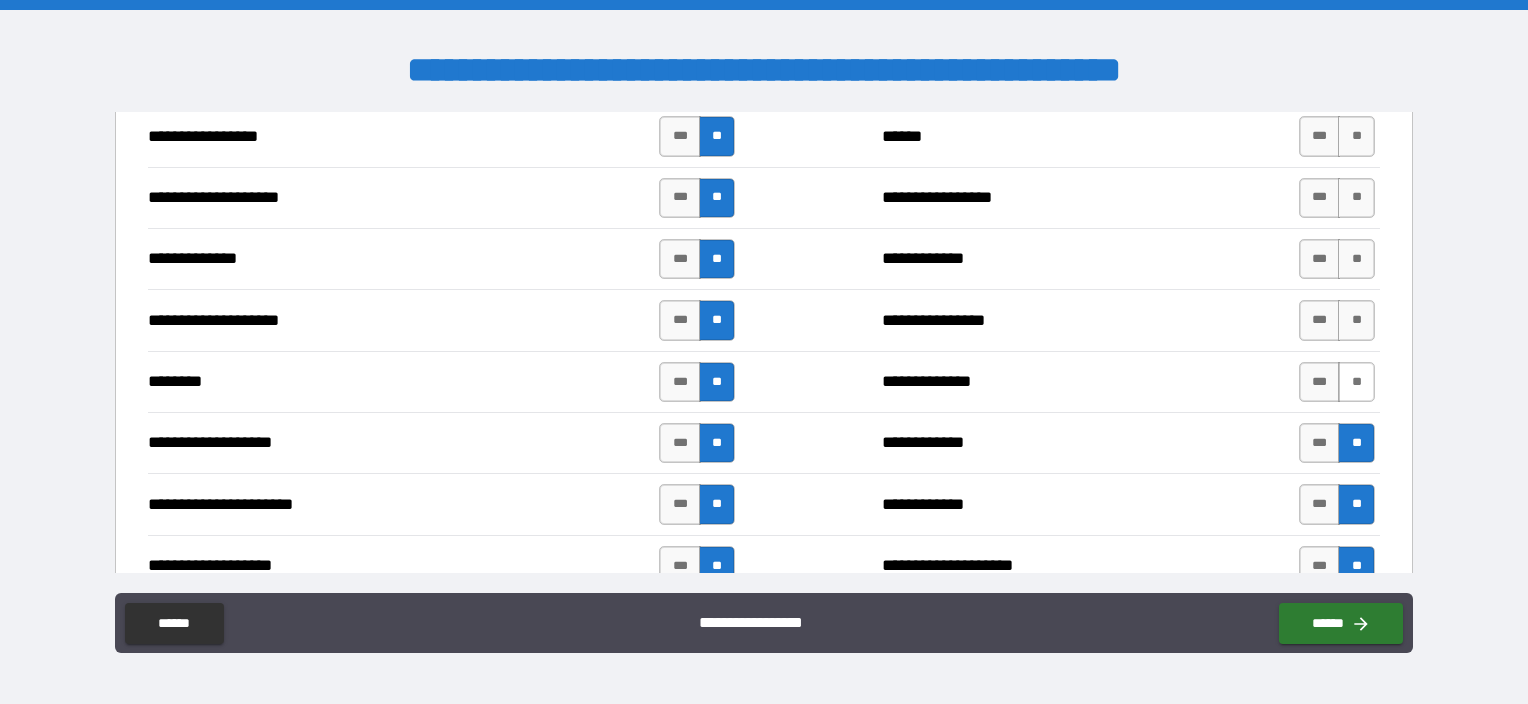 click on "**" at bounding box center [1356, 382] 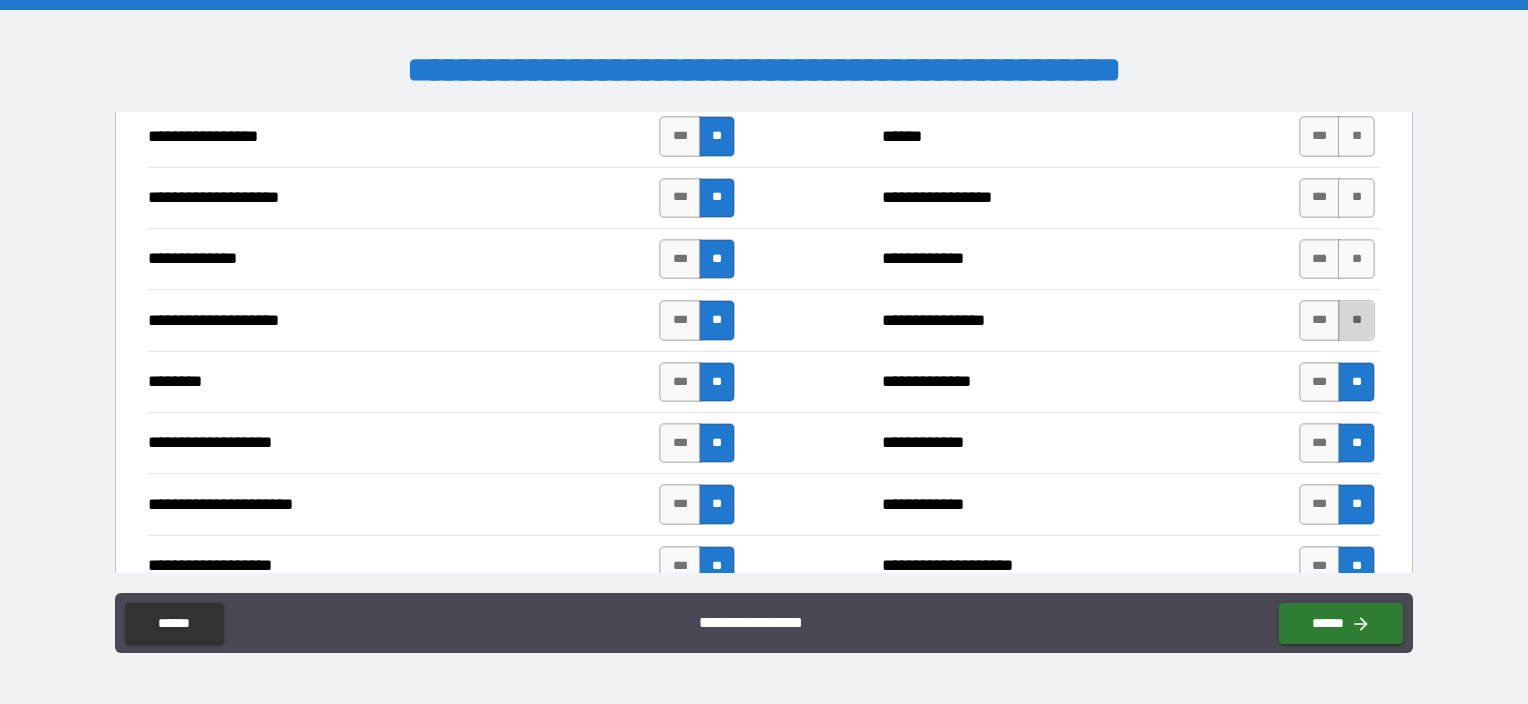 click on "**" at bounding box center (1356, 320) 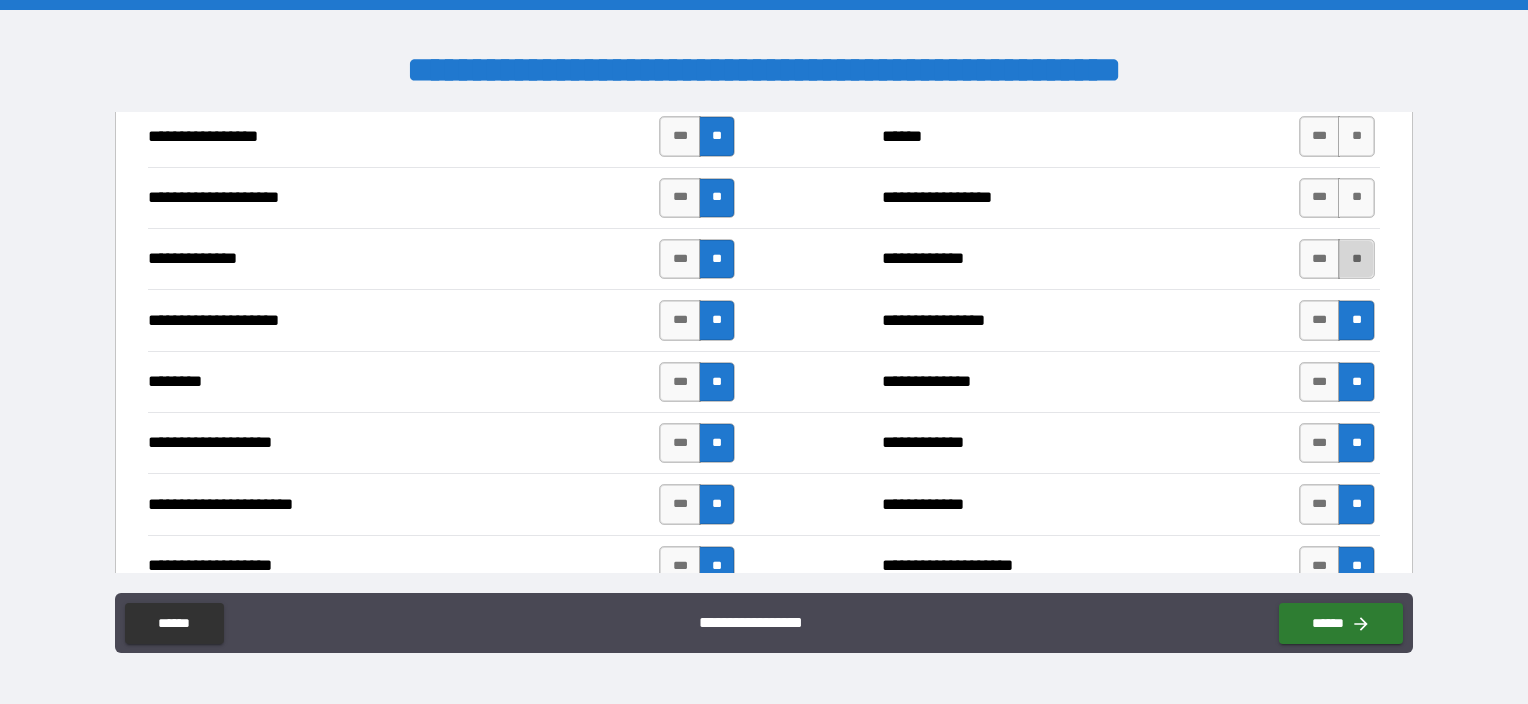 click on "**" at bounding box center [1356, 259] 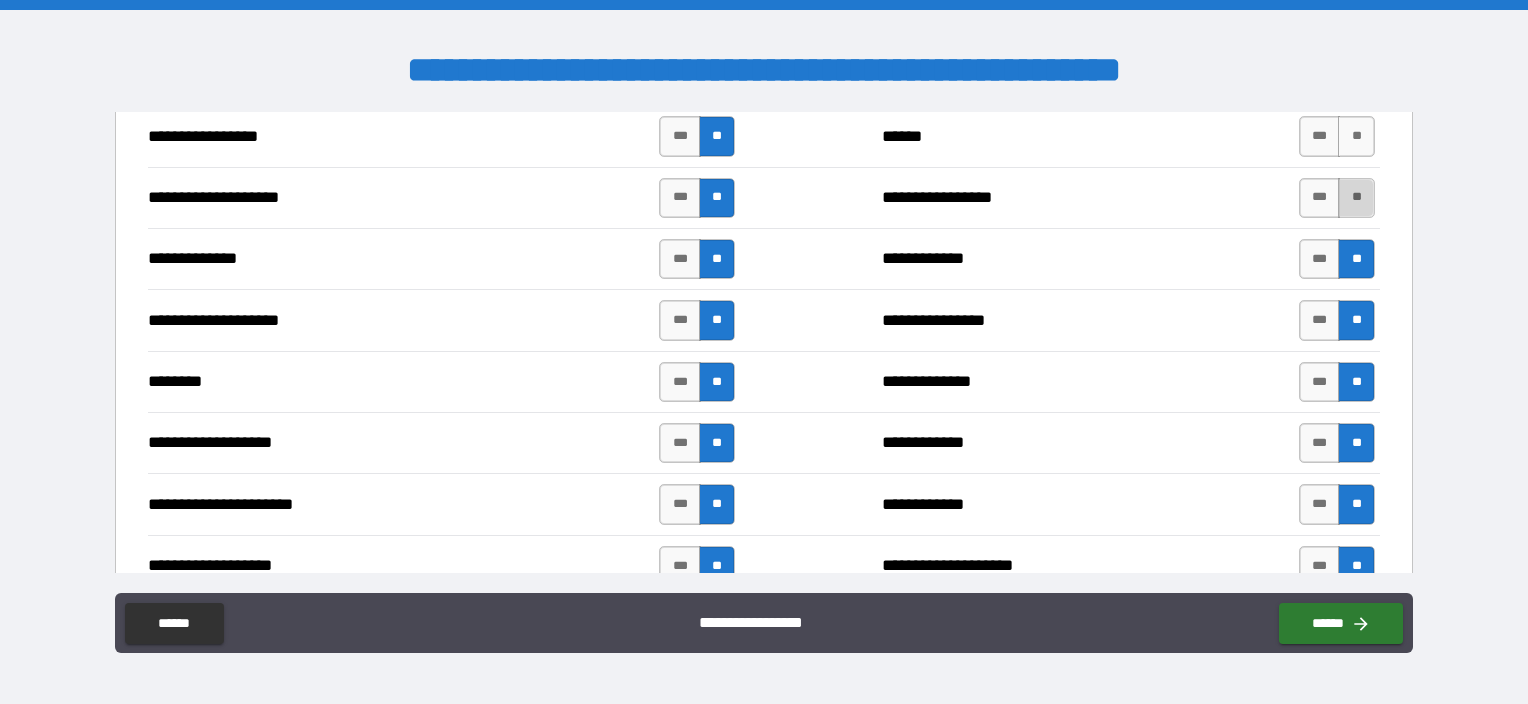 click on "**" at bounding box center [1356, 198] 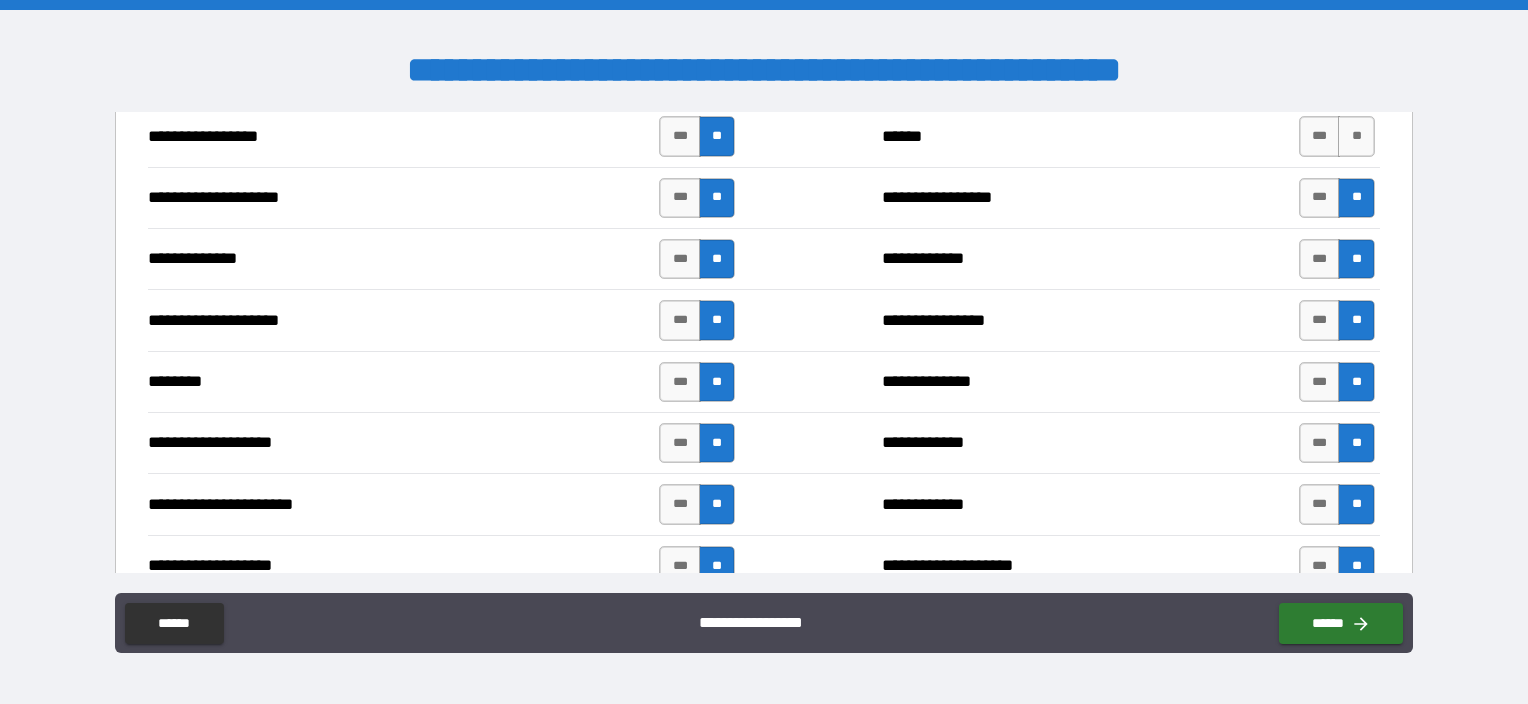 scroll, scrollTop: 2900, scrollLeft: 0, axis: vertical 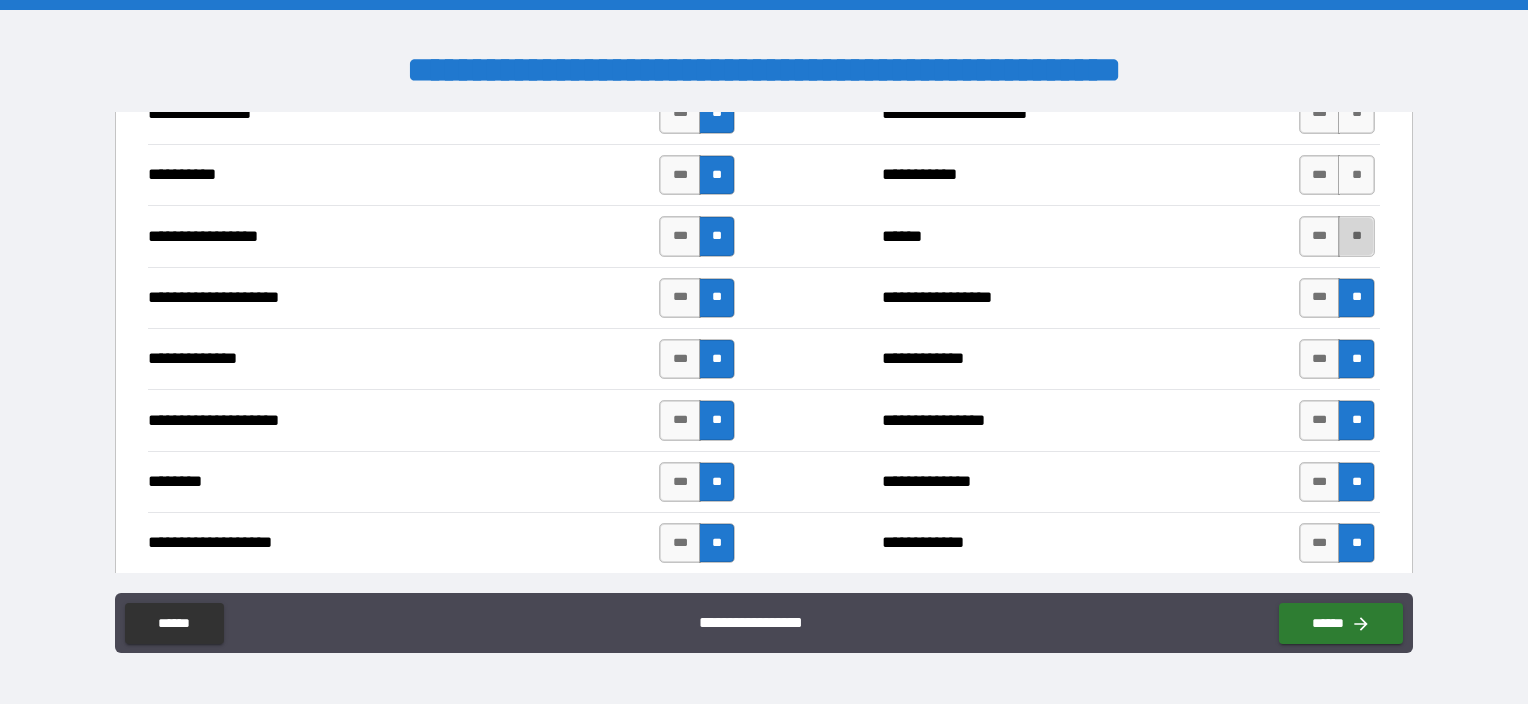 click on "**" at bounding box center (1356, 236) 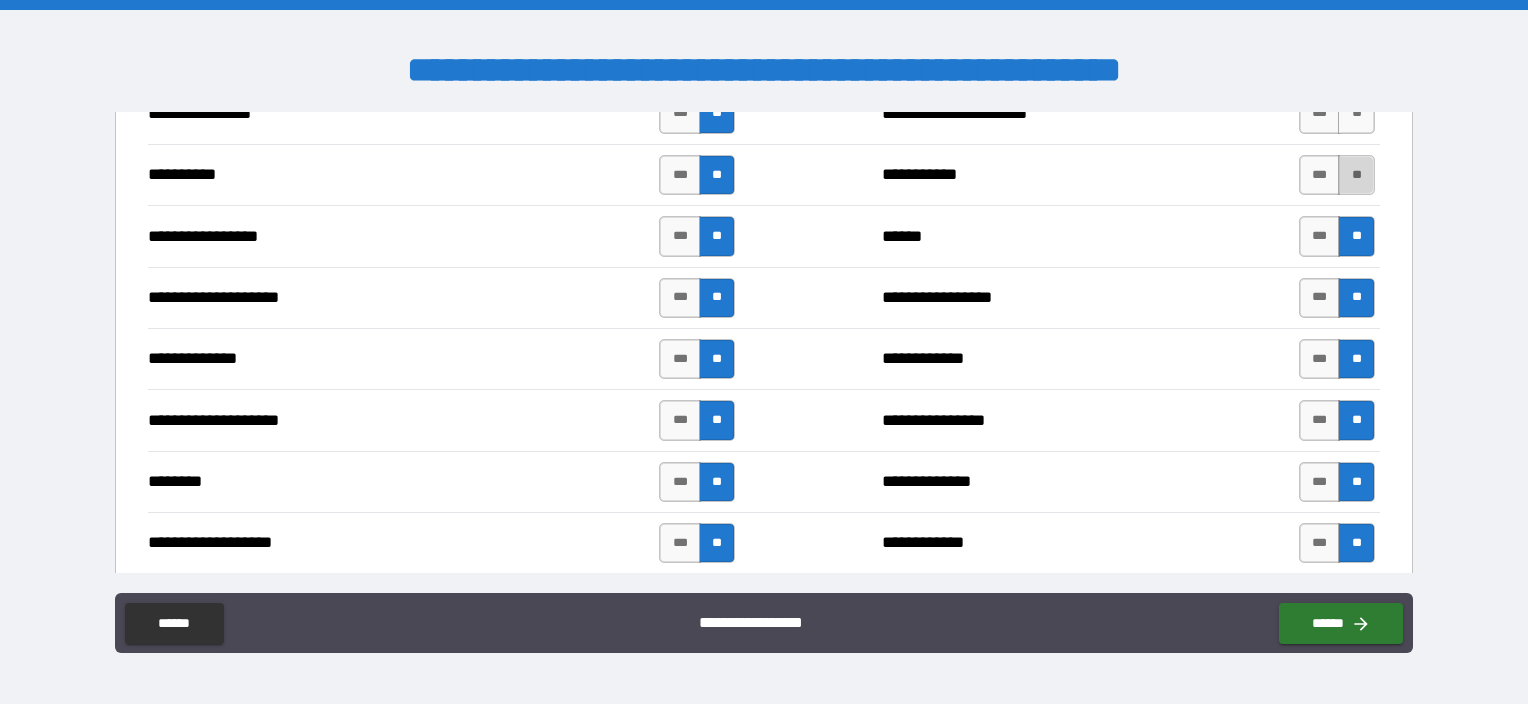 click on "**" at bounding box center [1356, 175] 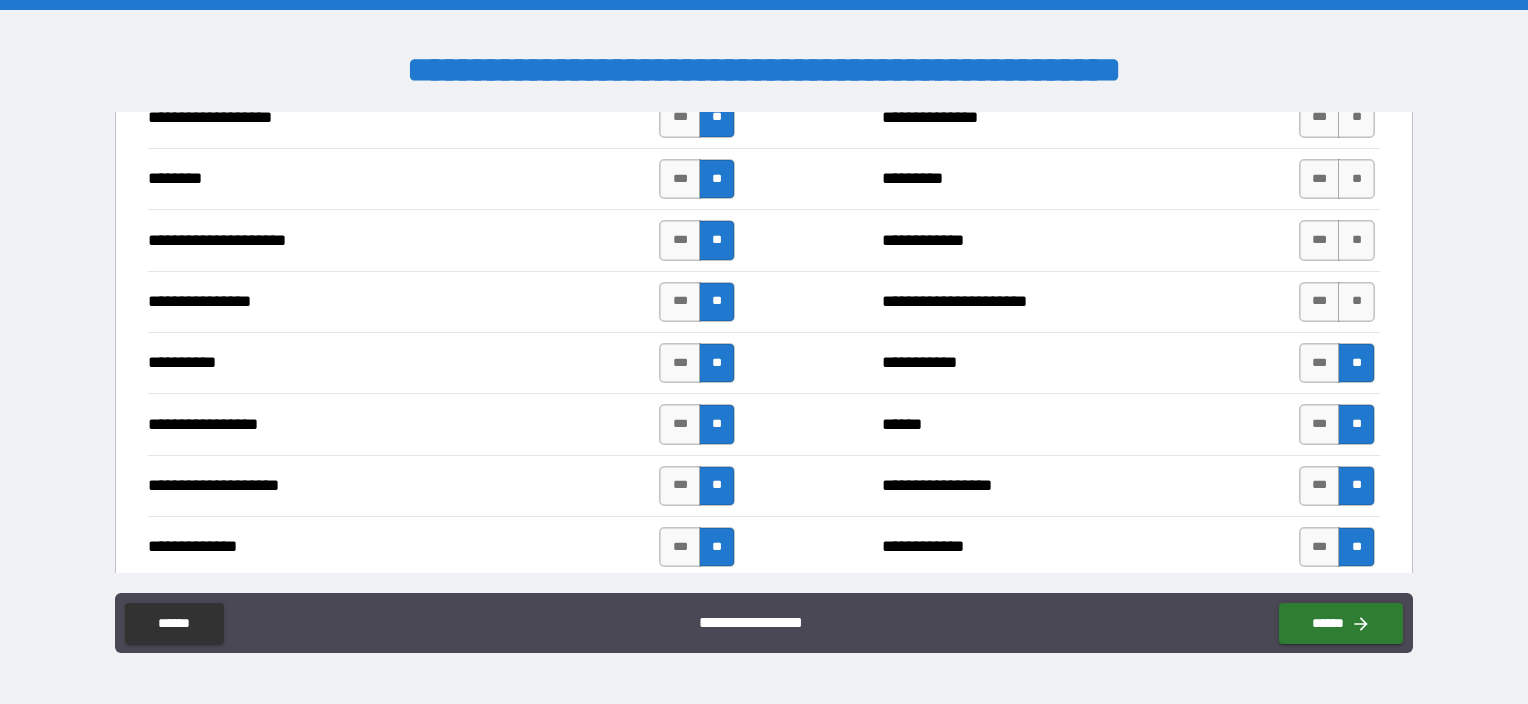 scroll, scrollTop: 2700, scrollLeft: 0, axis: vertical 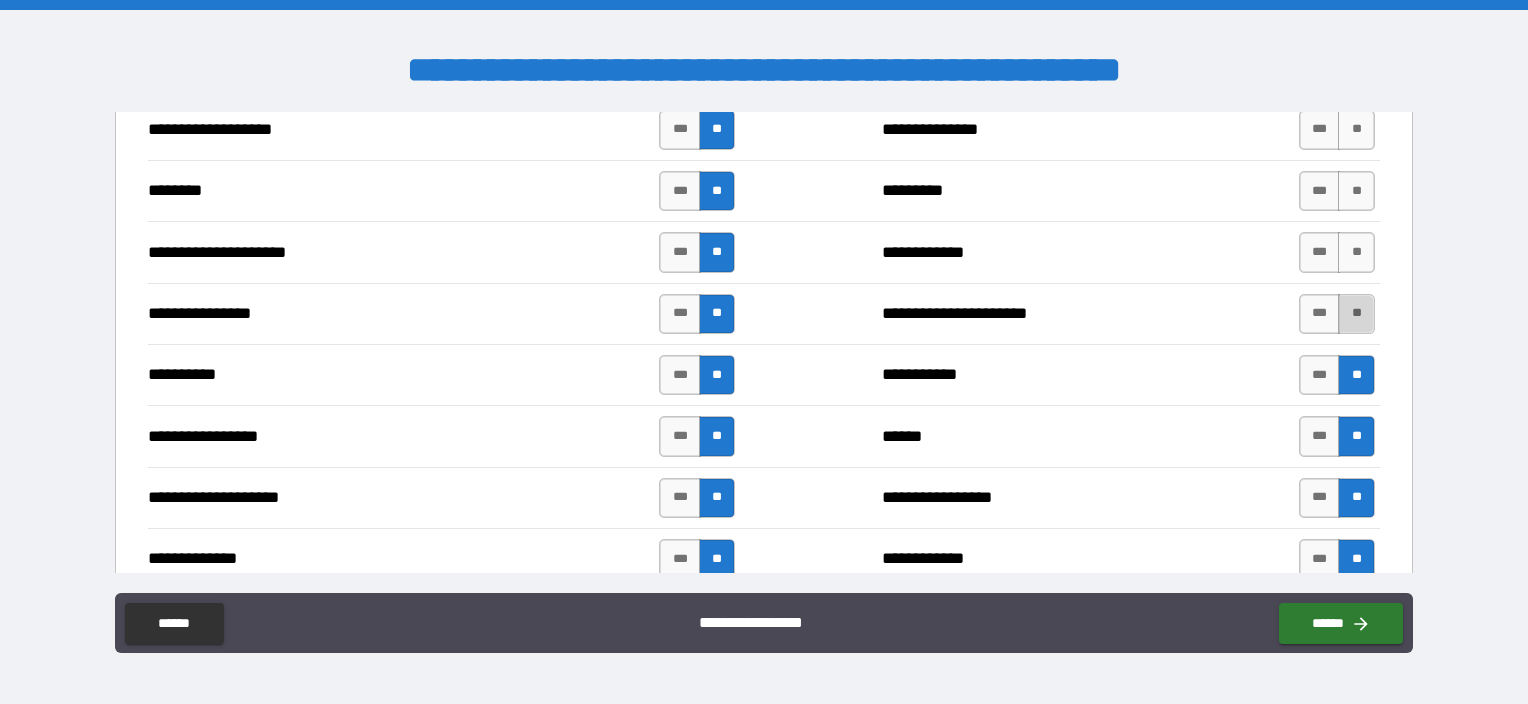 click on "**" at bounding box center [1356, 314] 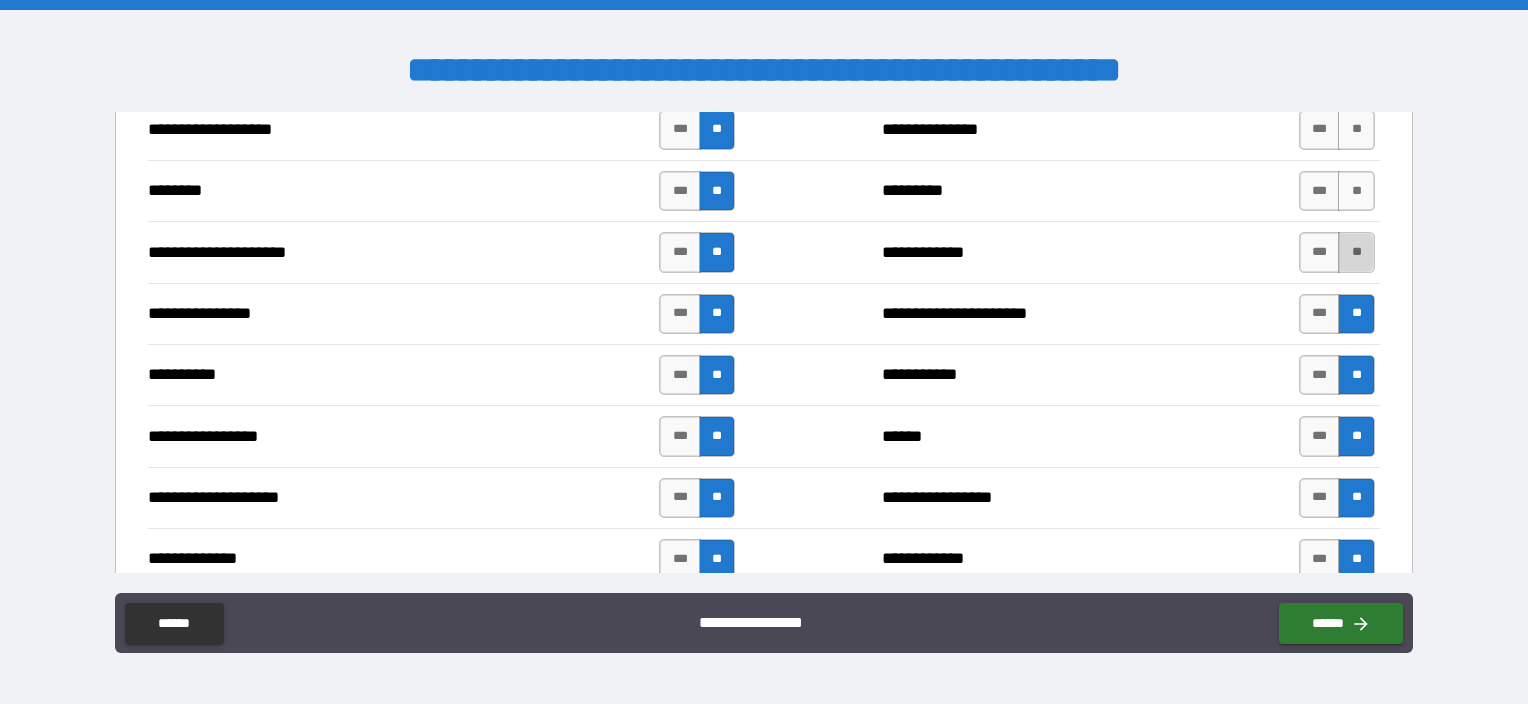 click on "**" at bounding box center [1356, 252] 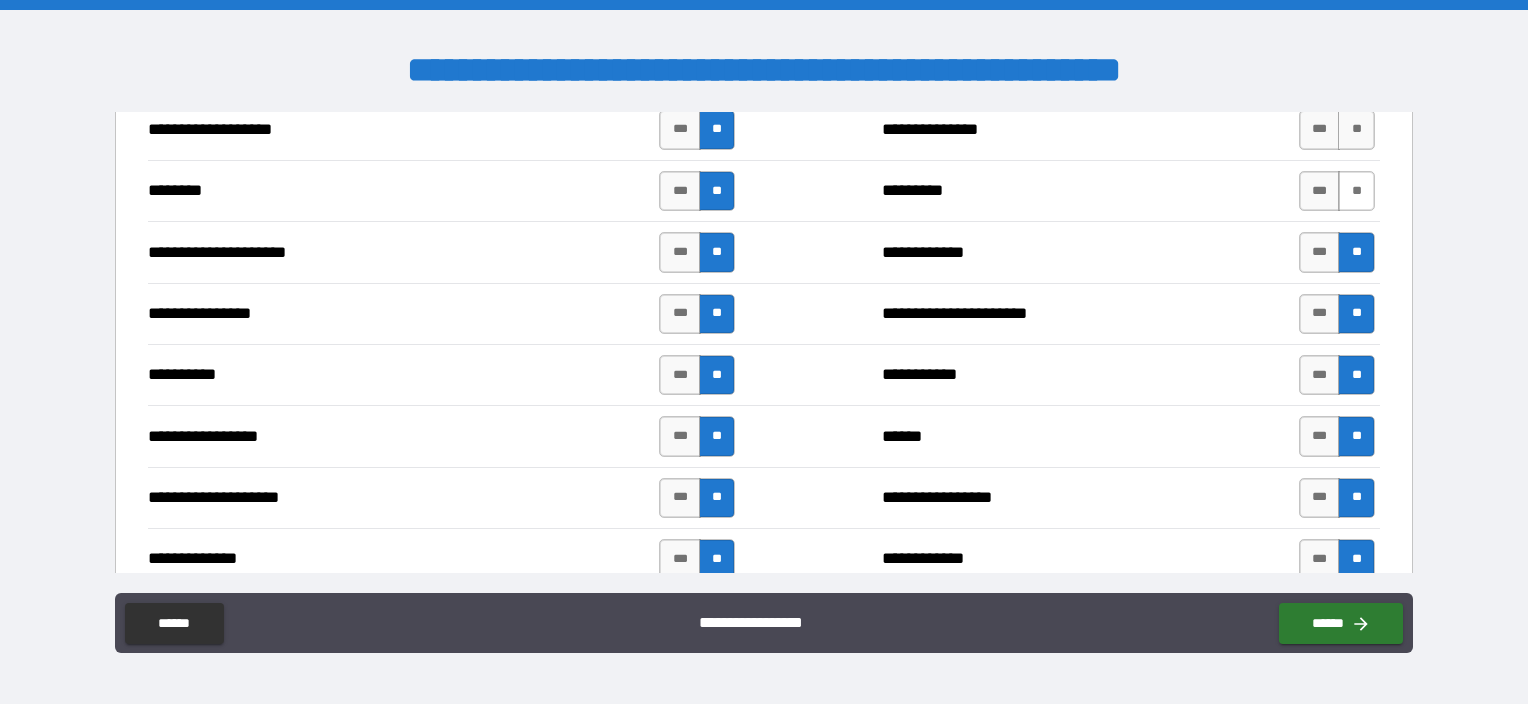 click on "**" at bounding box center [1356, 191] 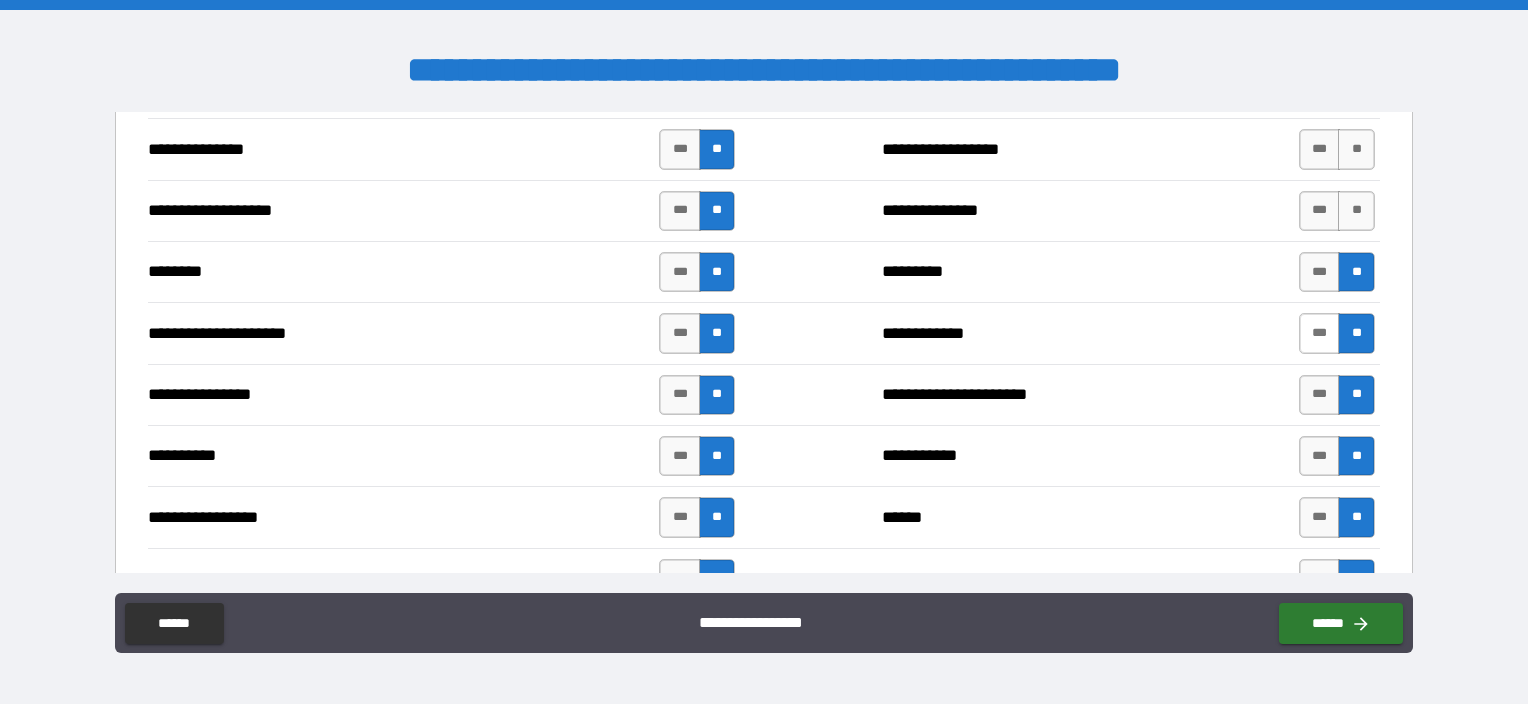 scroll, scrollTop: 2500, scrollLeft: 0, axis: vertical 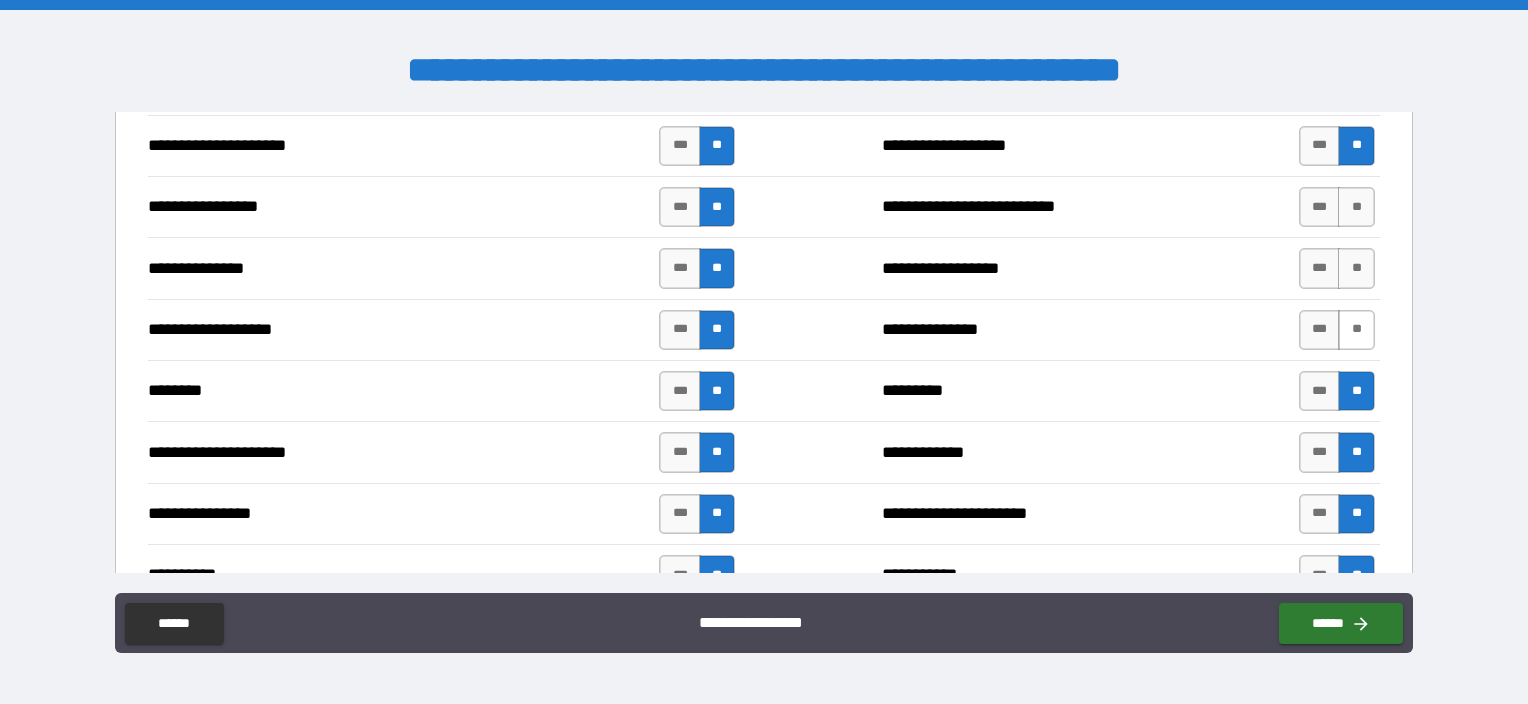 click on "**" at bounding box center [1356, 330] 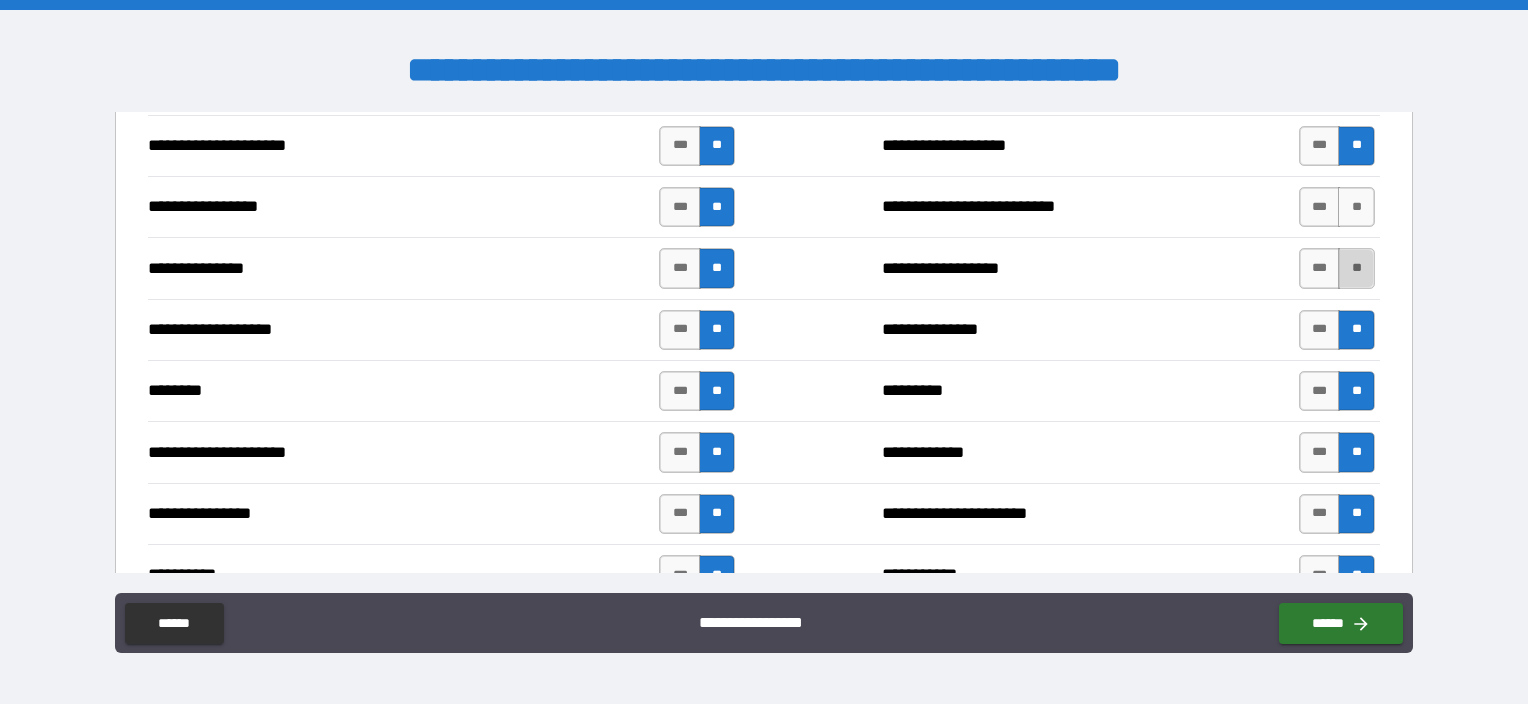 click on "**" at bounding box center (1356, 268) 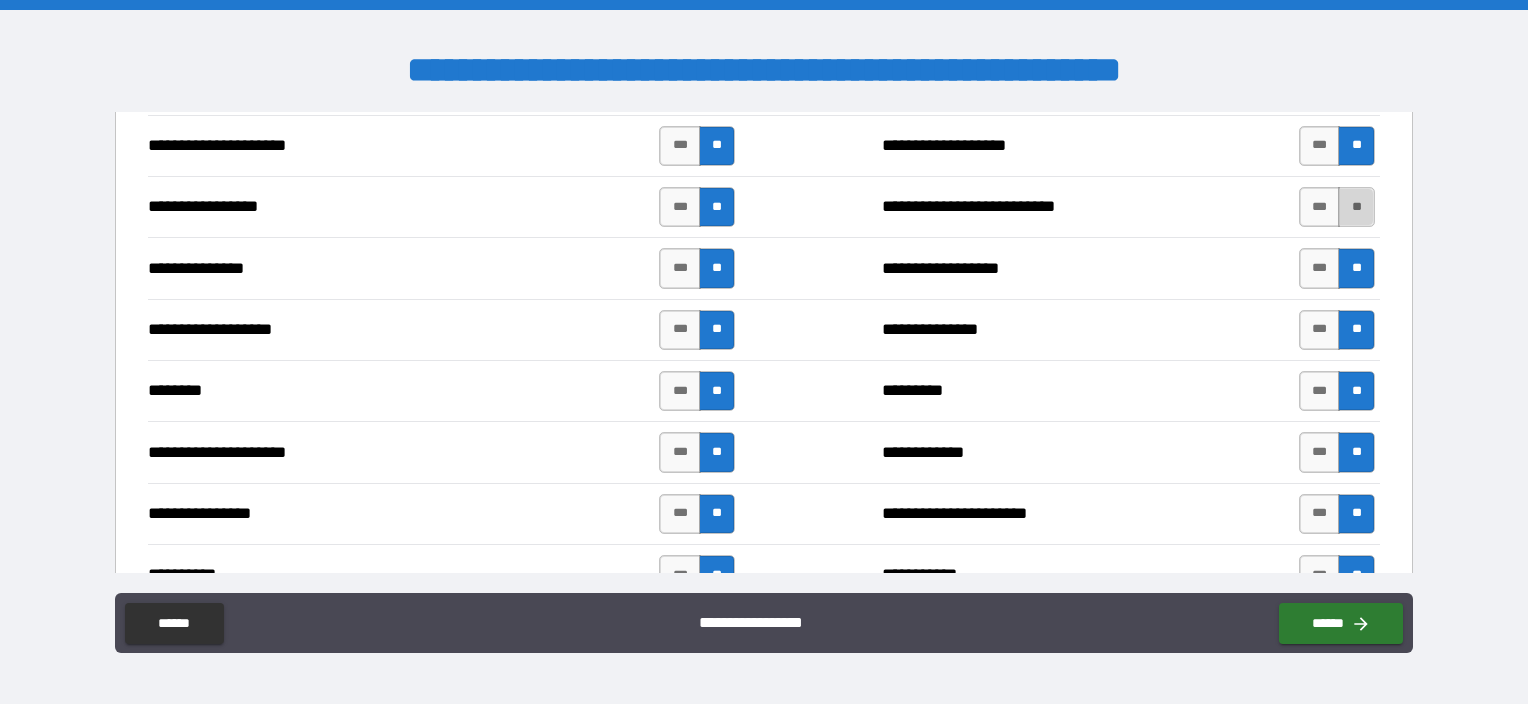click on "**" at bounding box center (1356, 207) 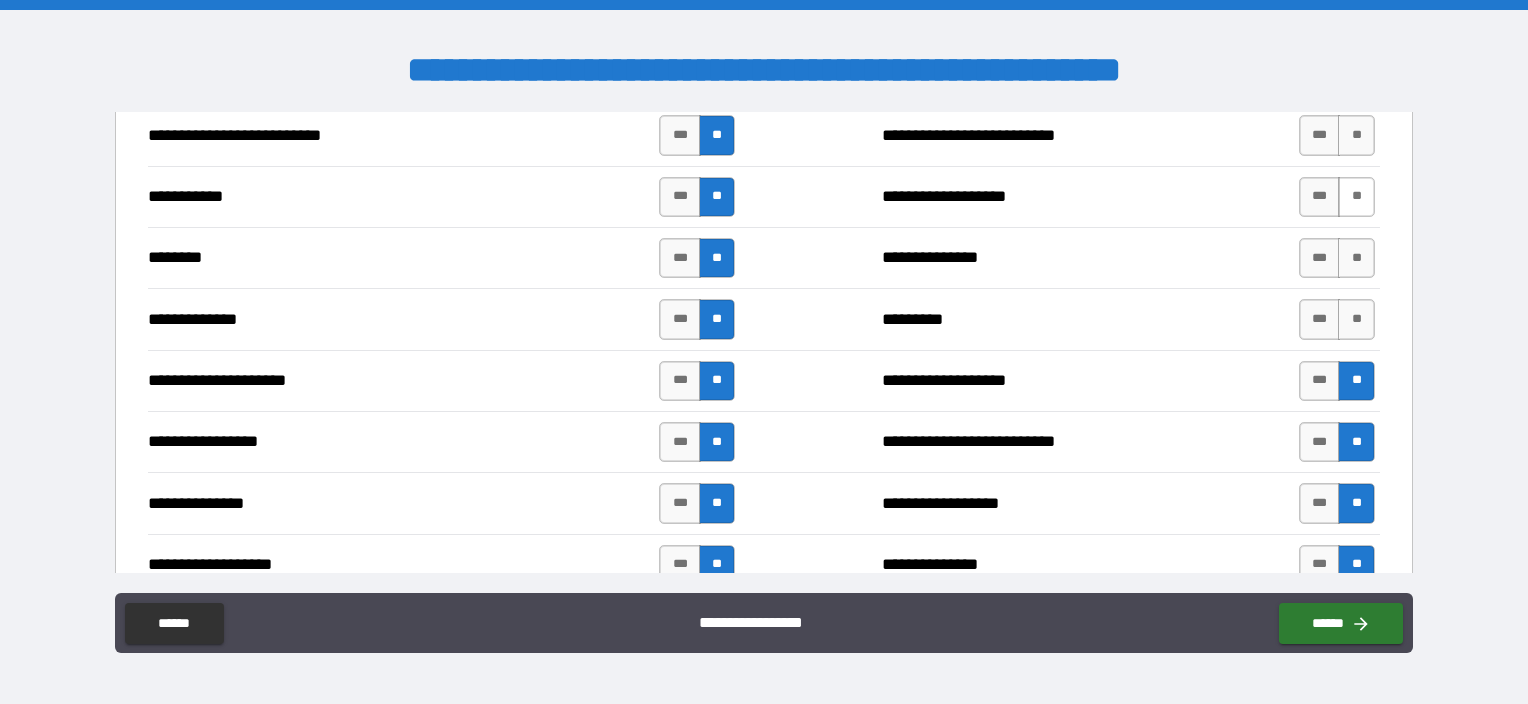 scroll, scrollTop: 2200, scrollLeft: 0, axis: vertical 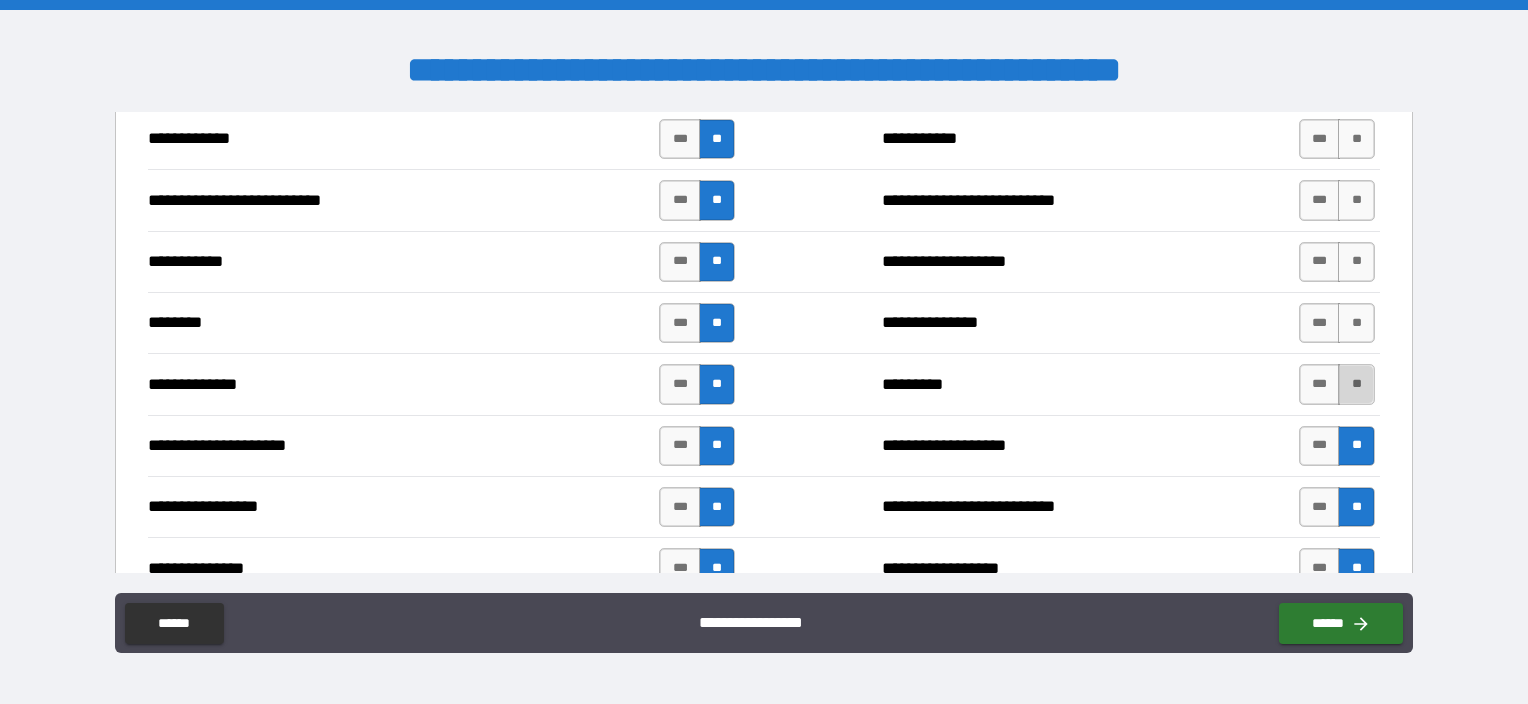 click on "**" at bounding box center (1356, 384) 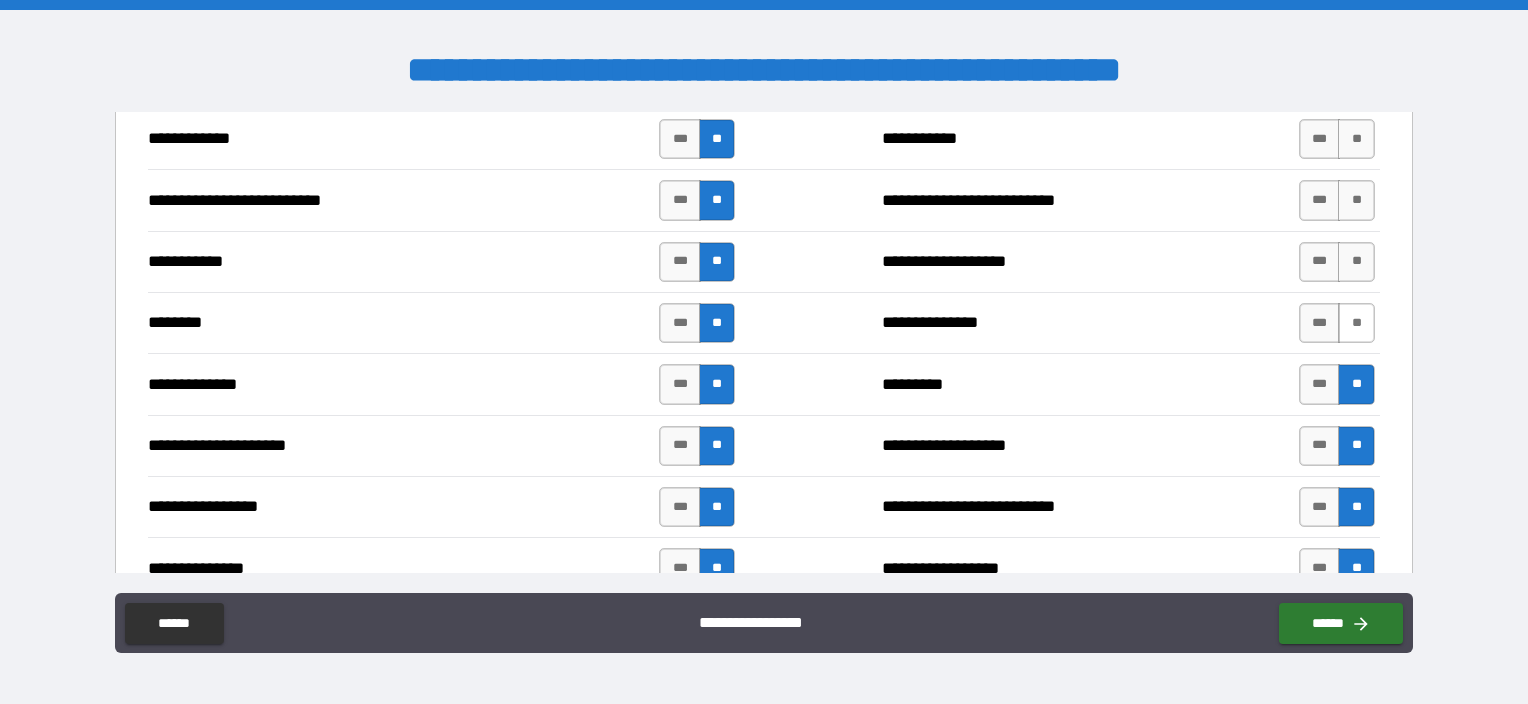 click on "**" at bounding box center [1356, 323] 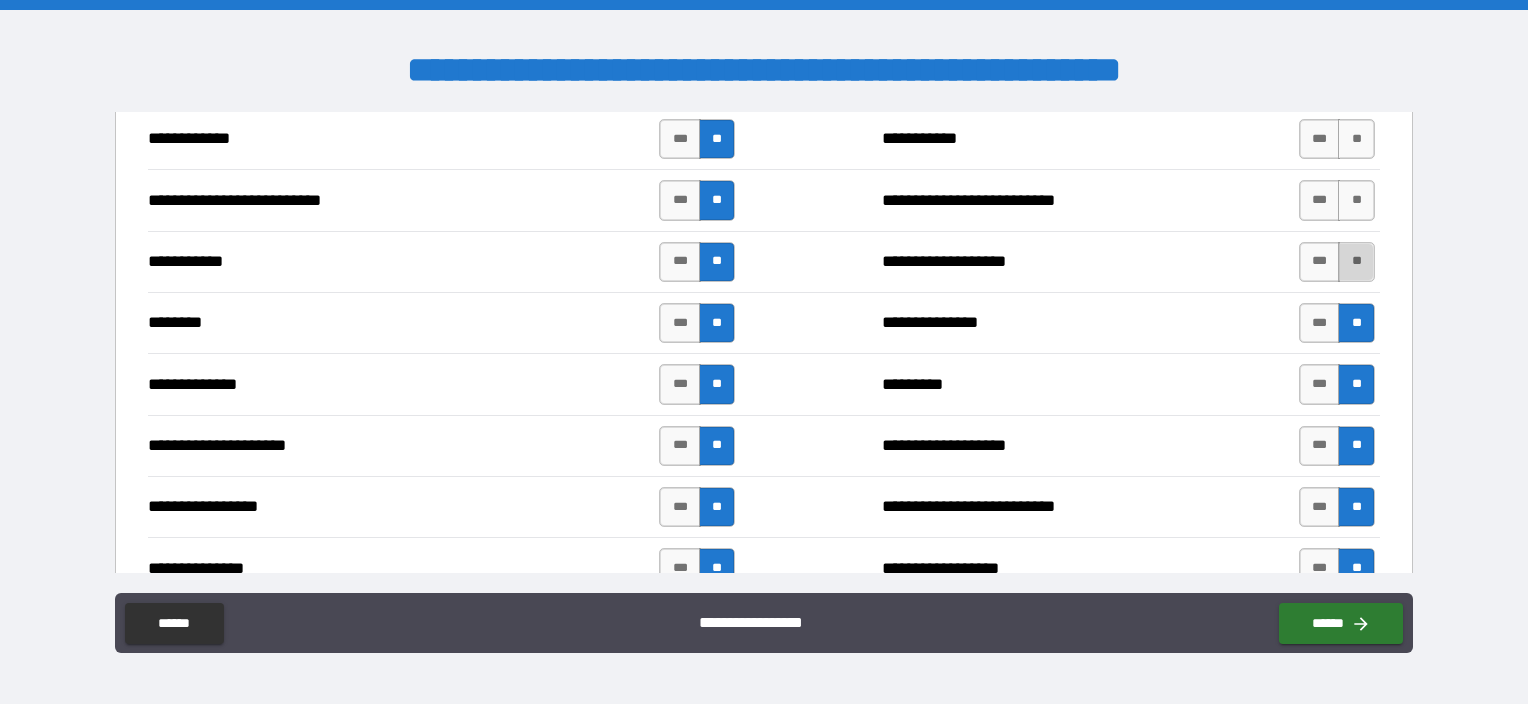 click on "**" at bounding box center (1356, 262) 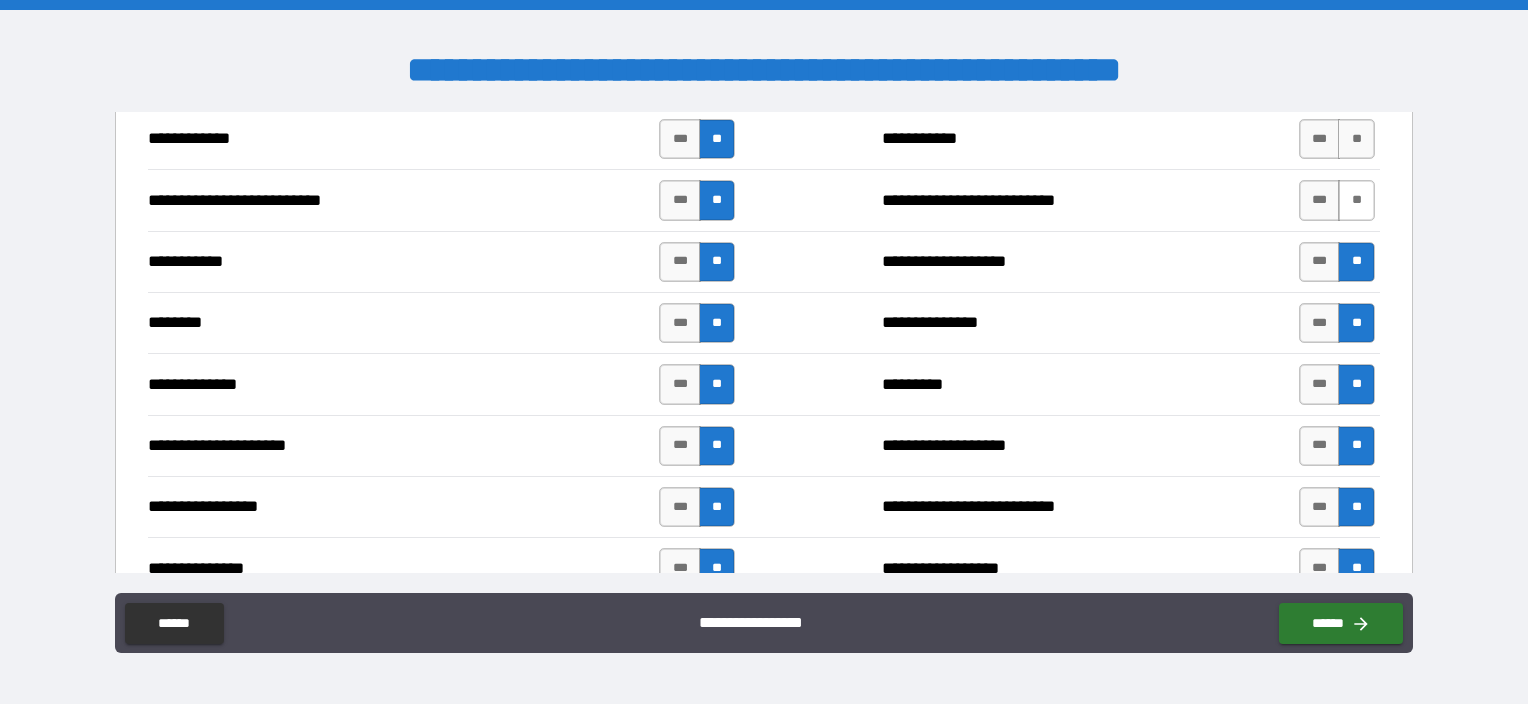 drag, startPoint x: 1336, startPoint y: 188, endPoint x: 1344, endPoint y: 179, distance: 12.0415945 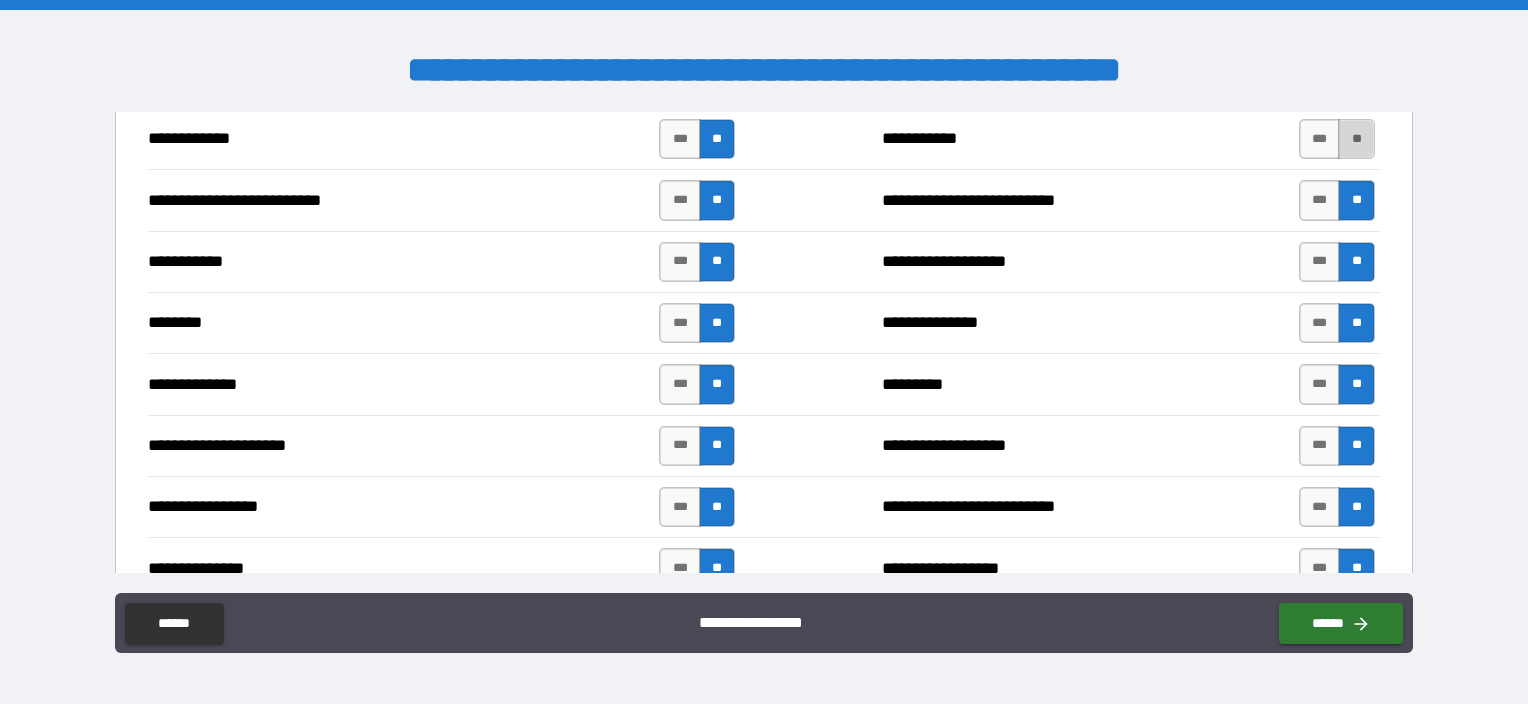 click on "**" at bounding box center (1356, 139) 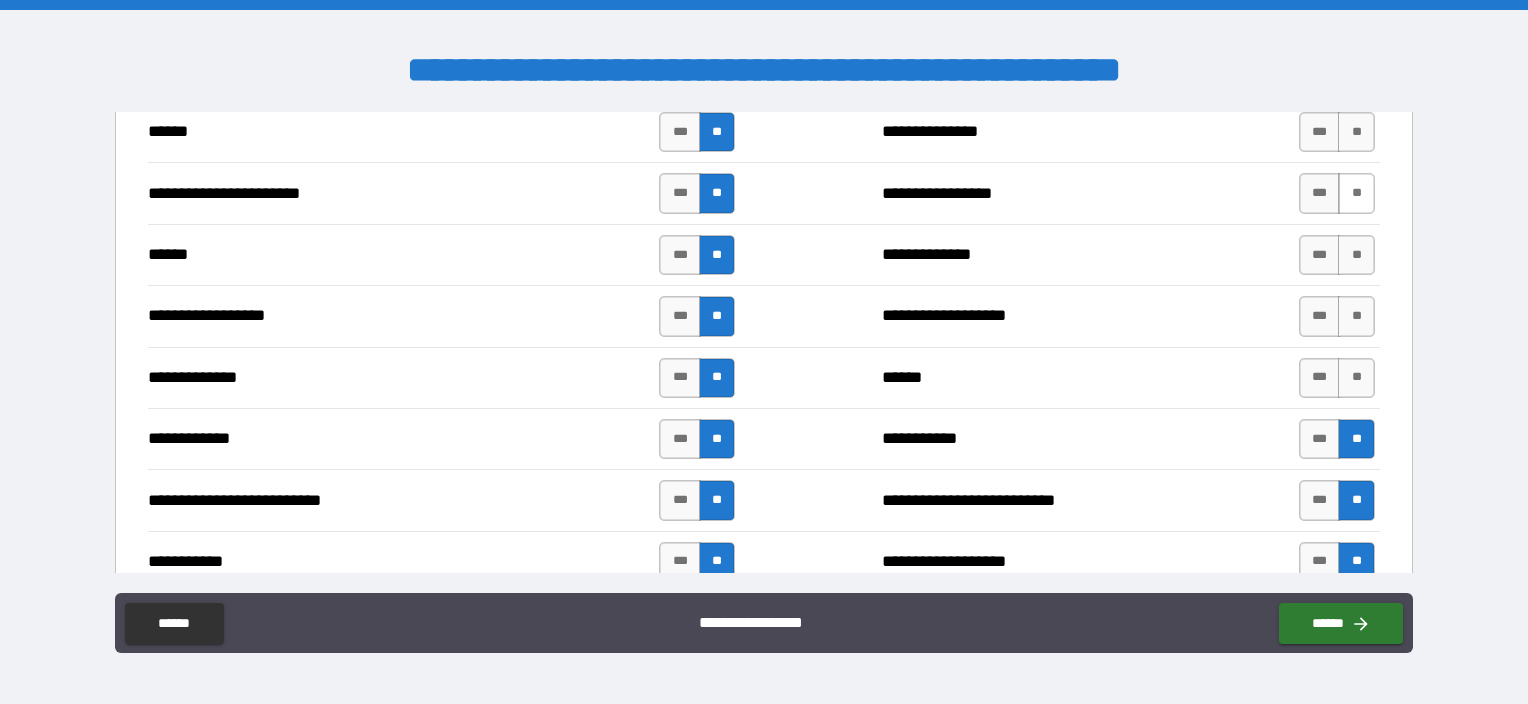 scroll, scrollTop: 1800, scrollLeft: 0, axis: vertical 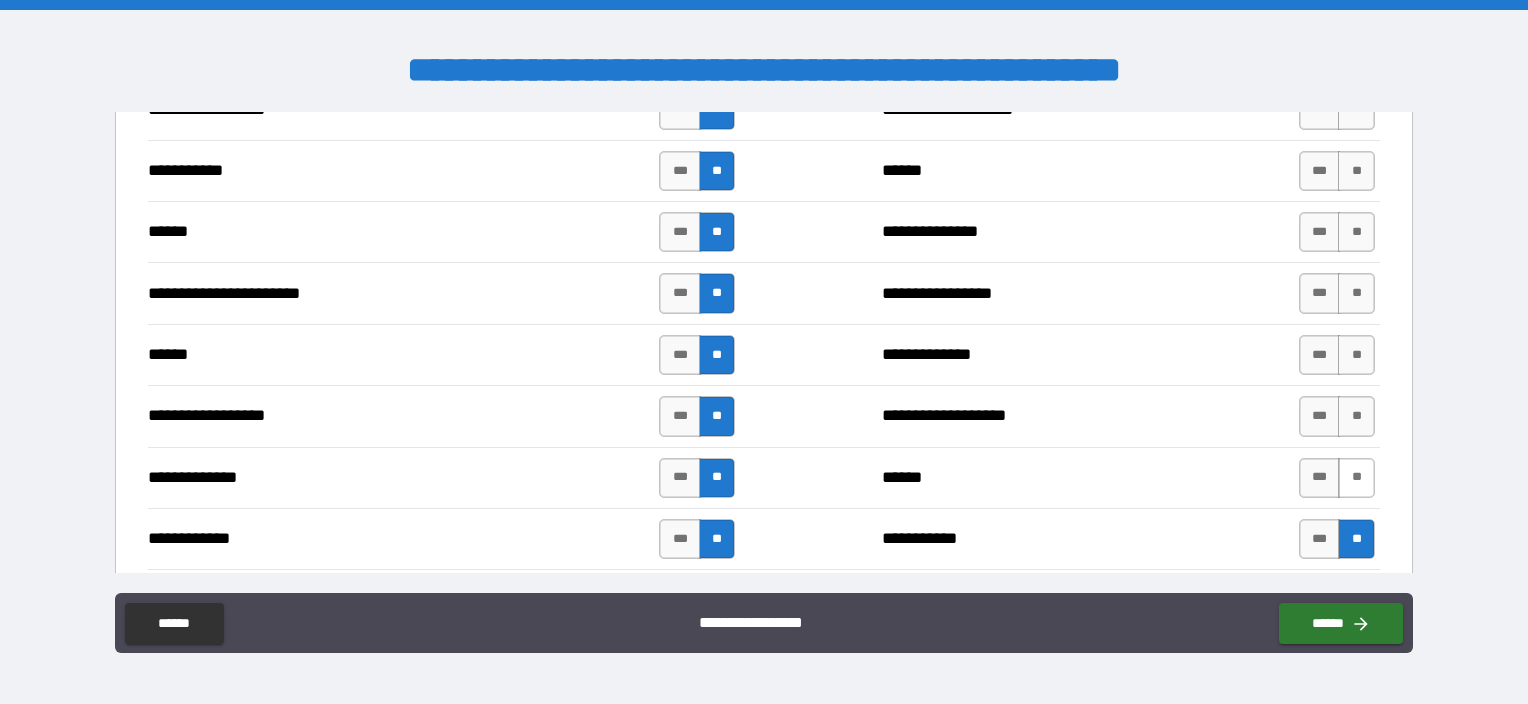 drag, startPoint x: 1344, startPoint y: 468, endPoint x: 1341, endPoint y: 452, distance: 16.27882 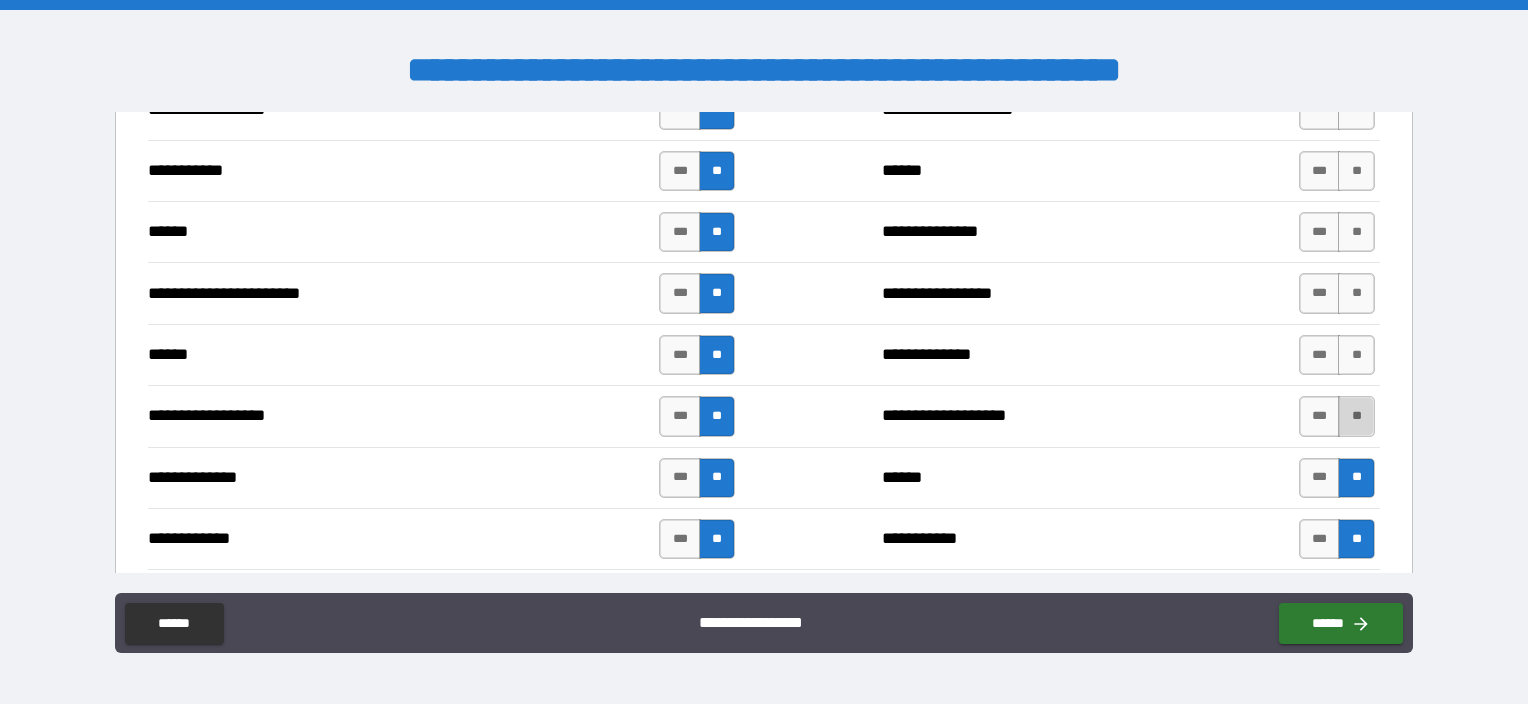 click on "**" at bounding box center [1356, 416] 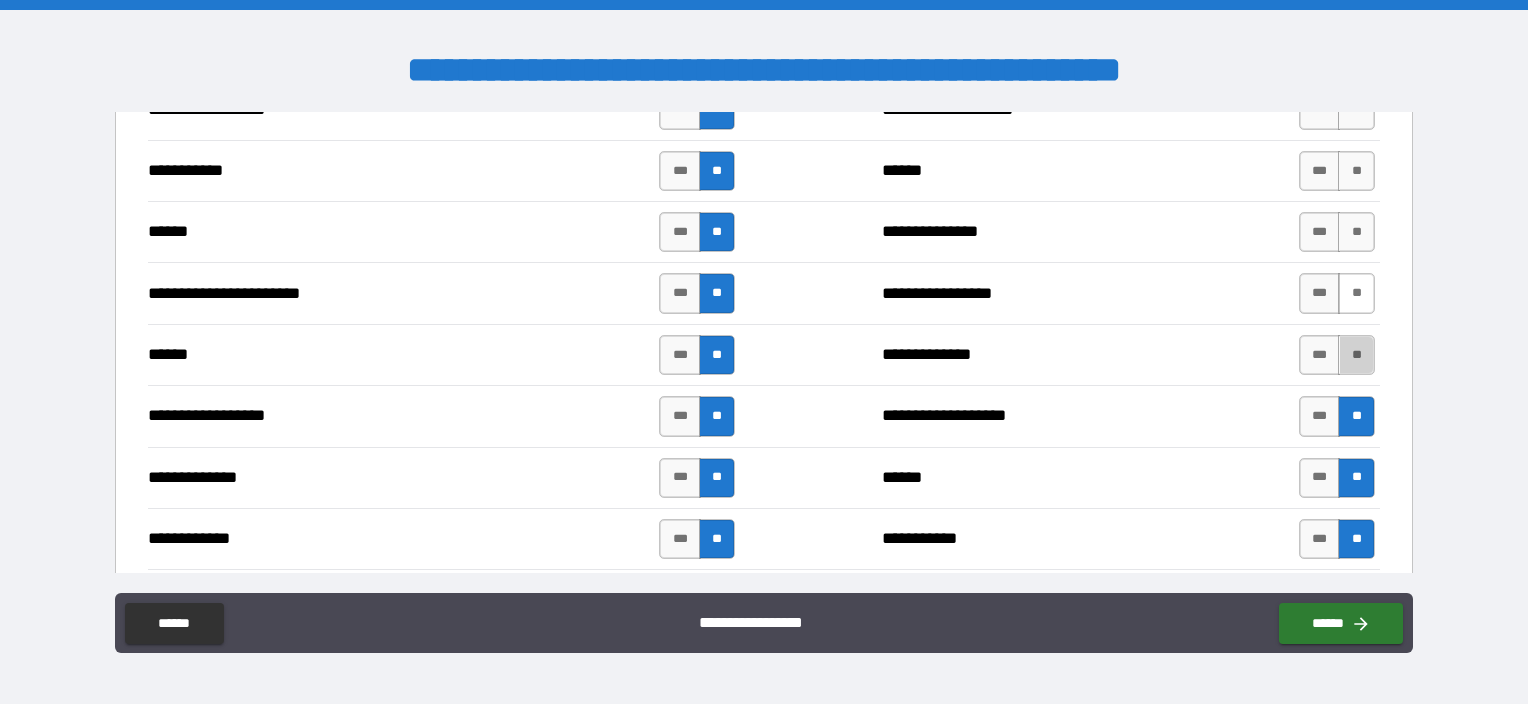 drag, startPoint x: 1336, startPoint y: 347, endPoint x: 1336, endPoint y: 300, distance: 47 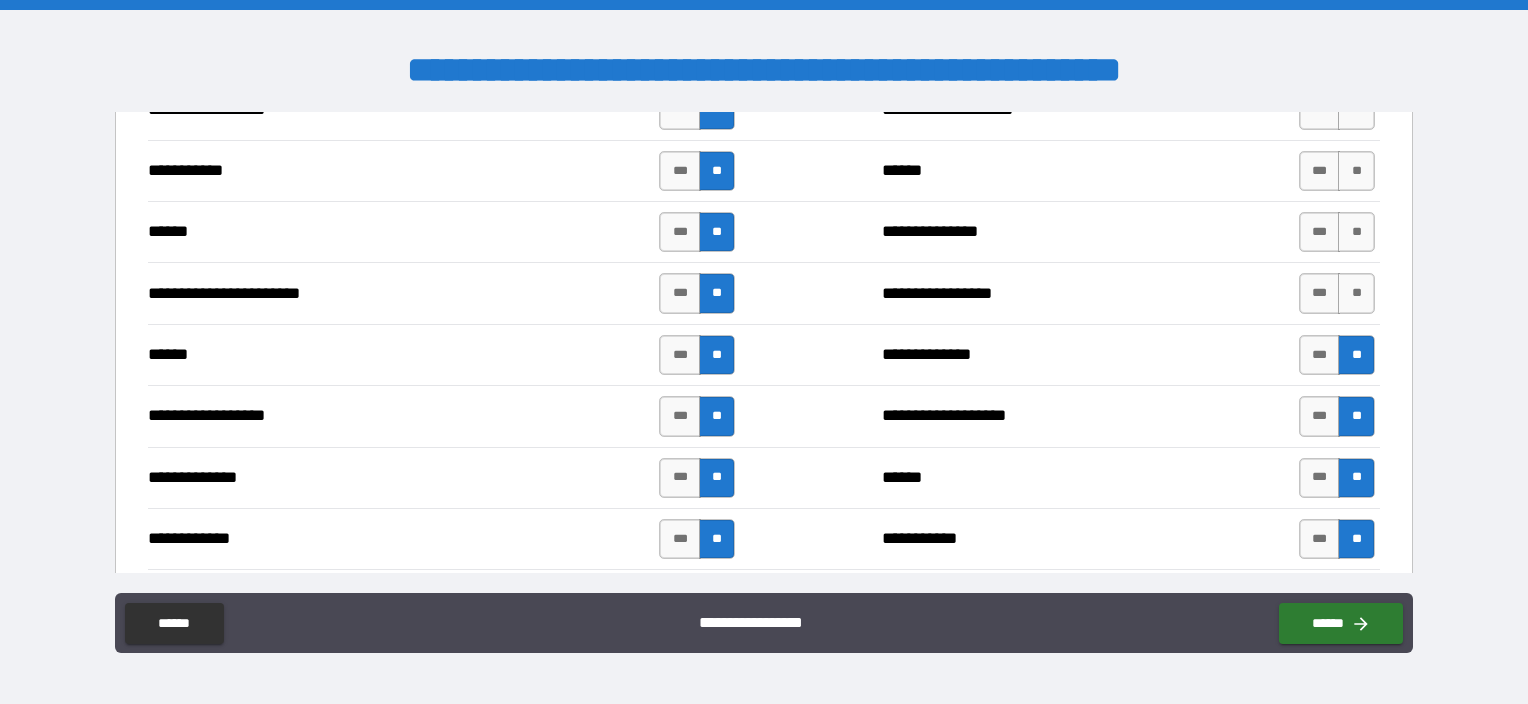 drag, startPoint x: 1330, startPoint y: 283, endPoint x: 1335, endPoint y: 264, distance: 19.646883 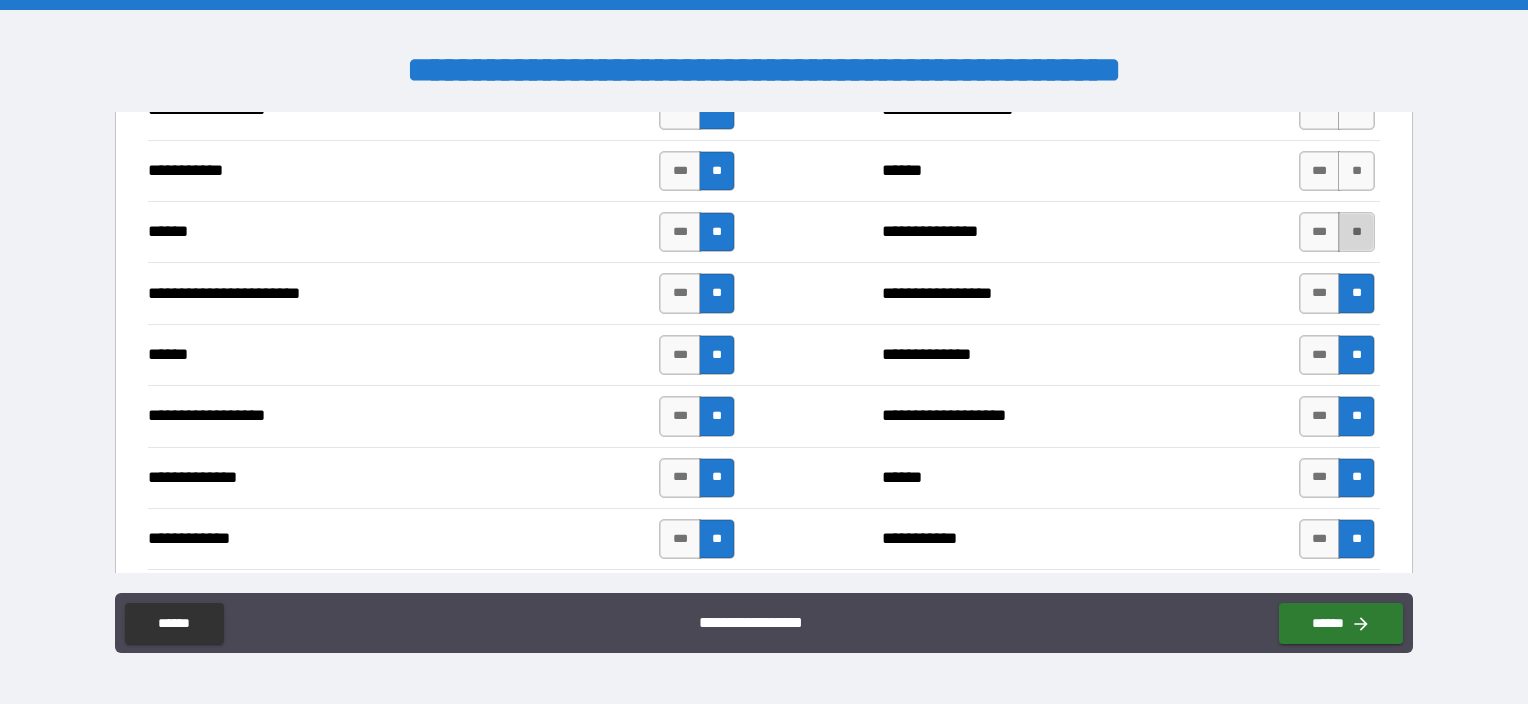 click on "**" at bounding box center (1356, 232) 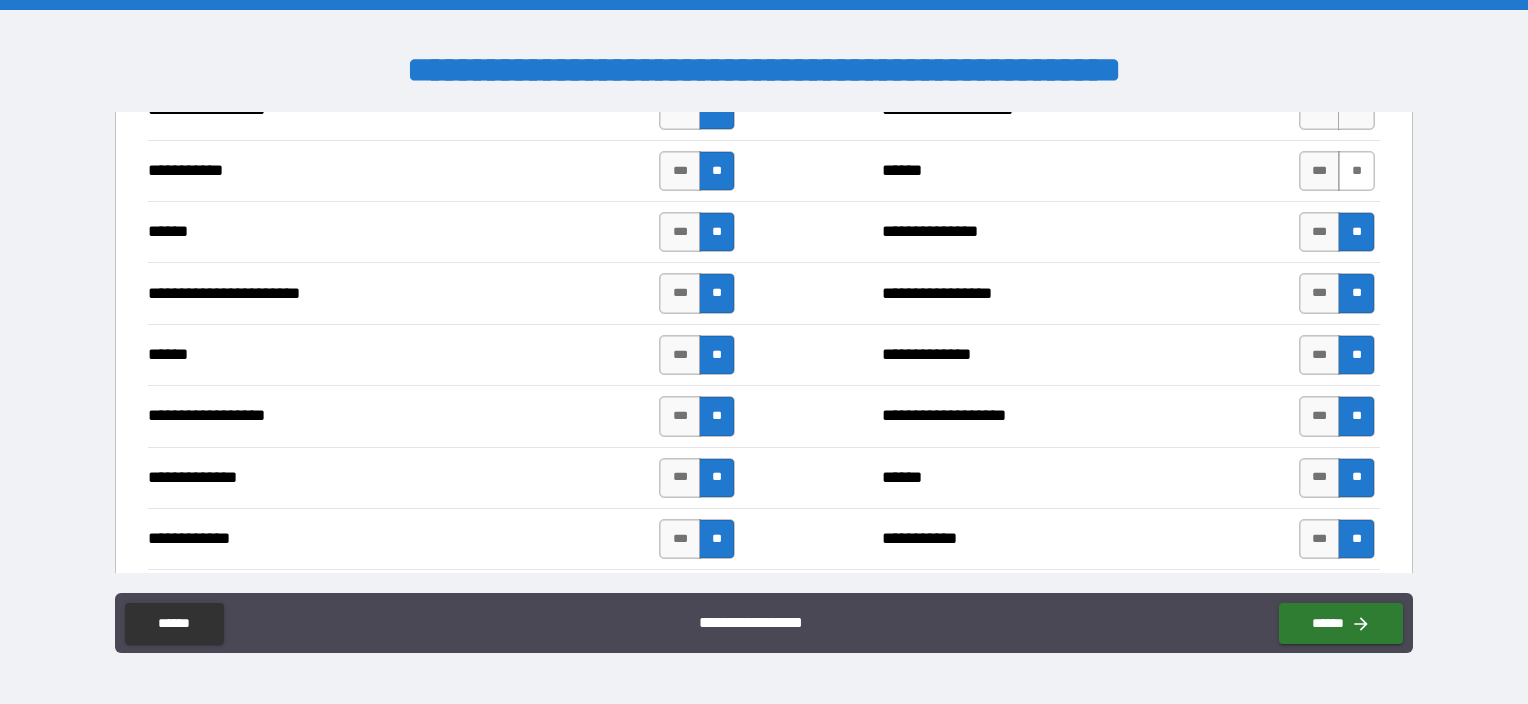 click on "**" at bounding box center [1356, 171] 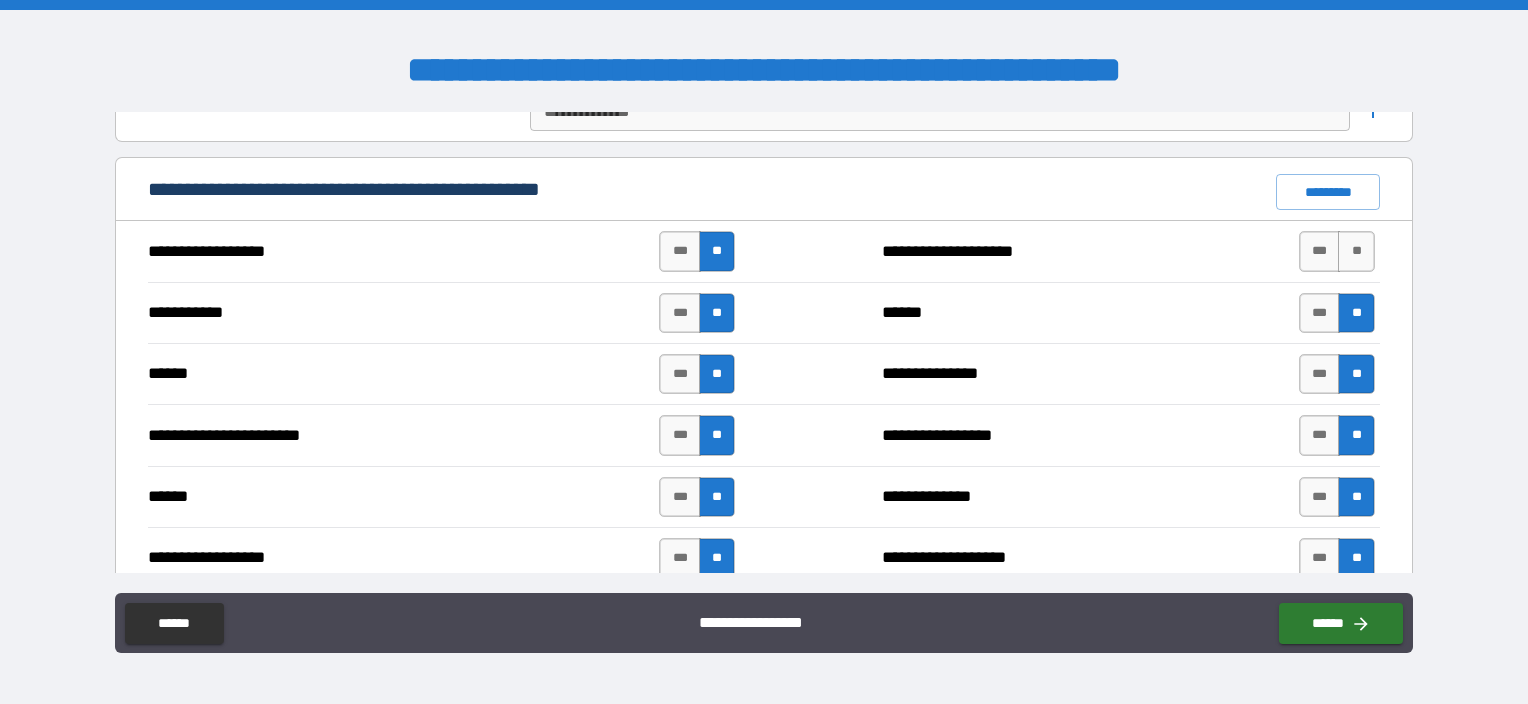 scroll, scrollTop: 1500, scrollLeft: 0, axis: vertical 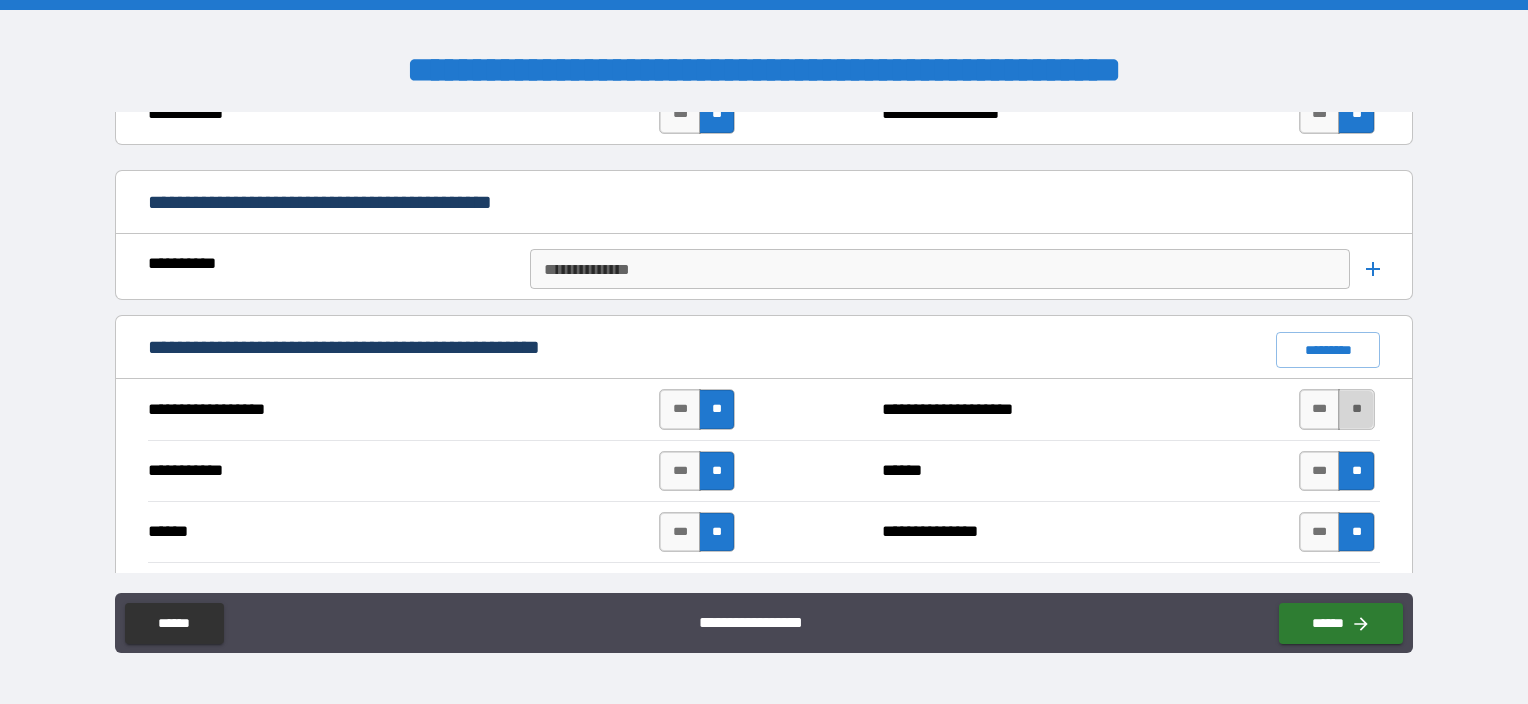 click on "**" at bounding box center [1356, 409] 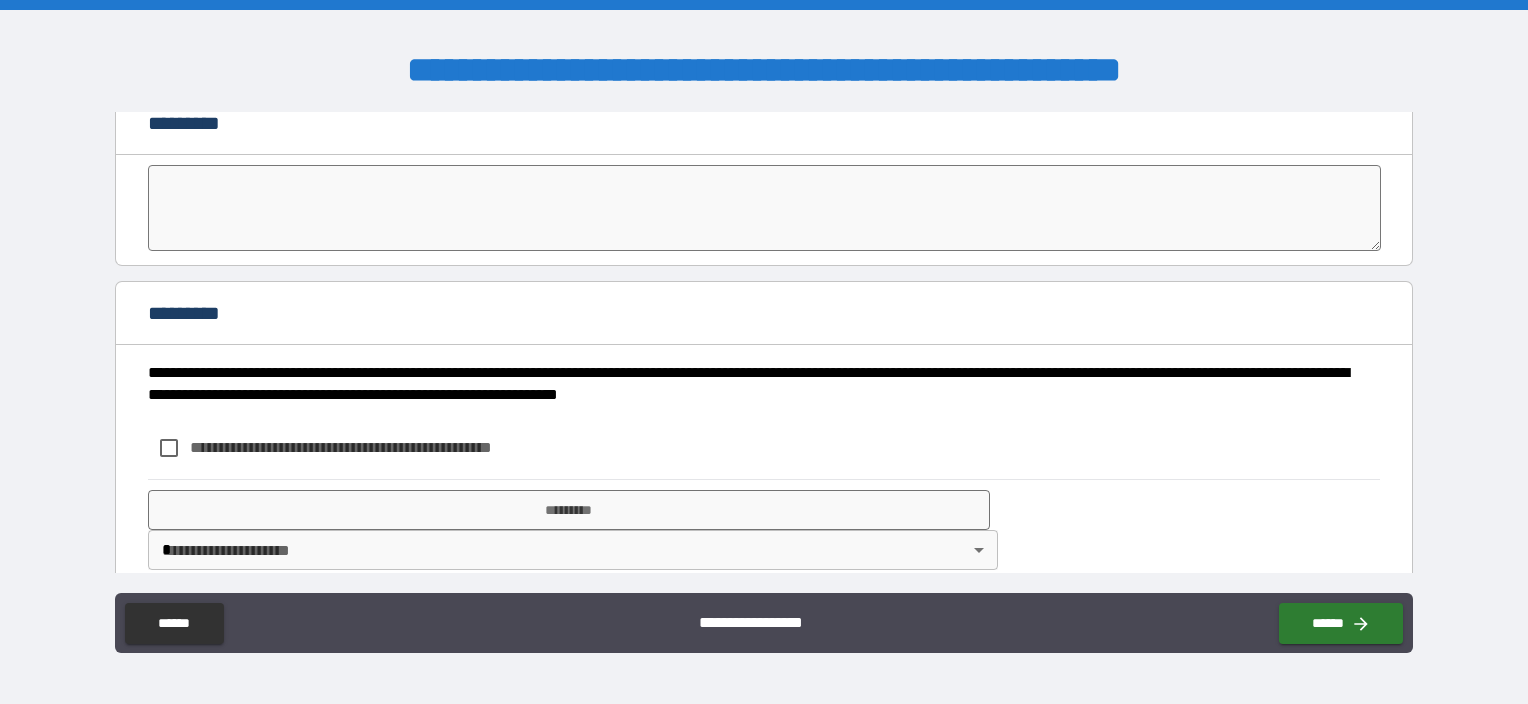 scroll, scrollTop: 4301, scrollLeft: 0, axis: vertical 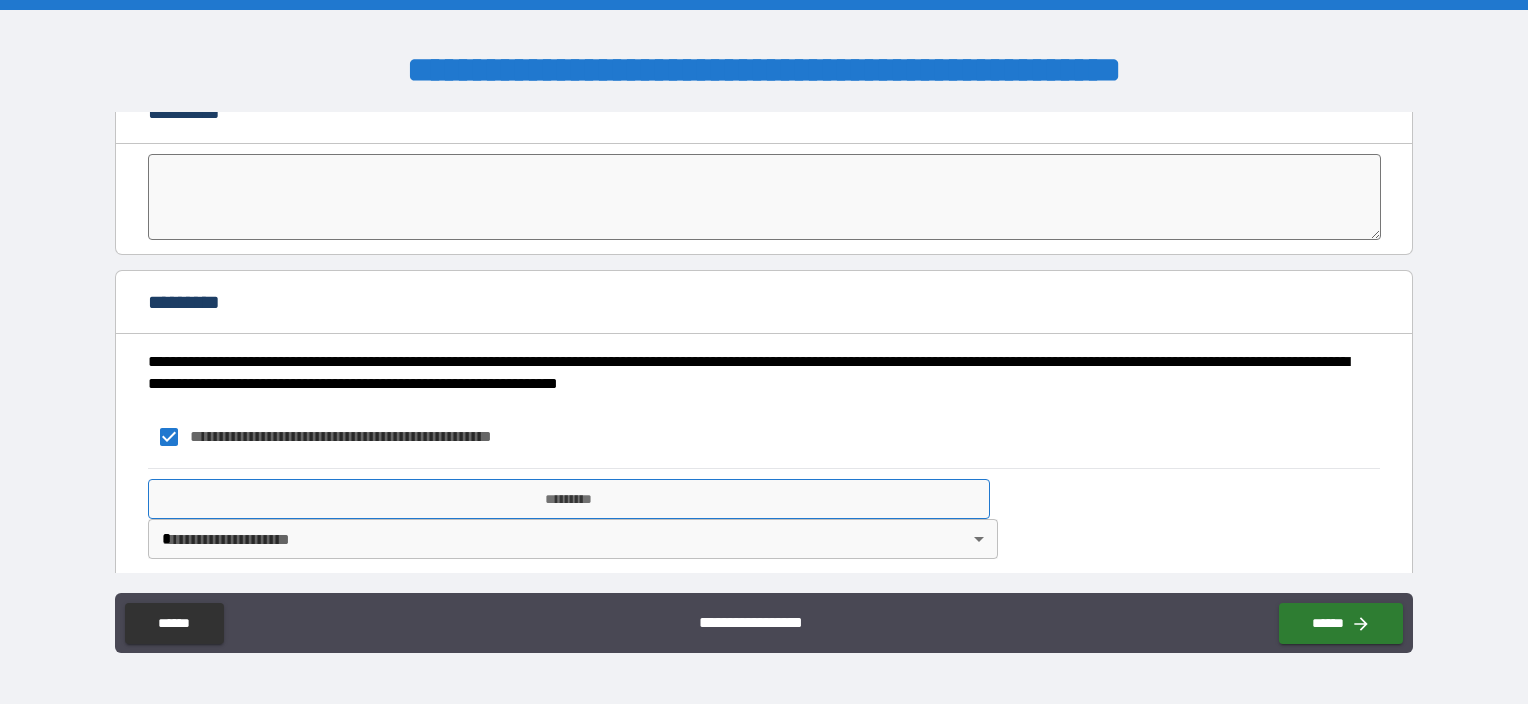 click on "*********" at bounding box center (569, 499) 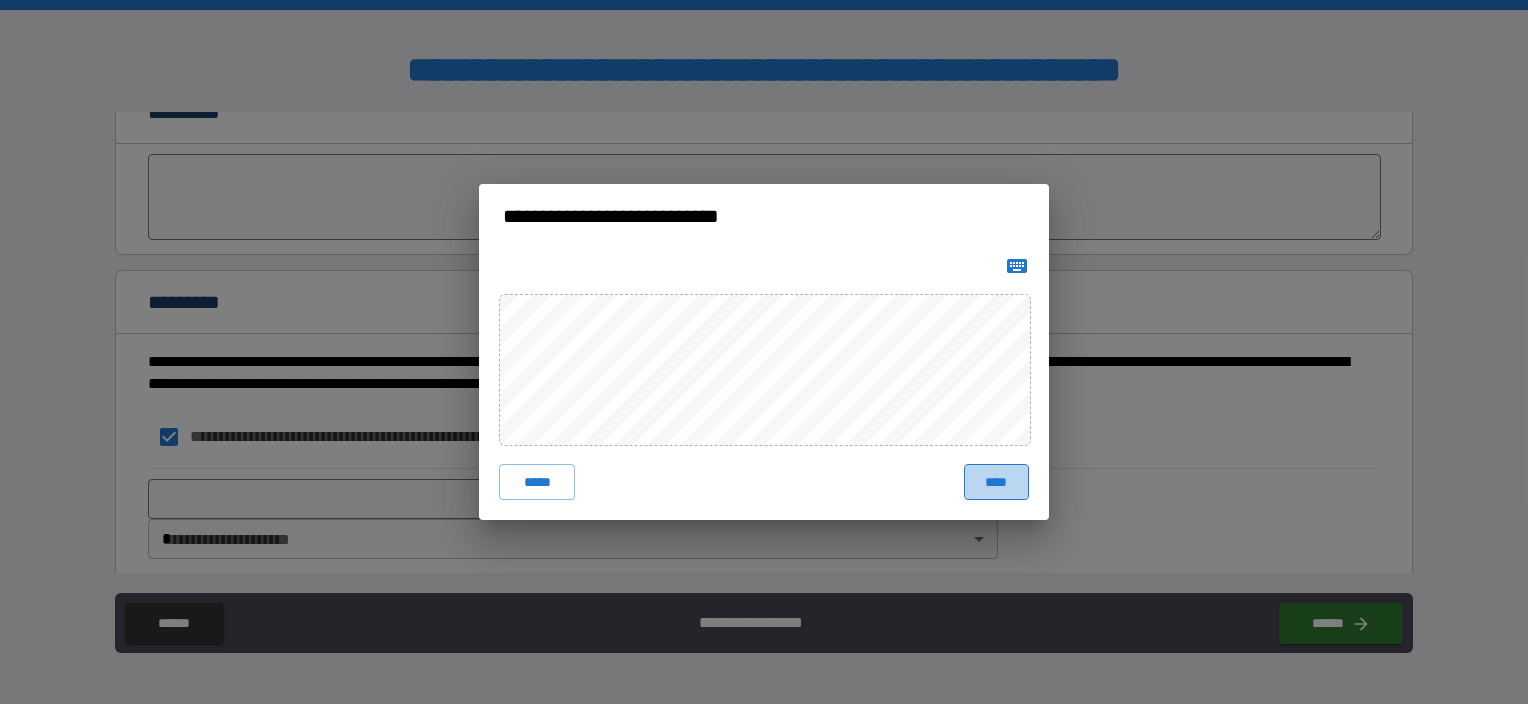 click on "****" at bounding box center (996, 482) 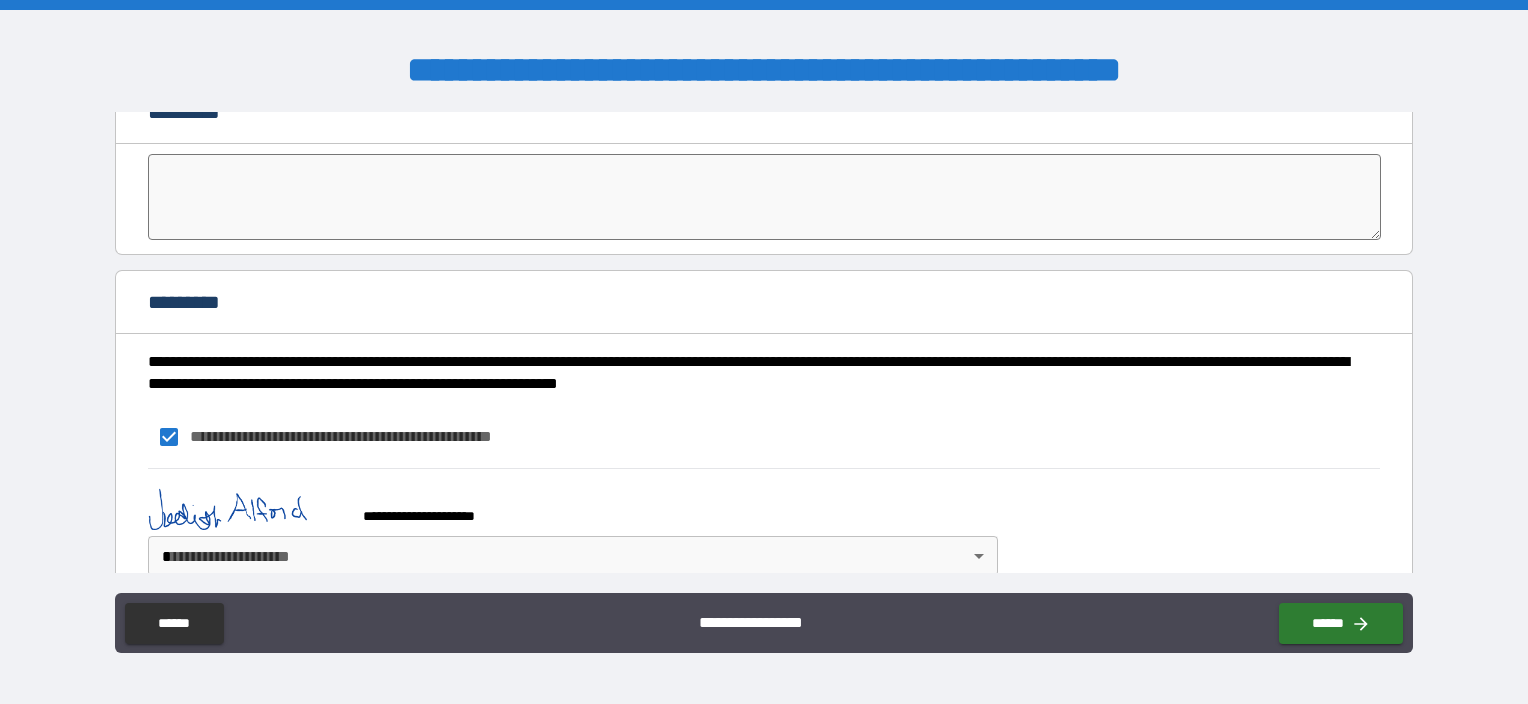 click on "**********" at bounding box center [764, 352] 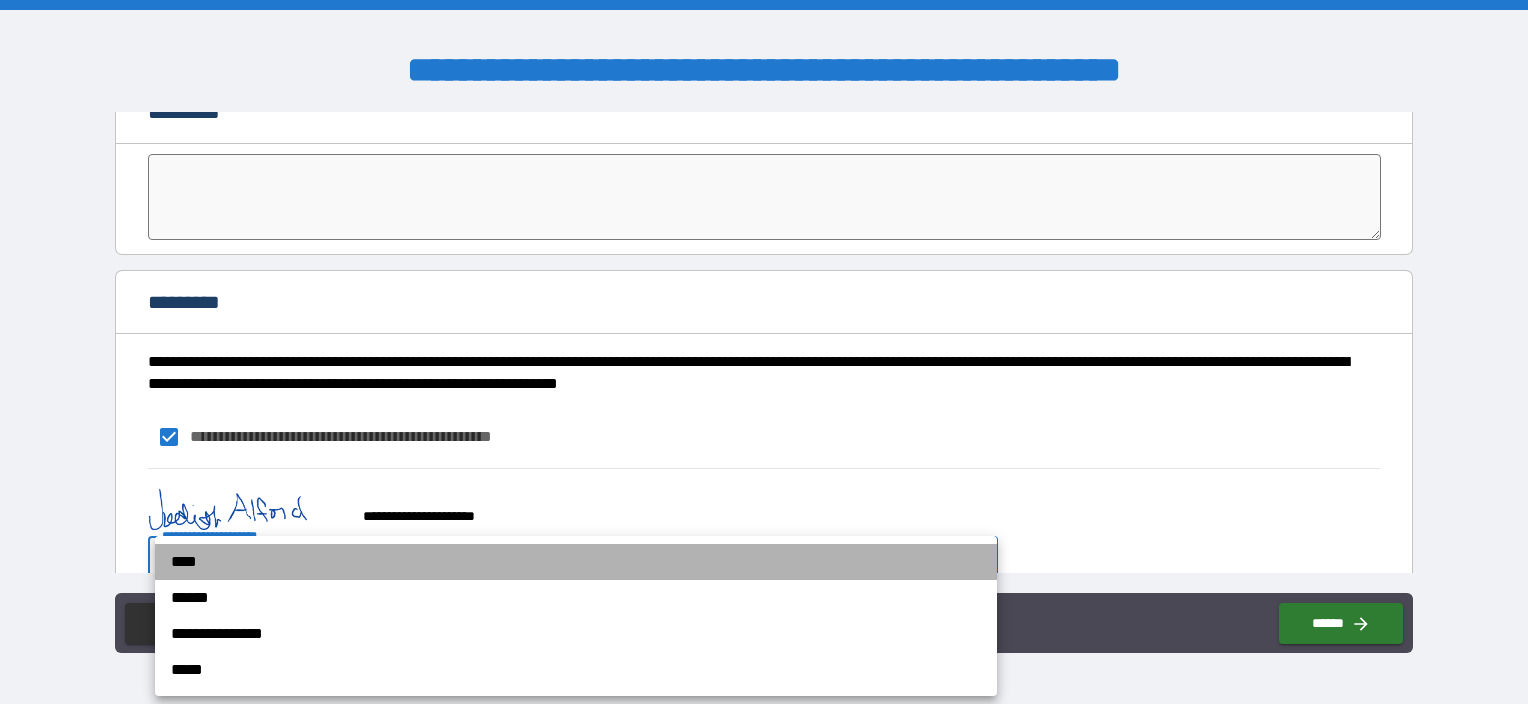 click on "****" at bounding box center [576, 562] 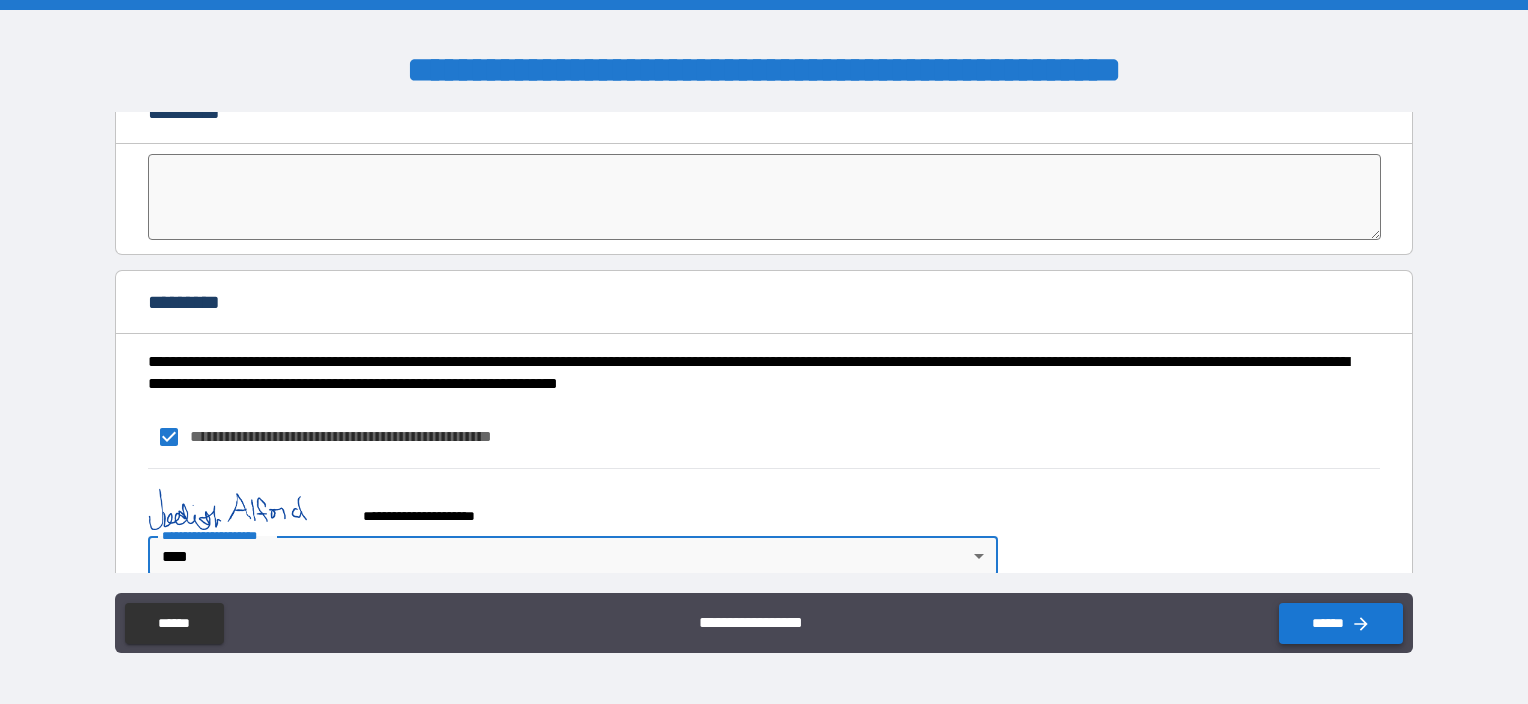 click on "******" at bounding box center [1341, 623] 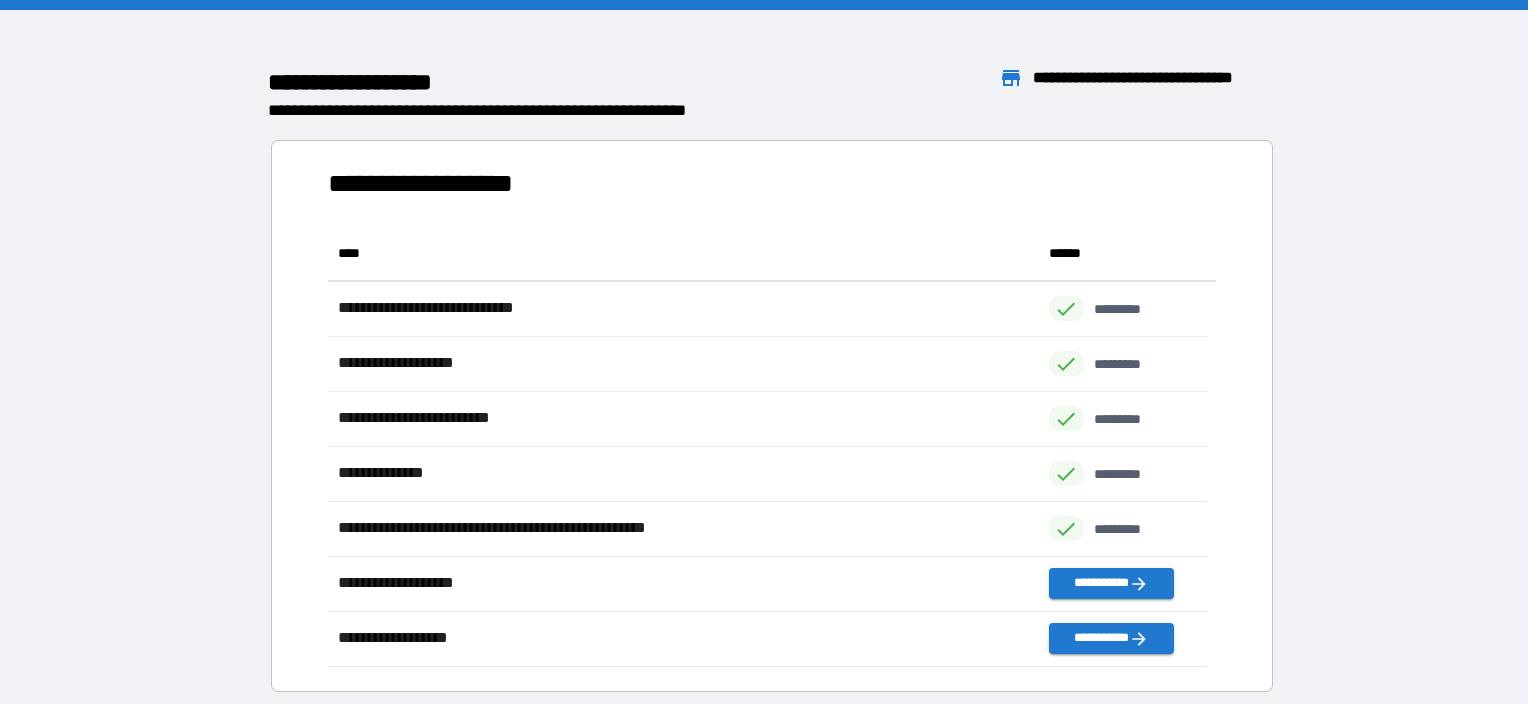 scroll, scrollTop: 426, scrollLeft: 863, axis: both 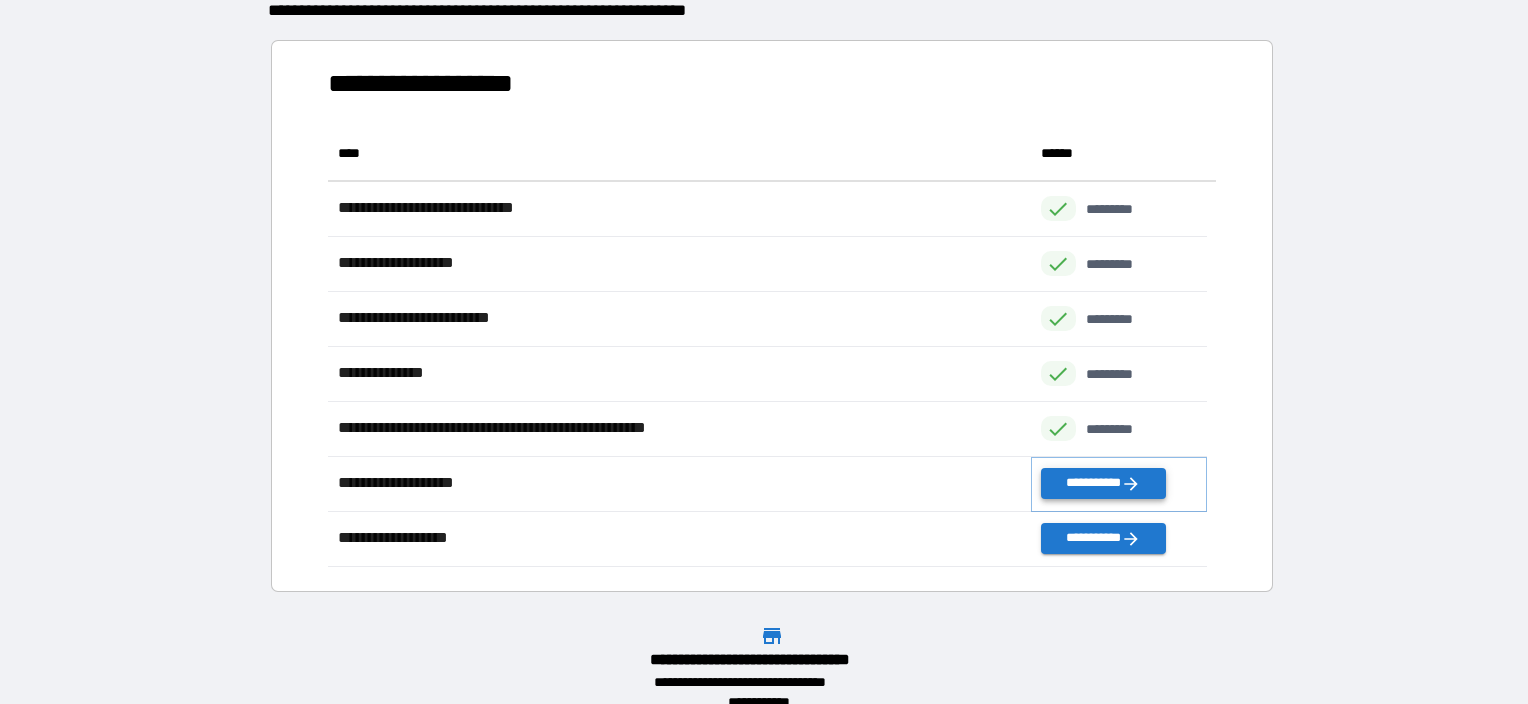 click on "**********" at bounding box center [1103, 483] 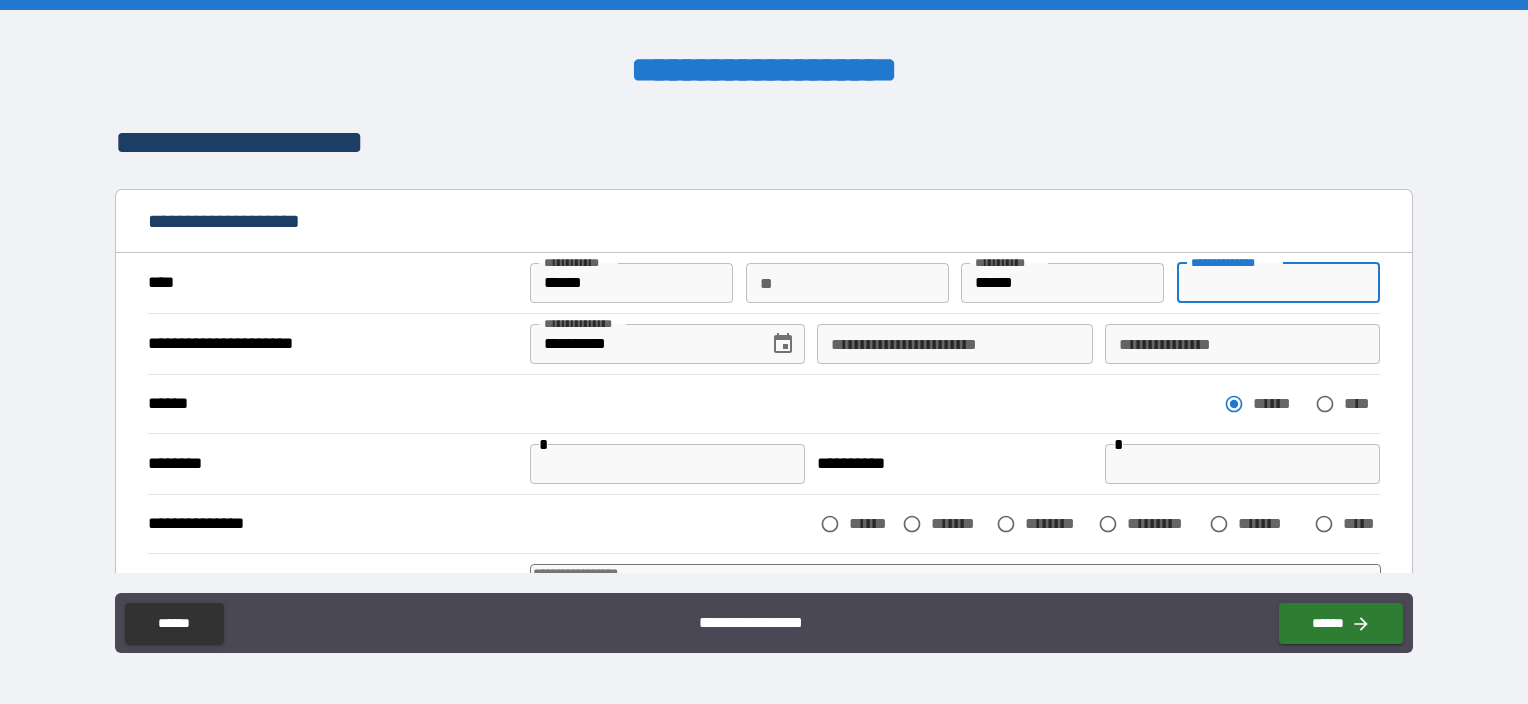 click on "**********" at bounding box center [1278, 283] 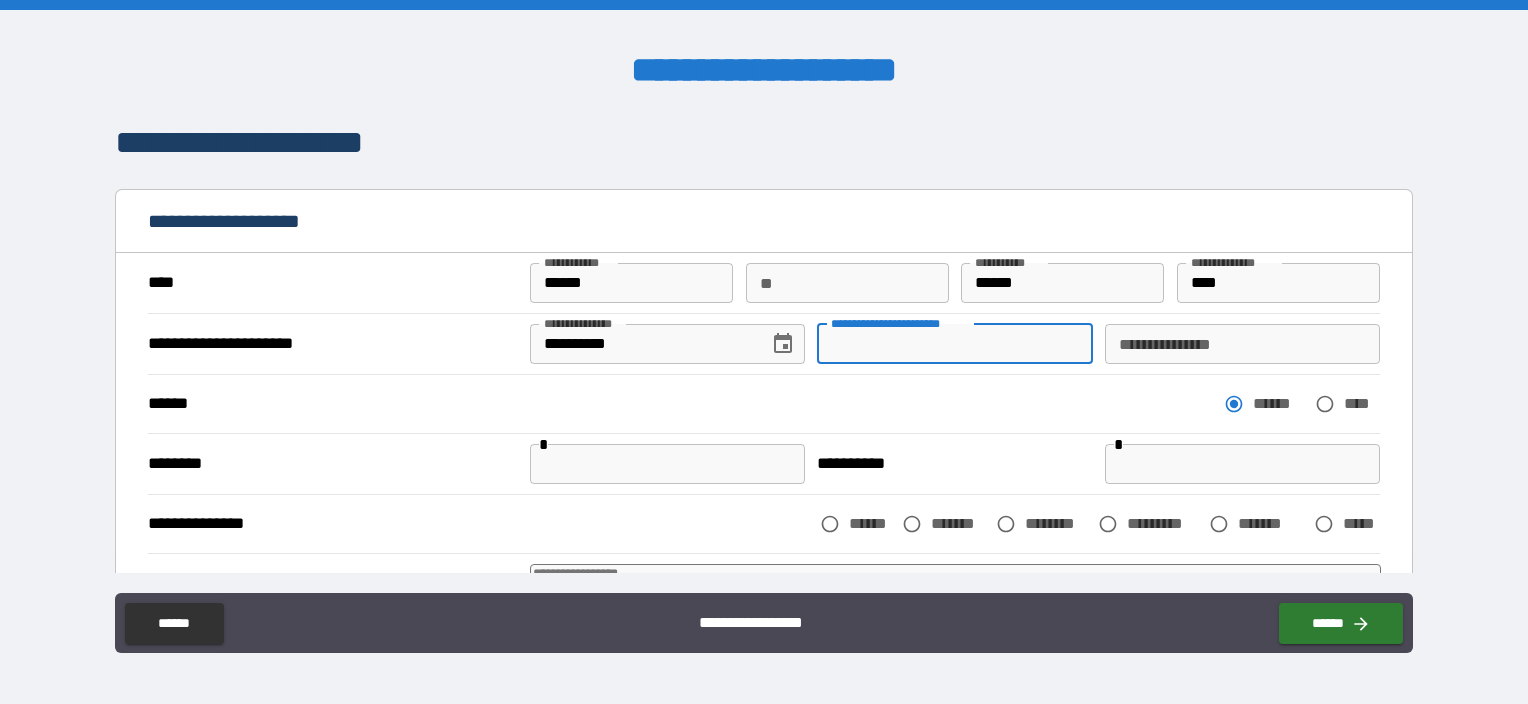 click on "**********" at bounding box center [954, 344] 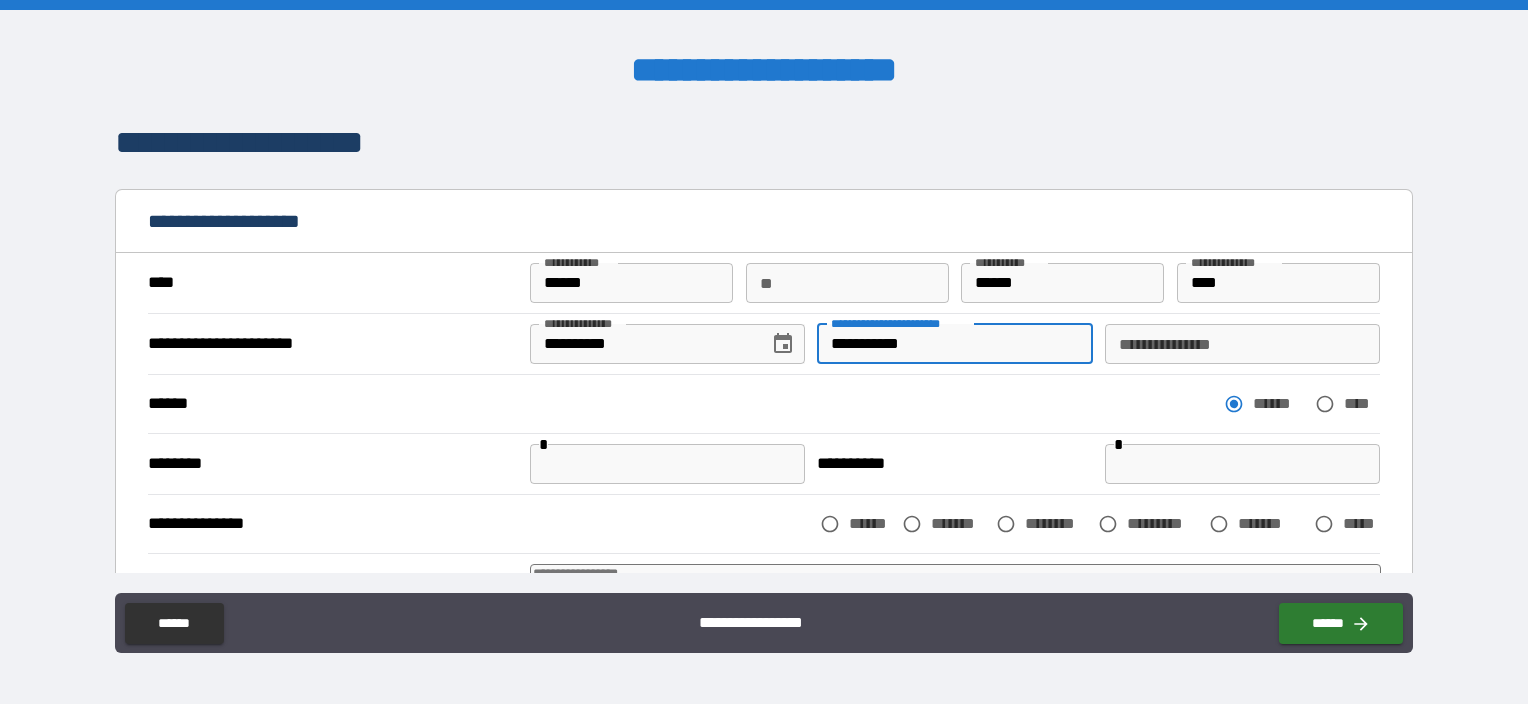click on "**********" at bounding box center [1242, 344] 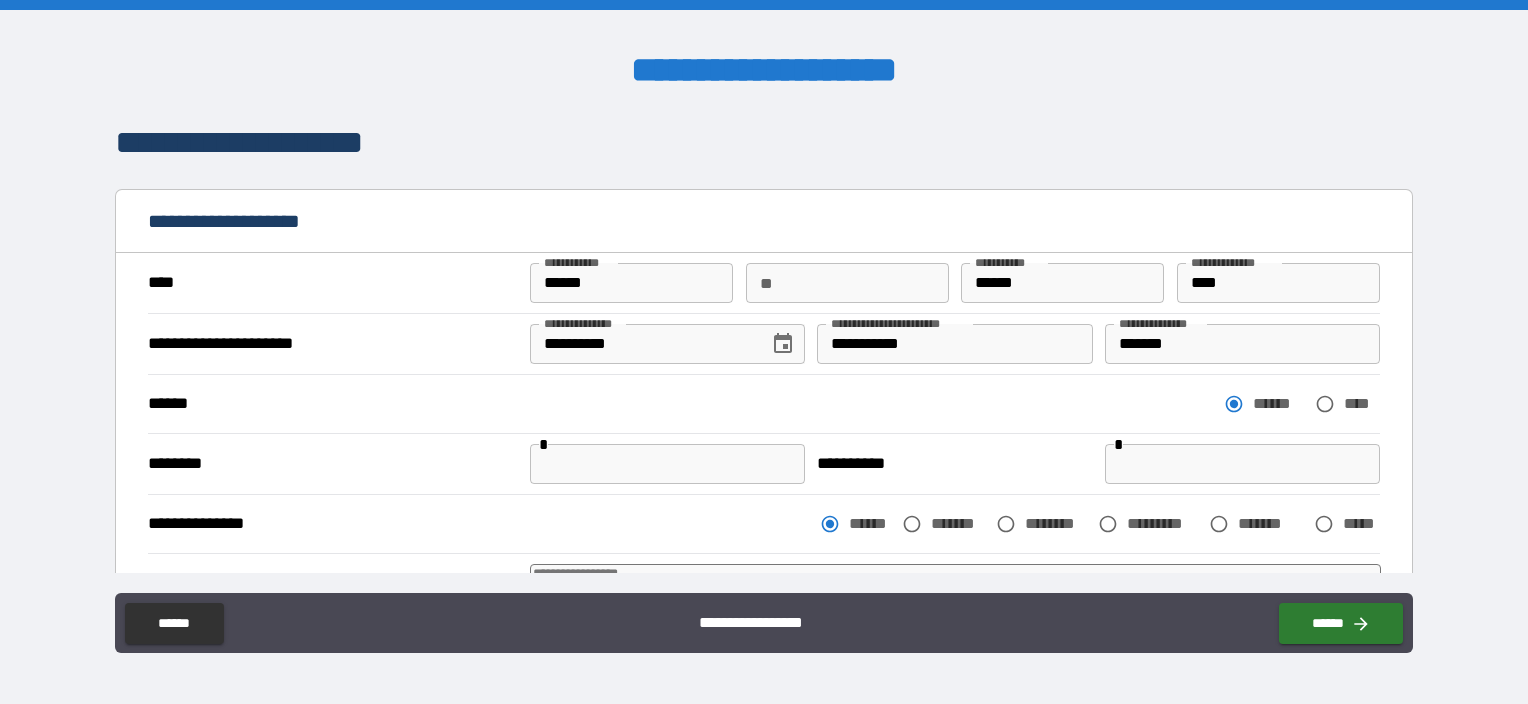 scroll, scrollTop: 300, scrollLeft: 0, axis: vertical 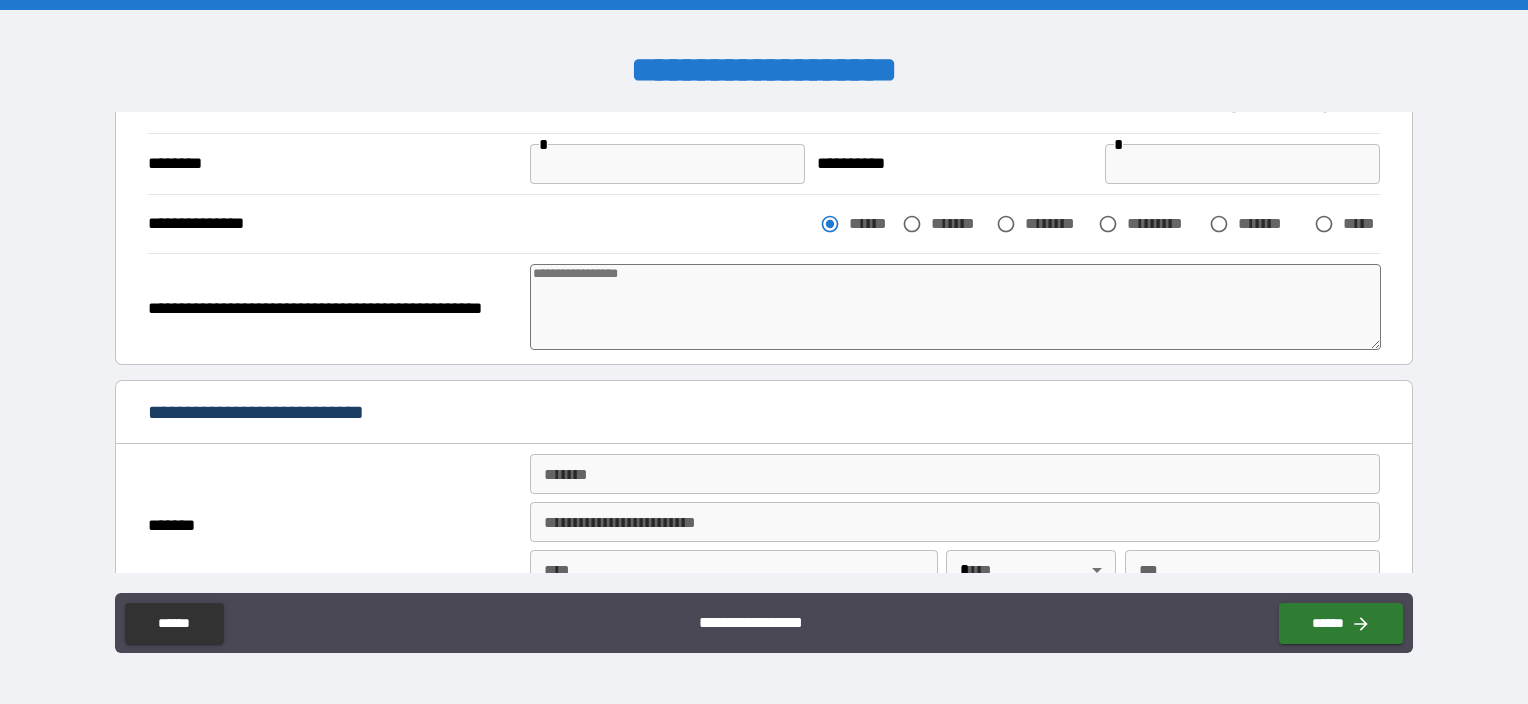 click at bounding box center (955, 307) 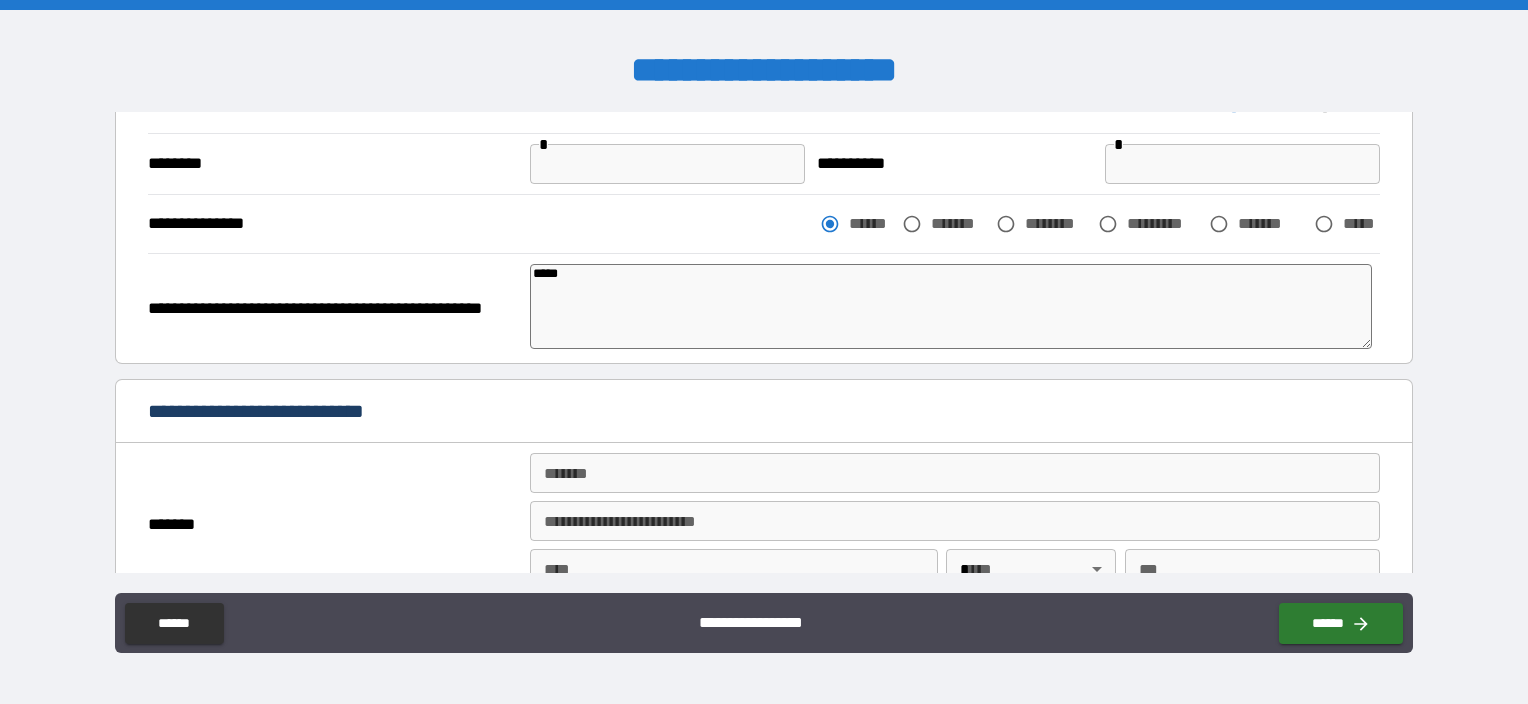 click on "*****" at bounding box center (951, 307) 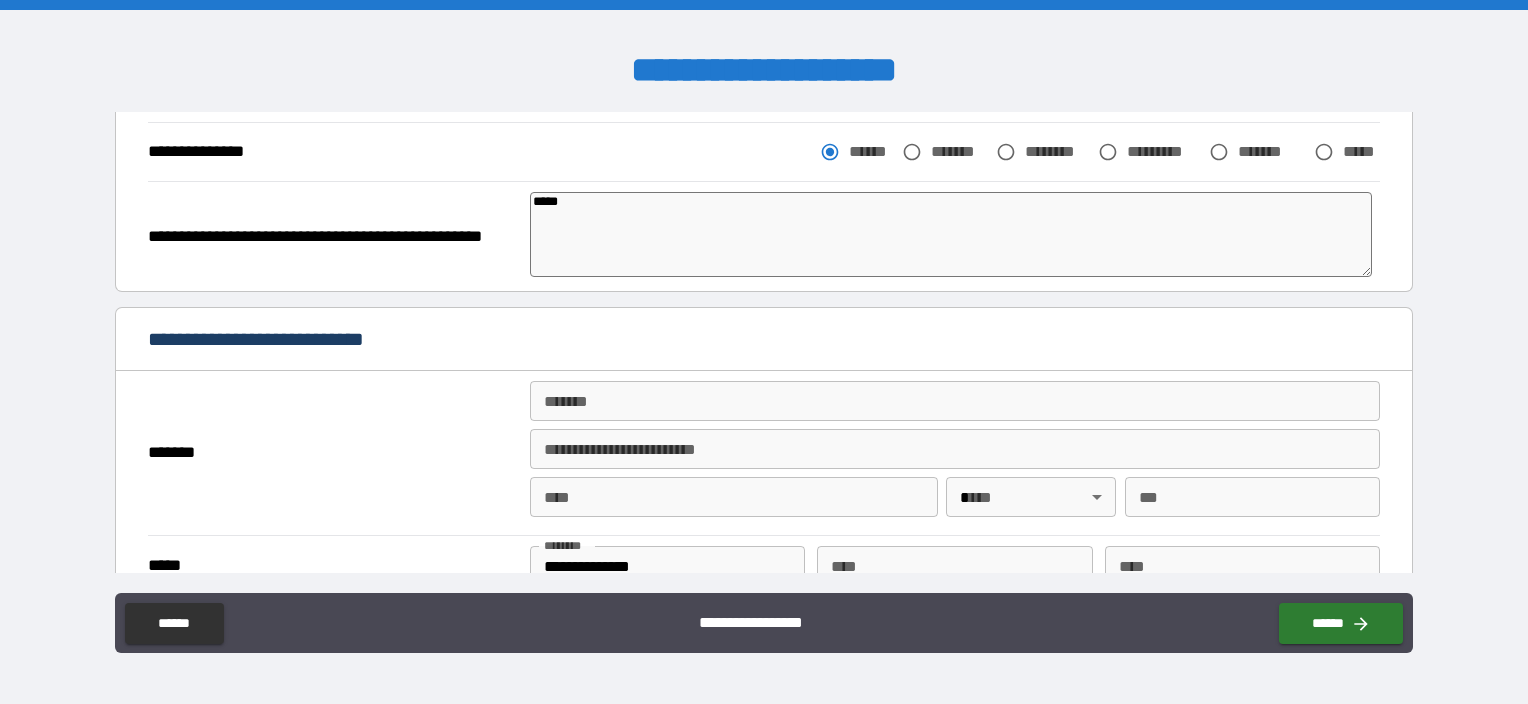 scroll, scrollTop: 500, scrollLeft: 0, axis: vertical 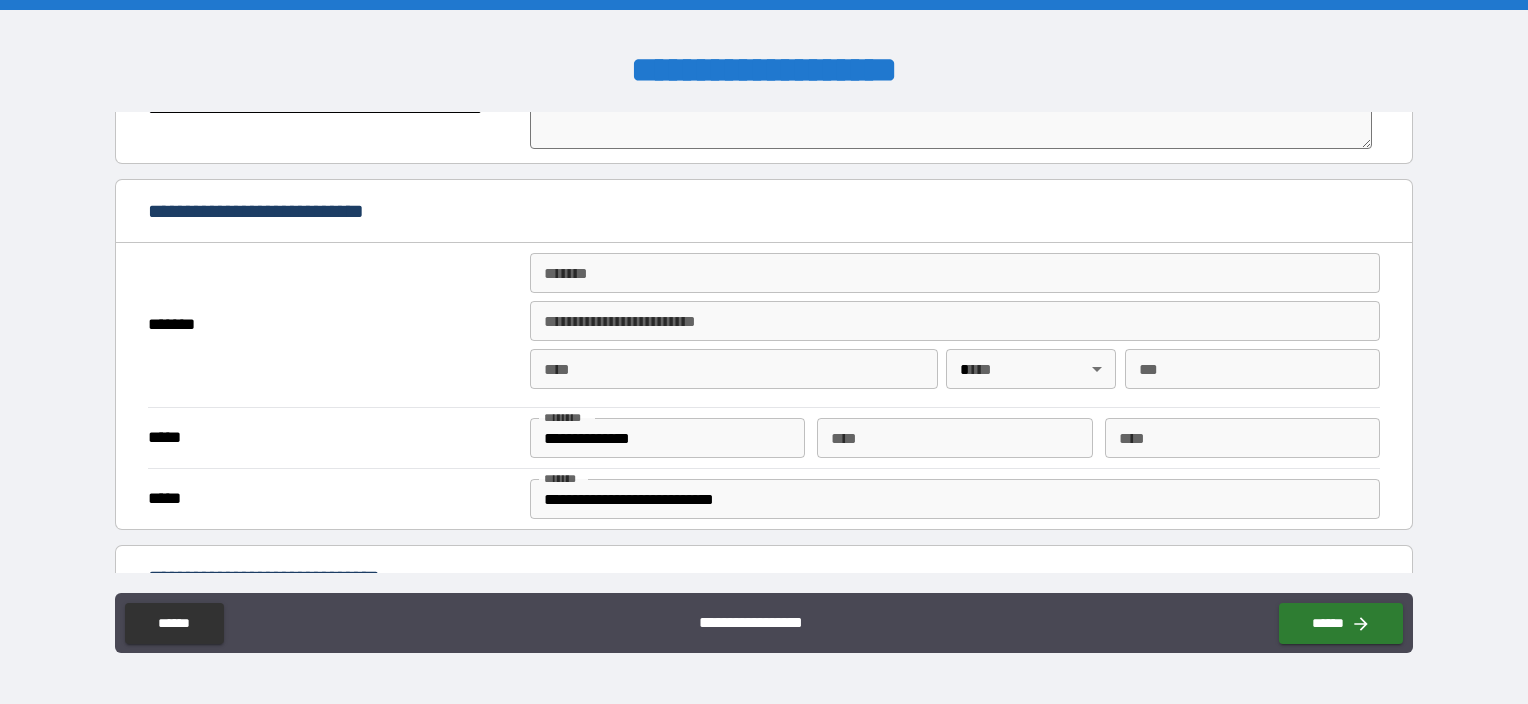click on "*******" at bounding box center [955, 273] 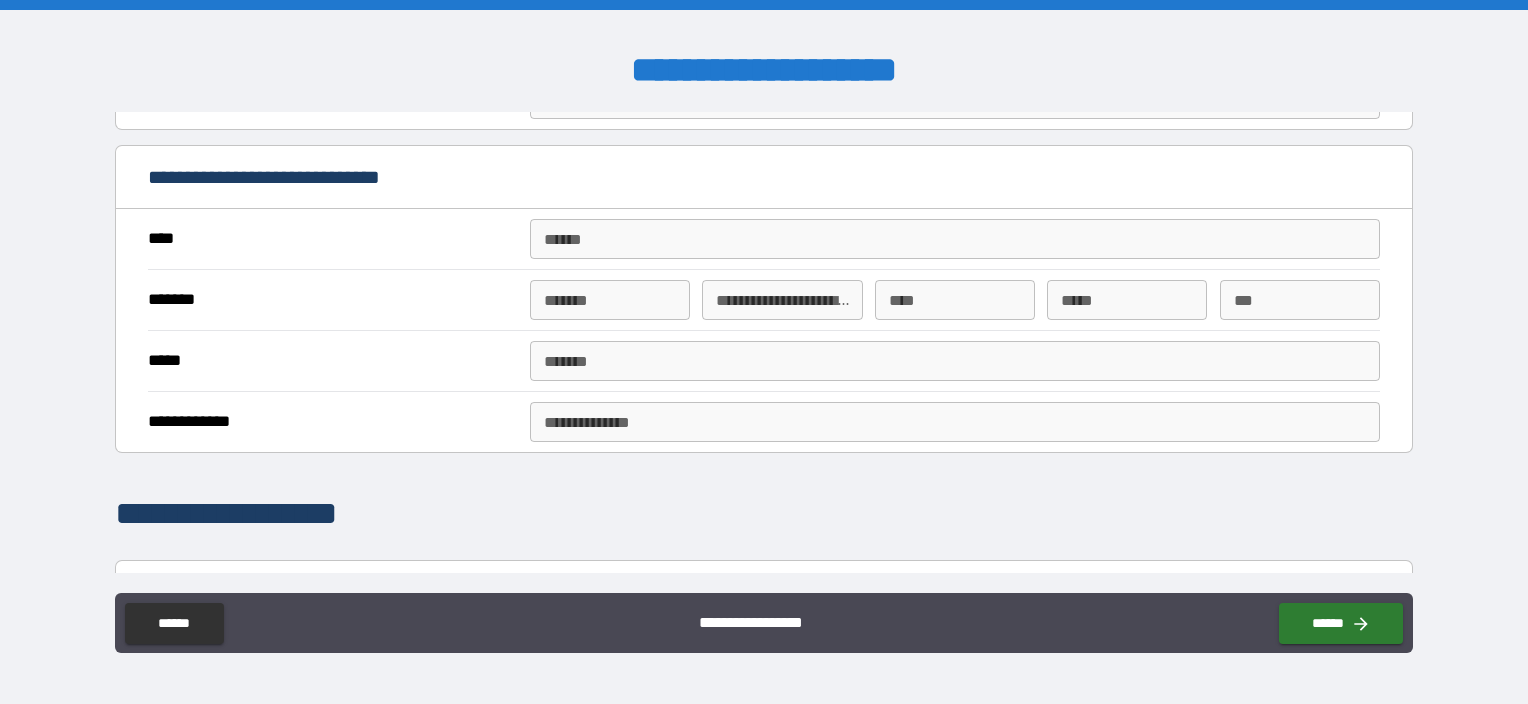 scroll, scrollTop: 800, scrollLeft: 0, axis: vertical 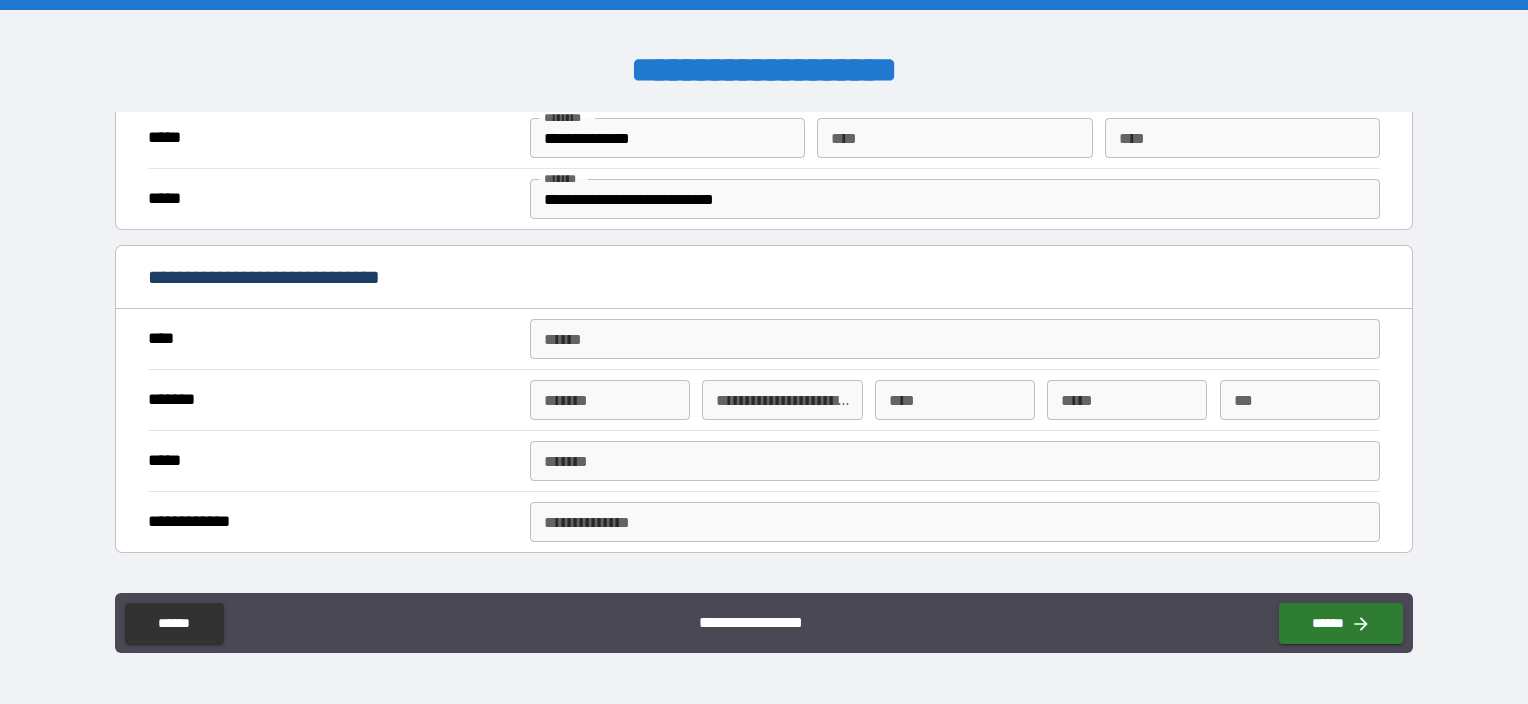 click on "****   *" at bounding box center (955, 339) 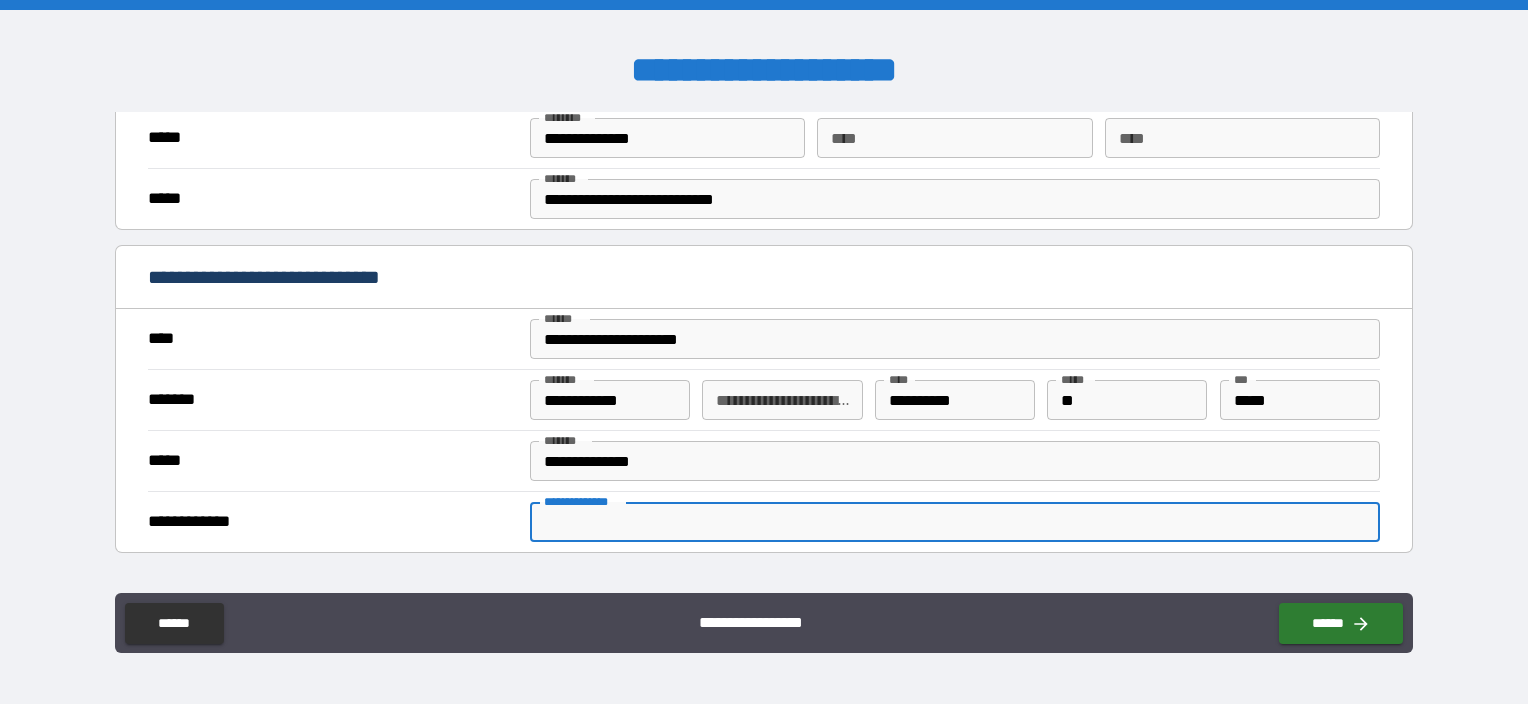 click on "**********" at bounding box center (955, 522) 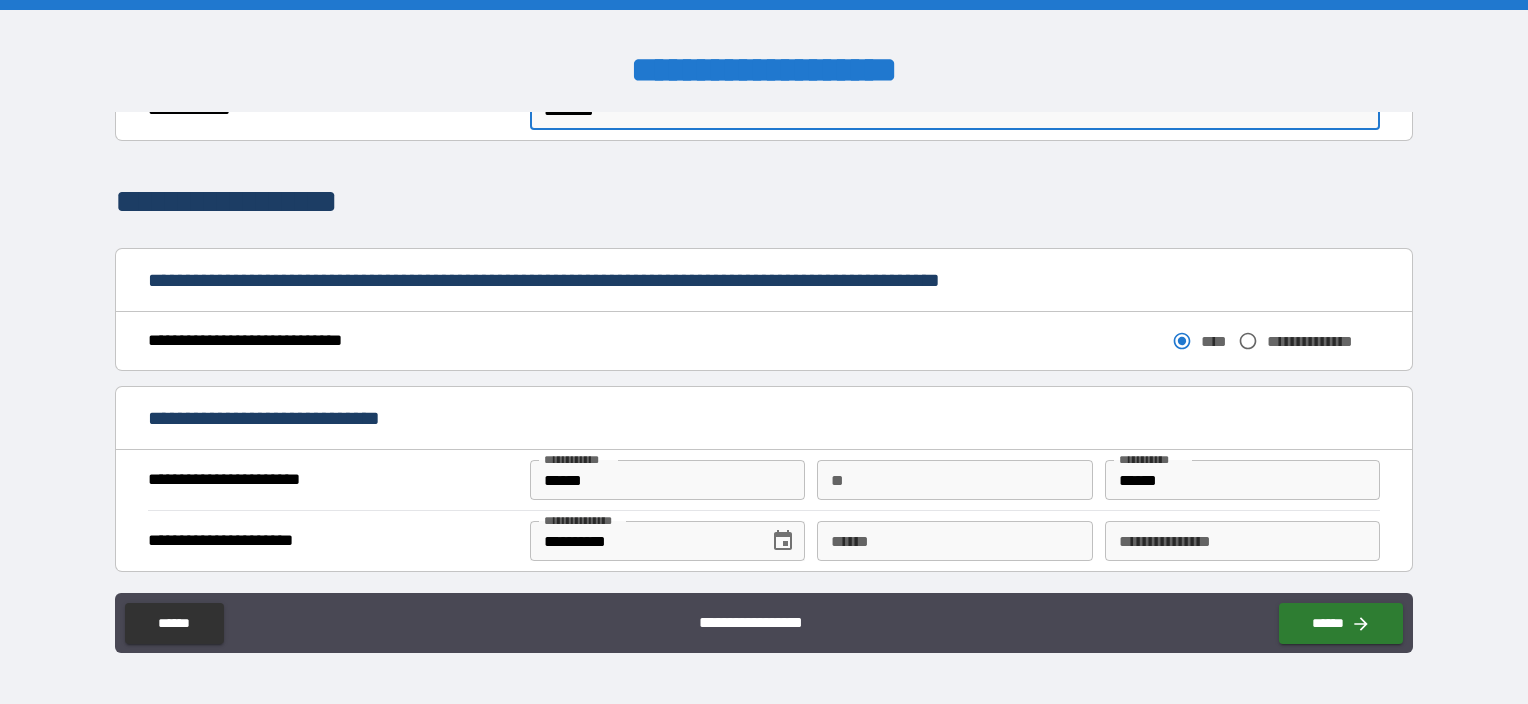 scroll, scrollTop: 1300, scrollLeft: 0, axis: vertical 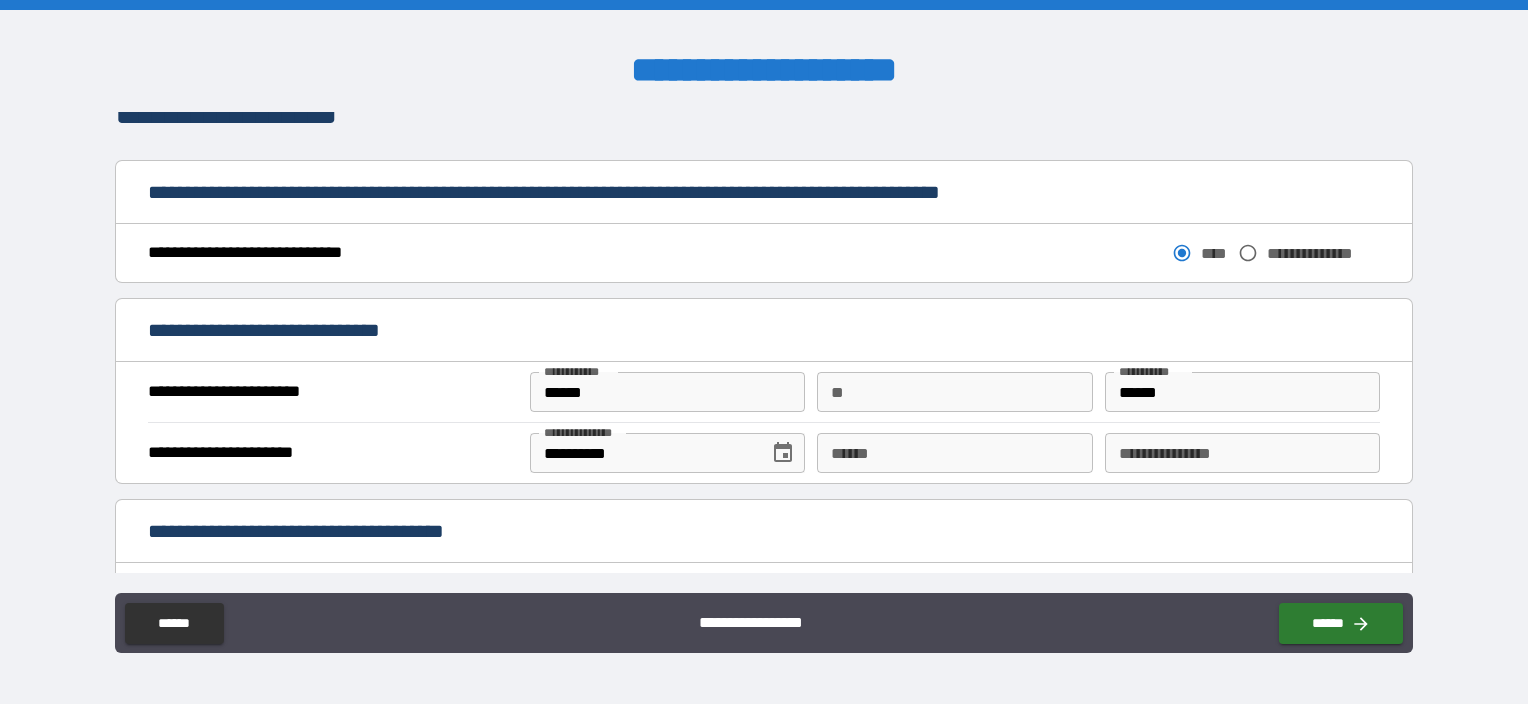 click on "****   *" at bounding box center (954, 453) 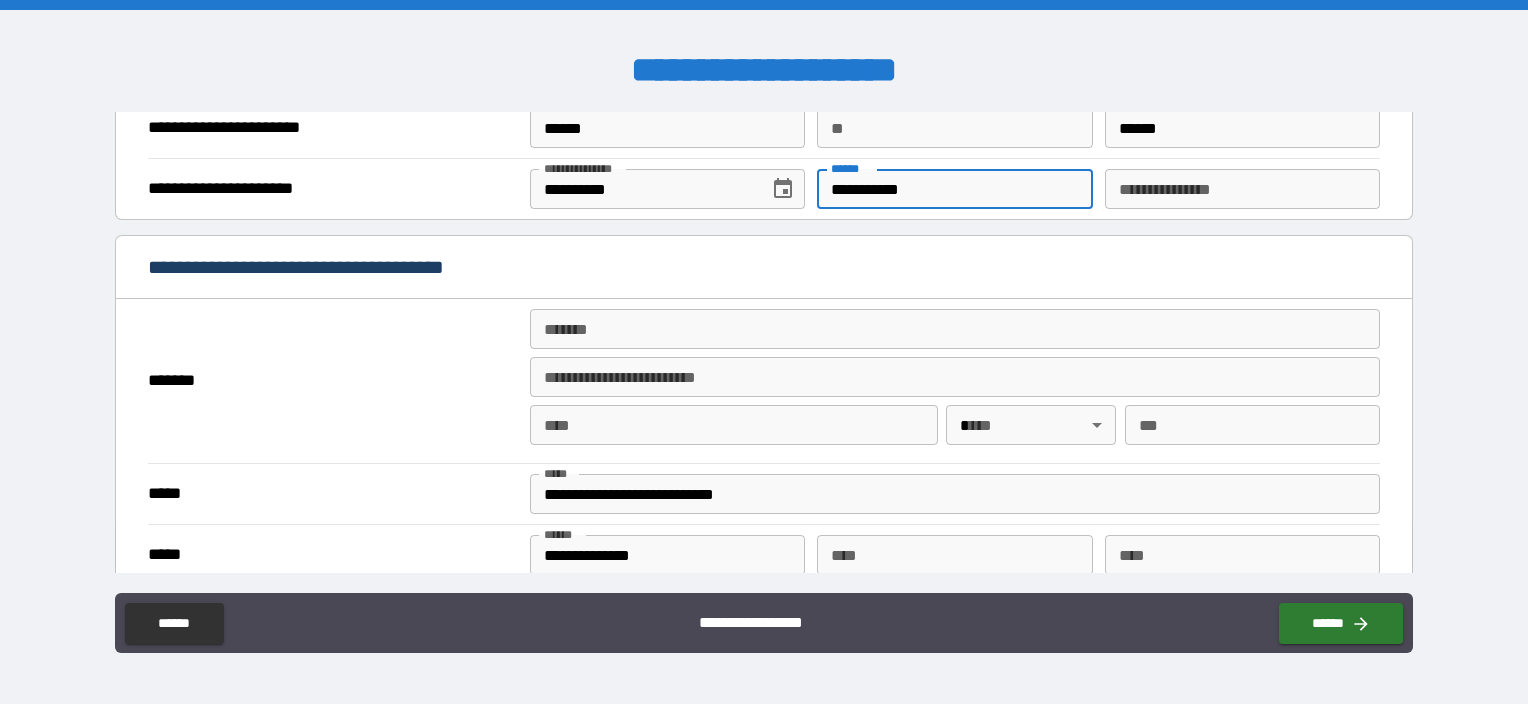 scroll, scrollTop: 1600, scrollLeft: 0, axis: vertical 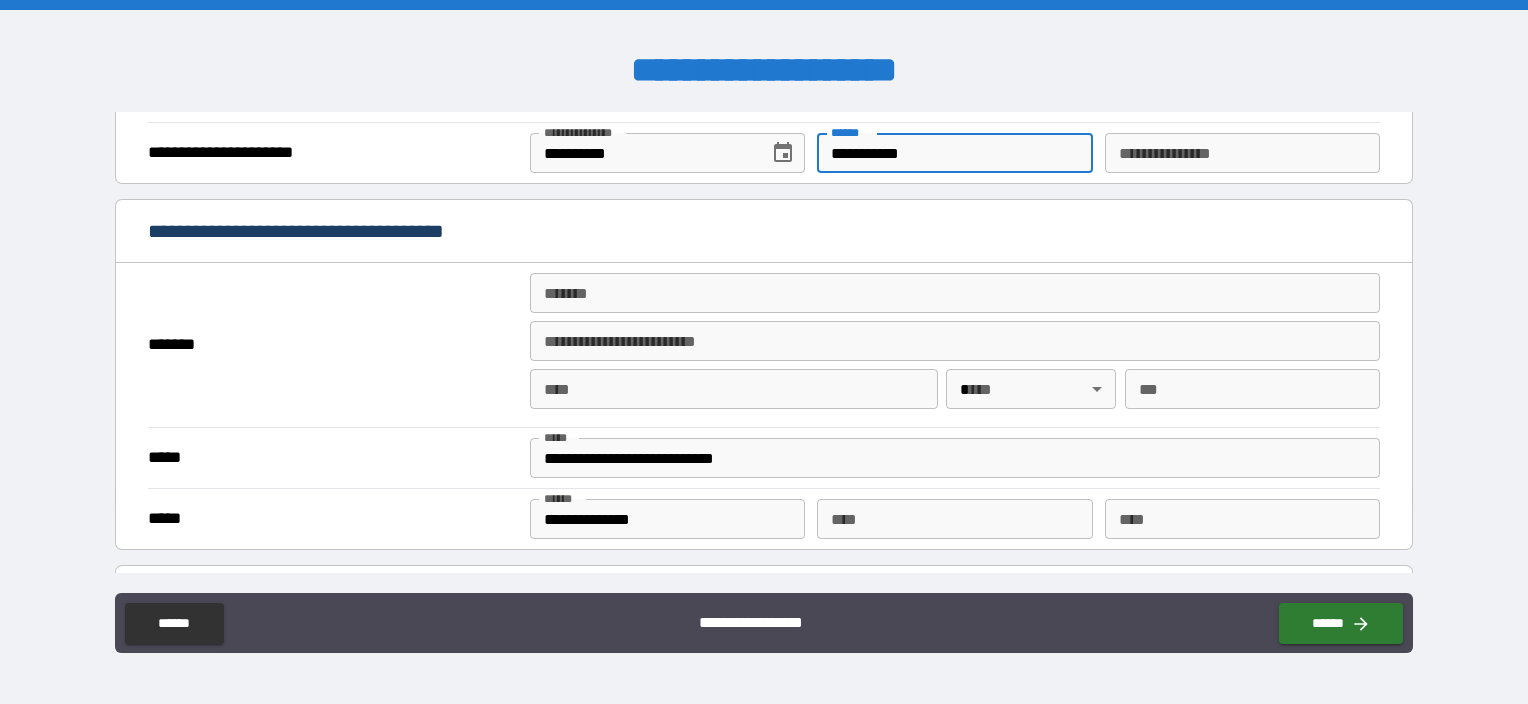 click on "*******" at bounding box center [955, 293] 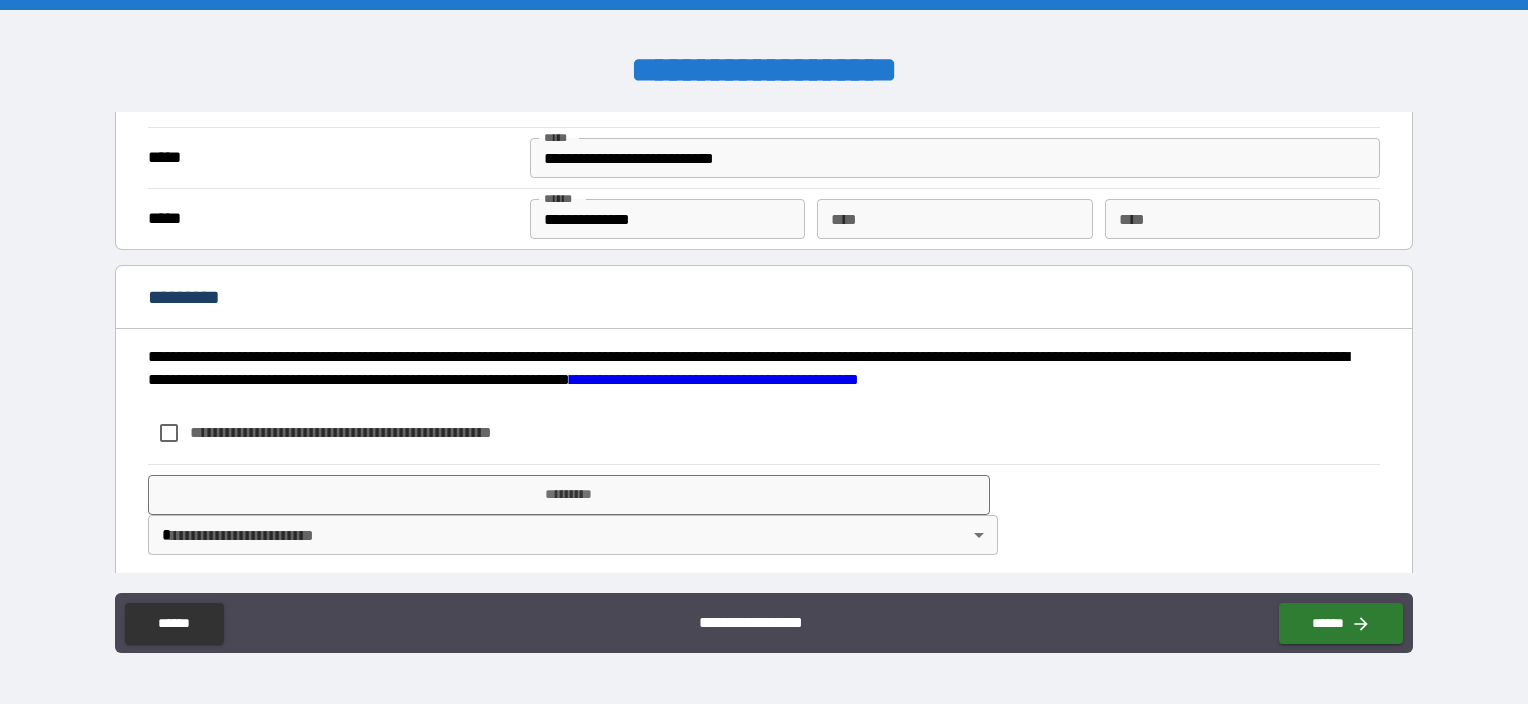 scroll, scrollTop: 1904, scrollLeft: 0, axis: vertical 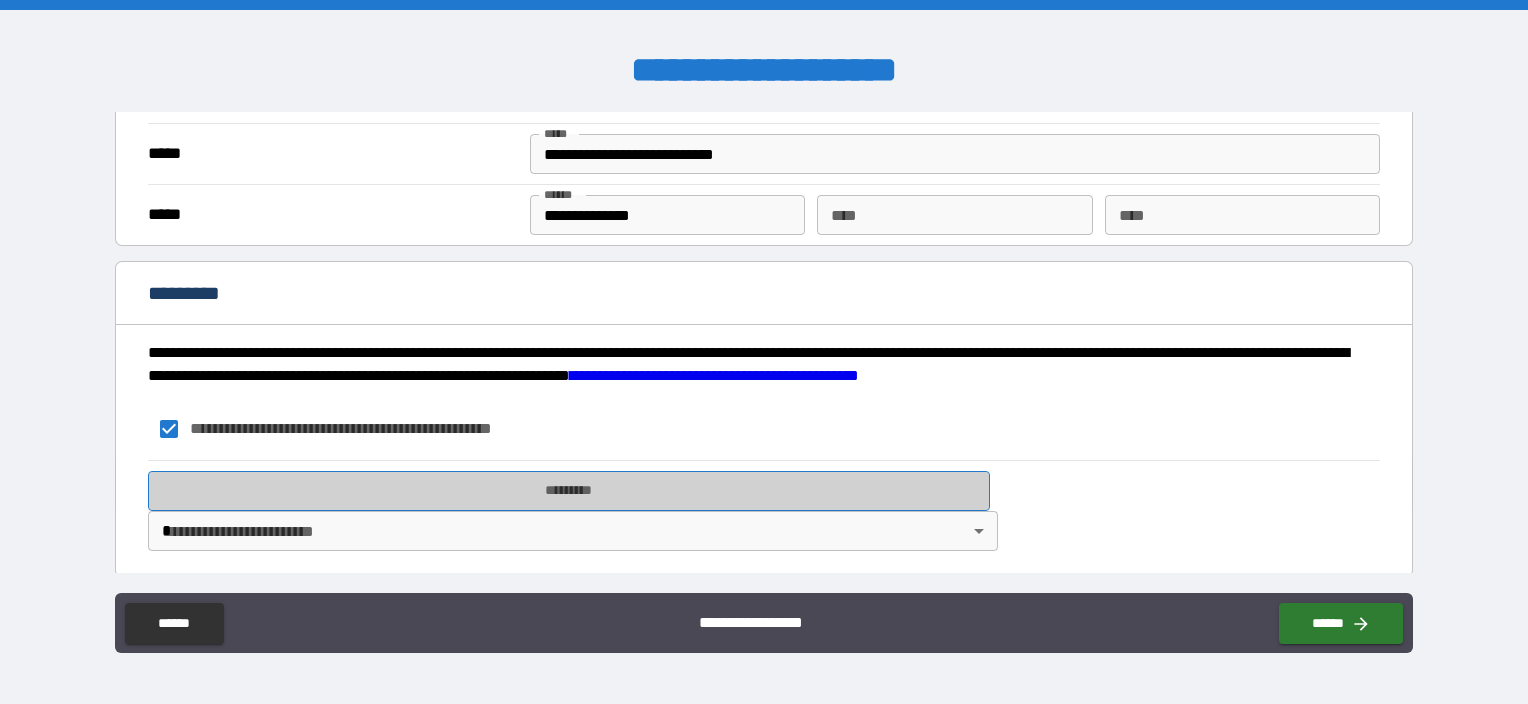 click on "*********" at bounding box center (569, 491) 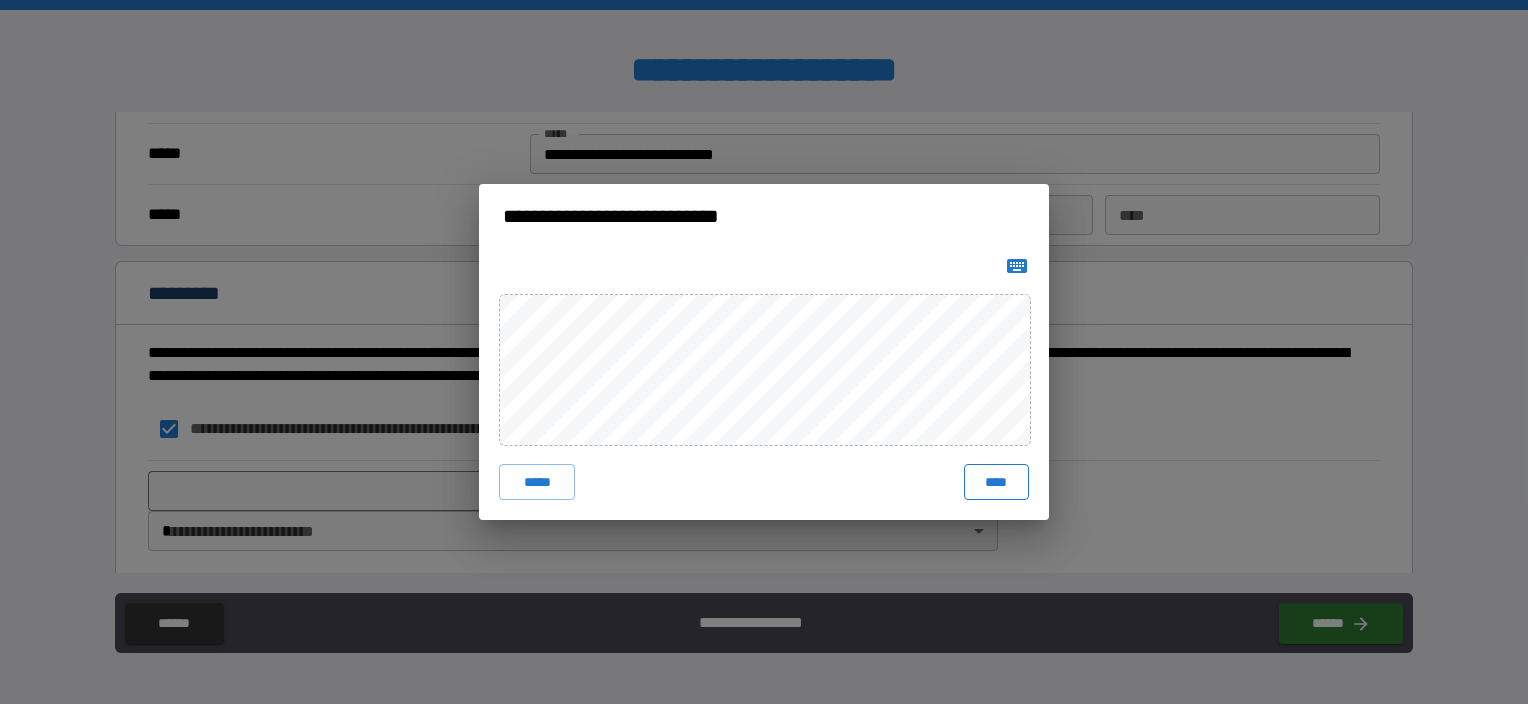 click on "****" at bounding box center (996, 482) 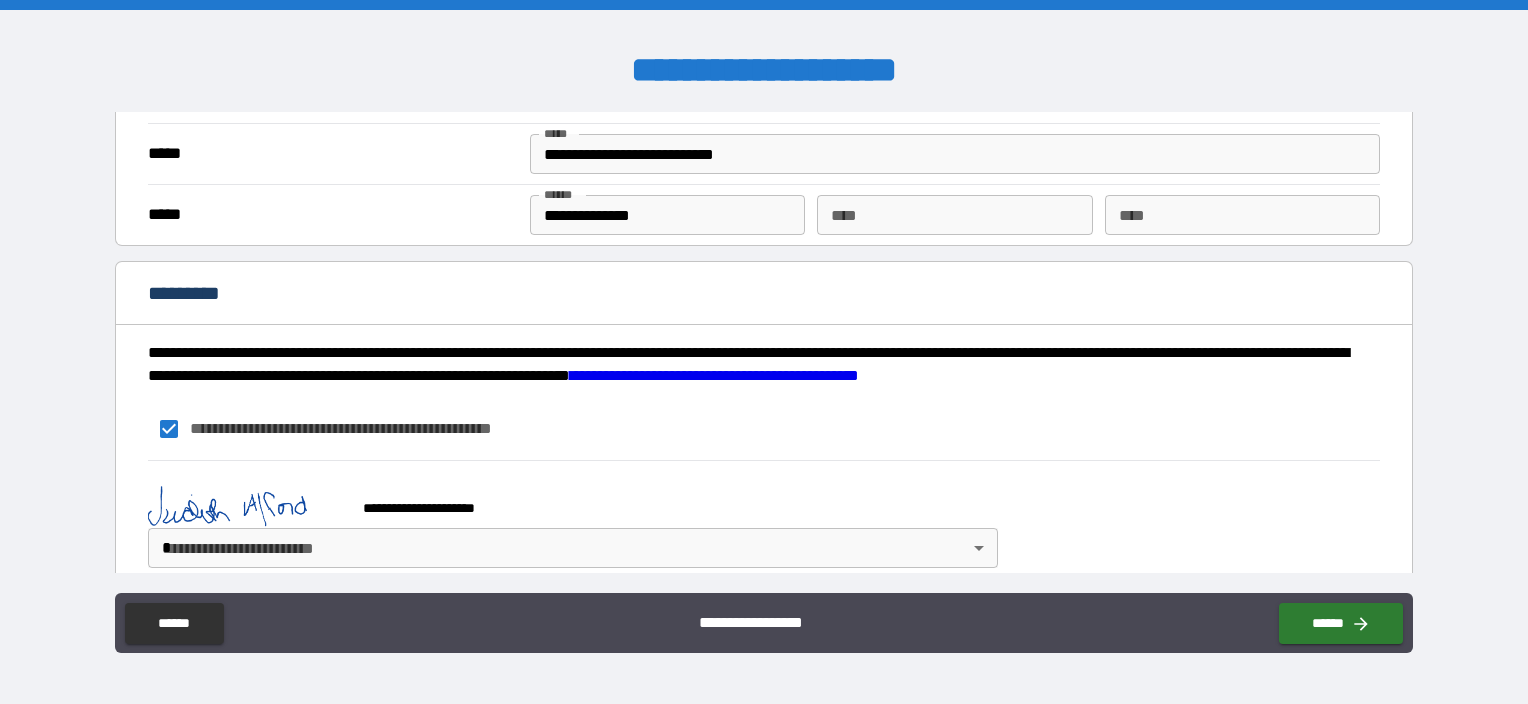 click on "**********" at bounding box center [764, 352] 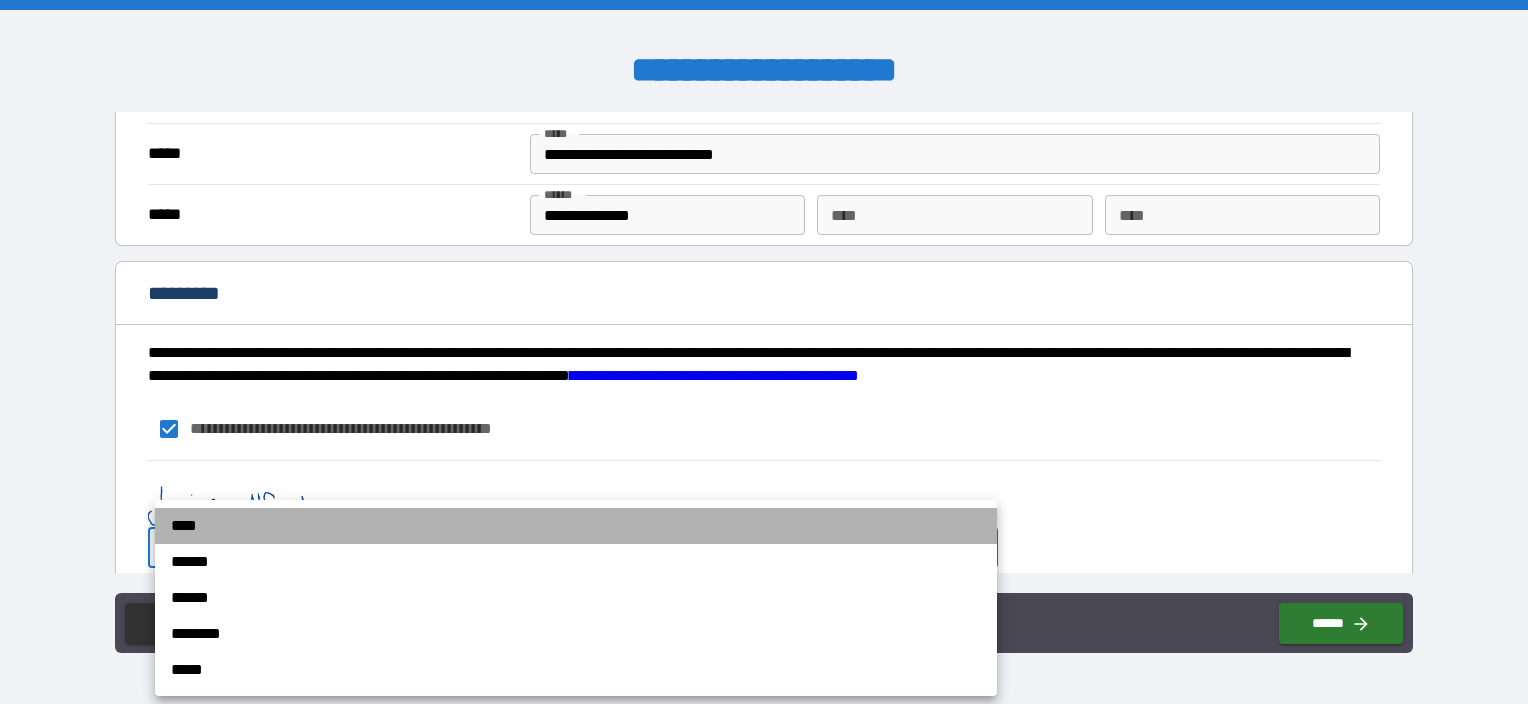 click on "****" at bounding box center (576, 526) 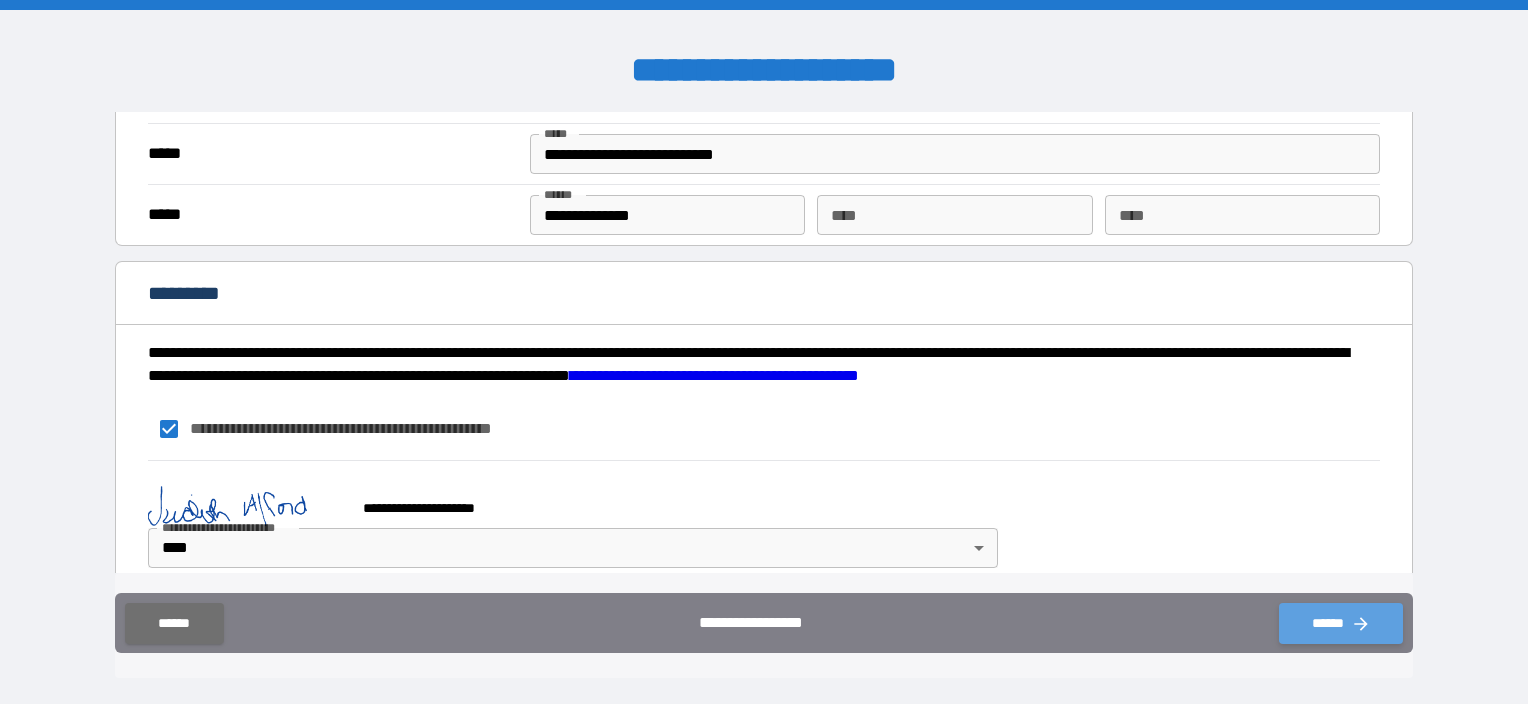 click on "******" at bounding box center (1341, 623) 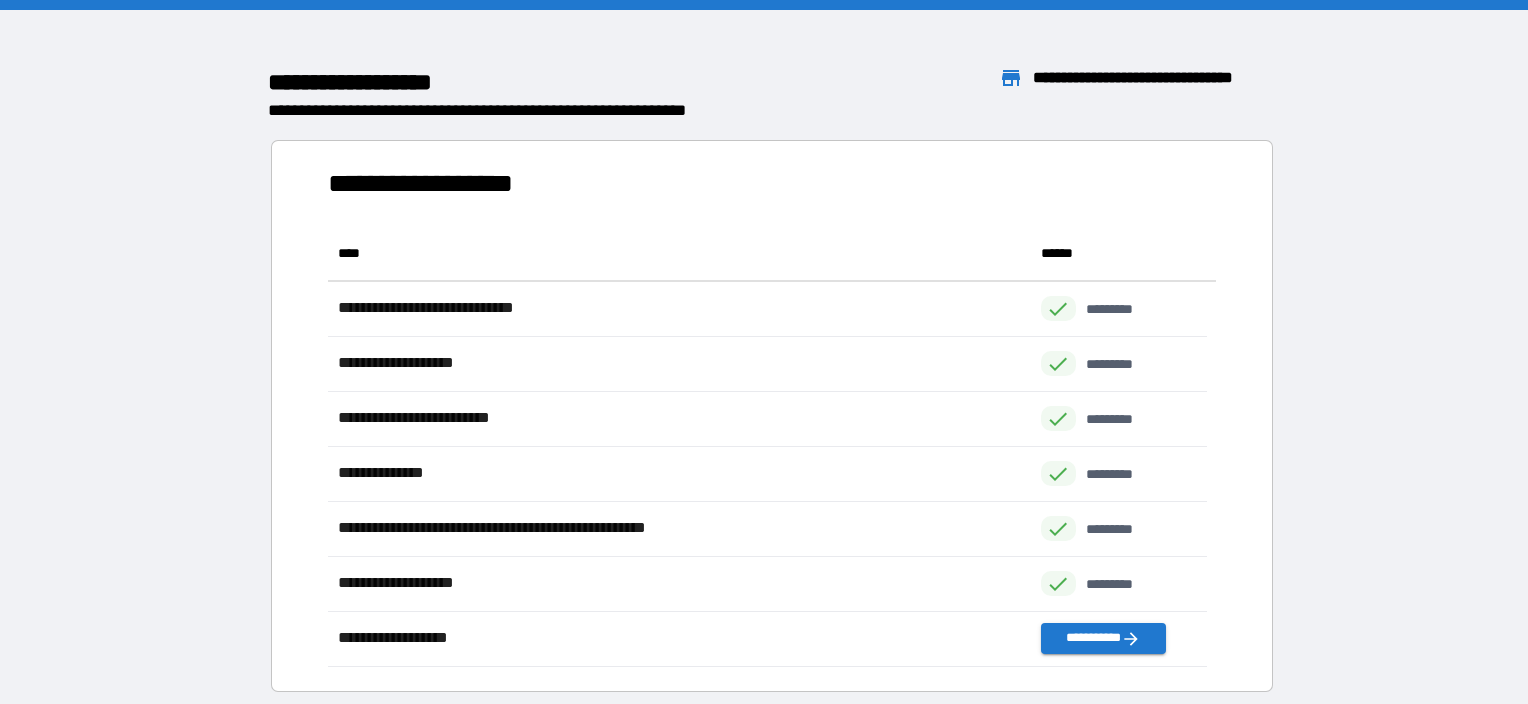 scroll, scrollTop: 16, scrollLeft: 16, axis: both 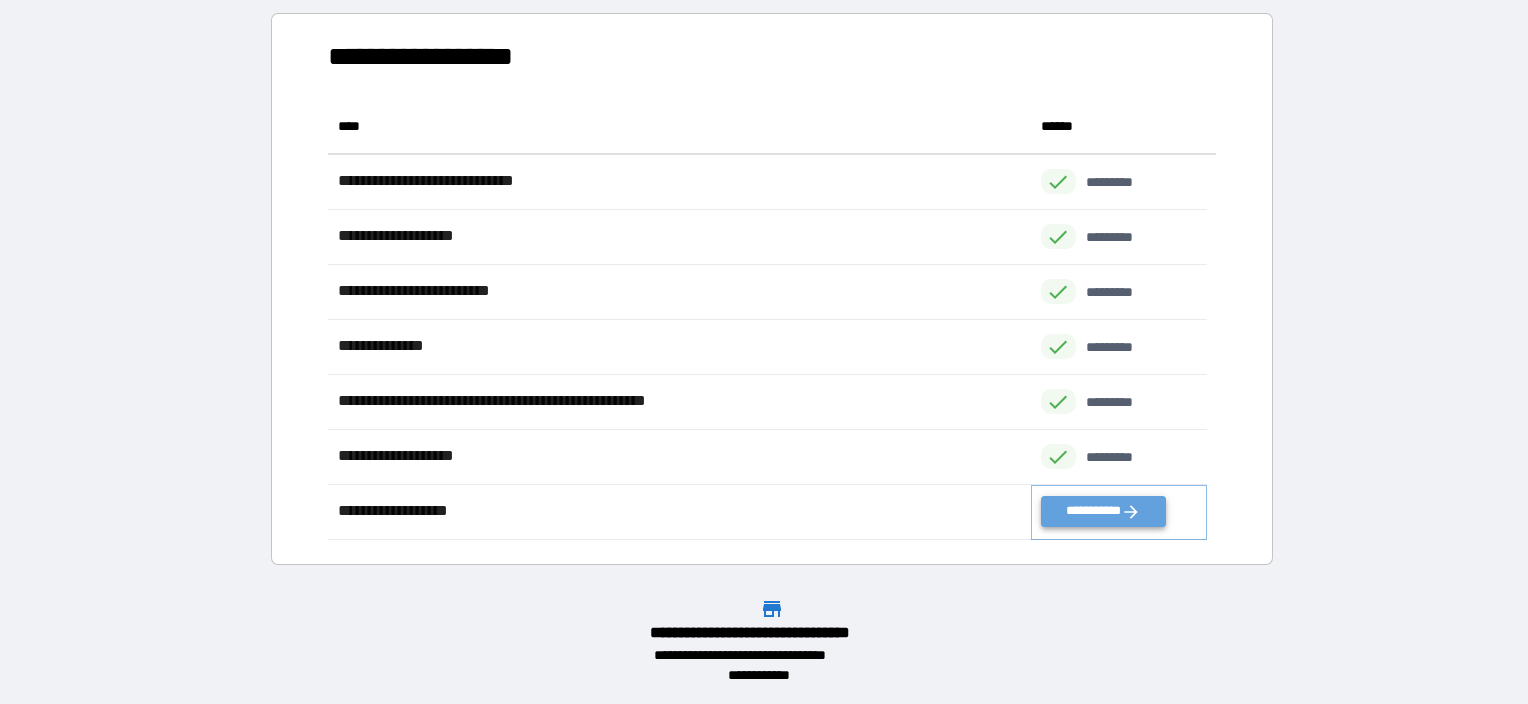 click on "**********" at bounding box center [1103, 511] 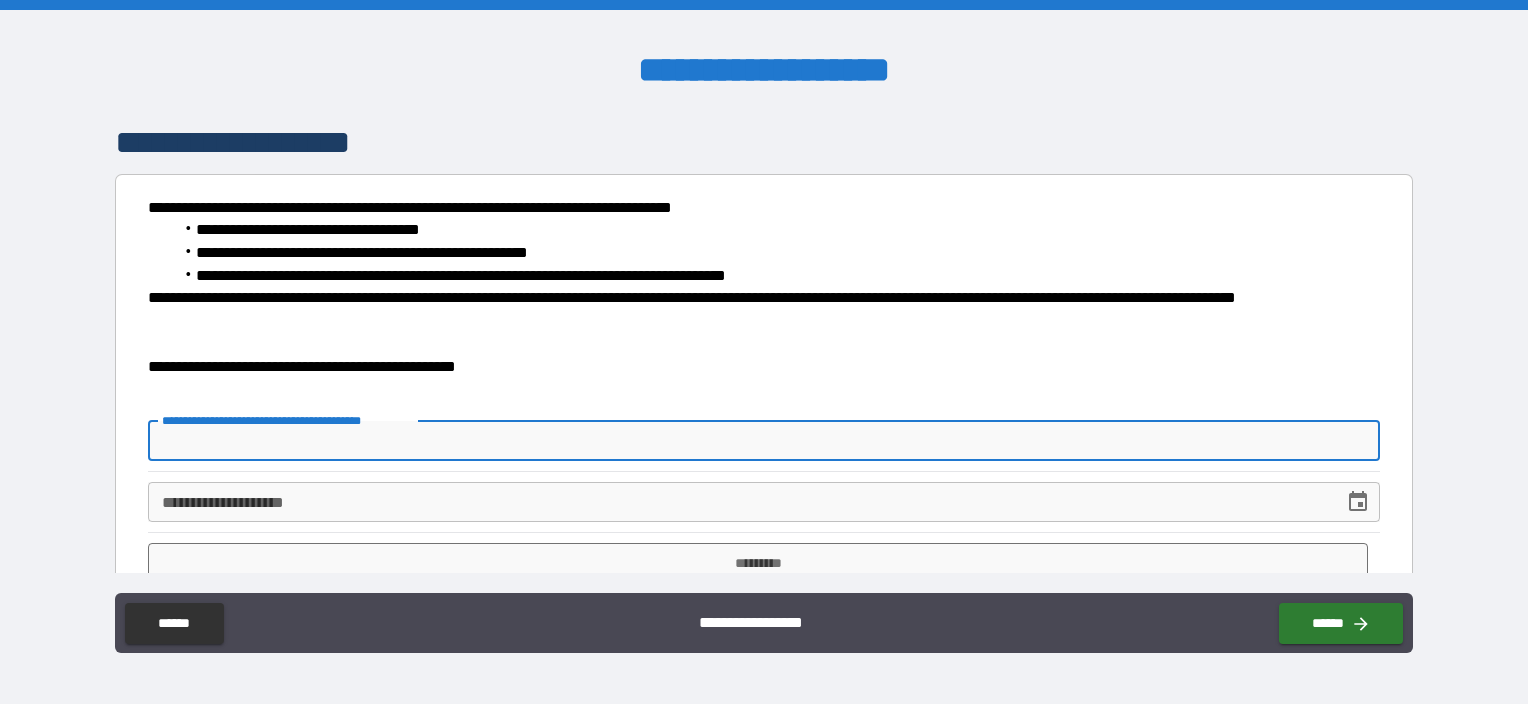 click on "**********" at bounding box center (764, 441) 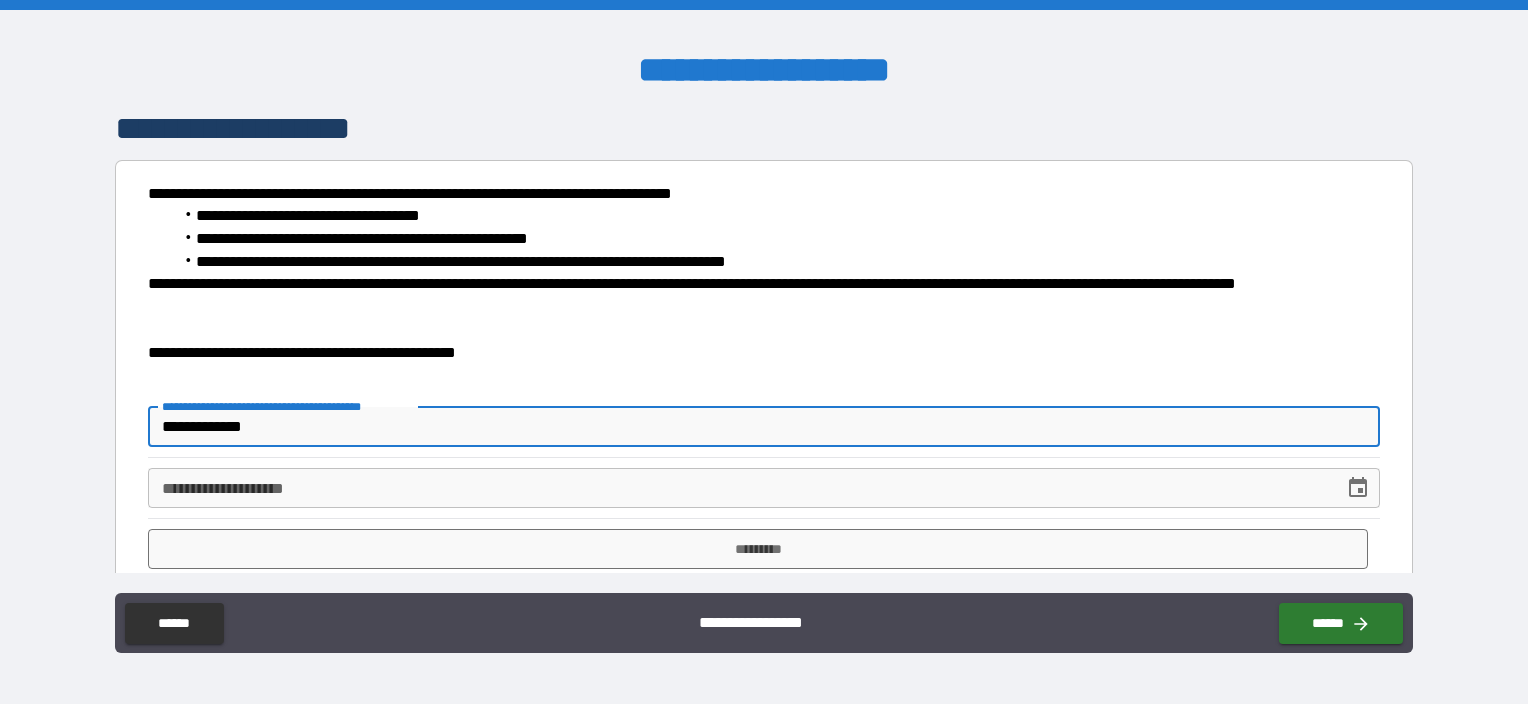 scroll, scrollTop: 40, scrollLeft: 0, axis: vertical 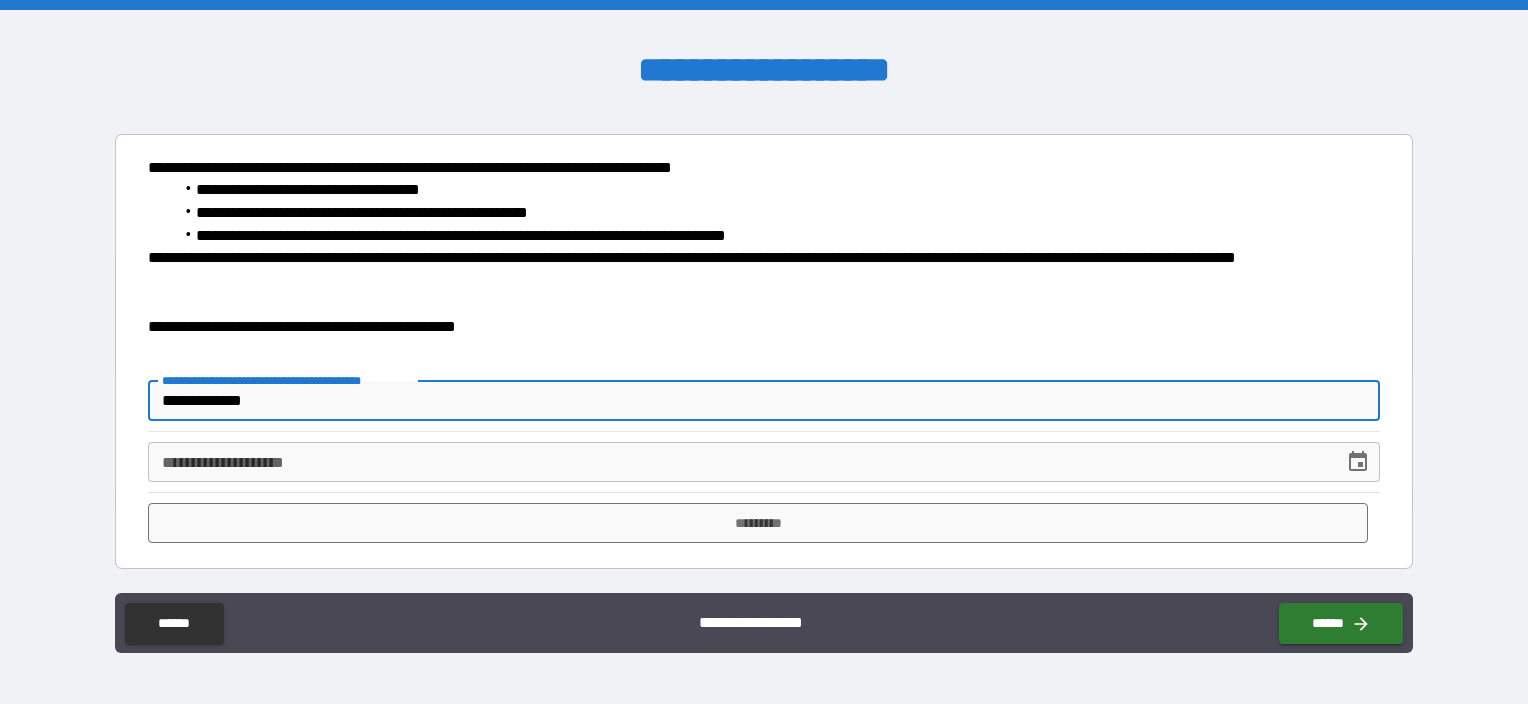 click on "**********" at bounding box center [739, 462] 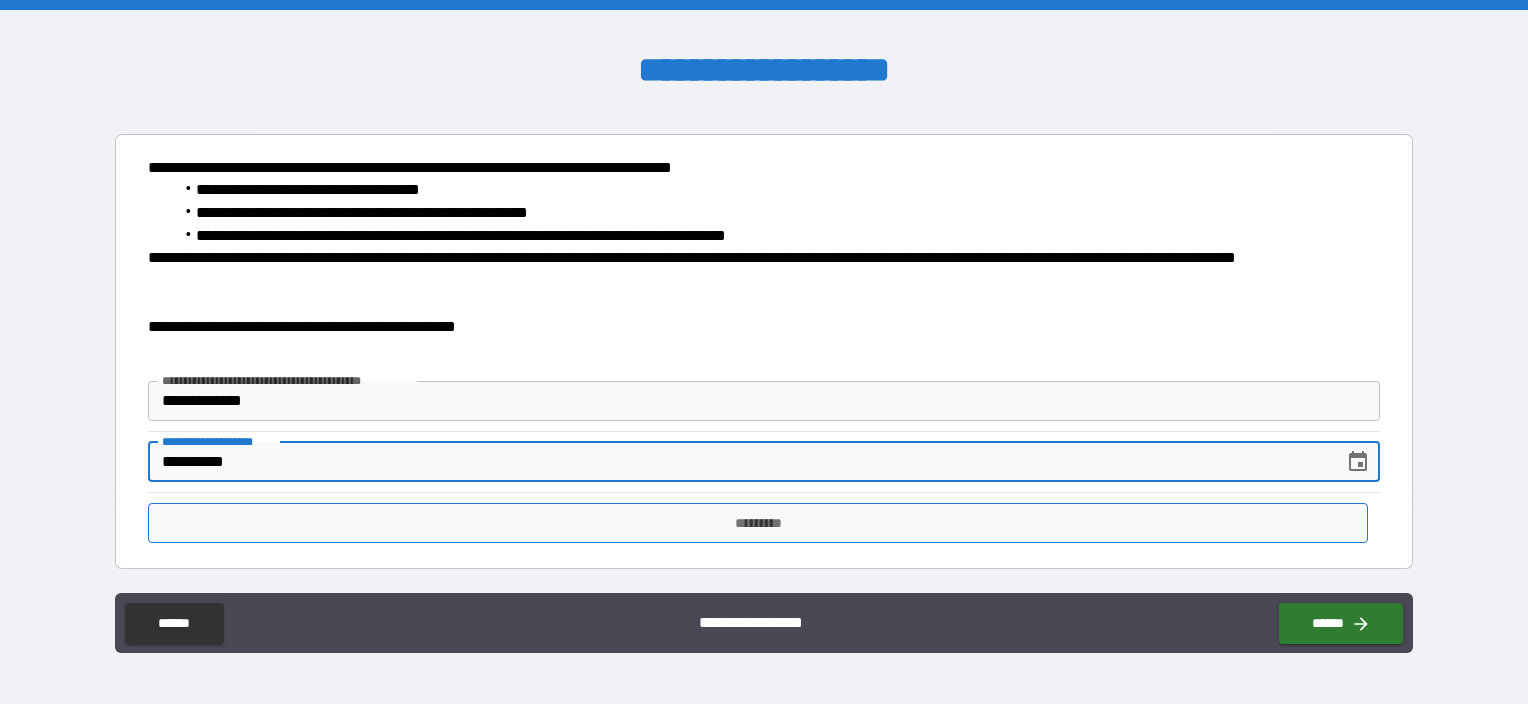 click on "*********" at bounding box center (758, 523) 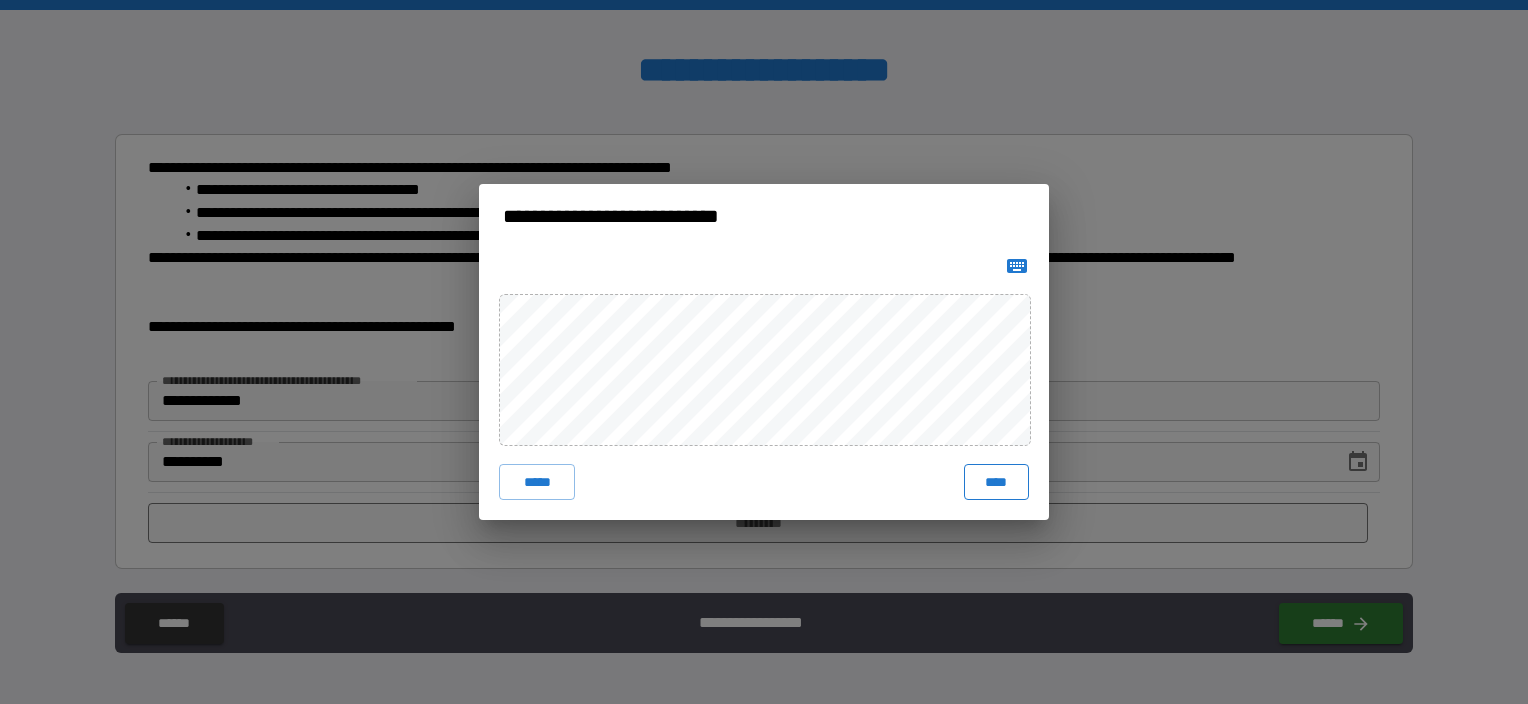 click on "****" at bounding box center (996, 482) 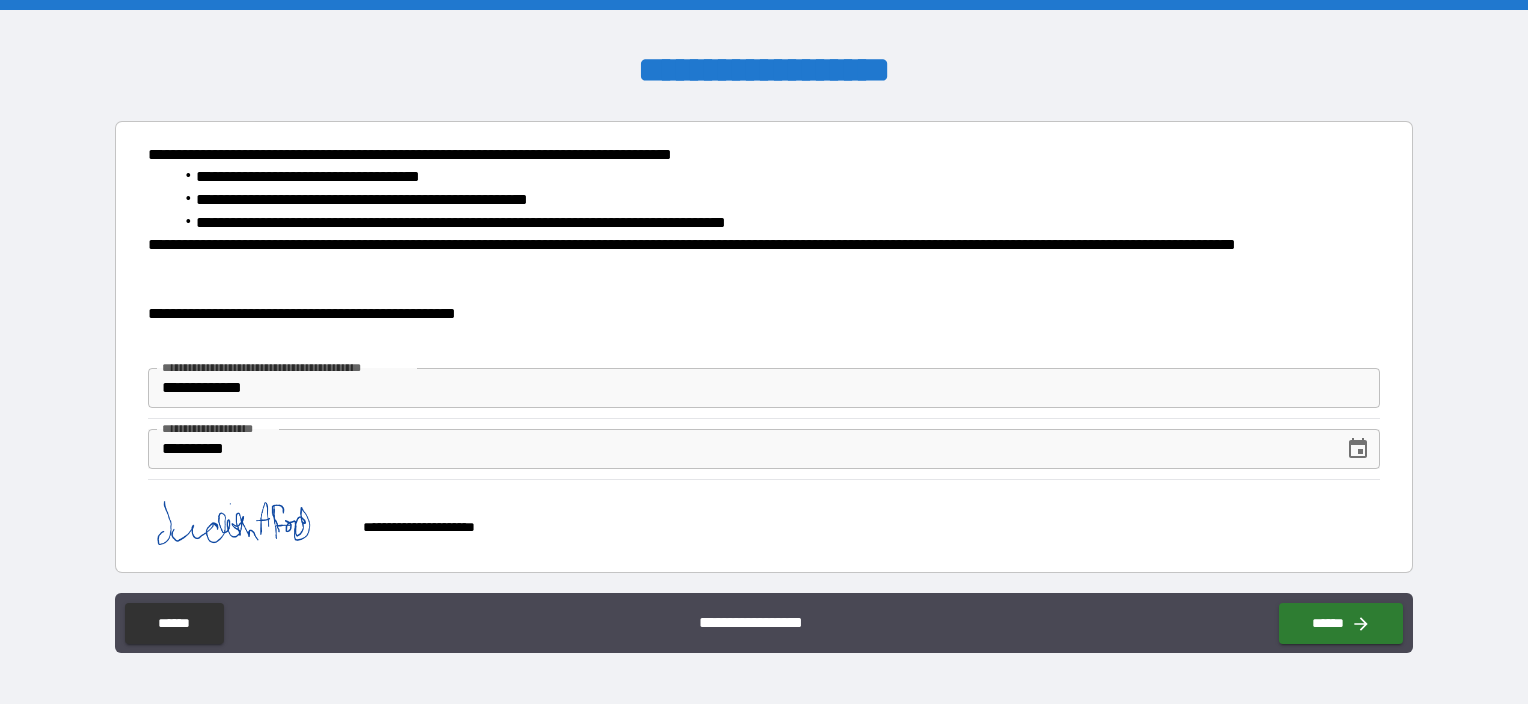 scroll, scrollTop: 56, scrollLeft: 0, axis: vertical 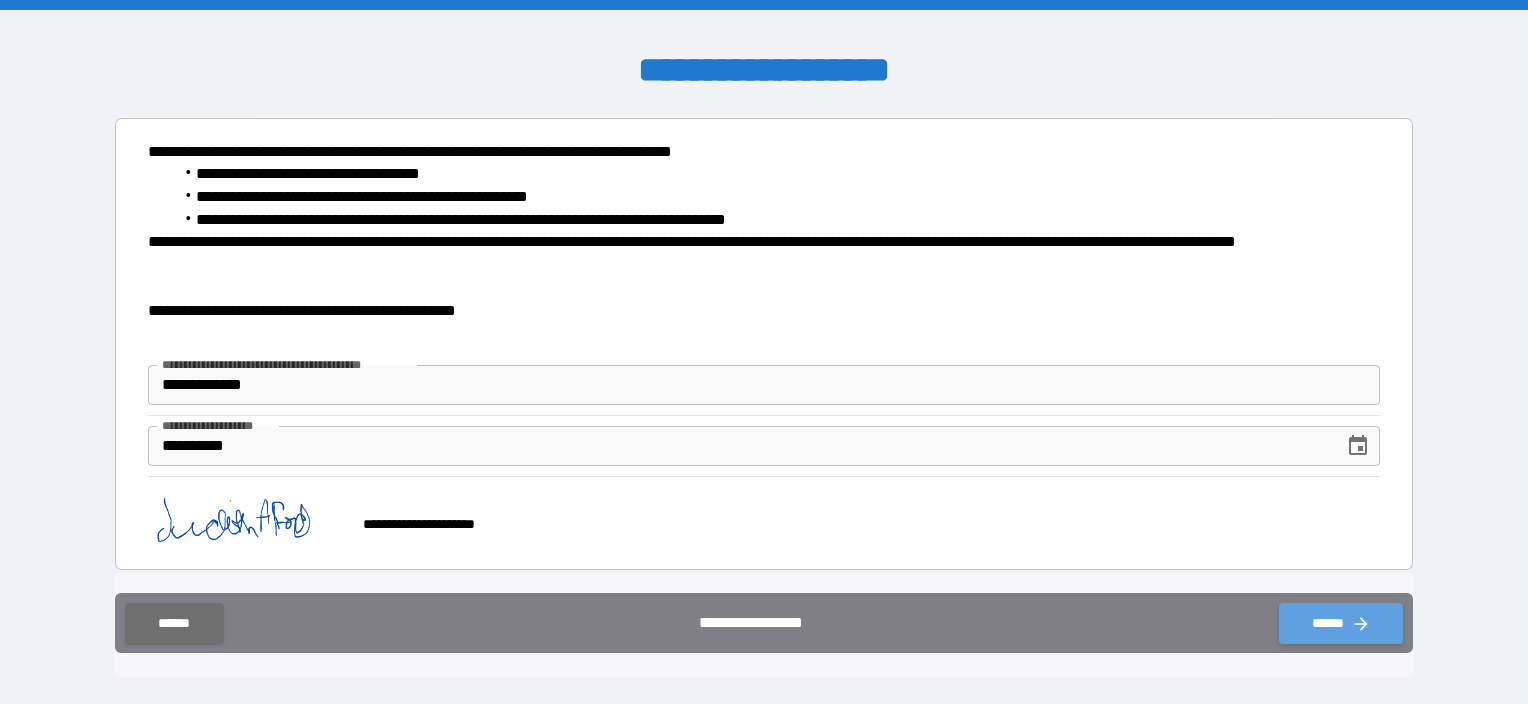click on "******" at bounding box center (1341, 623) 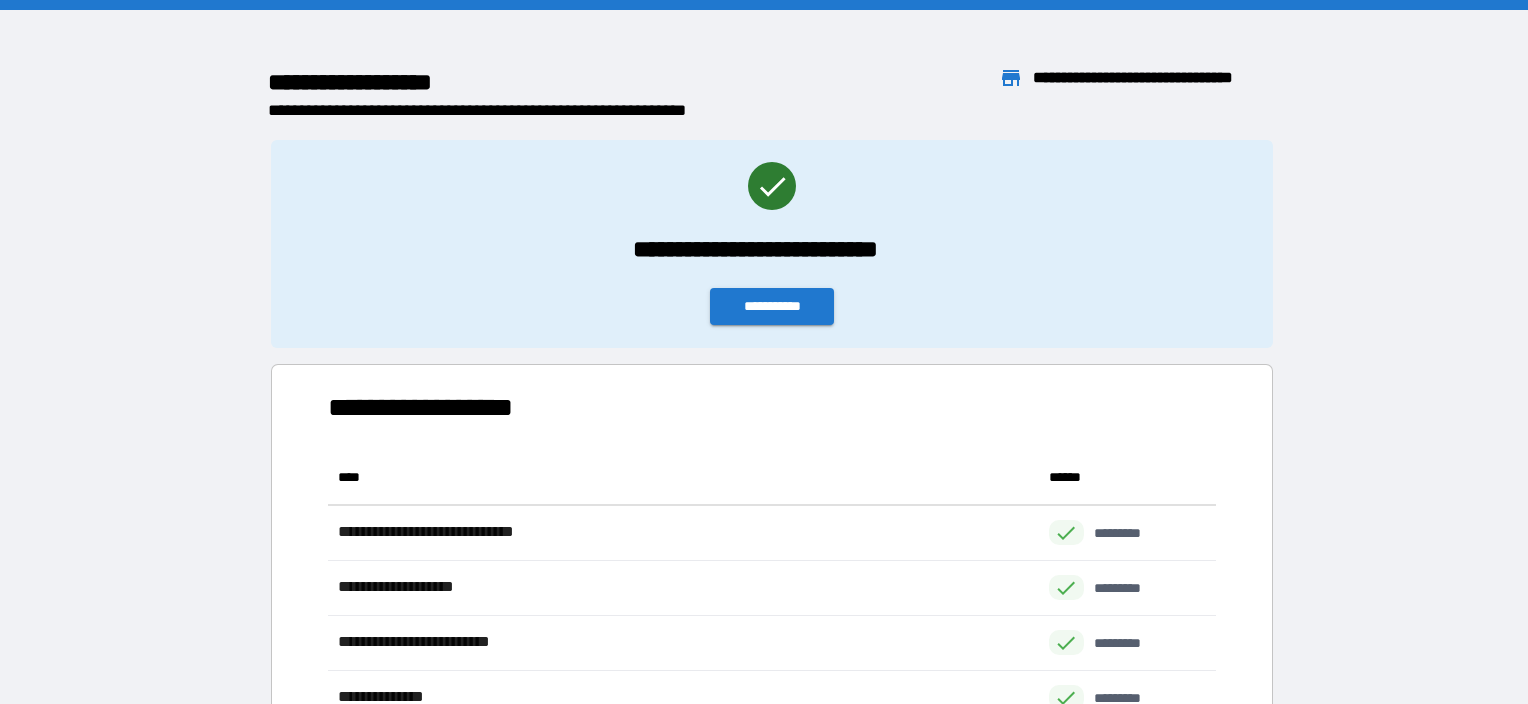 scroll, scrollTop: 16, scrollLeft: 16, axis: both 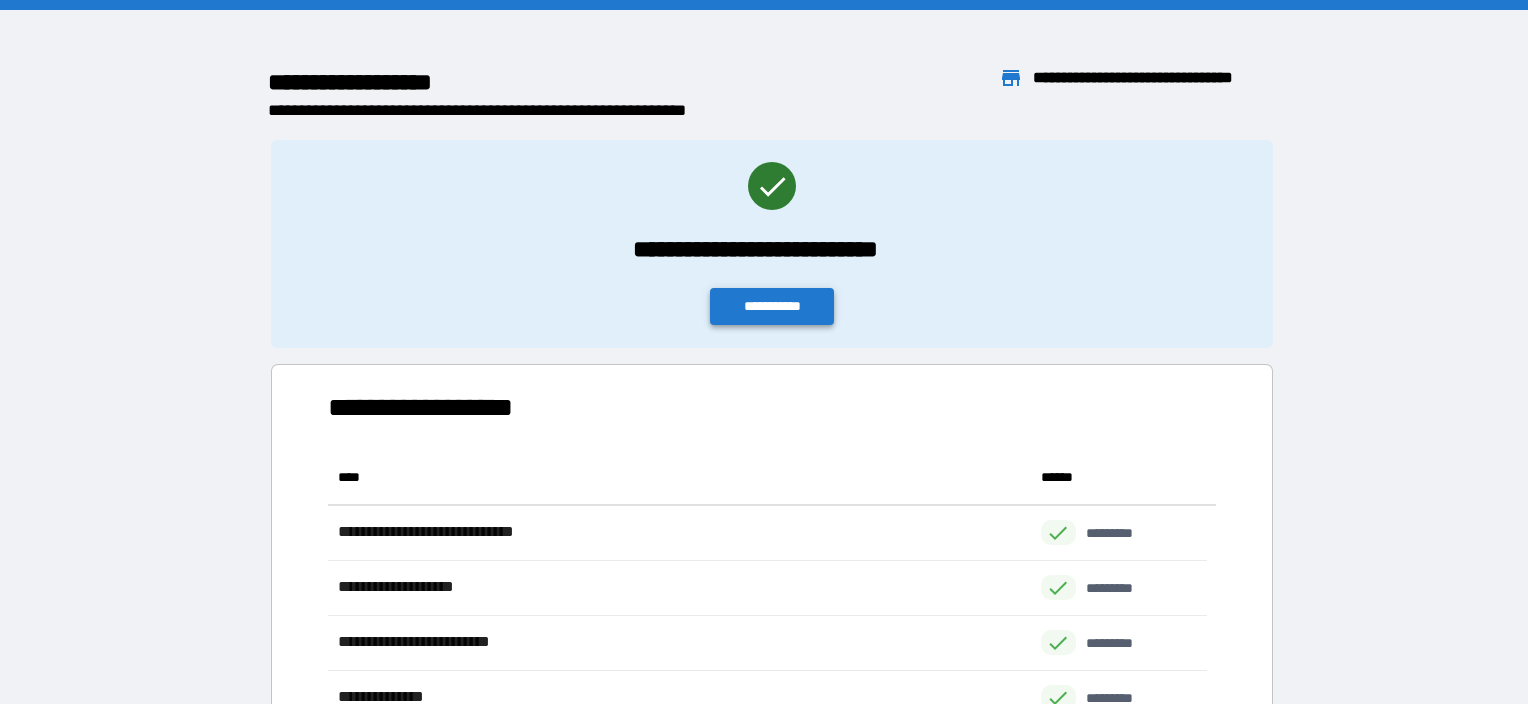 click on "**********" at bounding box center [772, 306] 